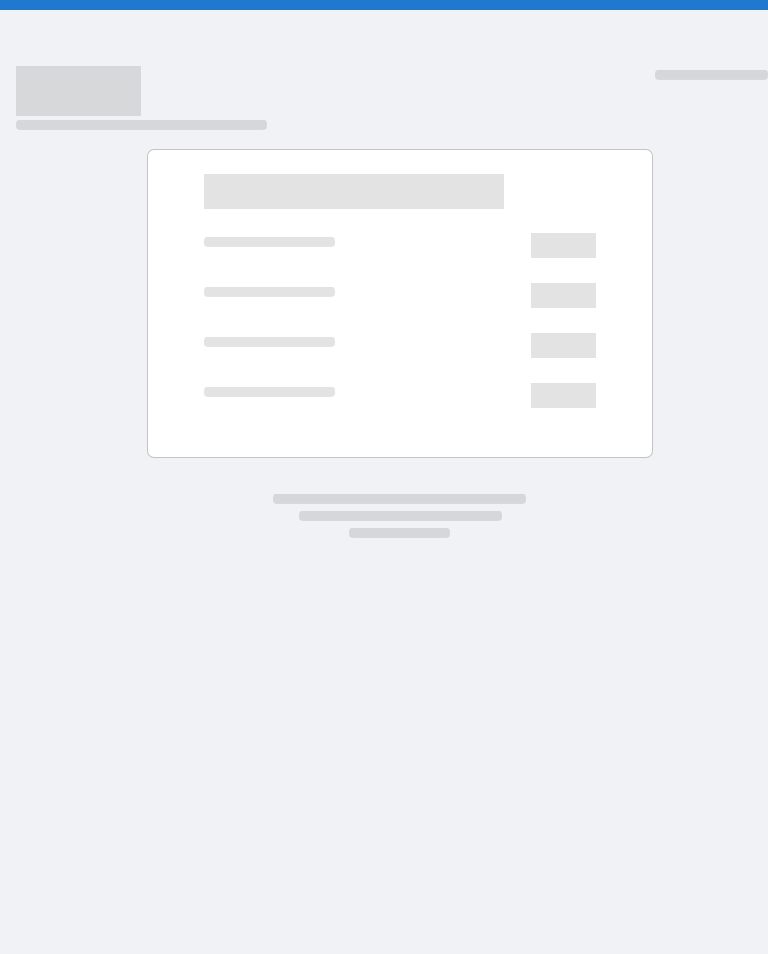 scroll, scrollTop: 0, scrollLeft: 0, axis: both 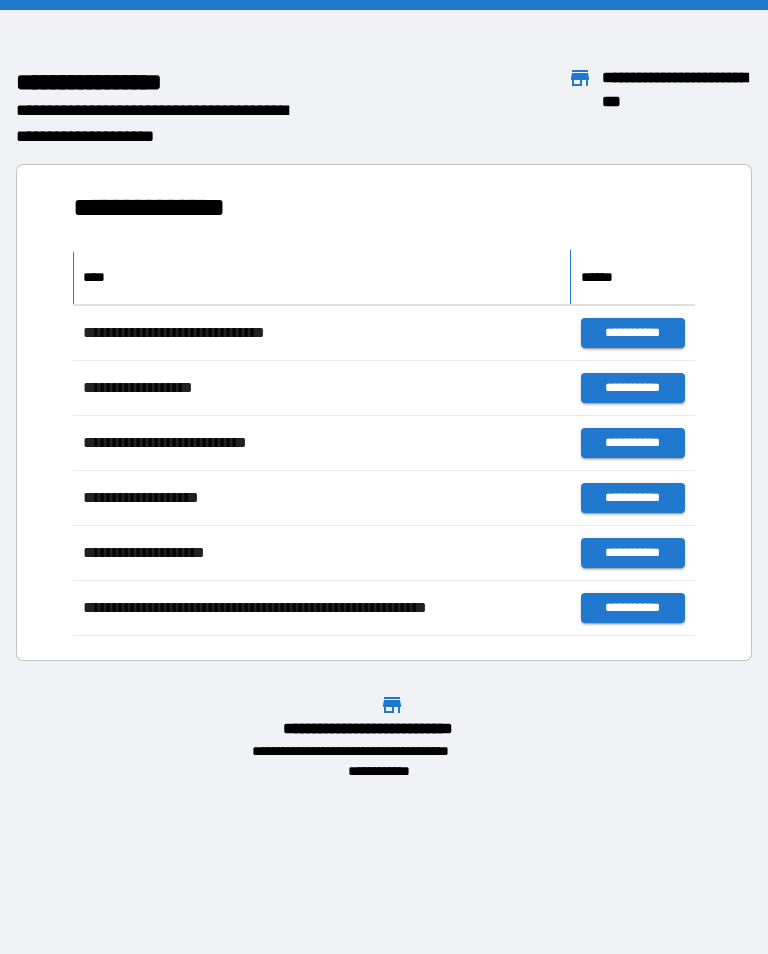 click on "****" at bounding box center (322, 277) 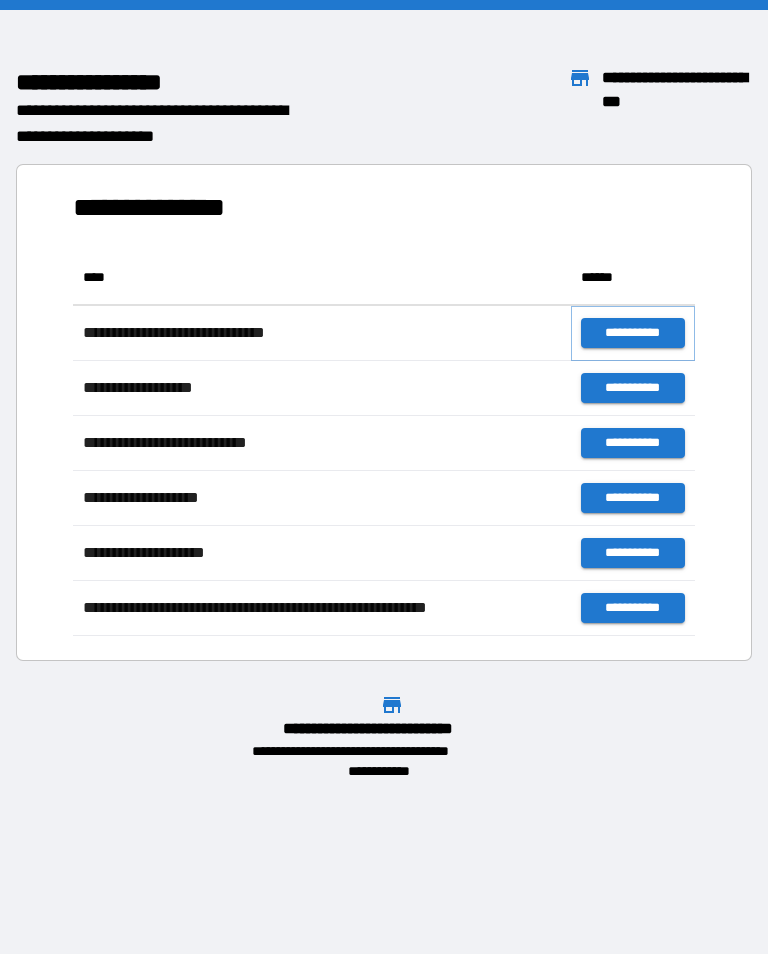 click on "**********" at bounding box center (633, 333) 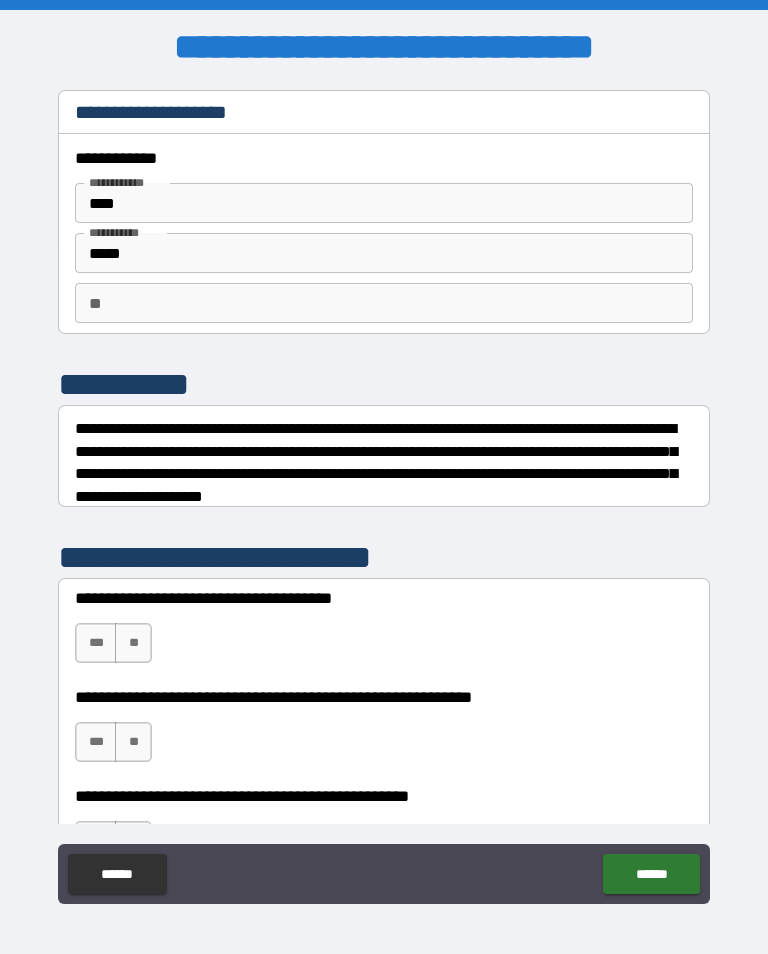 click on "** **" at bounding box center [384, 303] 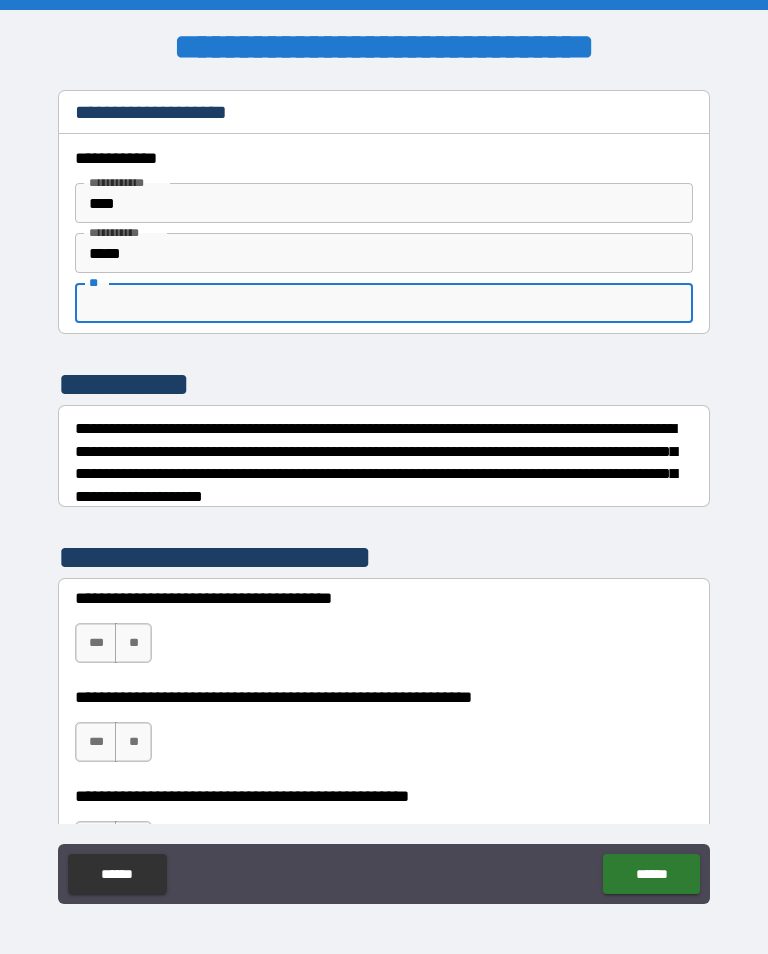 click on "**********" at bounding box center (384, 384) 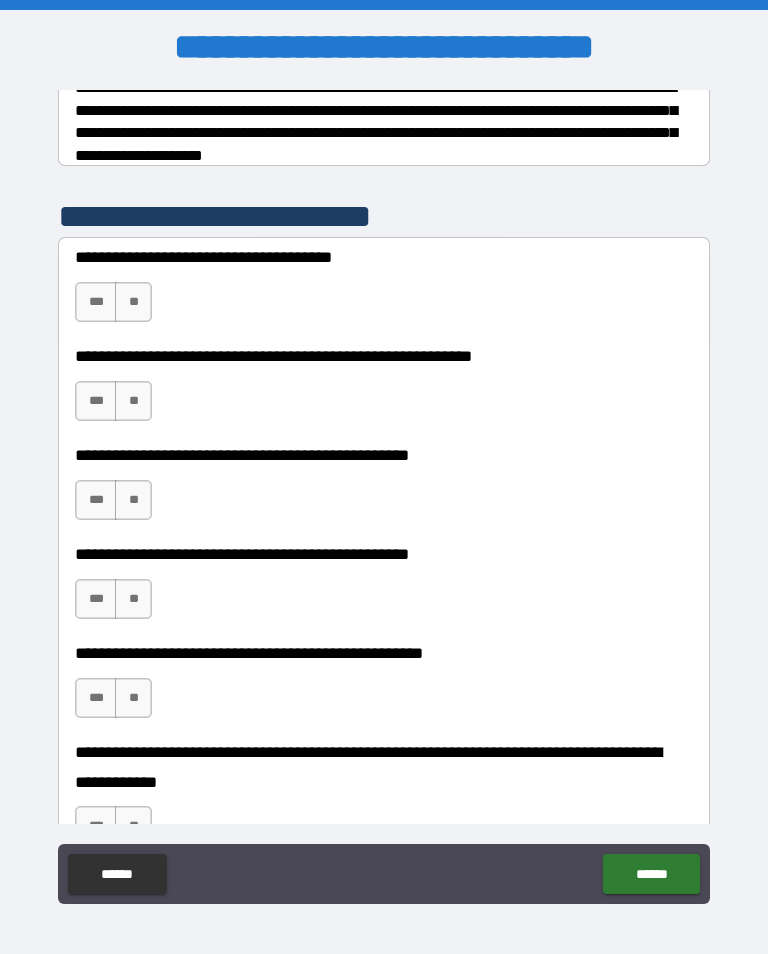 scroll, scrollTop: 348, scrollLeft: 0, axis: vertical 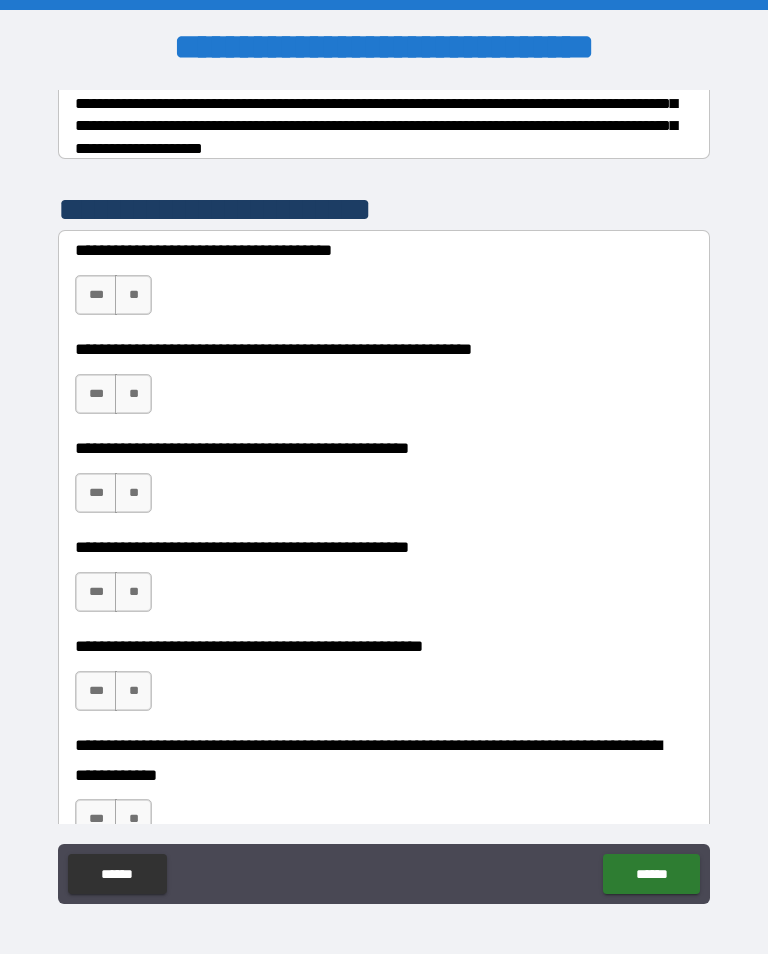 click on "**" at bounding box center [133, 394] 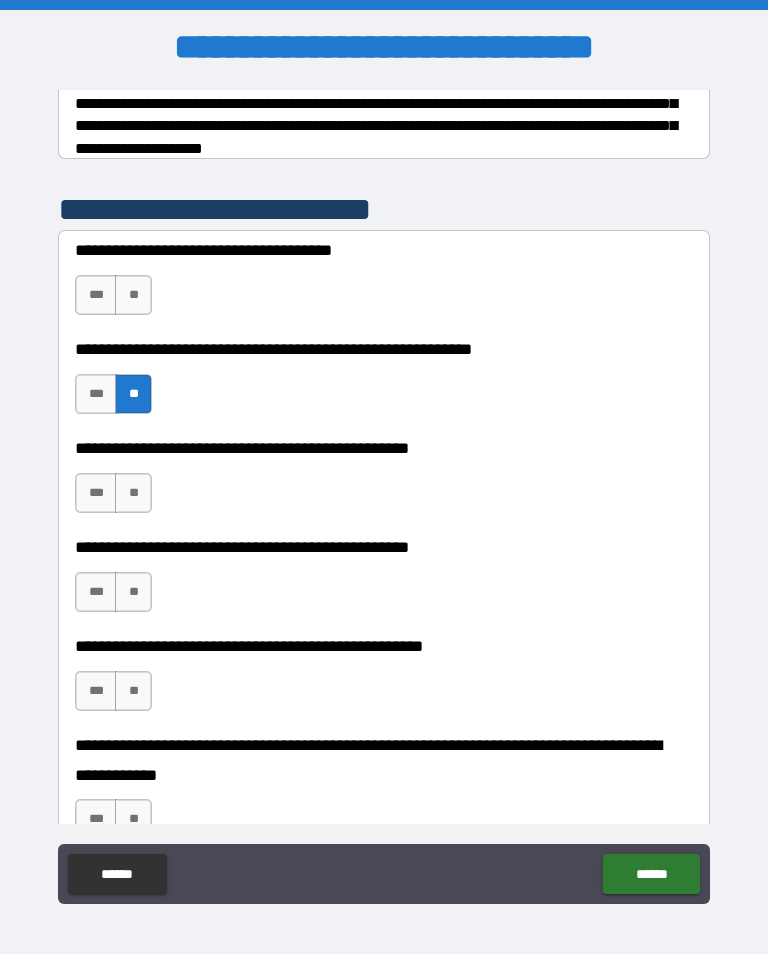 click on "**" at bounding box center (133, 295) 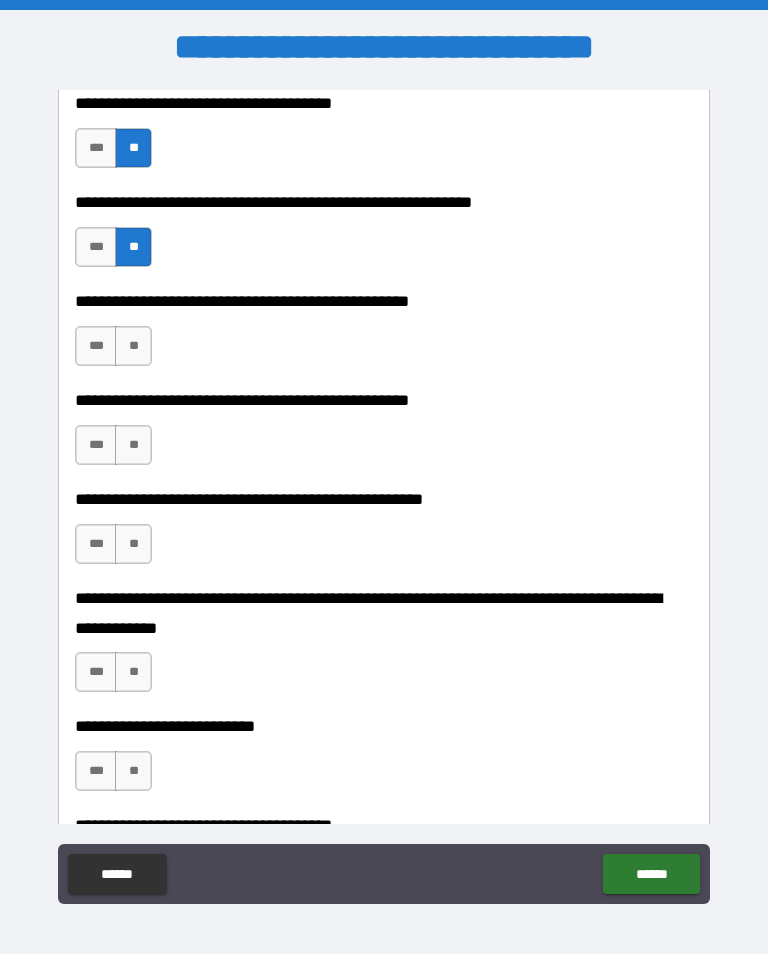 scroll, scrollTop: 496, scrollLeft: 0, axis: vertical 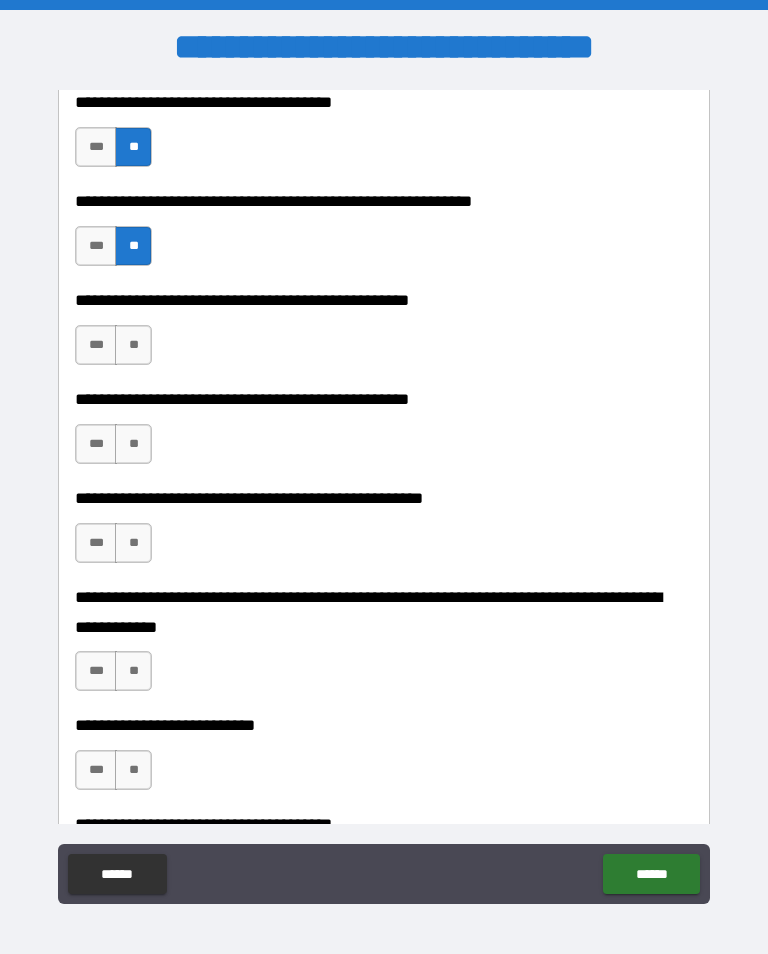 click on "**" at bounding box center [133, 345] 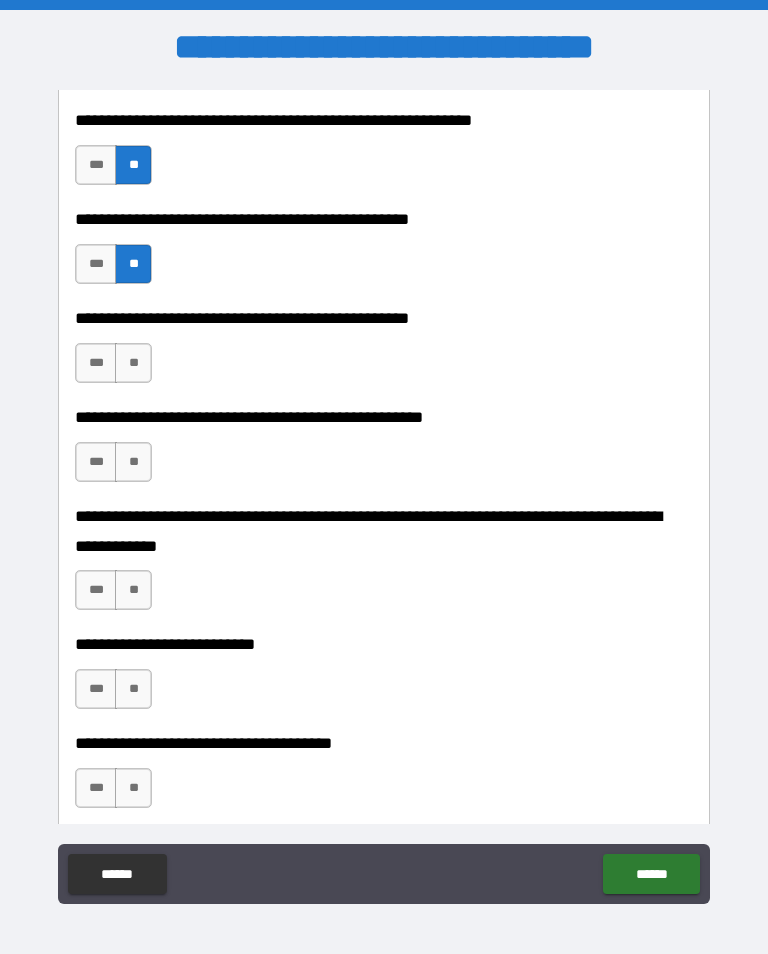 scroll, scrollTop: 577, scrollLeft: 0, axis: vertical 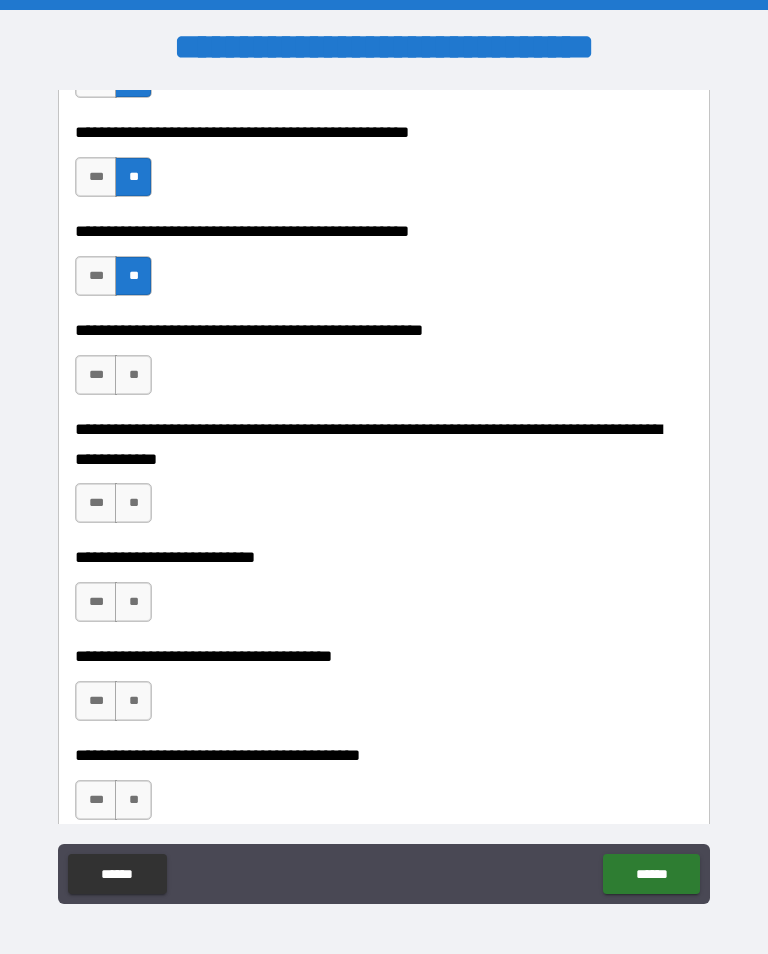 click on "**" at bounding box center (133, 375) 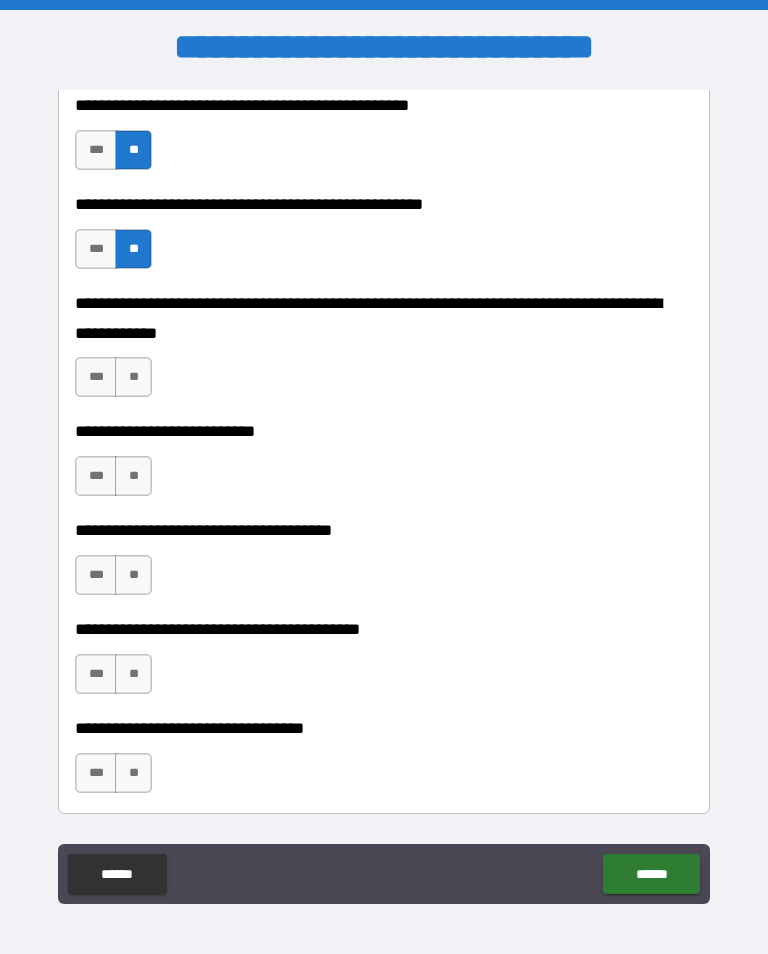 scroll, scrollTop: 790, scrollLeft: 0, axis: vertical 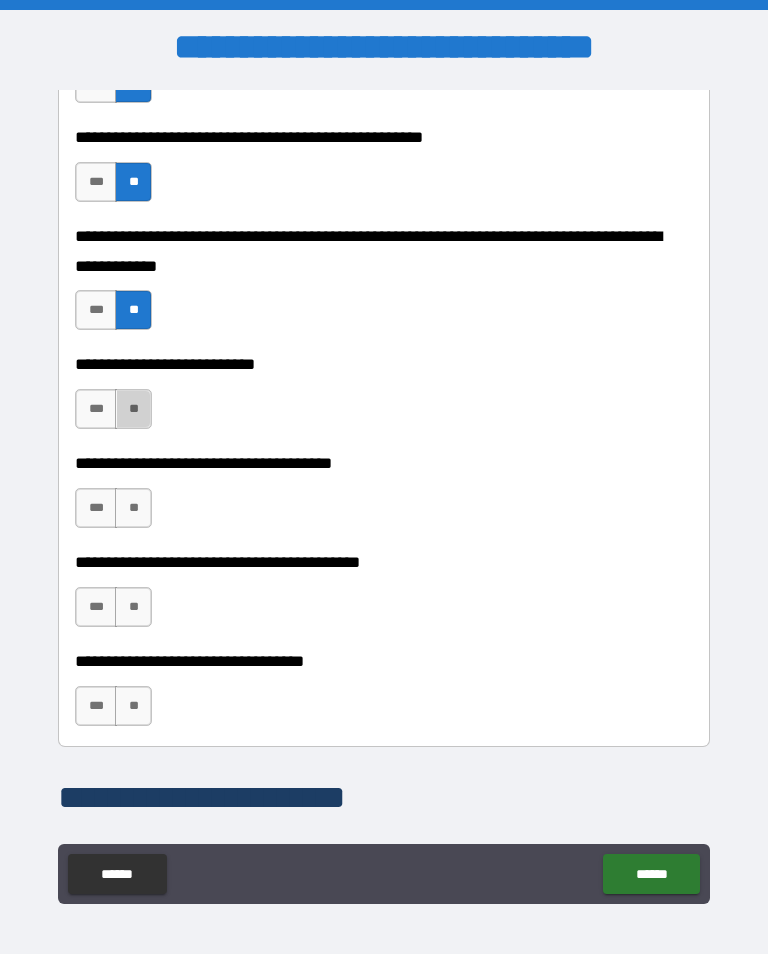 click on "**" at bounding box center (133, 409) 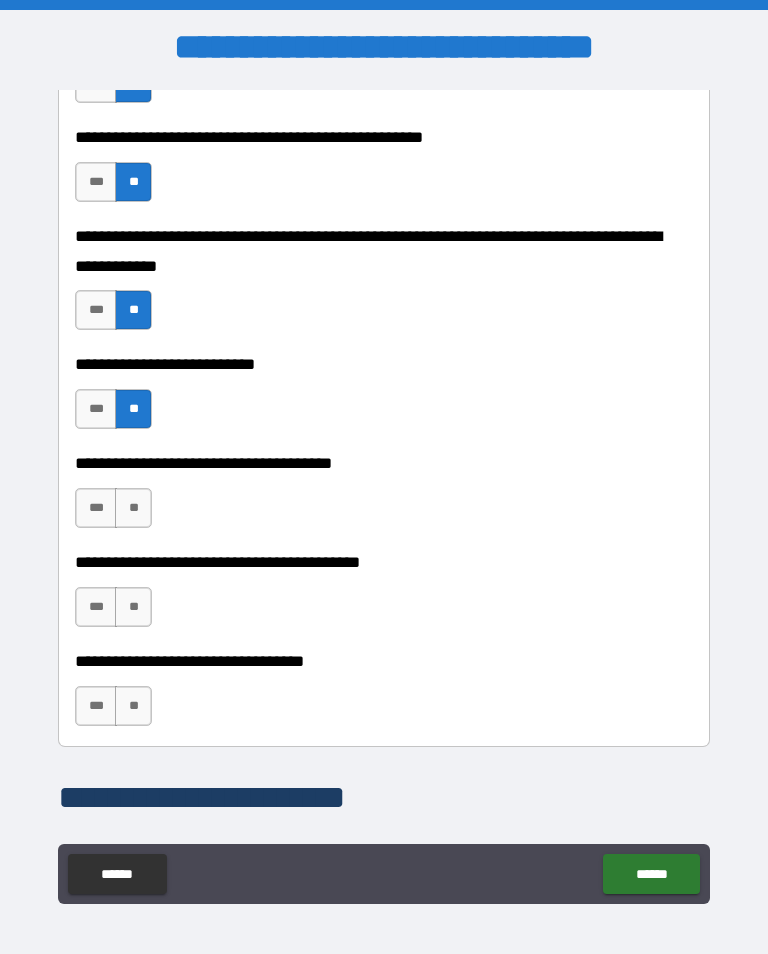 click on "**" at bounding box center [133, 508] 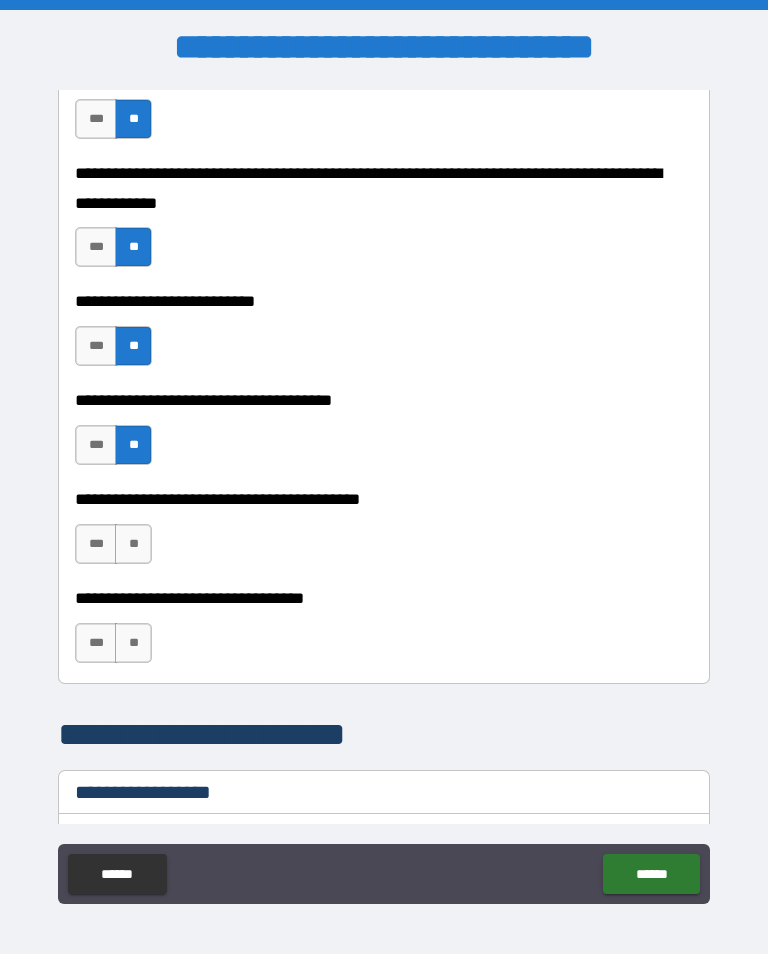 scroll, scrollTop: 921, scrollLeft: 0, axis: vertical 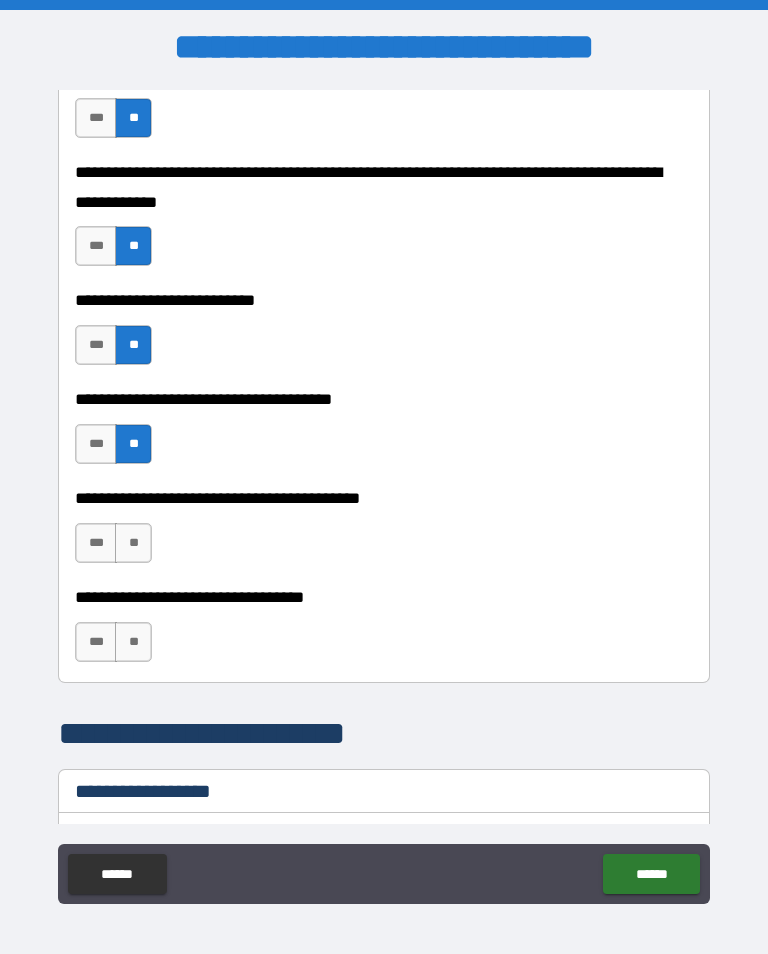 click on "**" at bounding box center [133, 543] 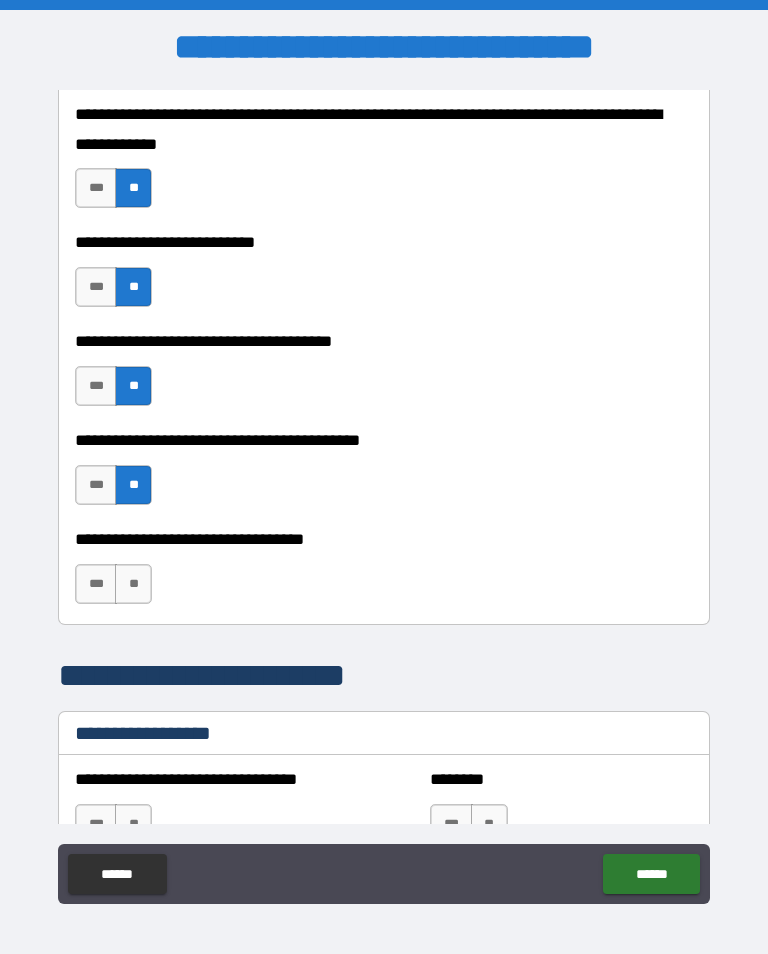 scroll, scrollTop: 980, scrollLeft: 0, axis: vertical 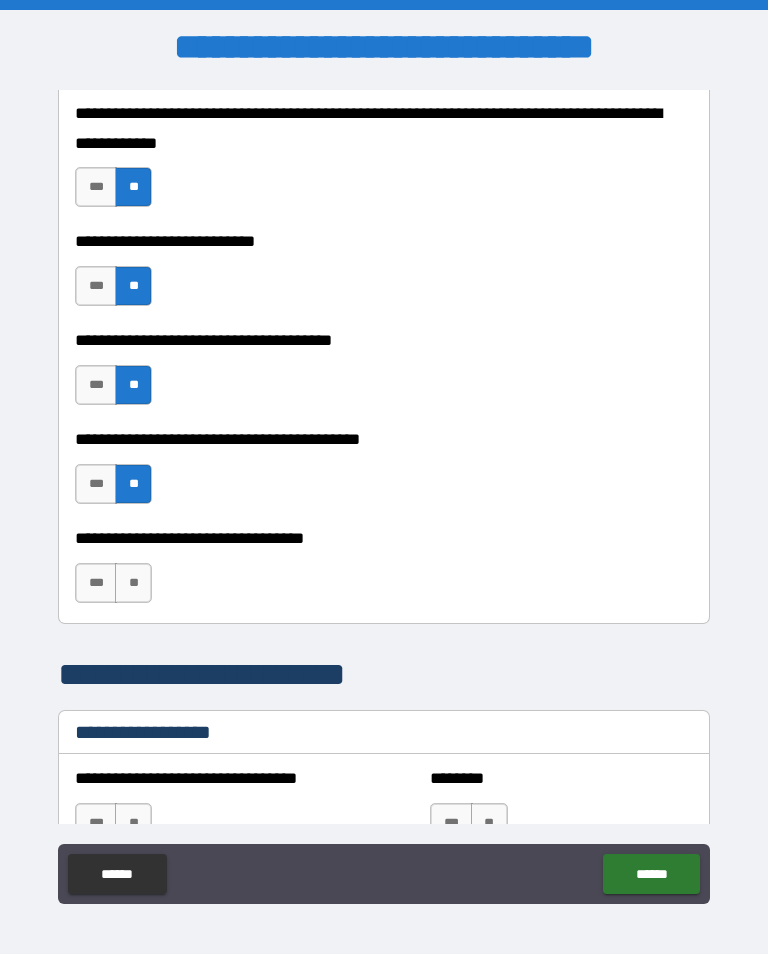 click on "**" at bounding box center (133, 583) 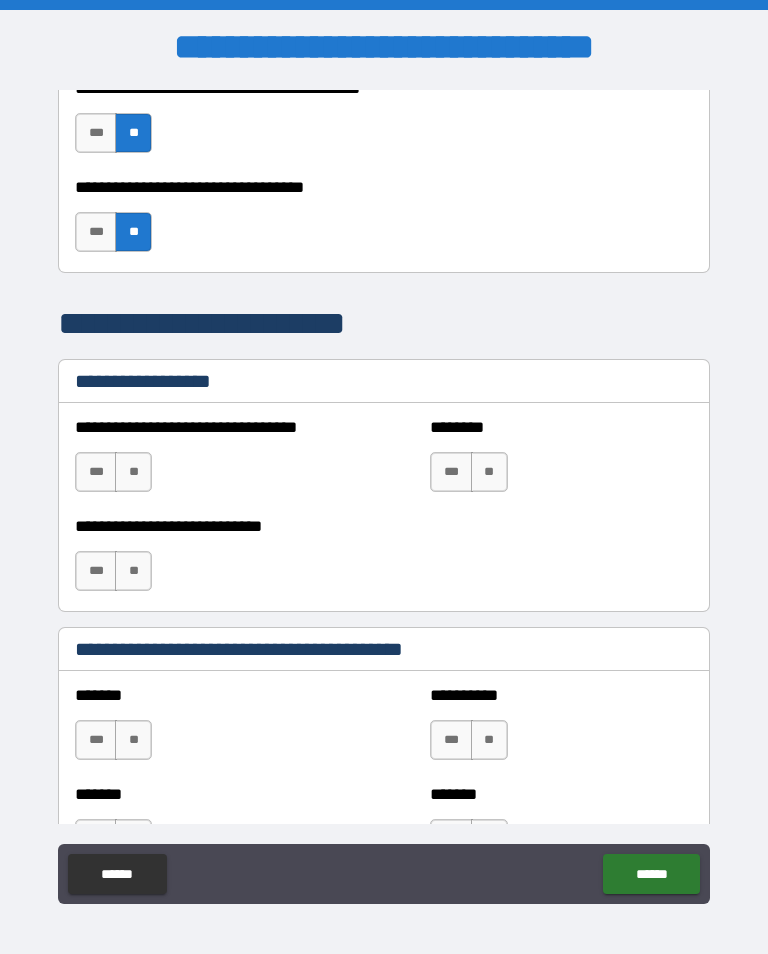 scroll, scrollTop: 1332, scrollLeft: 0, axis: vertical 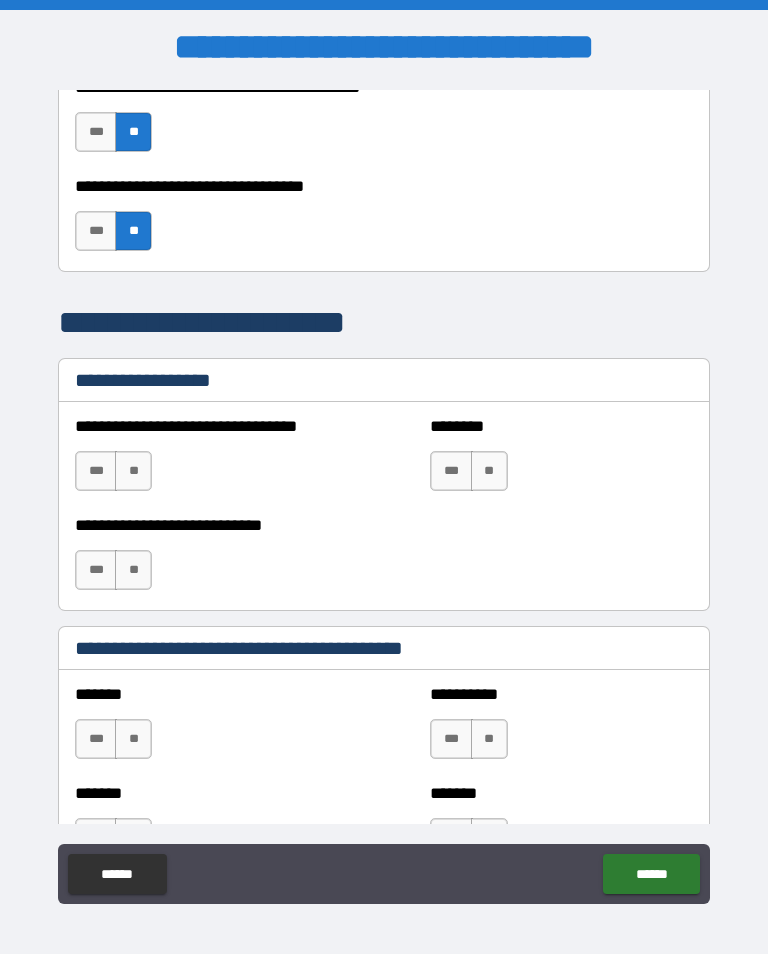 click on "**" at bounding box center (133, 471) 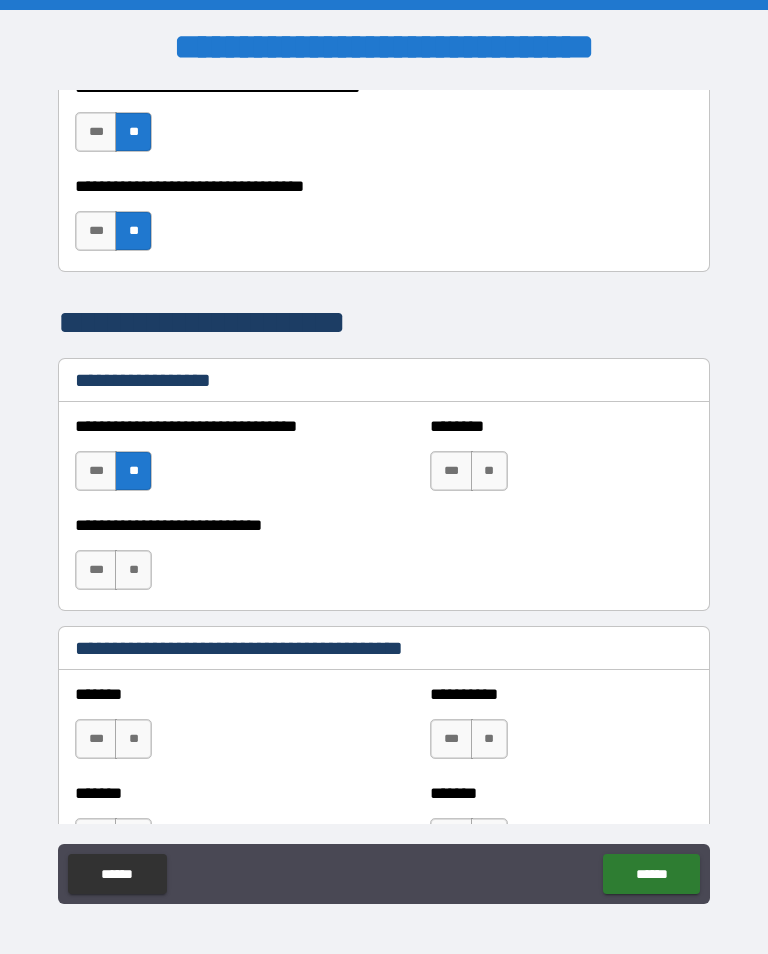 click on "**" at bounding box center (489, 471) 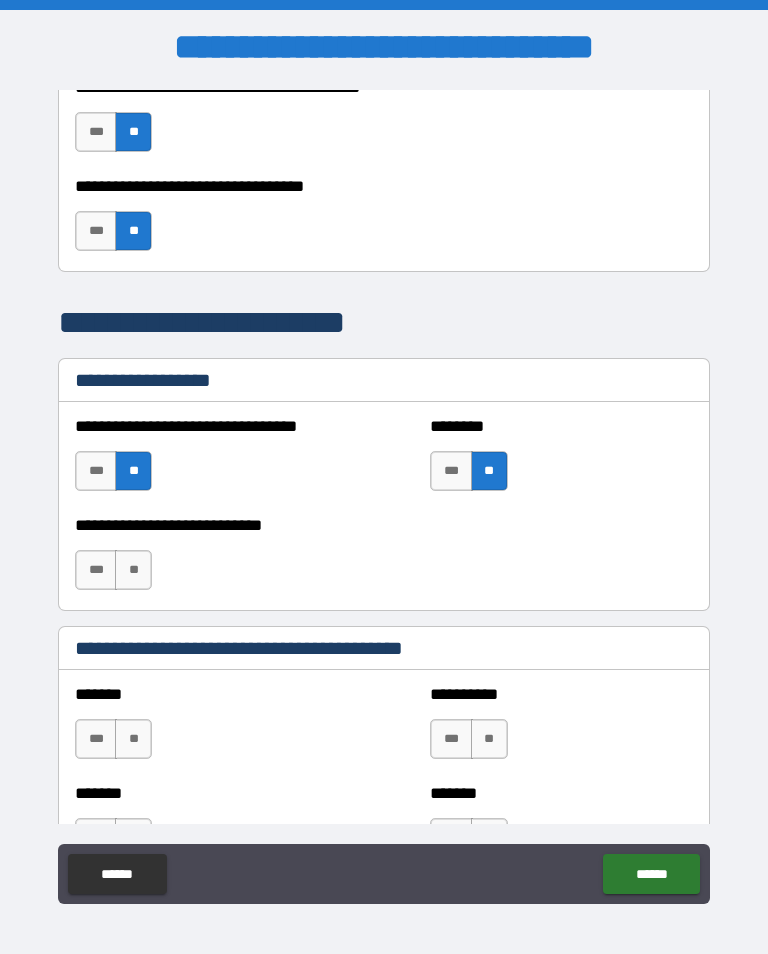click on "**" at bounding box center [133, 570] 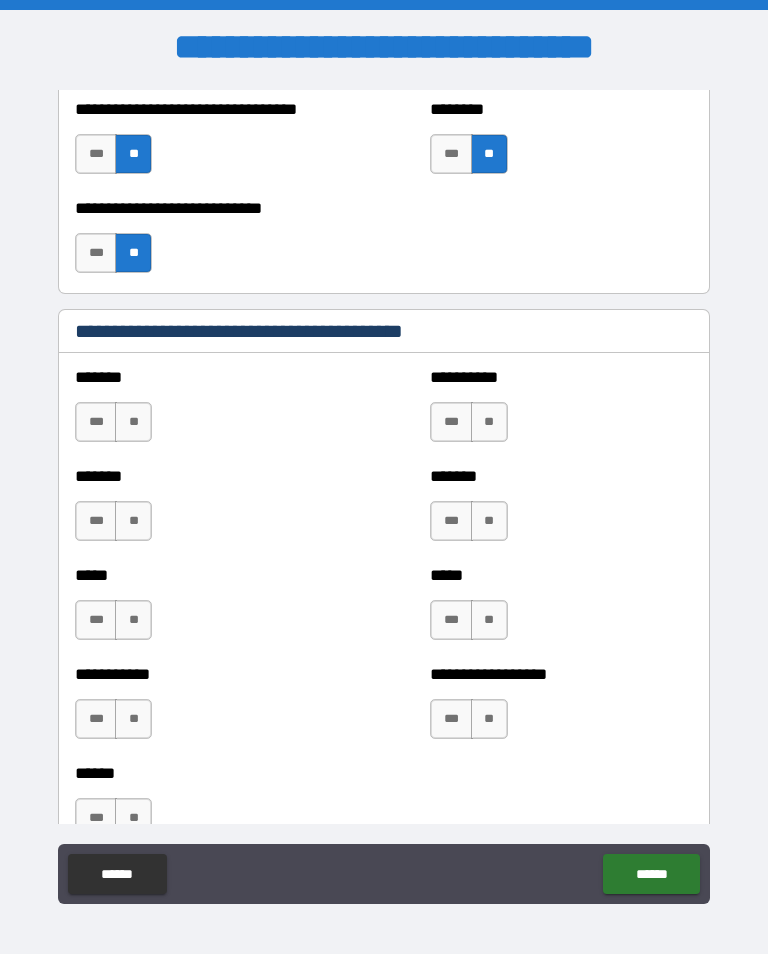 scroll, scrollTop: 1654, scrollLeft: 0, axis: vertical 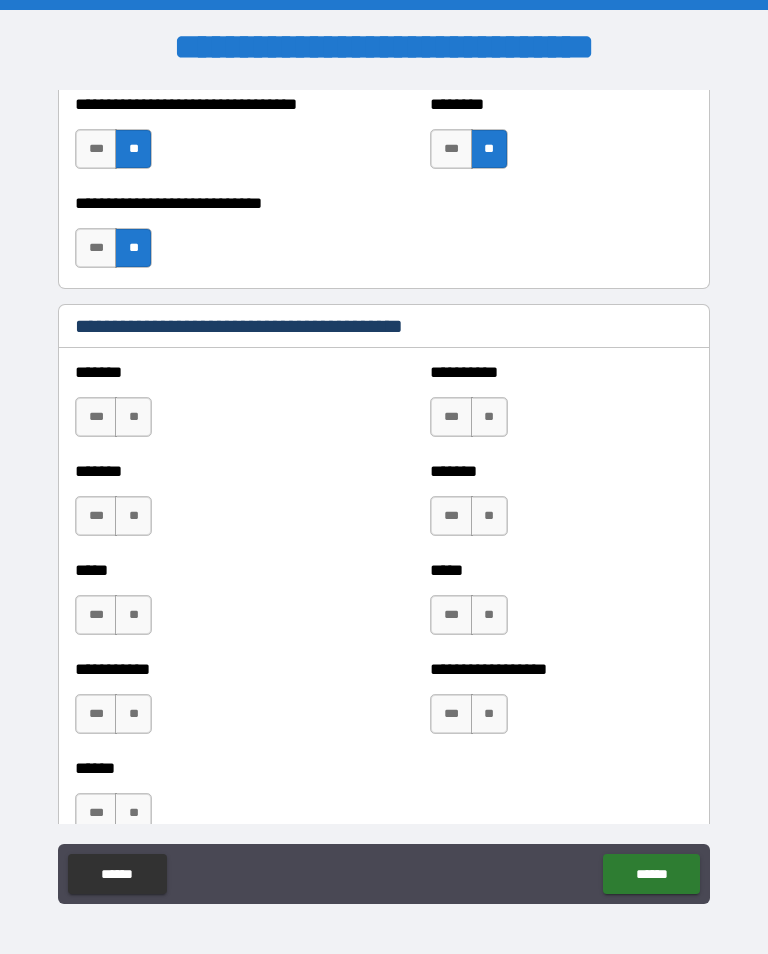click on "**" at bounding box center (133, 417) 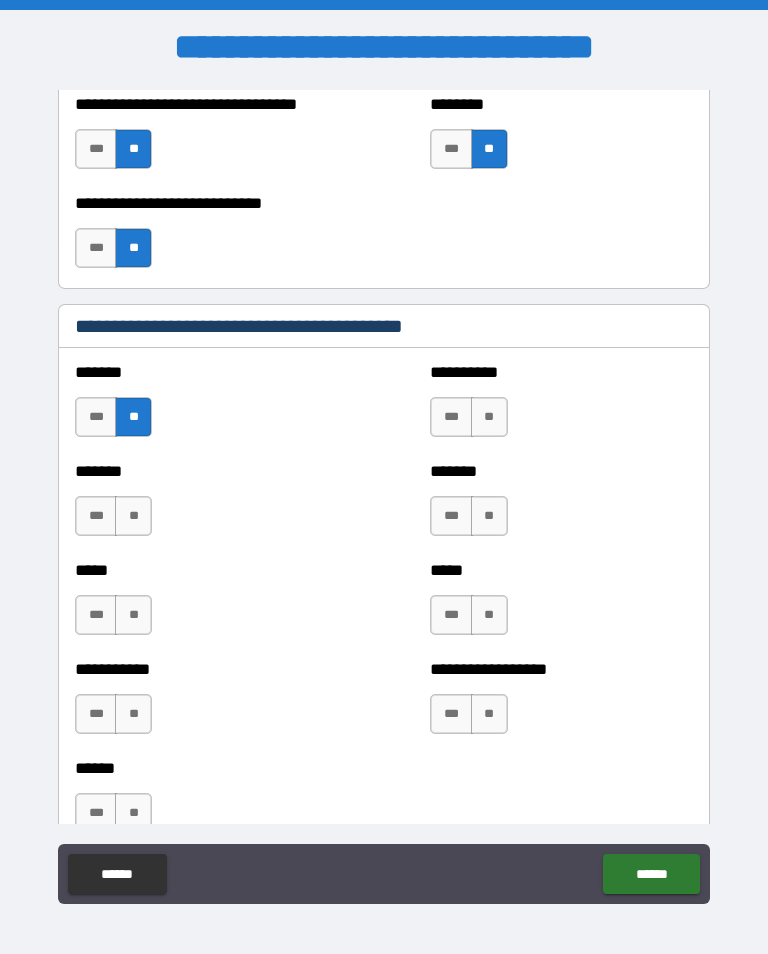 click on "**" at bounding box center (489, 417) 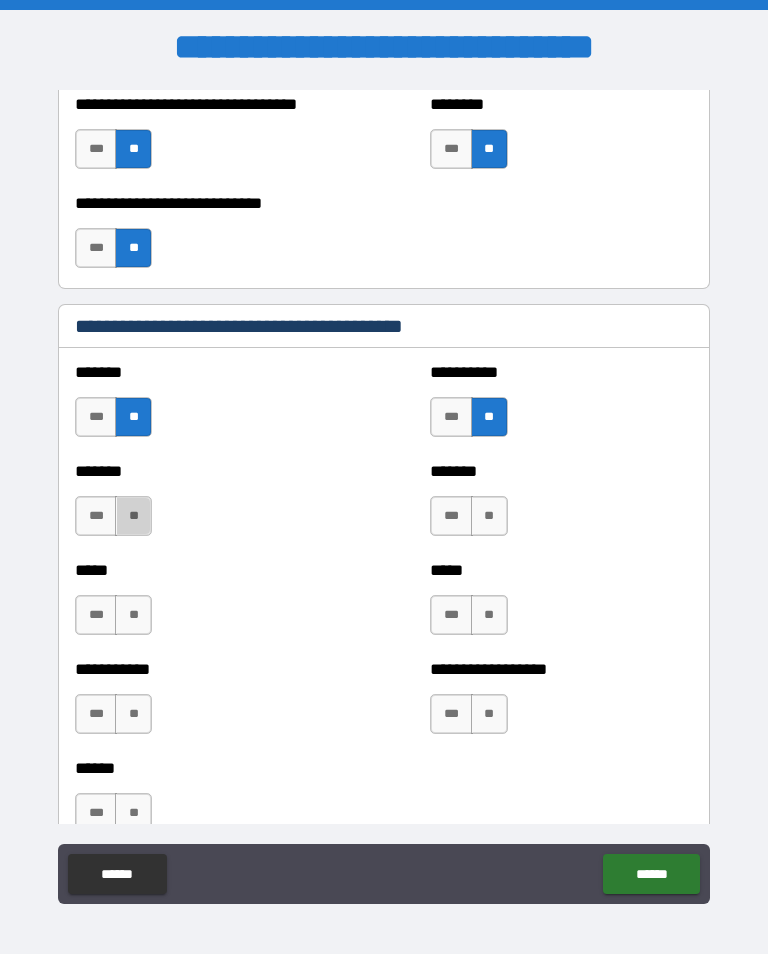 click on "**" at bounding box center [133, 516] 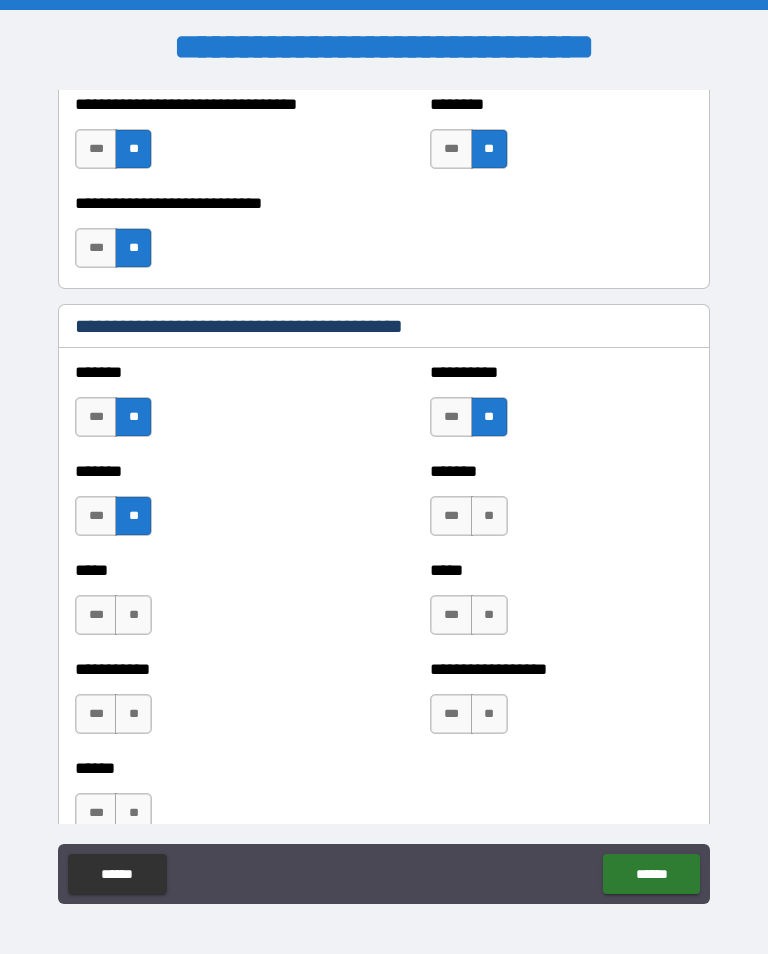 click on "**" at bounding box center [489, 516] 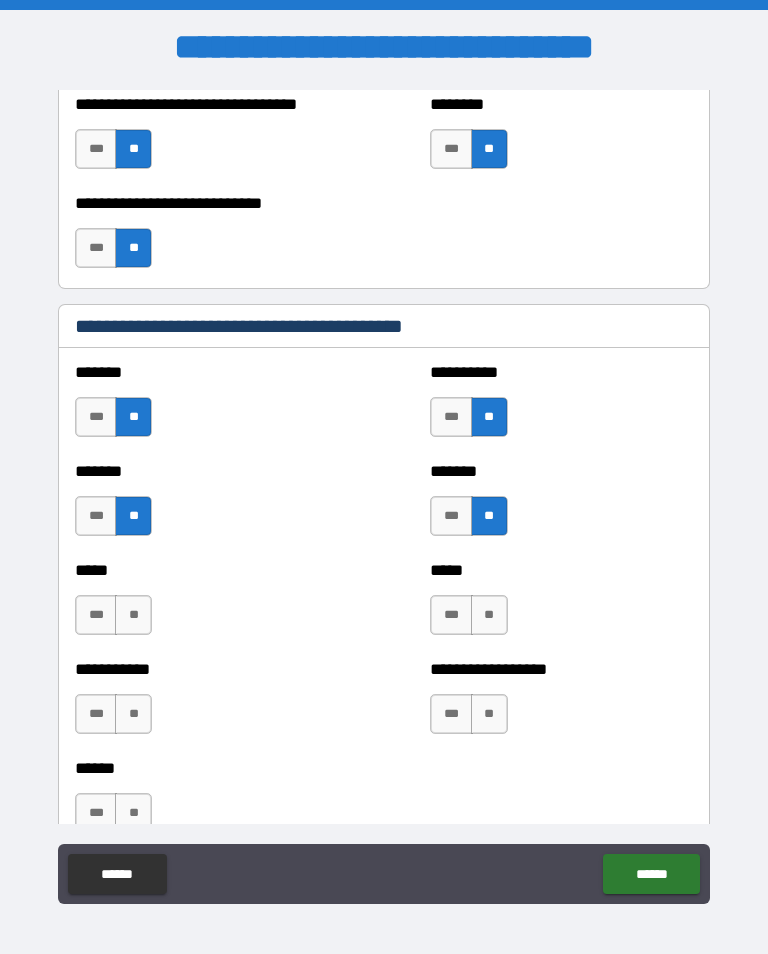 scroll, scrollTop: 1742, scrollLeft: 0, axis: vertical 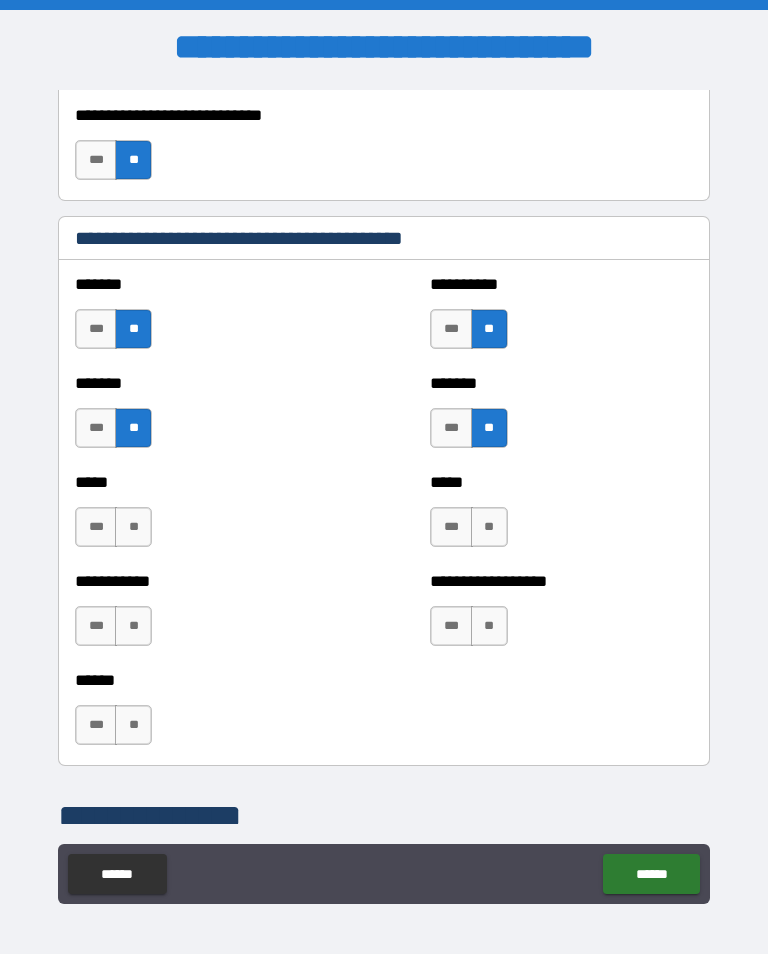 click on "**" at bounding box center [133, 527] 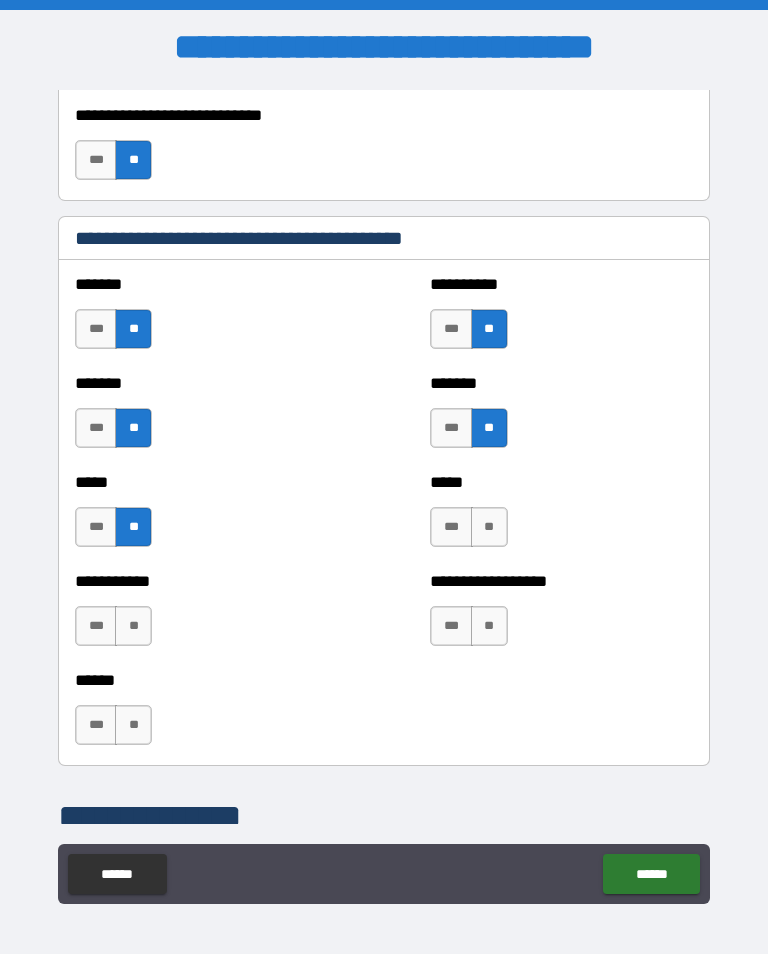 click on "**" at bounding box center [489, 527] 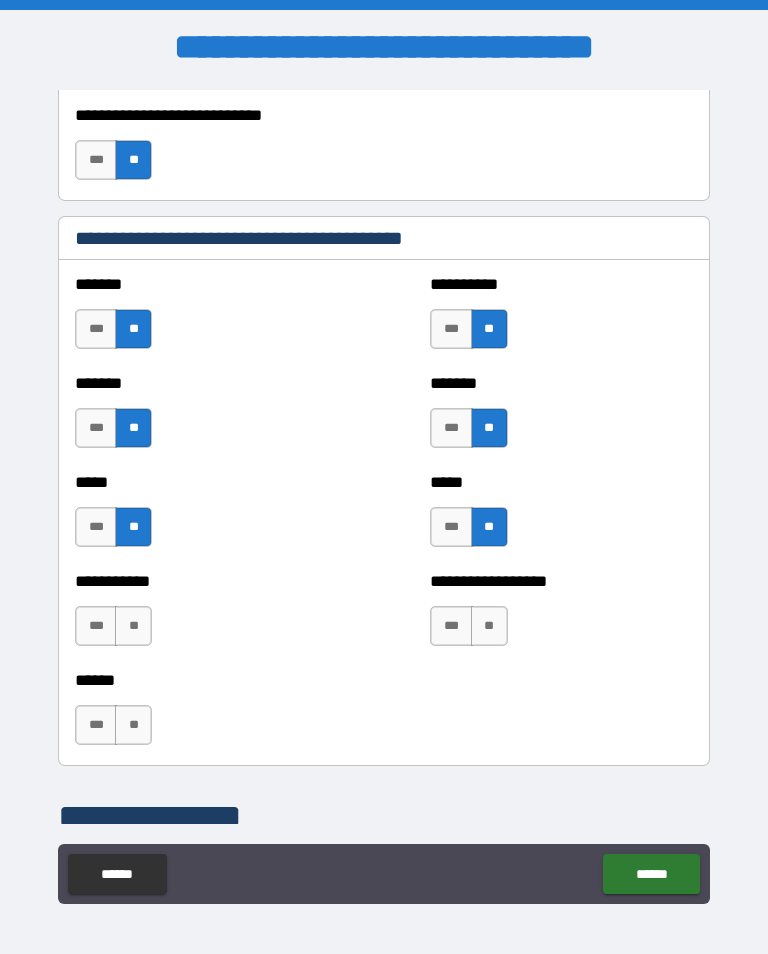 click on "**" at bounding box center [133, 626] 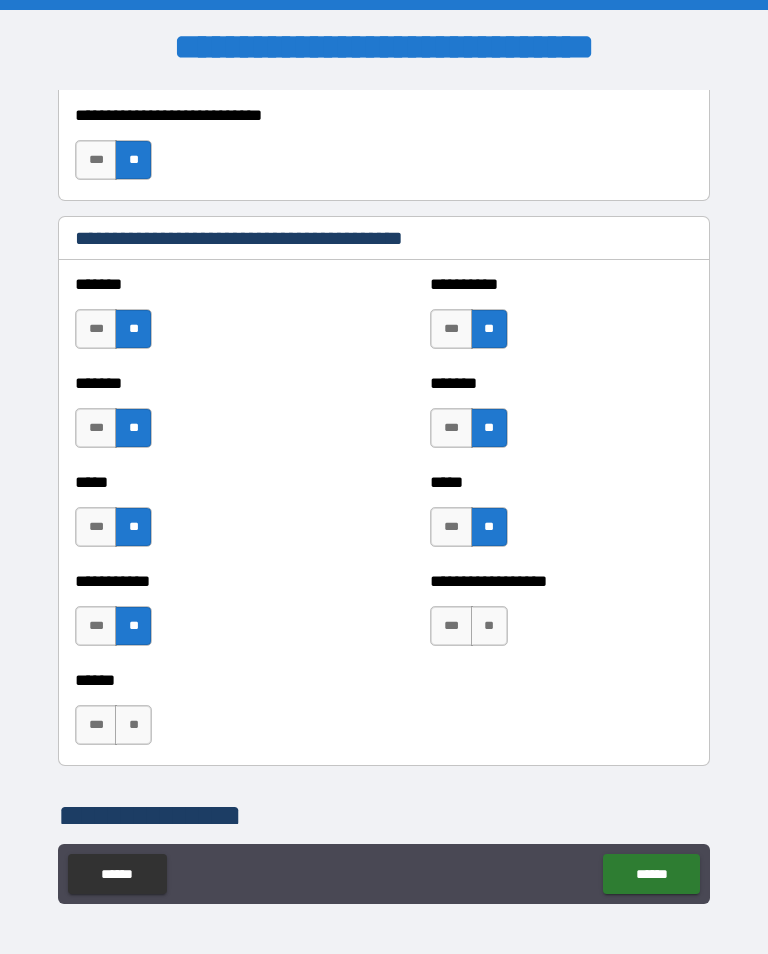 click on "**" at bounding box center [489, 626] 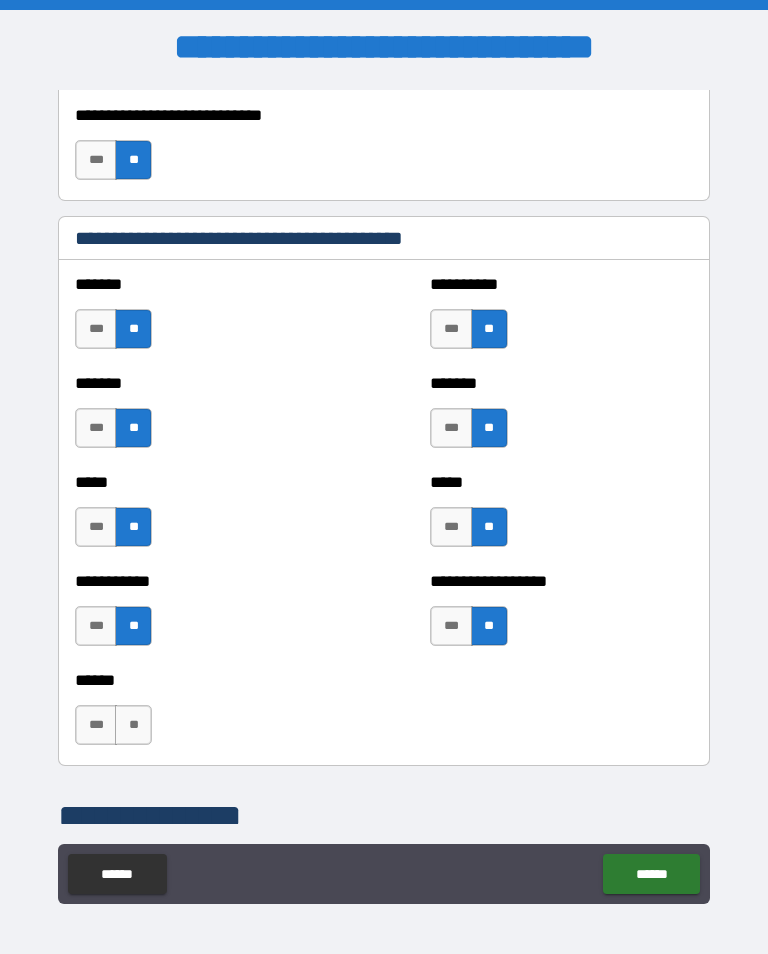 click on "**" at bounding box center (133, 725) 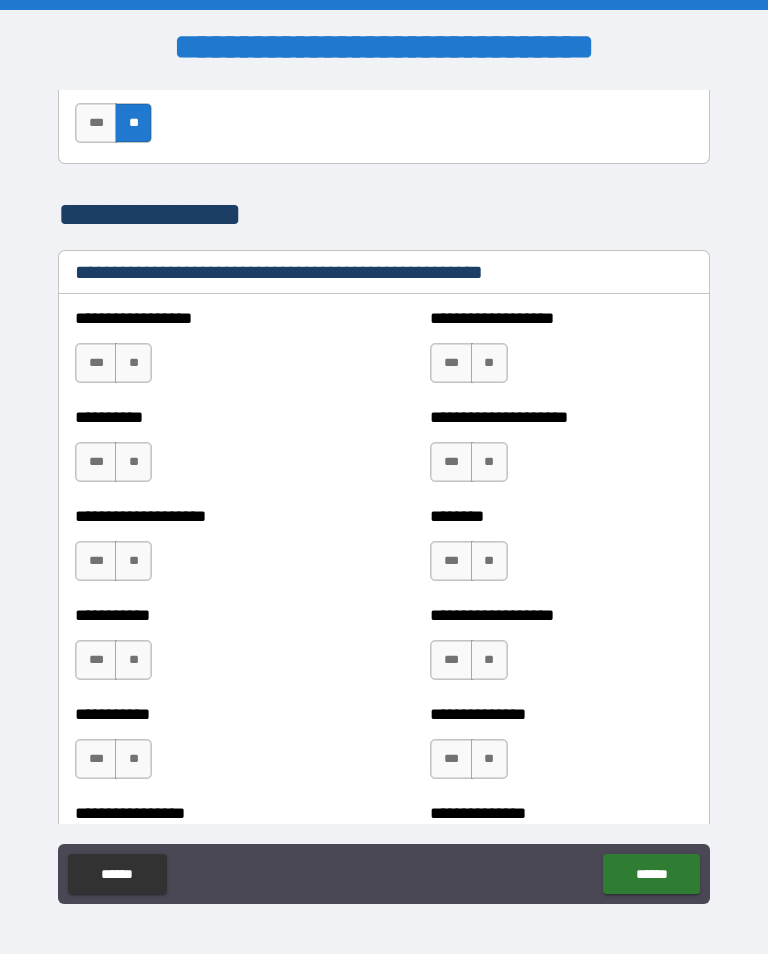 scroll, scrollTop: 2349, scrollLeft: 0, axis: vertical 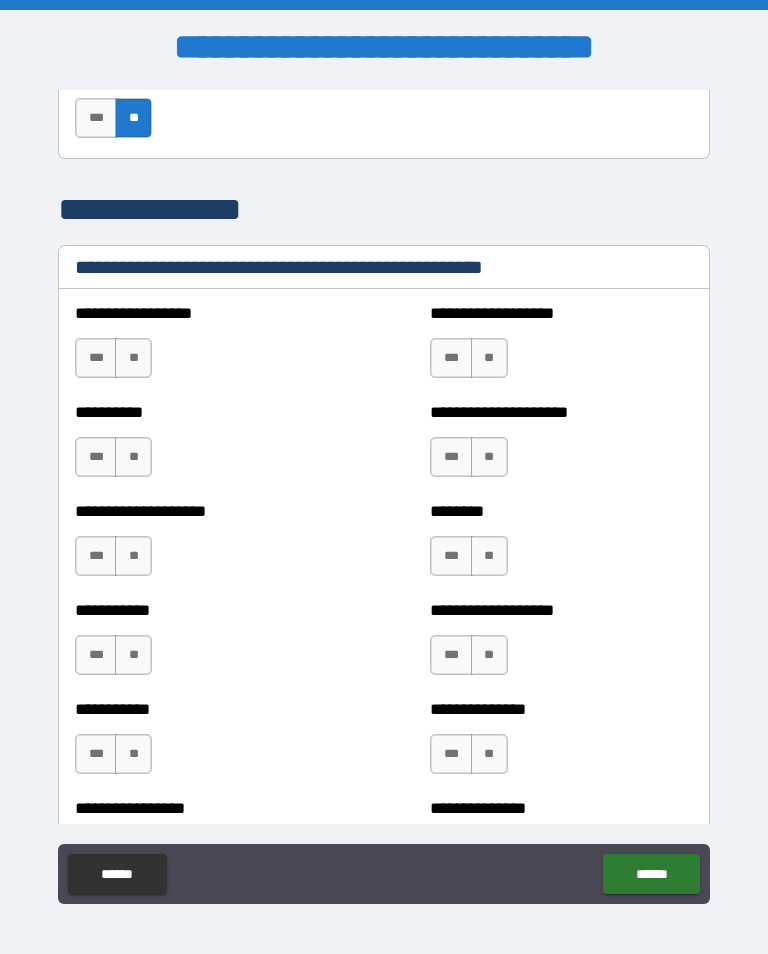 click on "**" at bounding box center (133, 358) 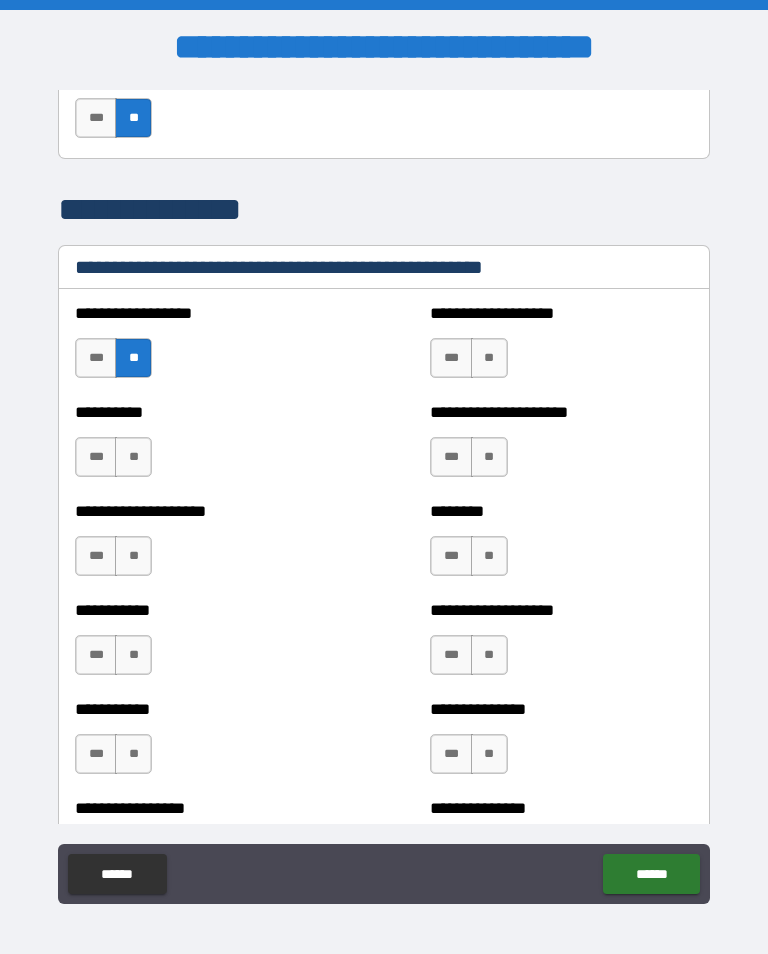 click on "**" at bounding box center [489, 358] 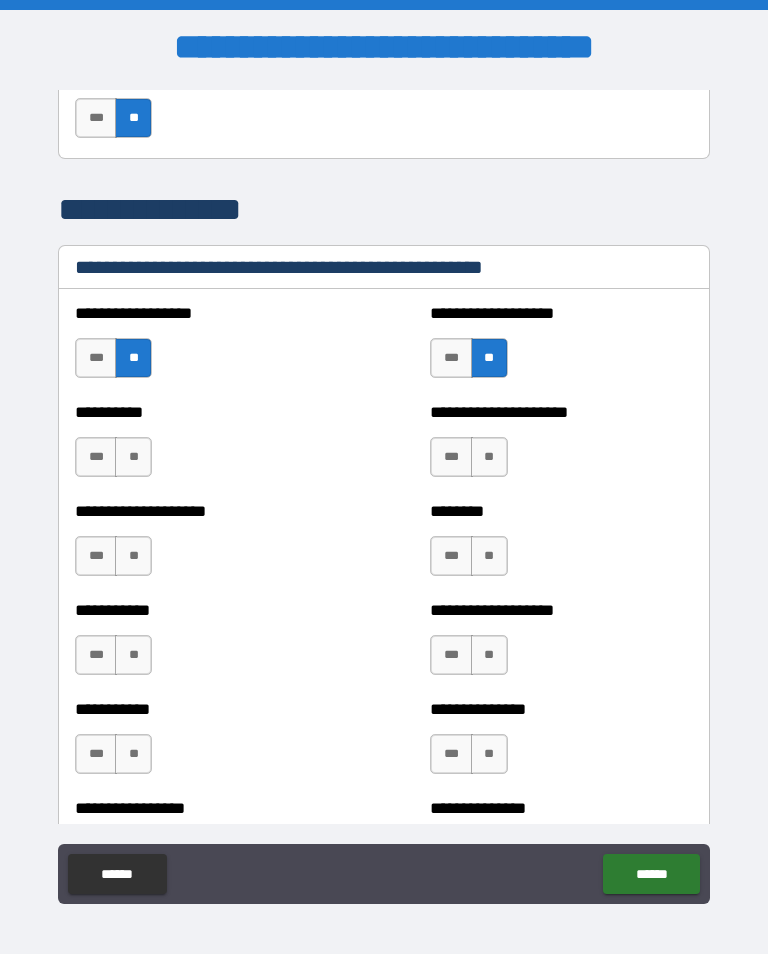 click on "**" at bounding box center [133, 457] 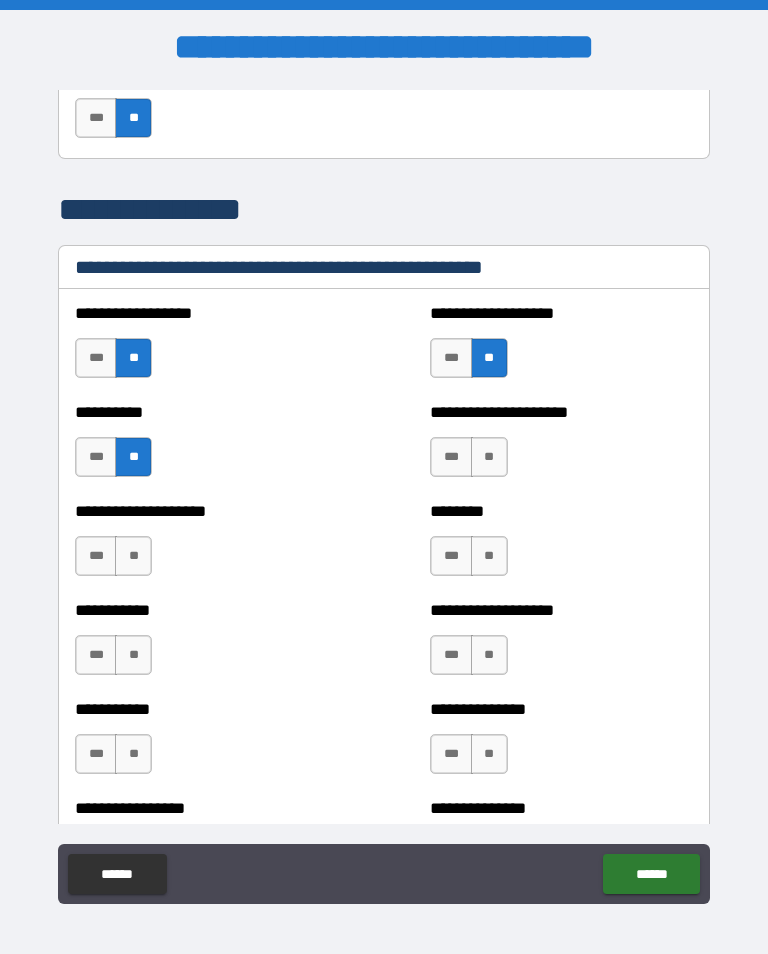 click on "**" at bounding box center [489, 457] 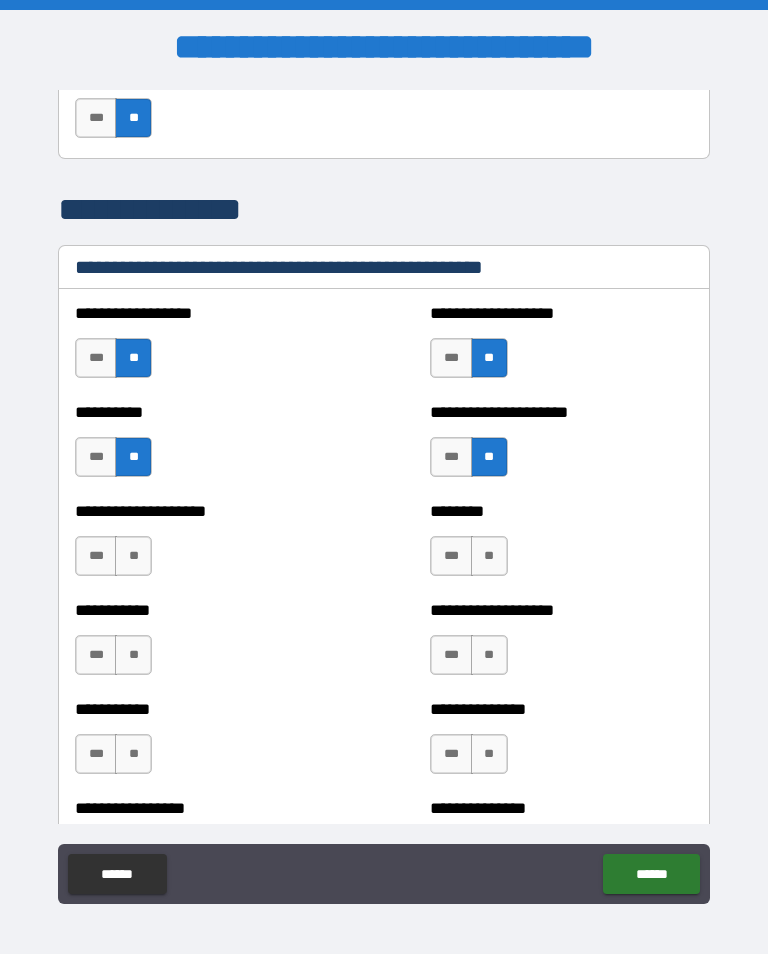 click on "**" at bounding box center (133, 556) 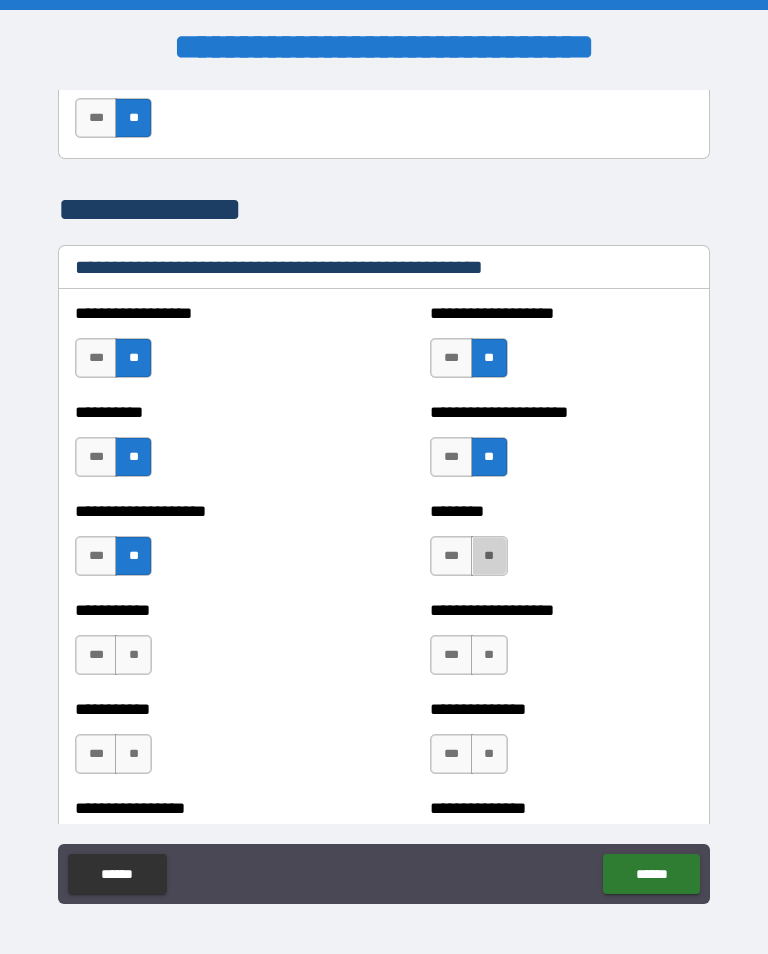 click on "**" at bounding box center [489, 556] 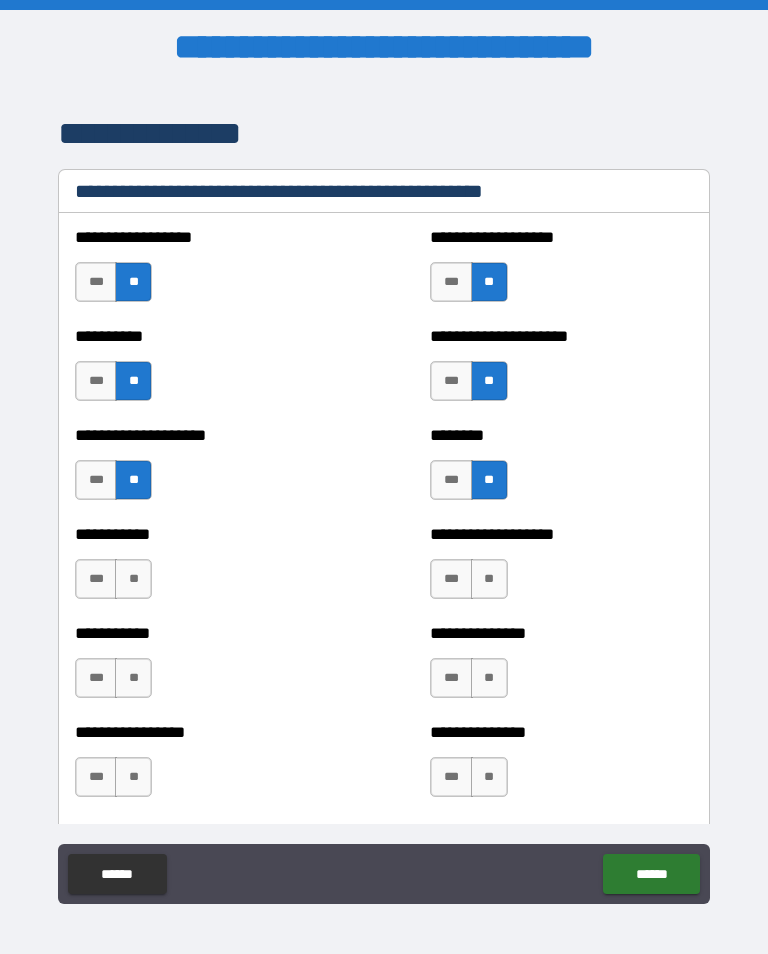 scroll, scrollTop: 2456, scrollLeft: 0, axis: vertical 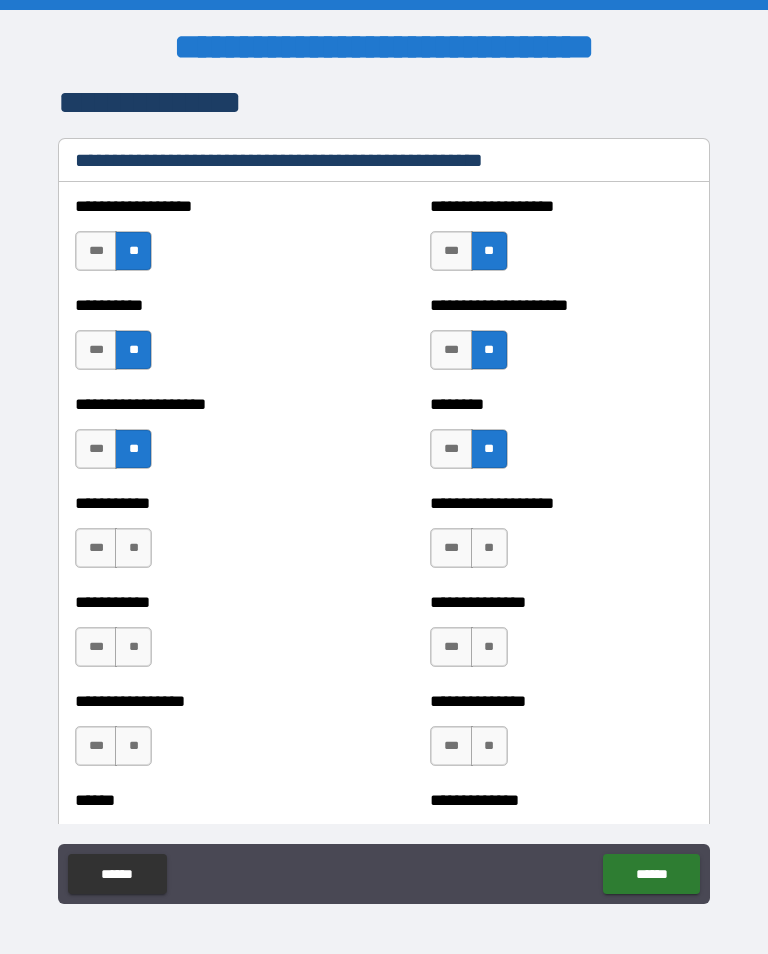 click on "**" at bounding box center (133, 548) 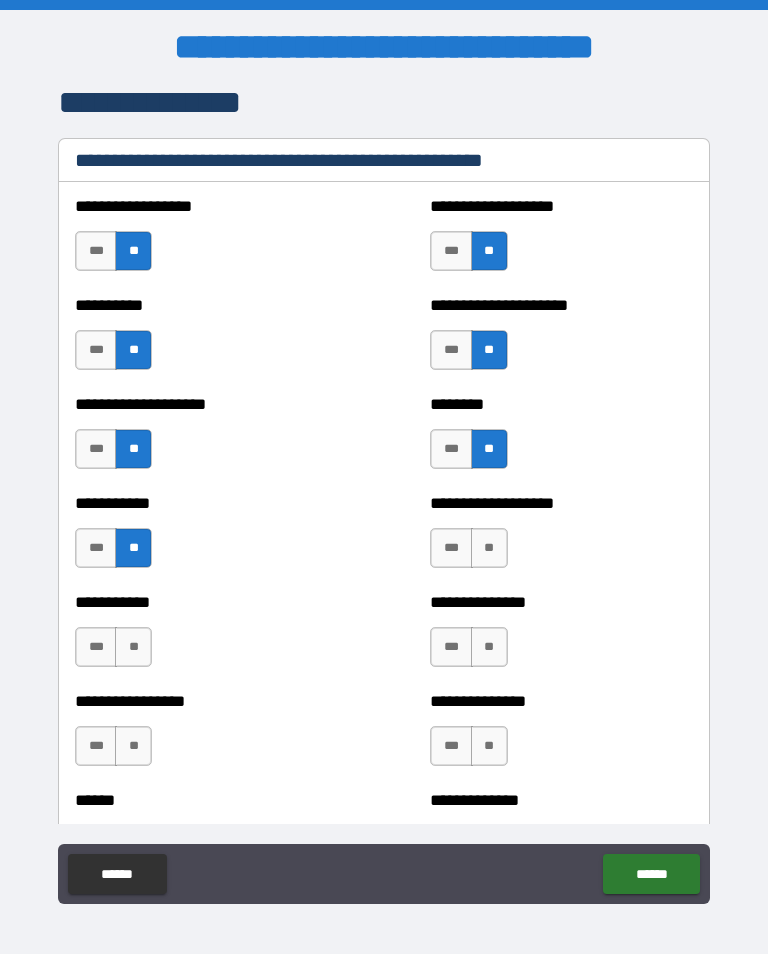 click on "**" at bounding box center [489, 548] 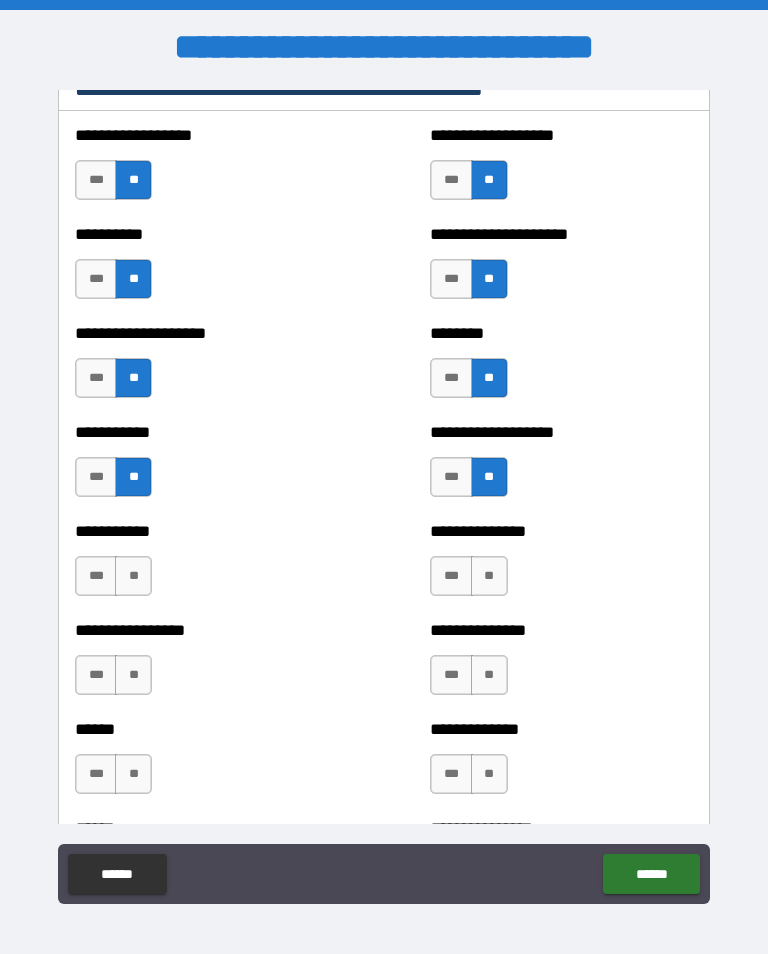 scroll, scrollTop: 2529, scrollLeft: 0, axis: vertical 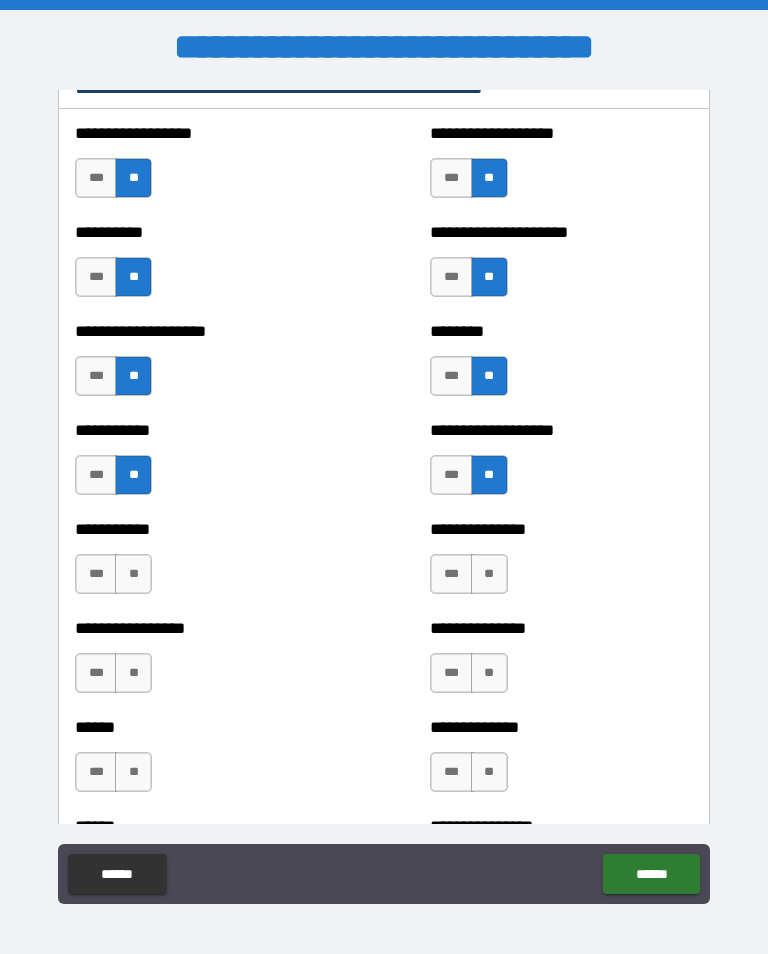 click on "**" at bounding box center (133, 574) 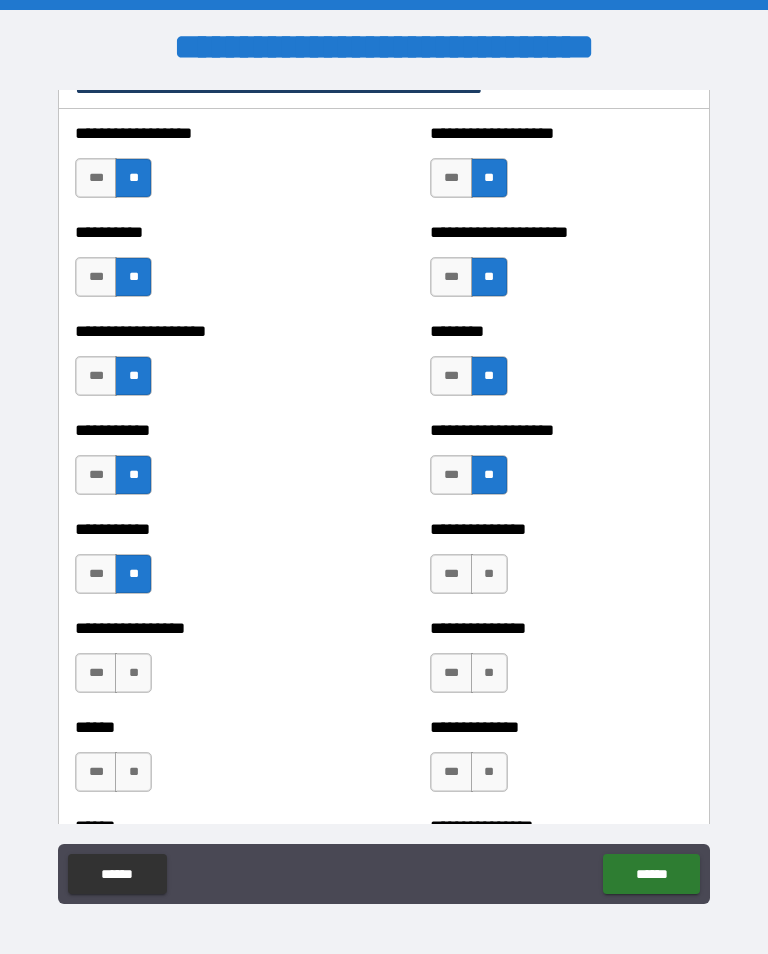 click on "**" at bounding box center (489, 574) 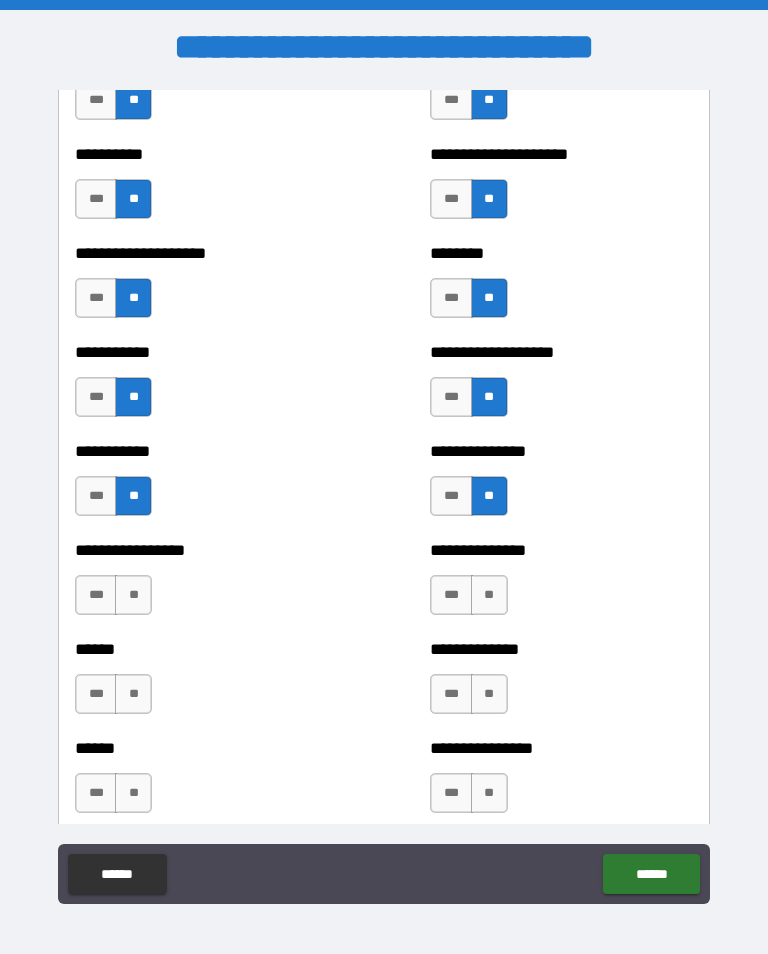 click on "**" at bounding box center (133, 595) 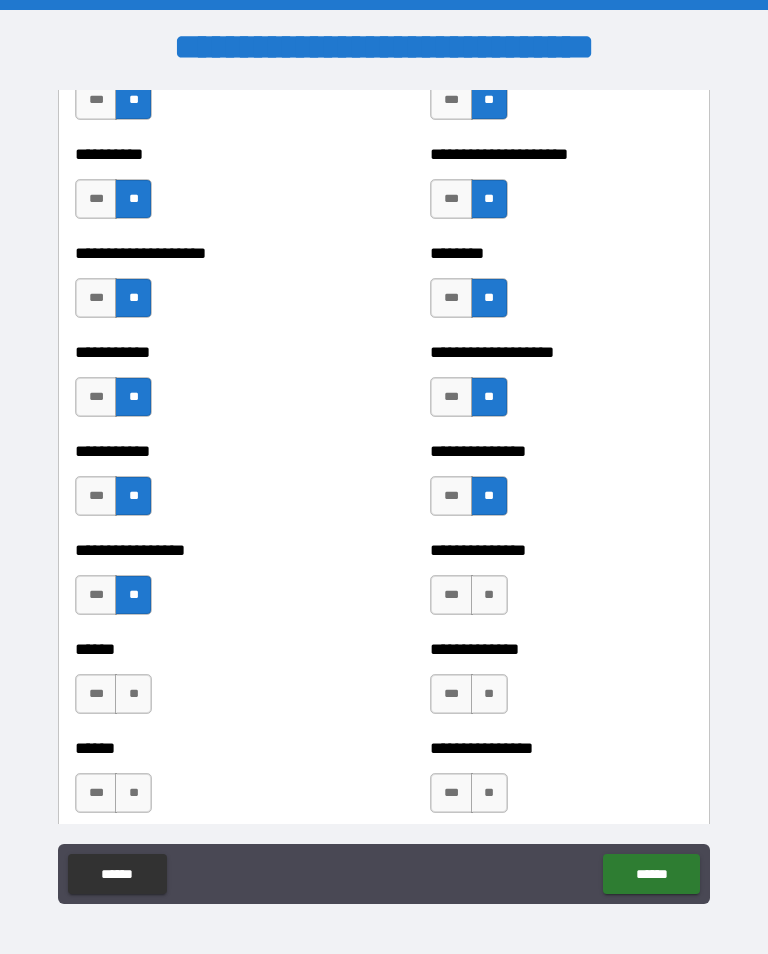 click on "**" at bounding box center (489, 595) 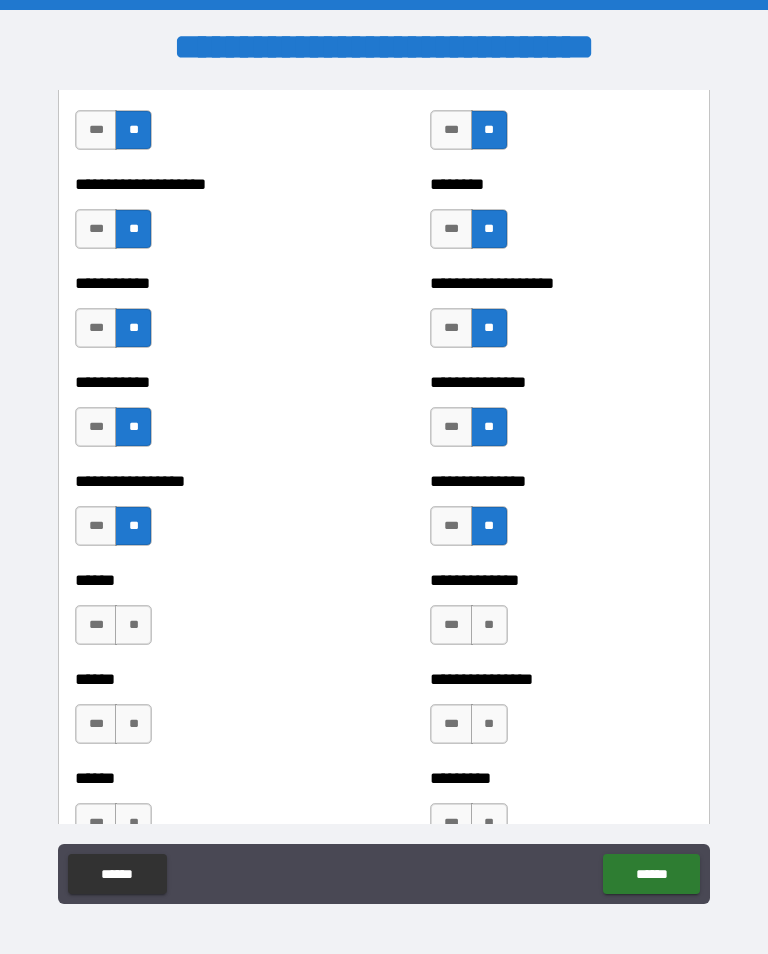 click on "**" at bounding box center [133, 625] 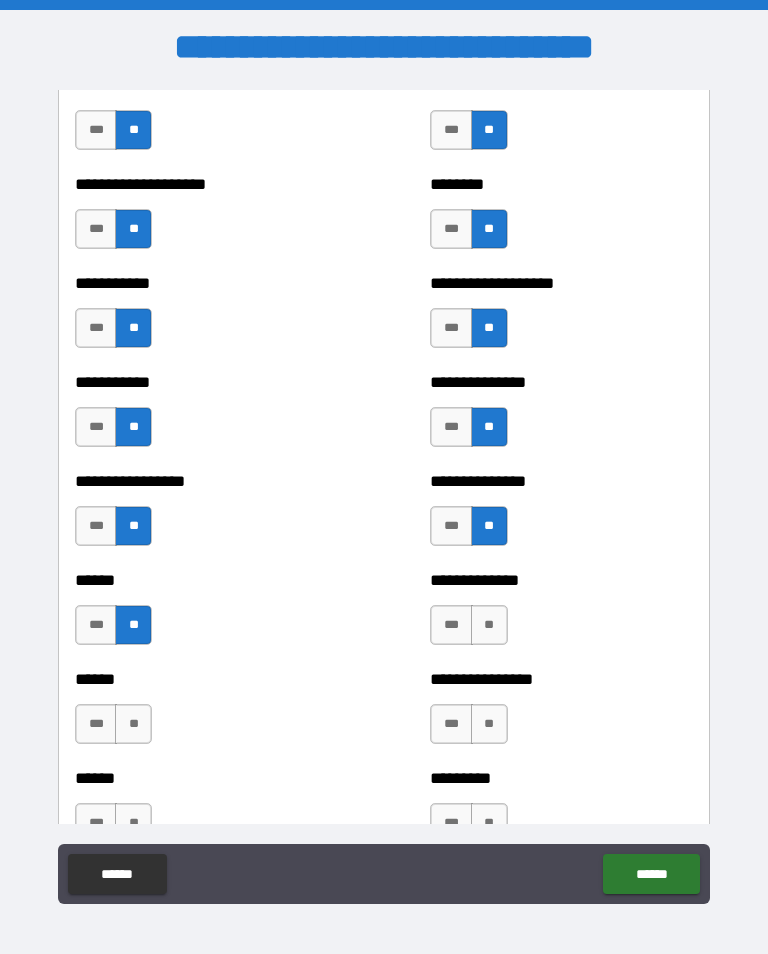 click on "**" at bounding box center [489, 625] 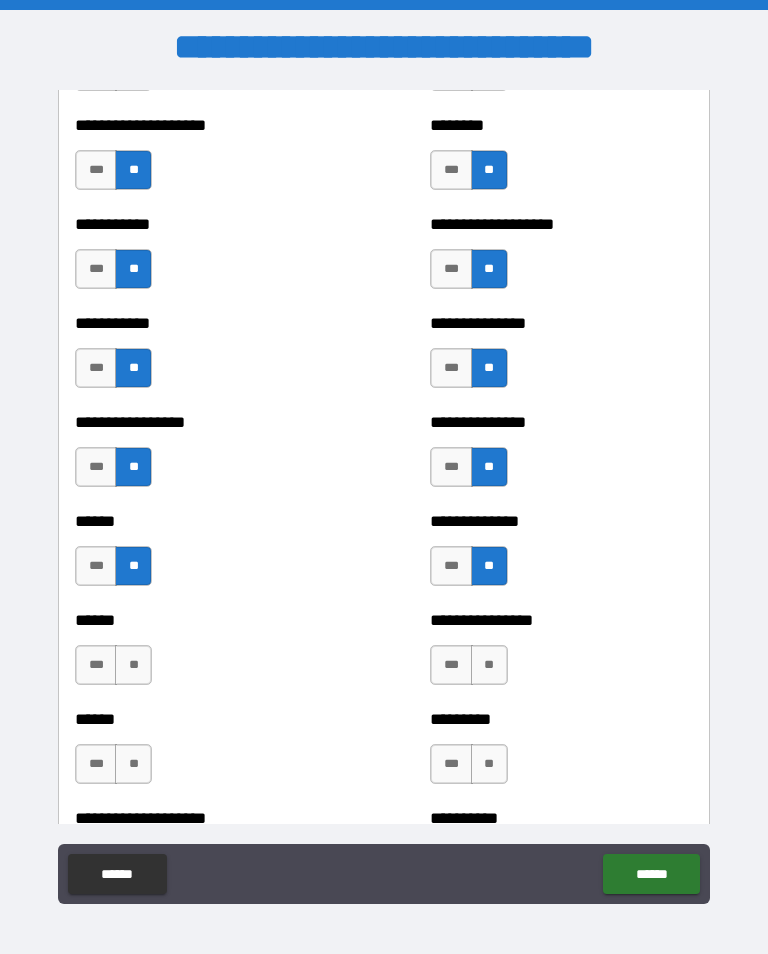 scroll, scrollTop: 2771, scrollLeft: 0, axis: vertical 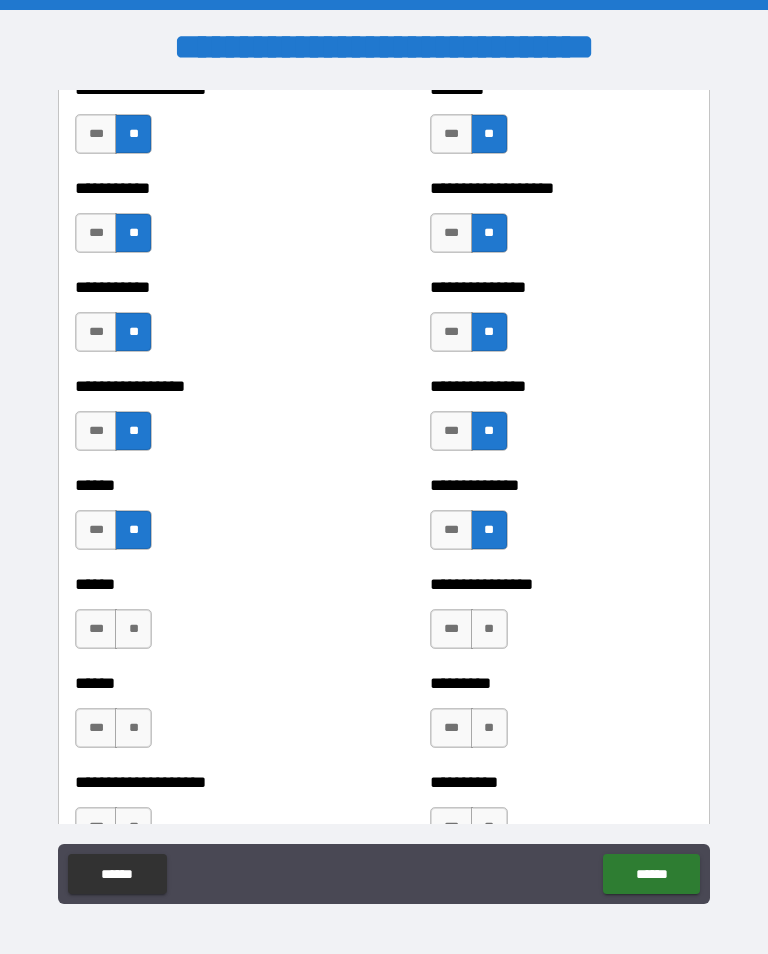 click on "**" at bounding box center [133, 629] 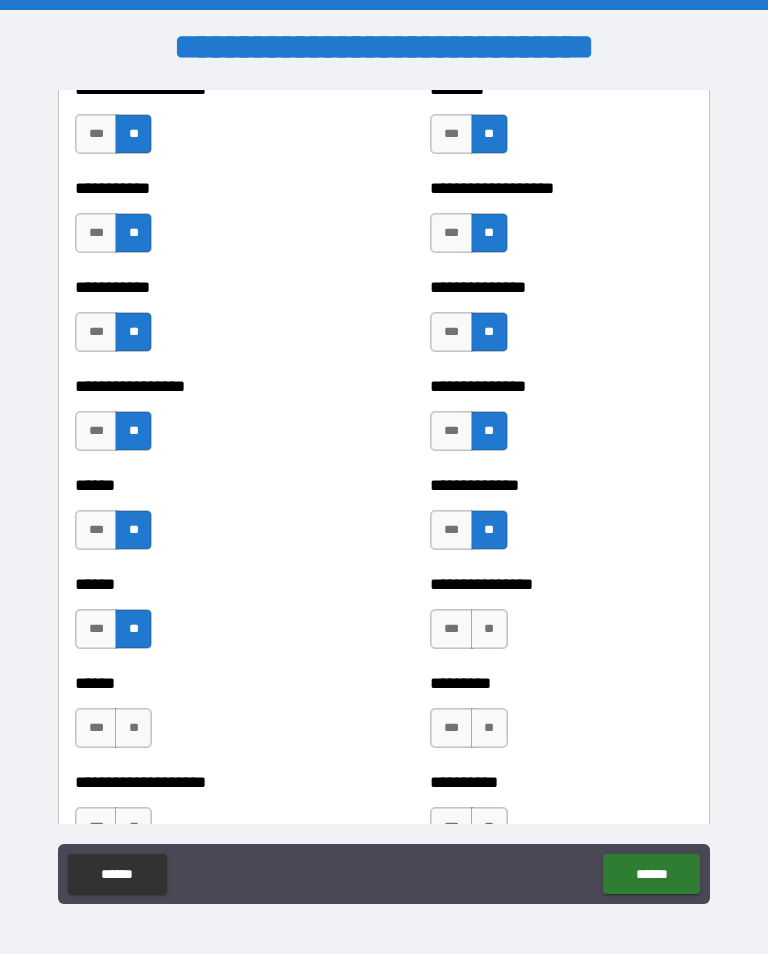 click on "**" at bounding box center (489, 629) 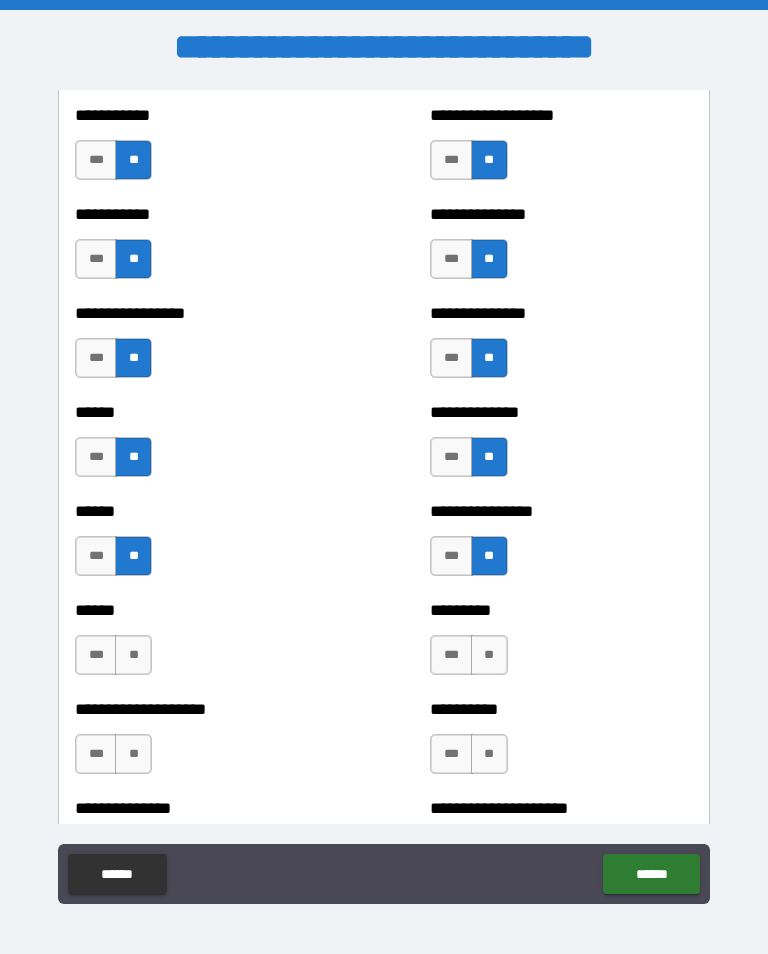 click on "**" at bounding box center (133, 655) 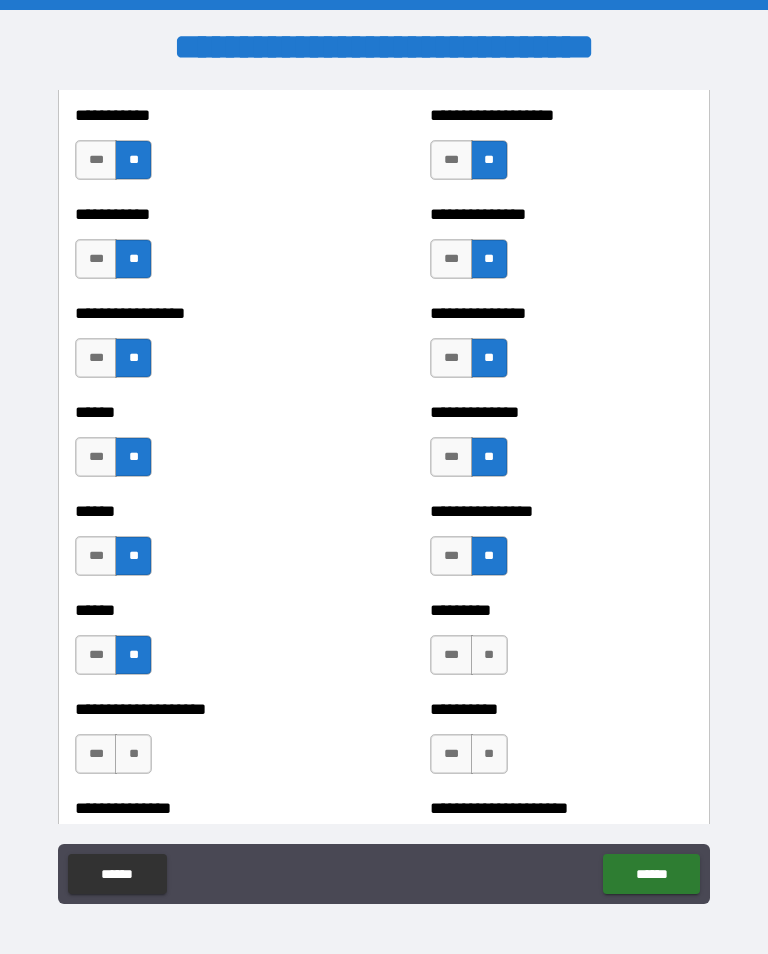 click on "**" at bounding box center [489, 655] 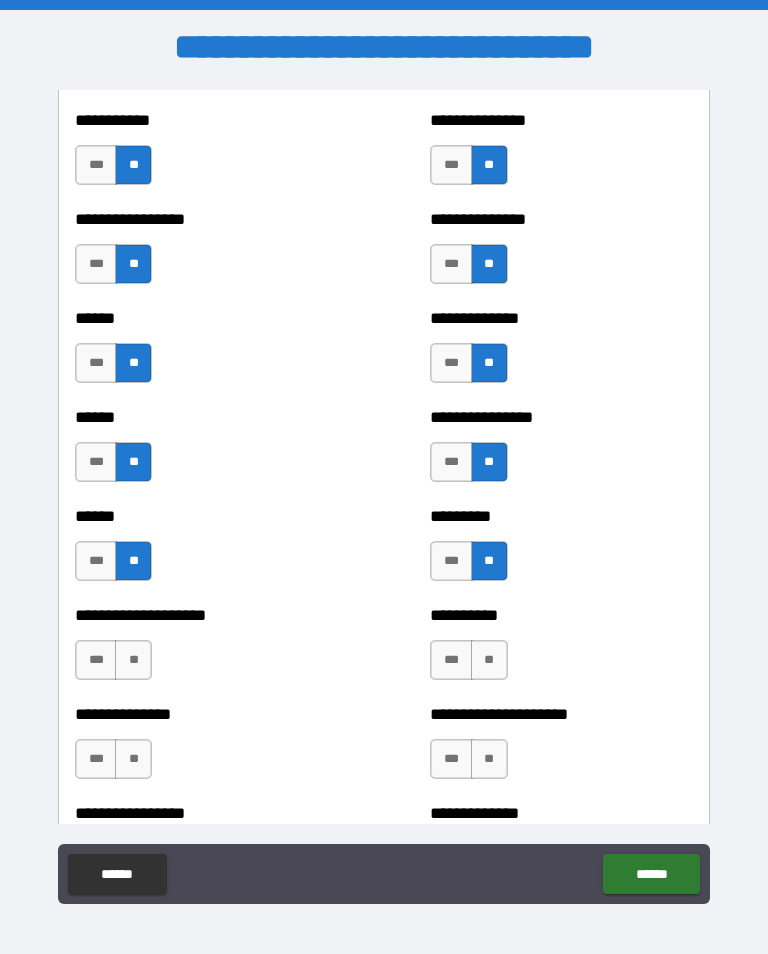 scroll, scrollTop: 2943, scrollLeft: 0, axis: vertical 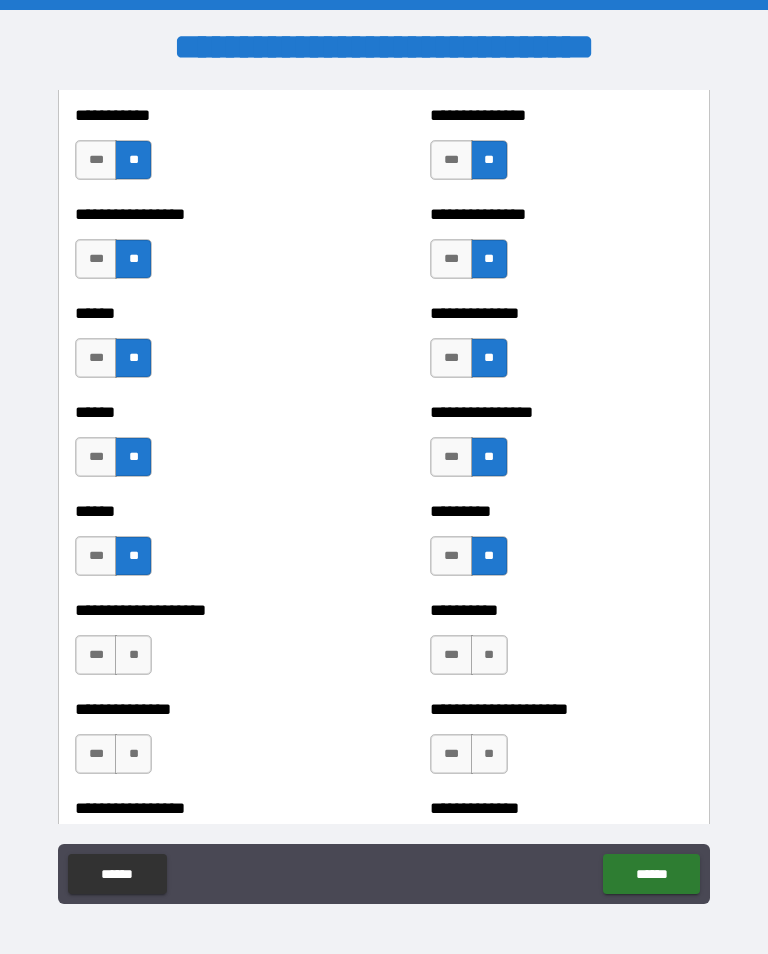 click on "**" at bounding box center (133, 655) 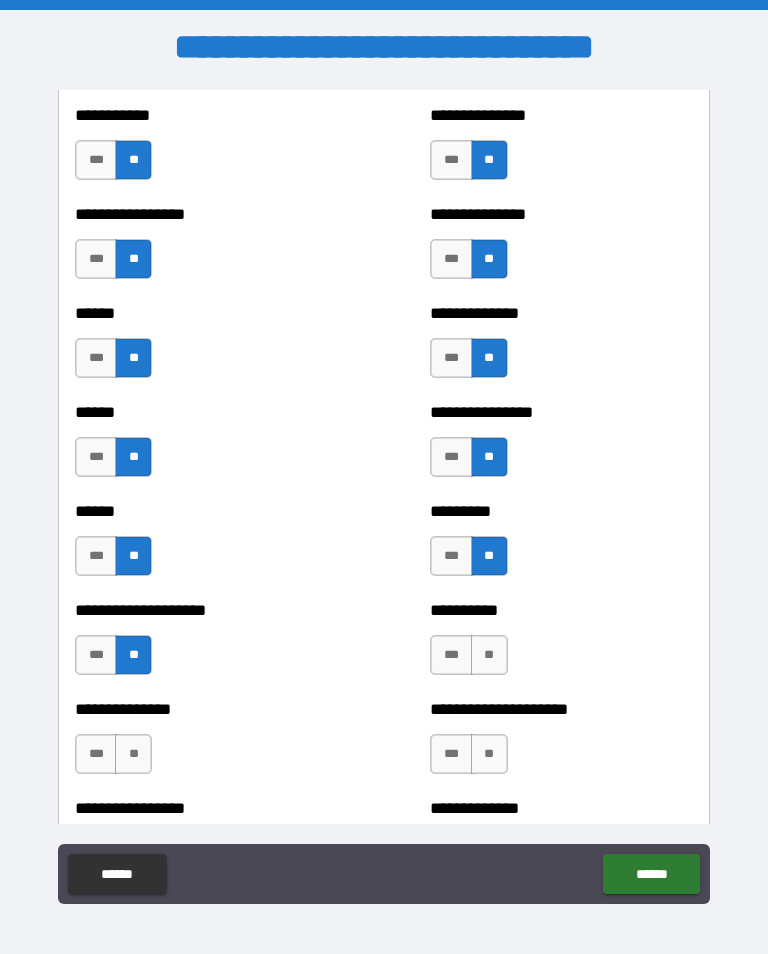 click on "**" at bounding box center (489, 655) 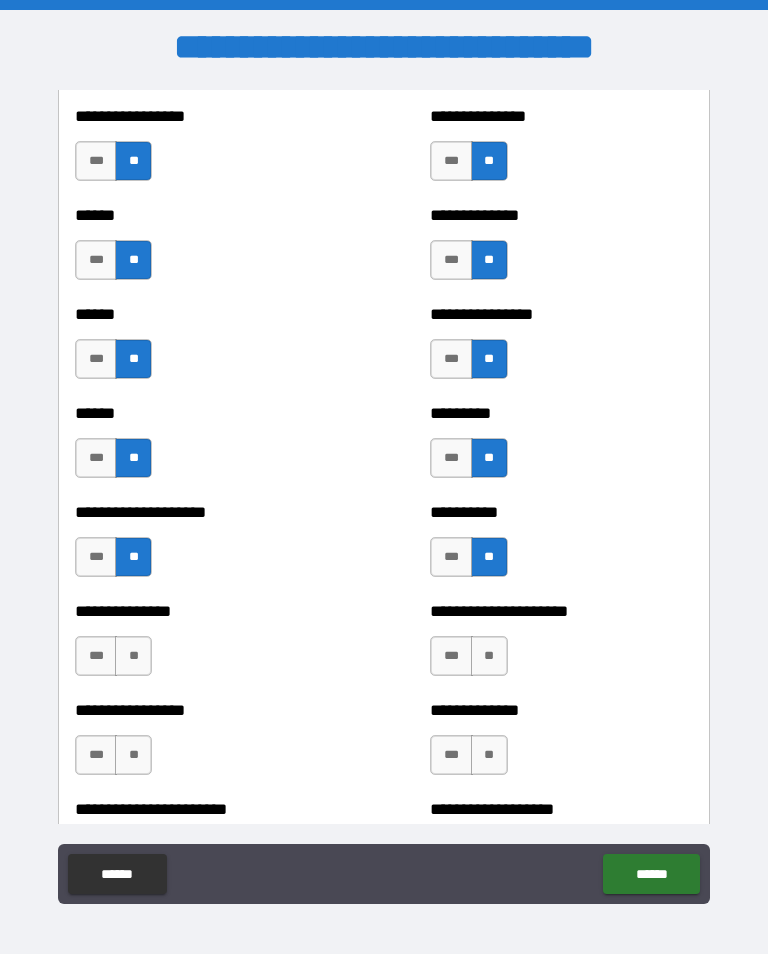 scroll, scrollTop: 3042, scrollLeft: 0, axis: vertical 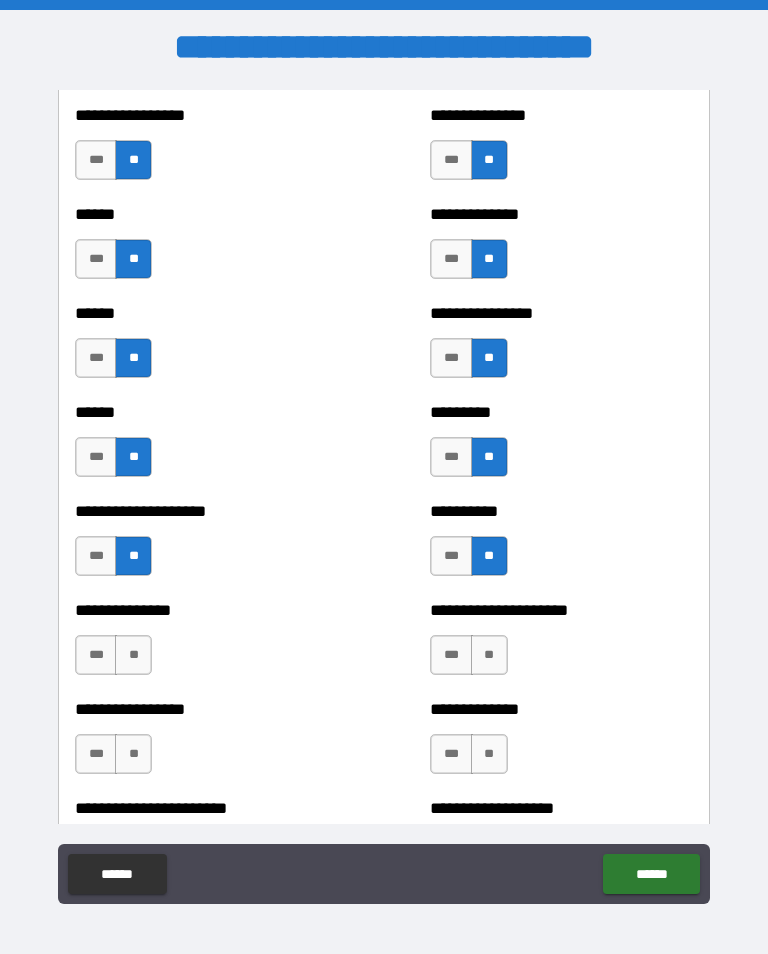 click on "**" at bounding box center (489, 655) 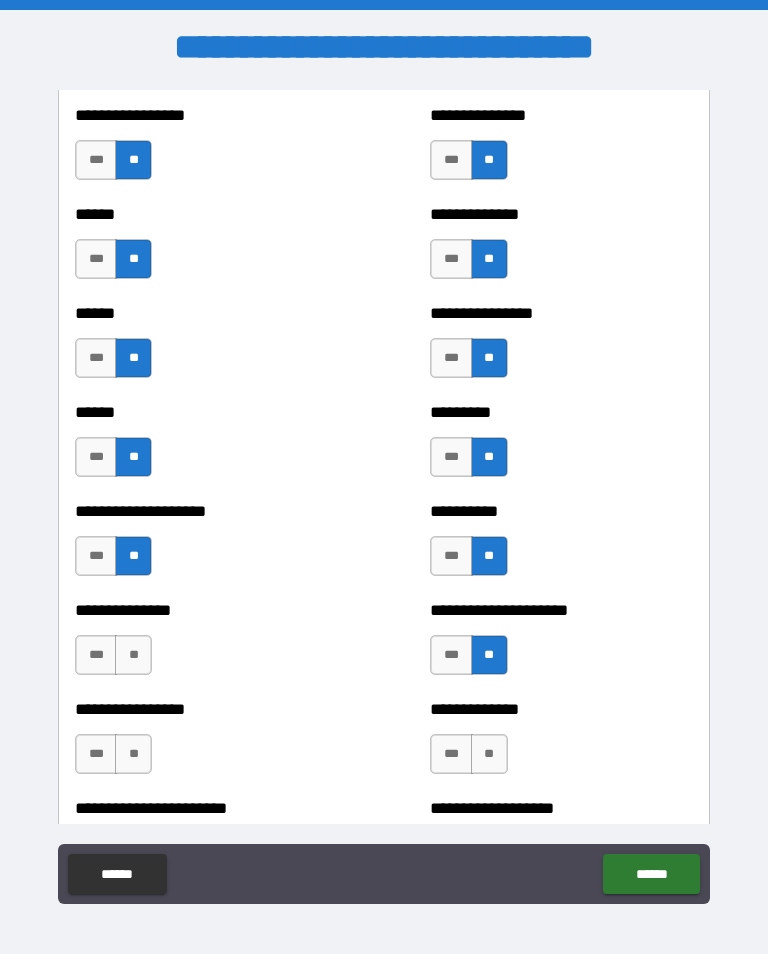 click on "**" at bounding box center (133, 655) 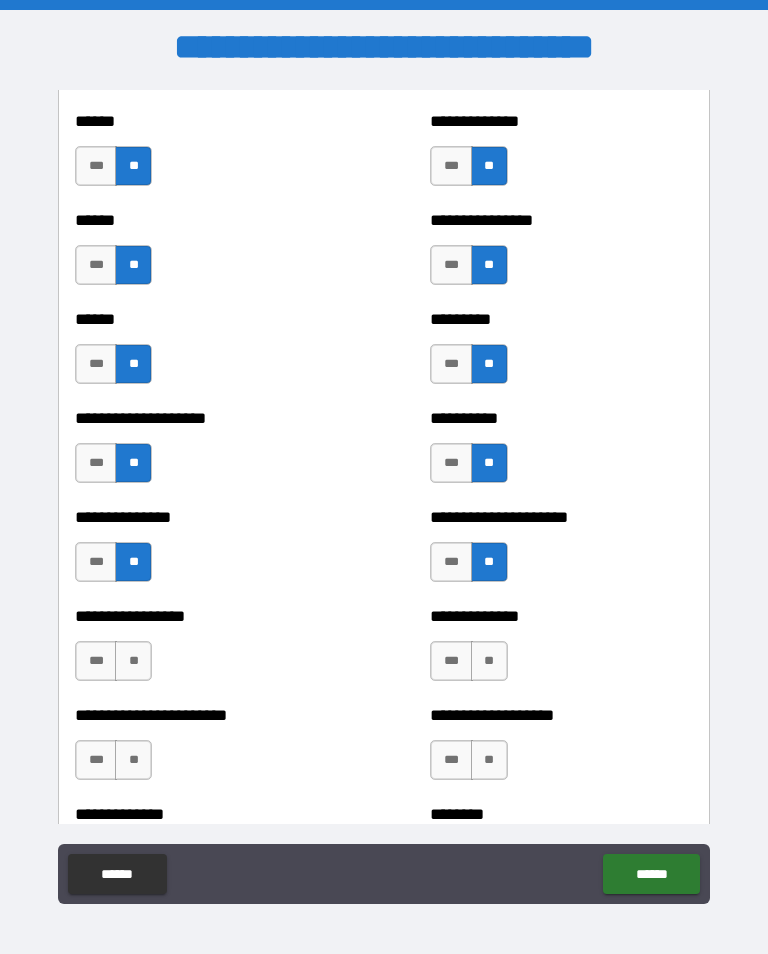 scroll, scrollTop: 3142, scrollLeft: 0, axis: vertical 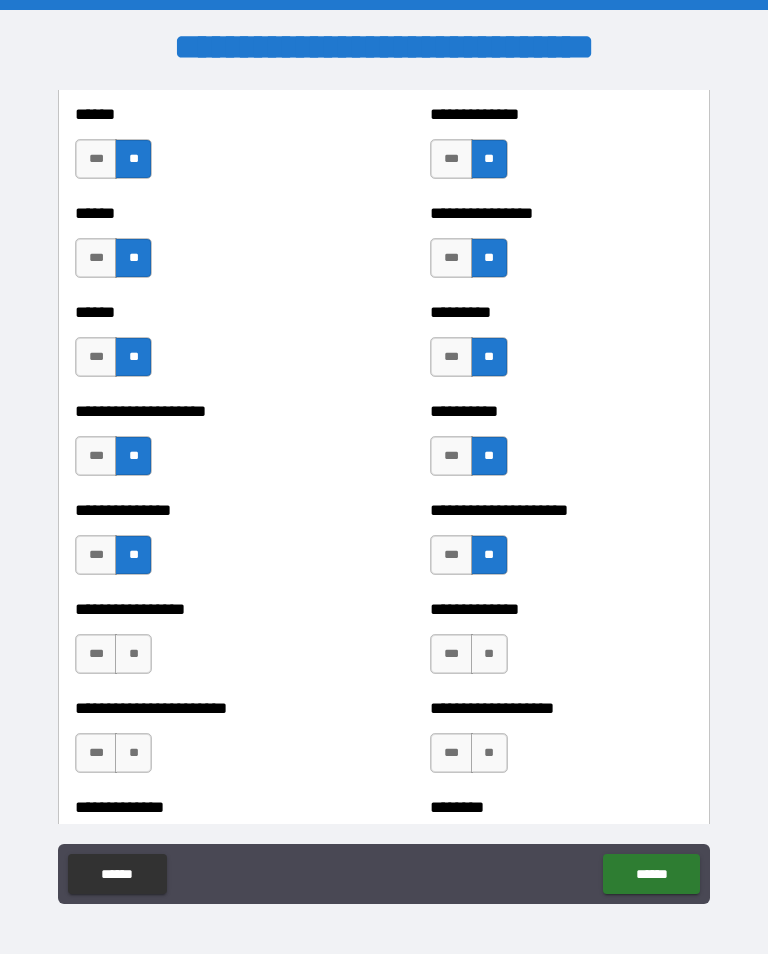 click on "**" at bounding box center (133, 654) 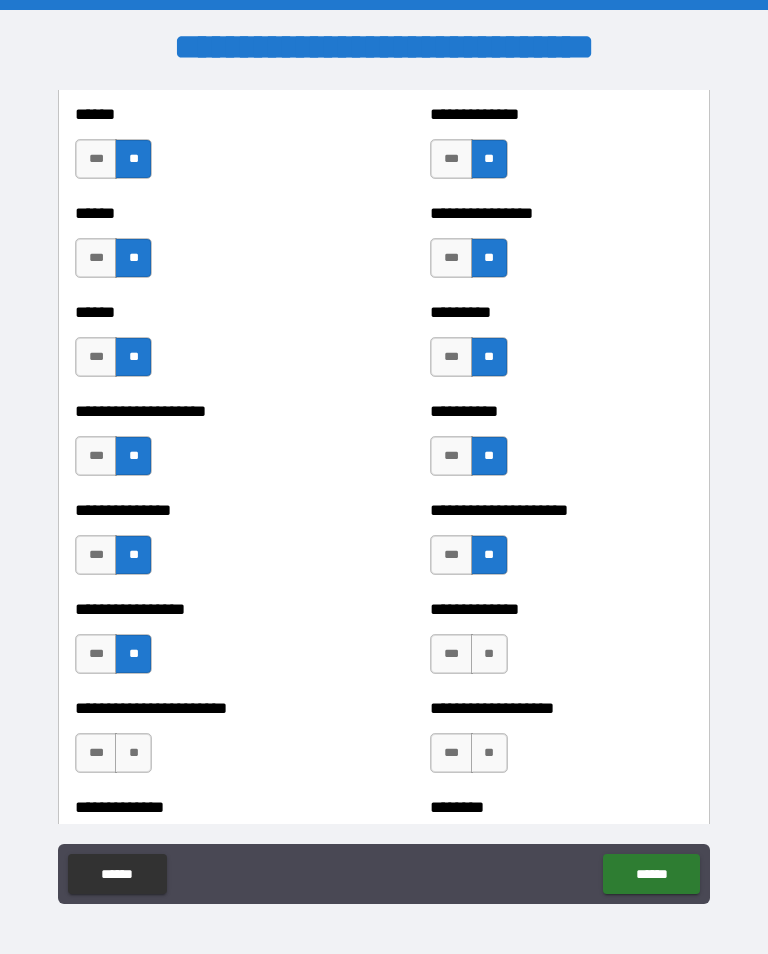 click on "**" at bounding box center (489, 654) 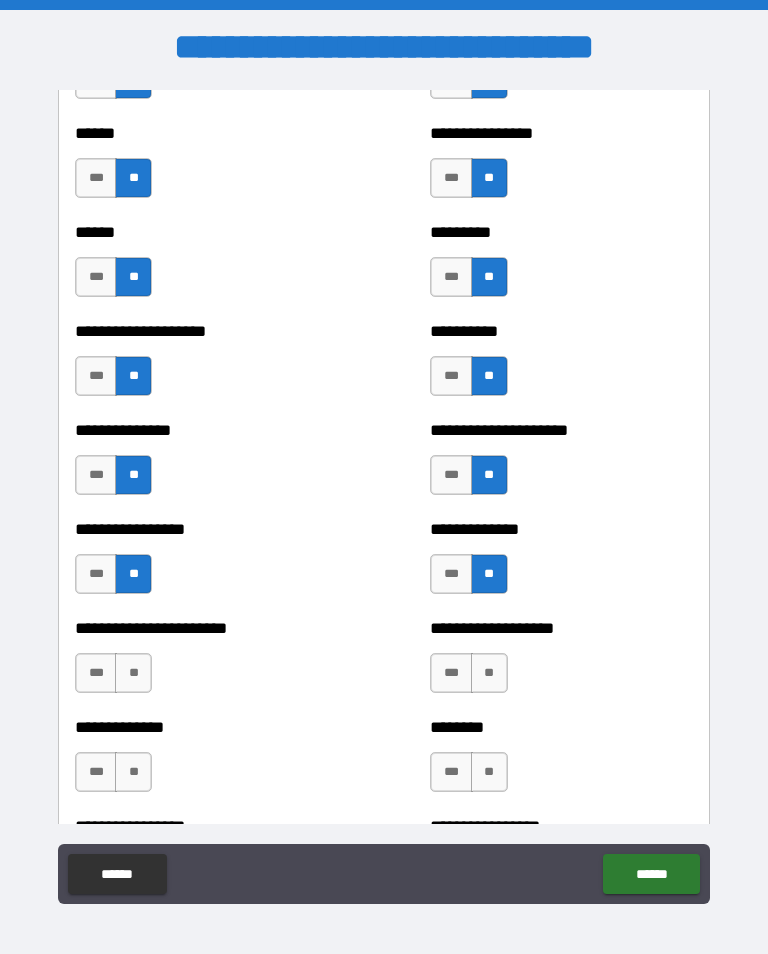 scroll, scrollTop: 3224, scrollLeft: 0, axis: vertical 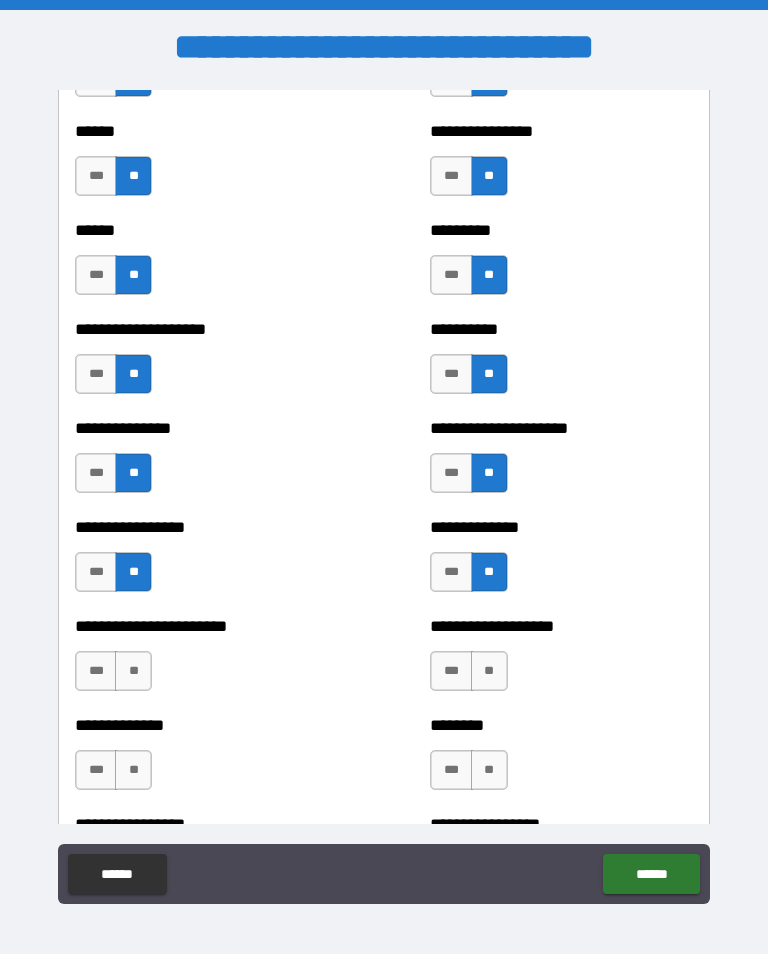 click on "**" at bounding box center (133, 671) 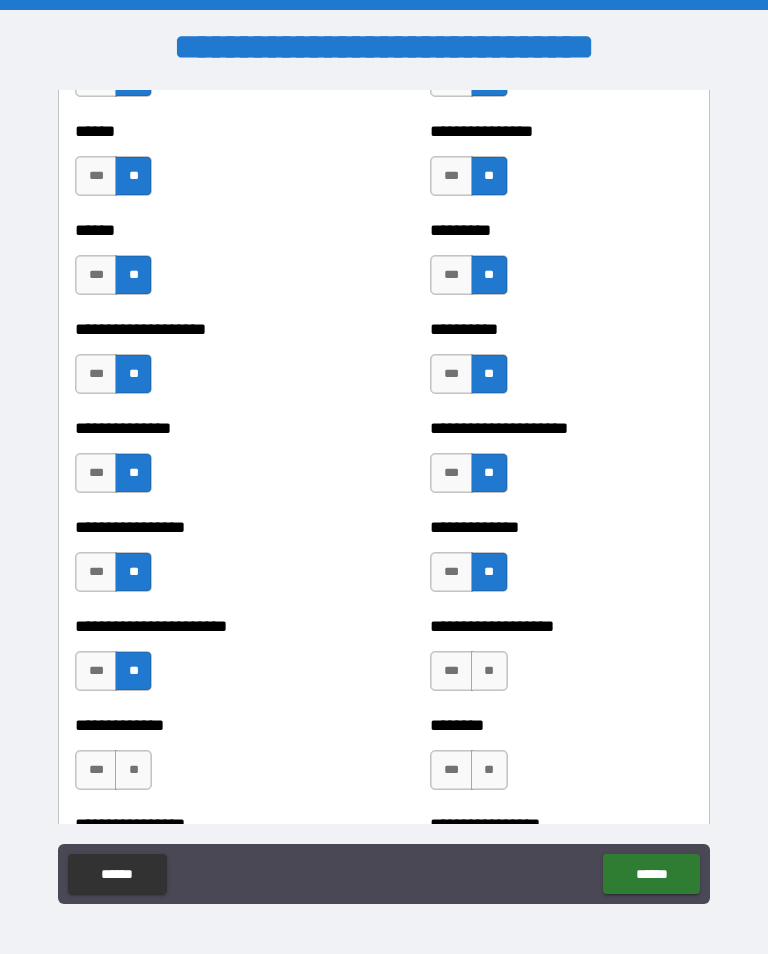 click on "**" at bounding box center (489, 671) 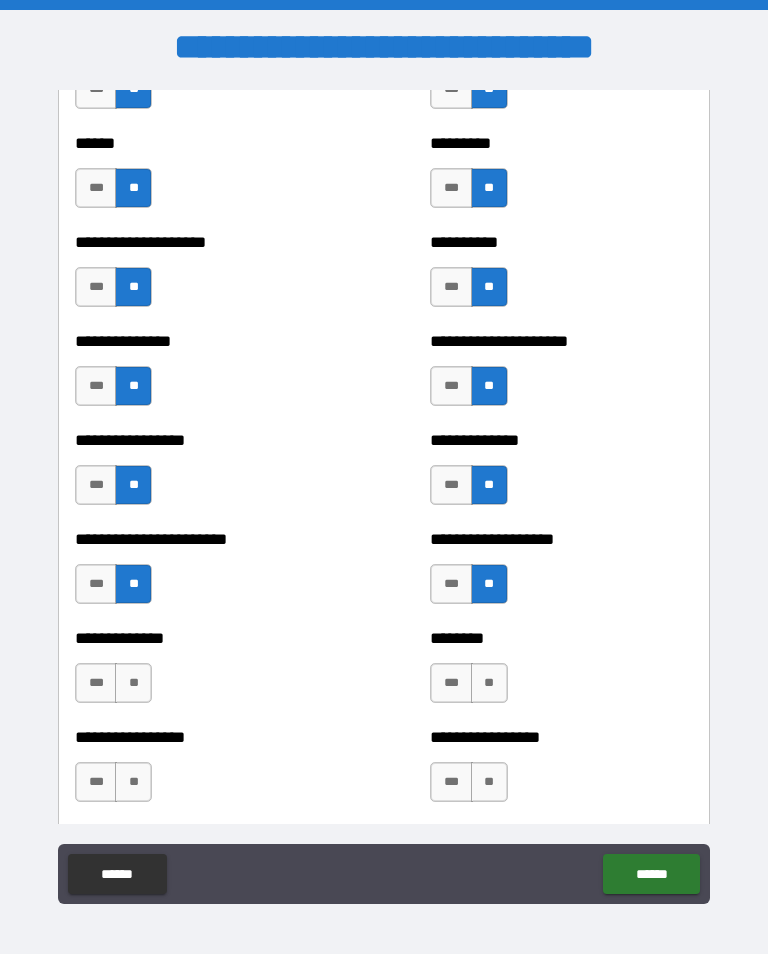 scroll, scrollTop: 3319, scrollLeft: 0, axis: vertical 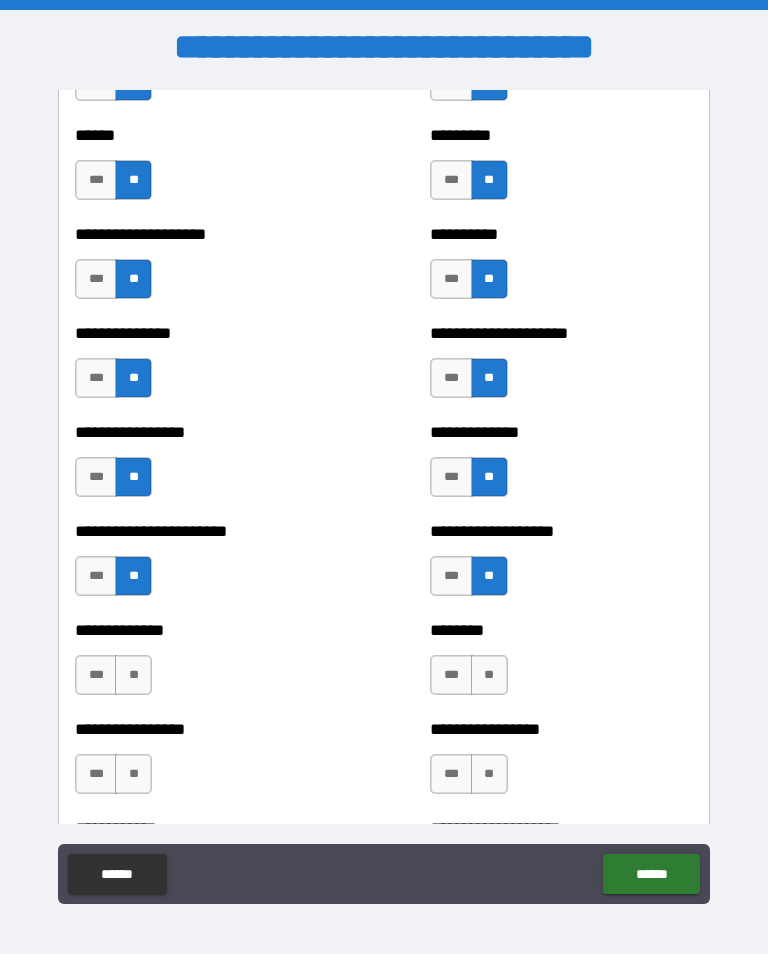click on "**" at bounding box center [133, 675] 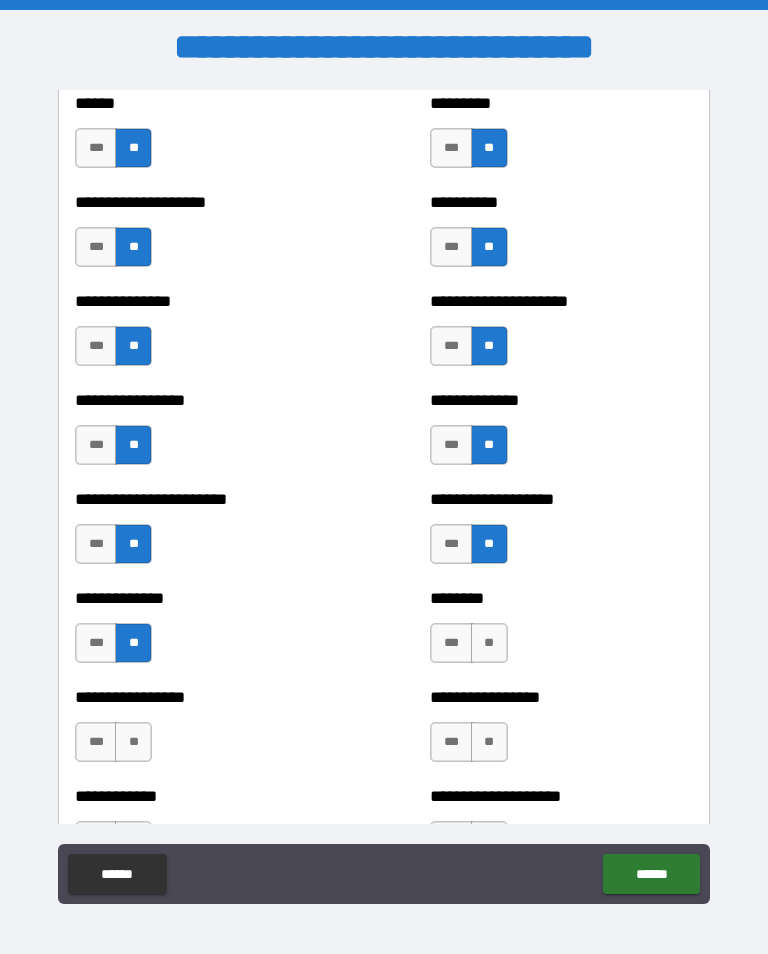 click on "**" at bounding box center (489, 643) 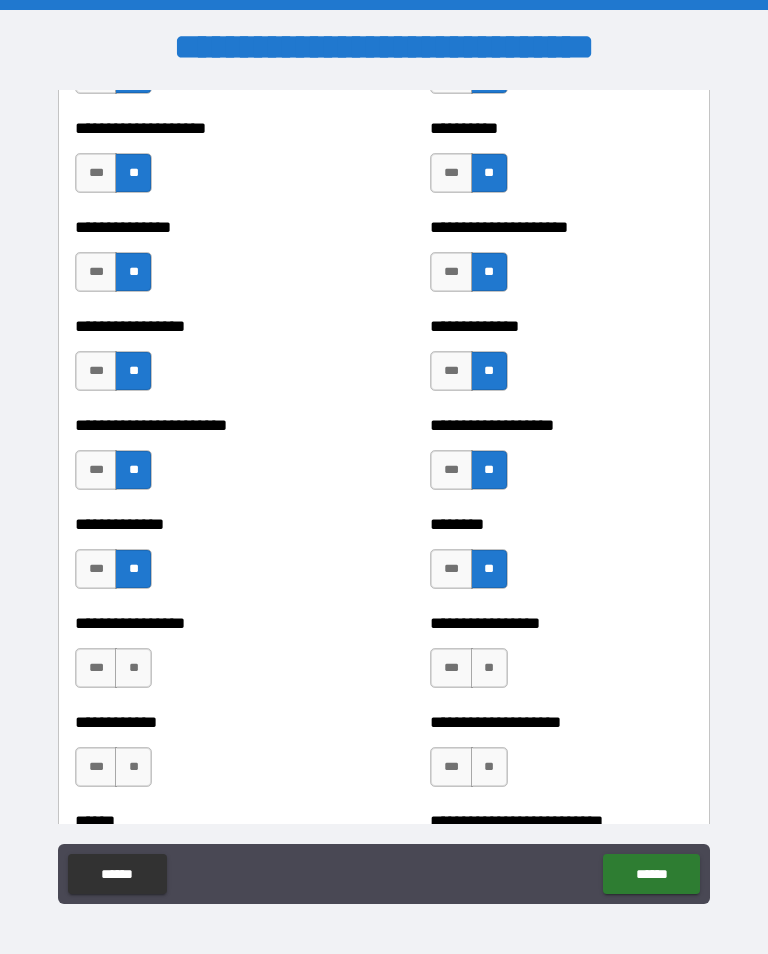 scroll, scrollTop: 3428, scrollLeft: 0, axis: vertical 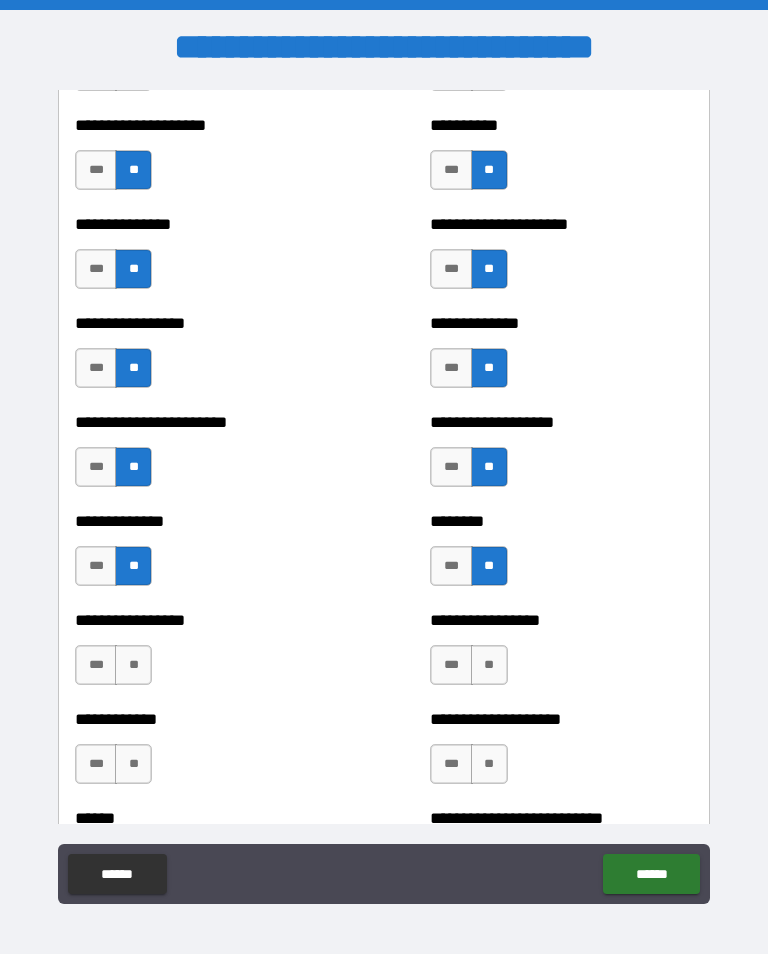click on "**" at bounding box center [133, 665] 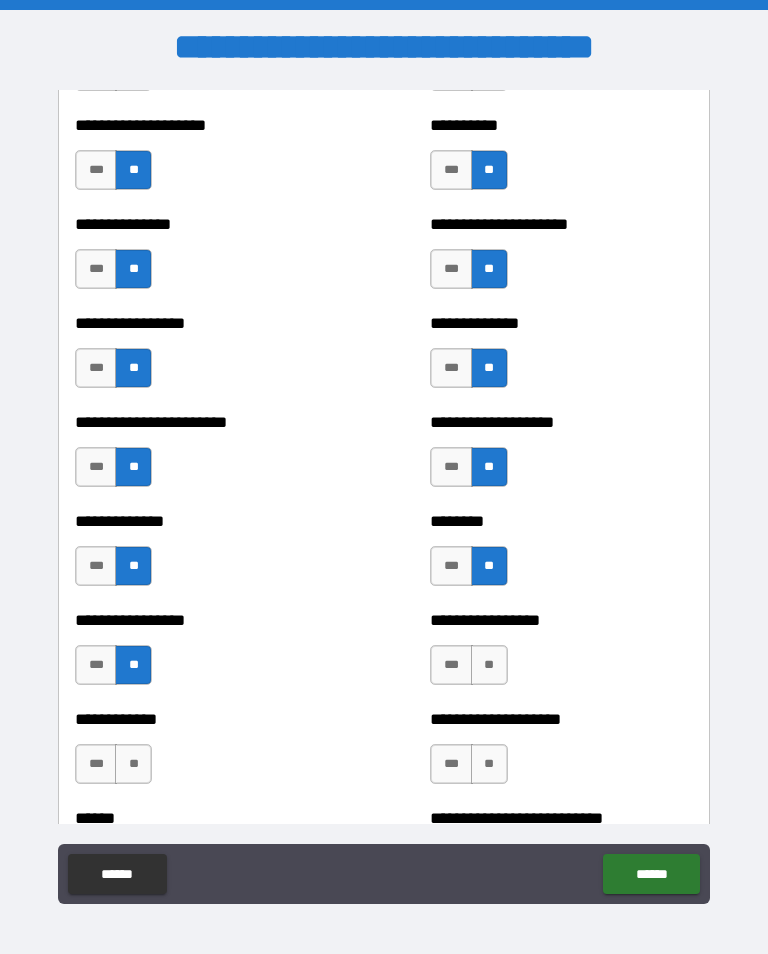 click on "**" at bounding box center [489, 665] 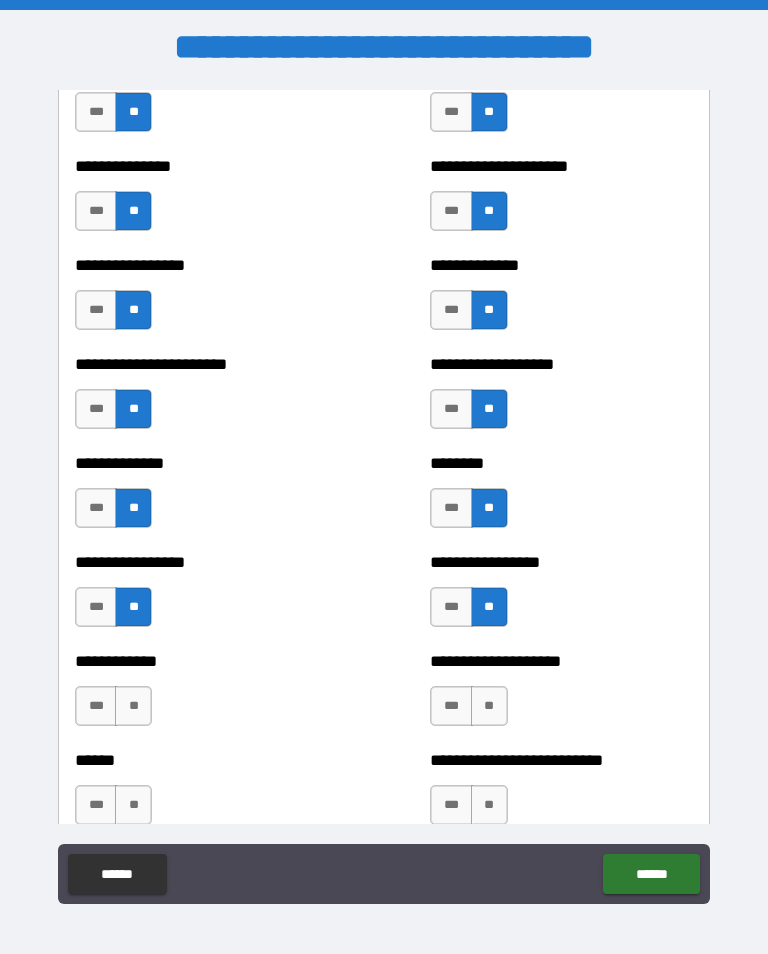 scroll, scrollTop: 3495, scrollLeft: 0, axis: vertical 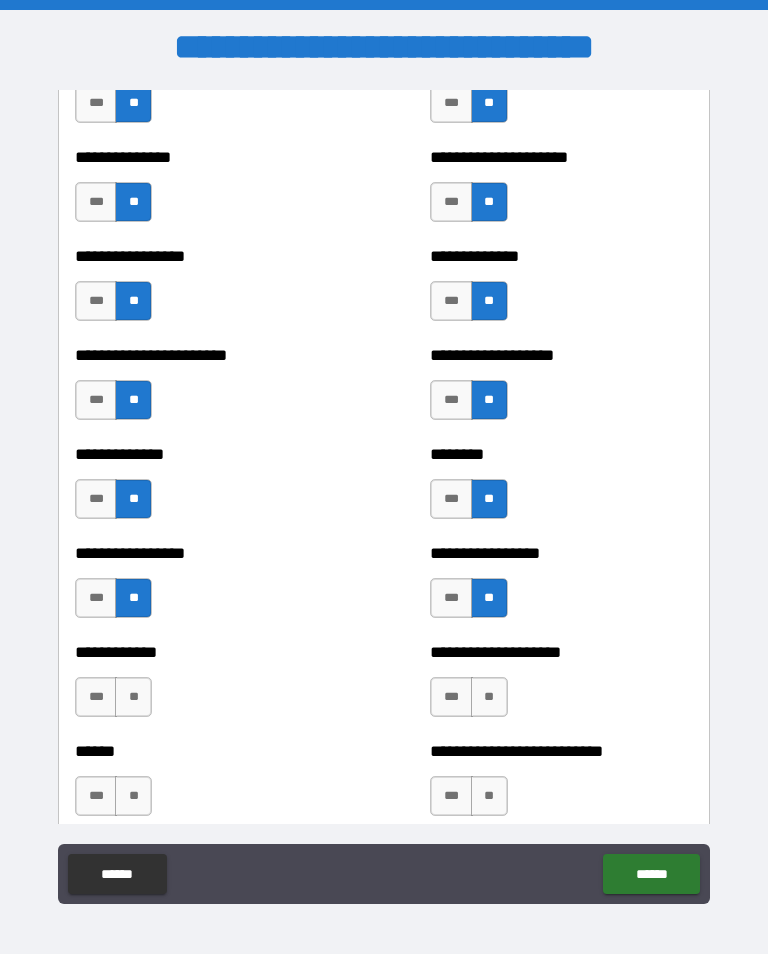 click on "**" at bounding box center (133, 697) 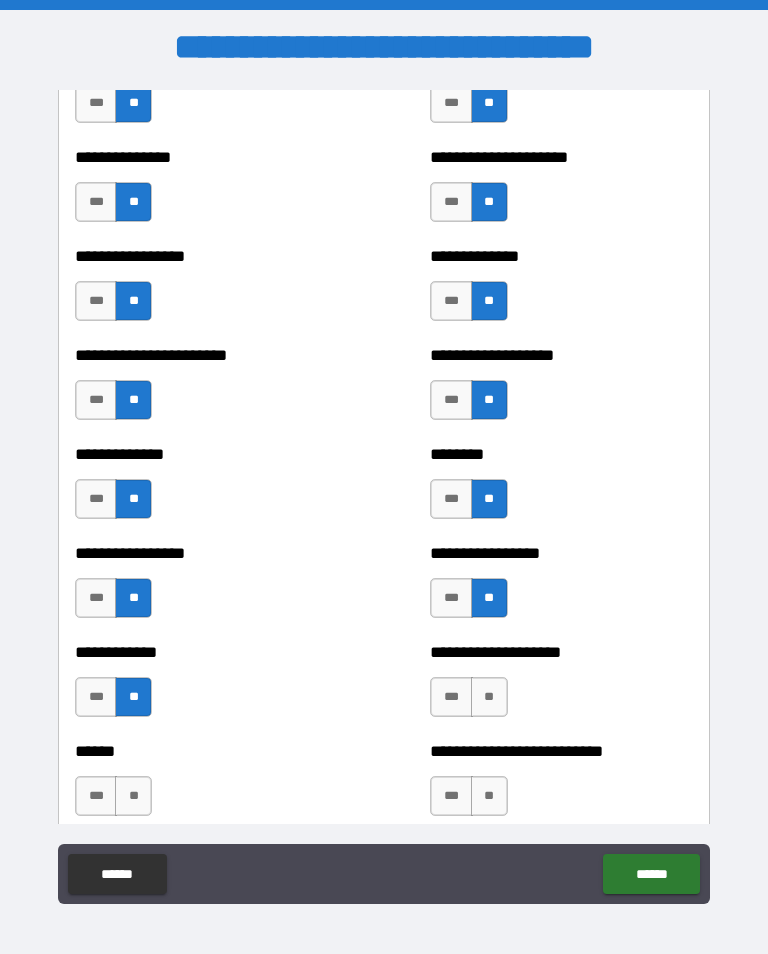 click on "**" at bounding box center [489, 697] 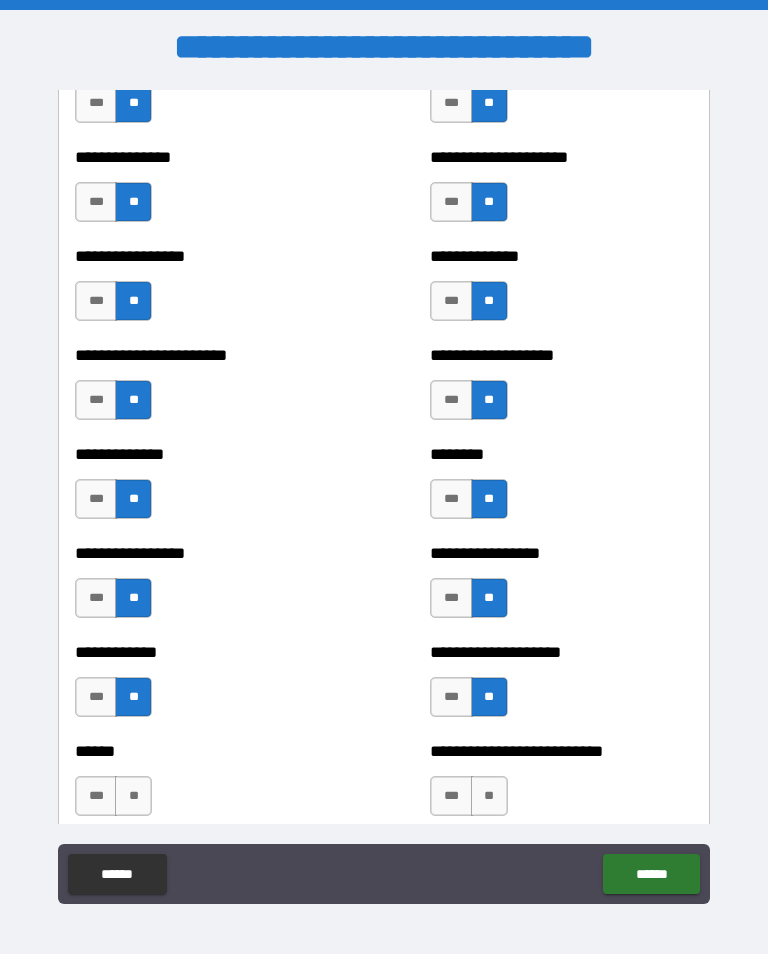 scroll, scrollTop: 3573, scrollLeft: 0, axis: vertical 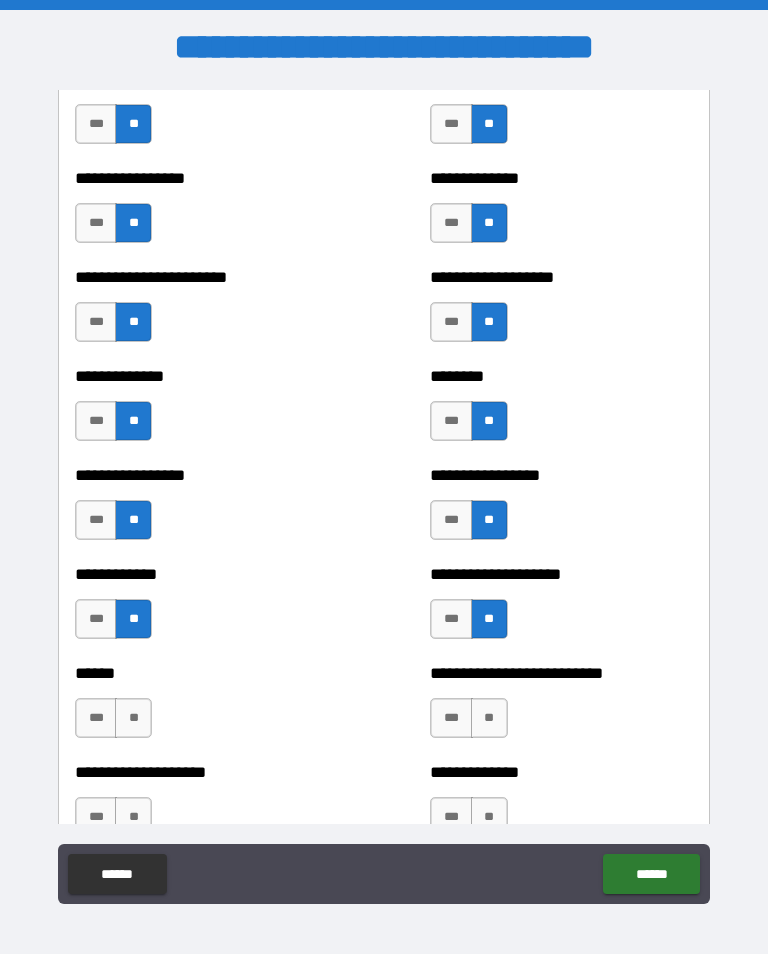 click on "**" at bounding box center [133, 718] 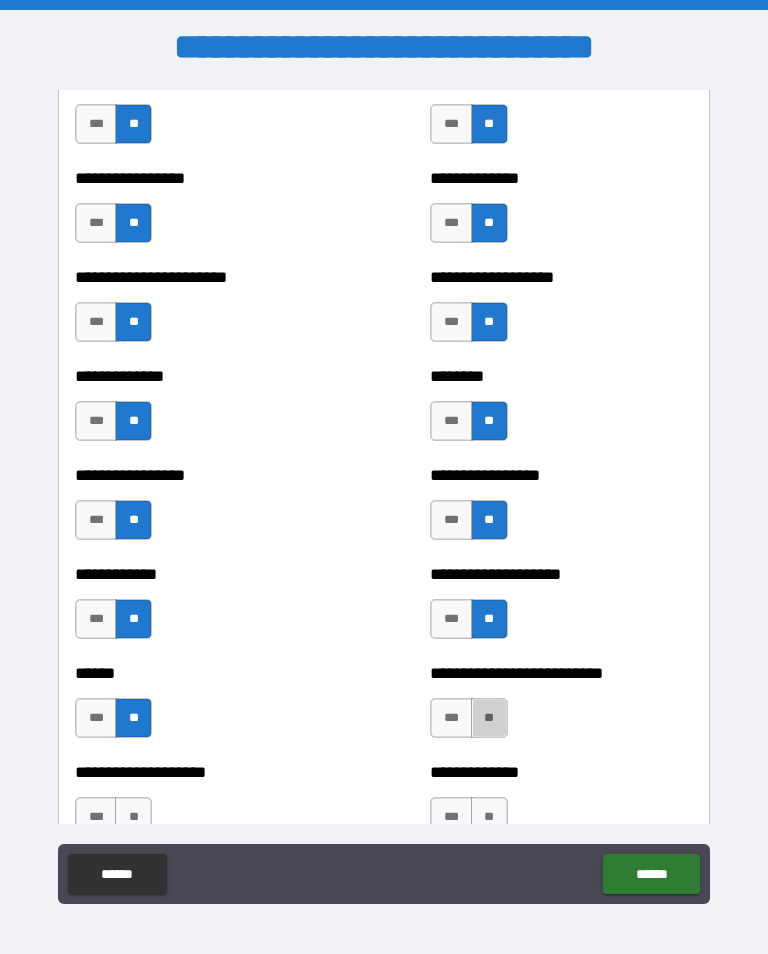 click on "**" at bounding box center [489, 718] 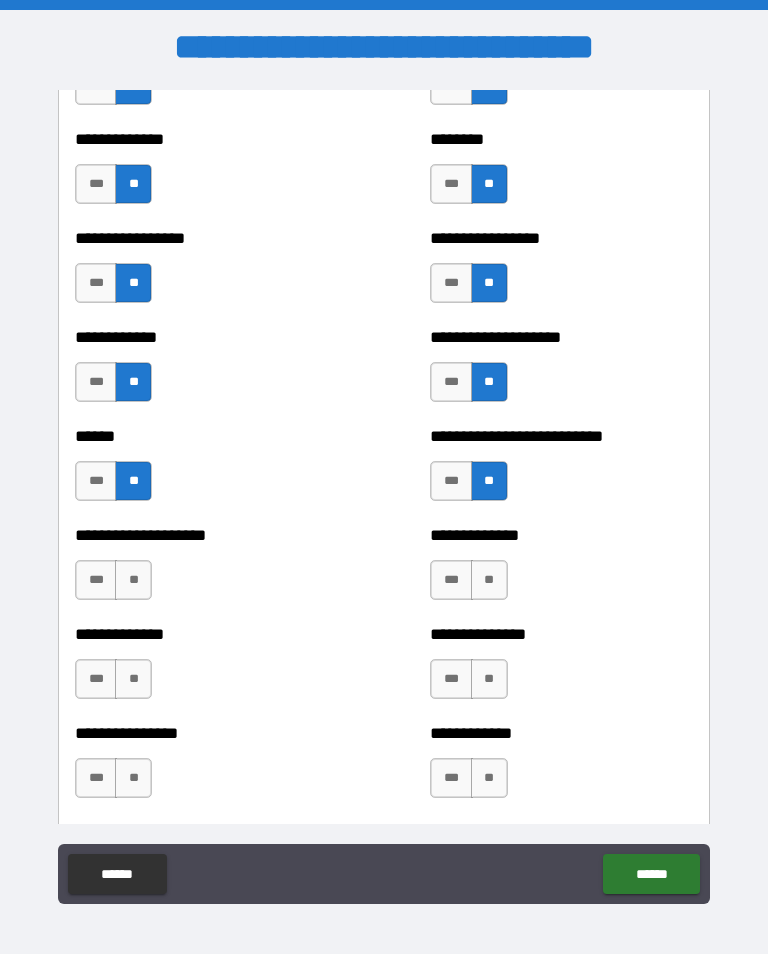 scroll, scrollTop: 3862, scrollLeft: 0, axis: vertical 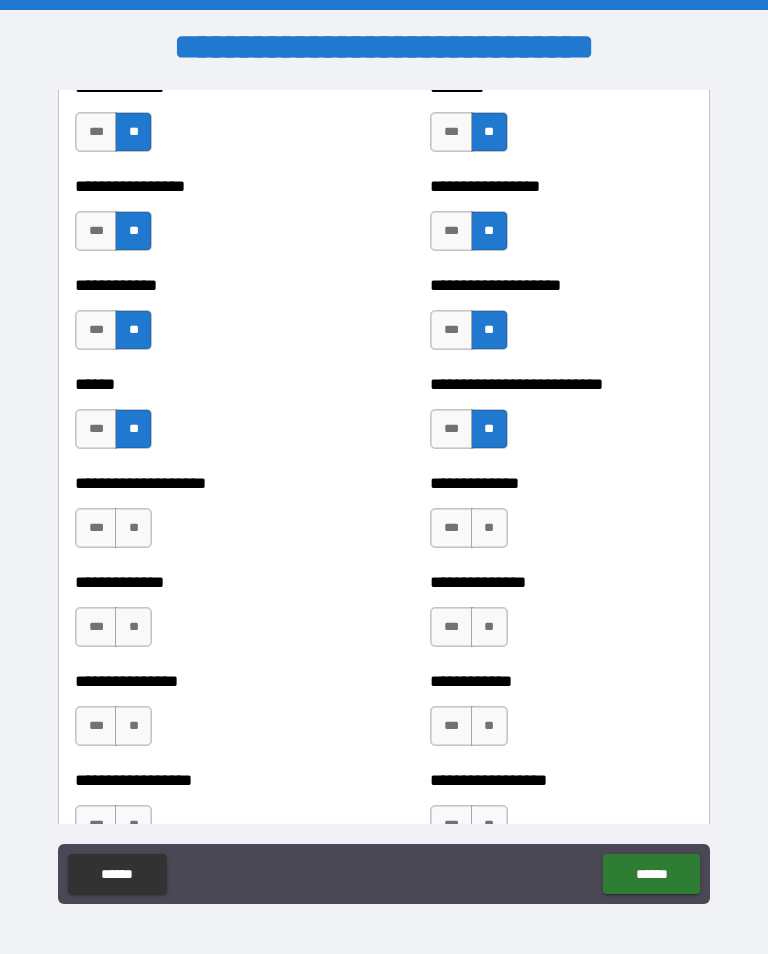 click on "**" at bounding box center [133, 528] 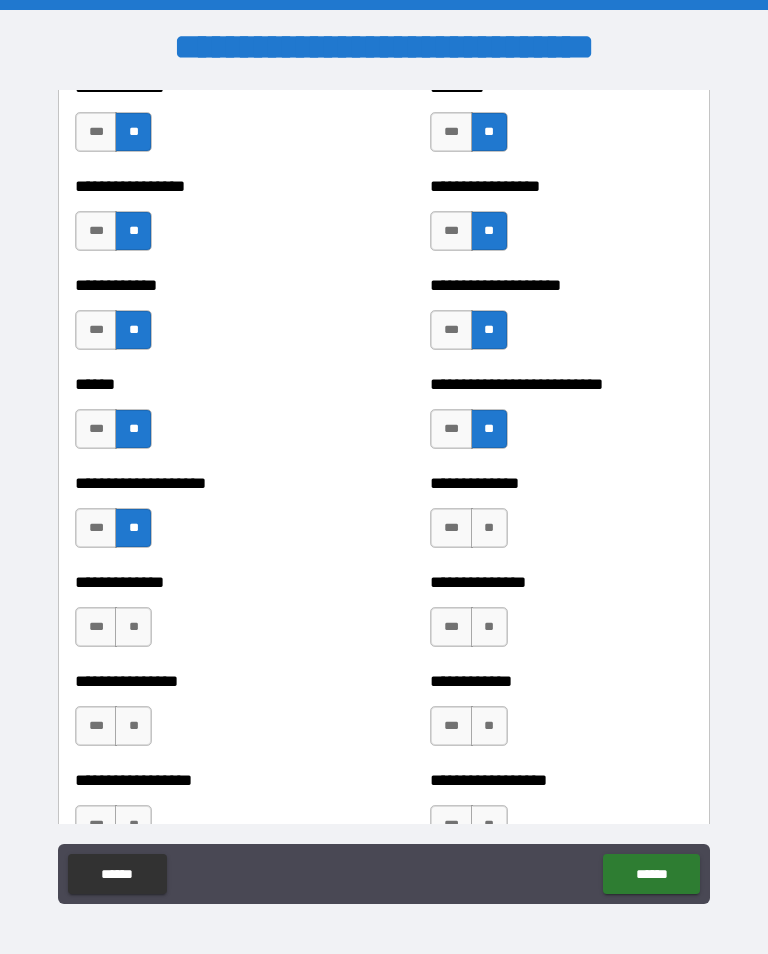 click on "**" at bounding box center [489, 528] 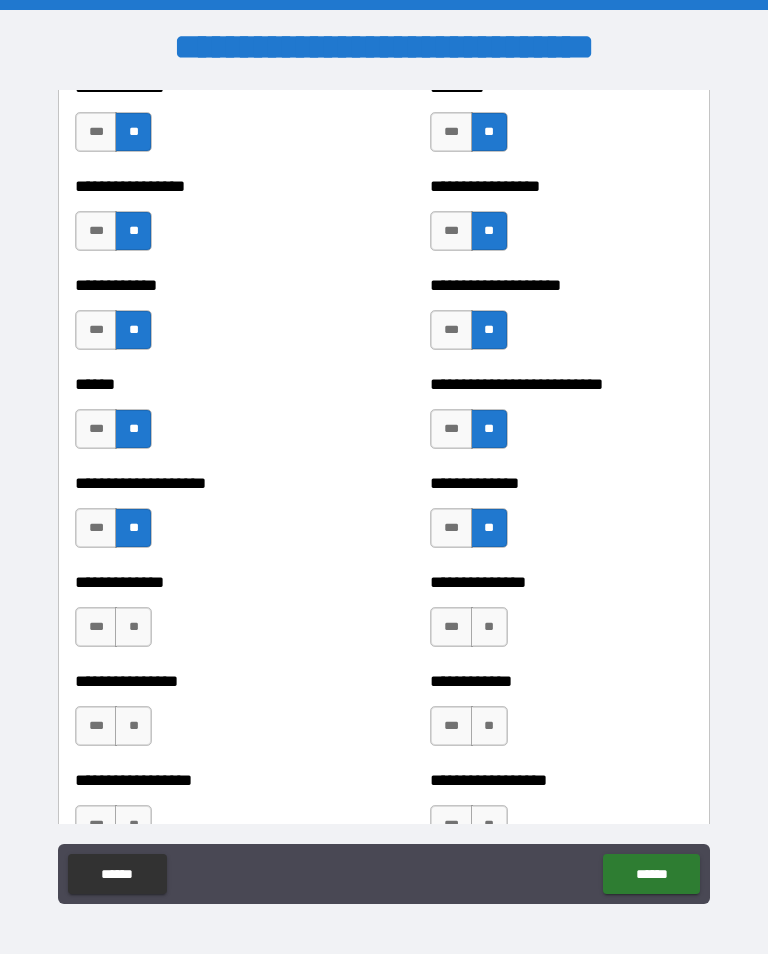 click on "**" at bounding box center [133, 627] 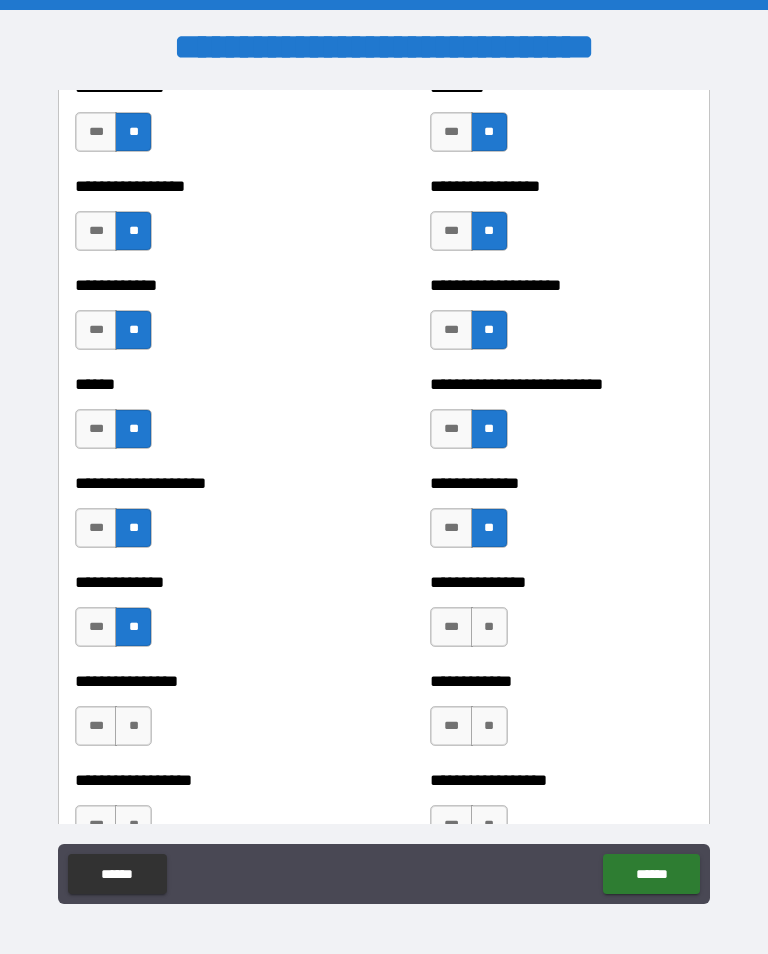 click on "**" at bounding box center [489, 627] 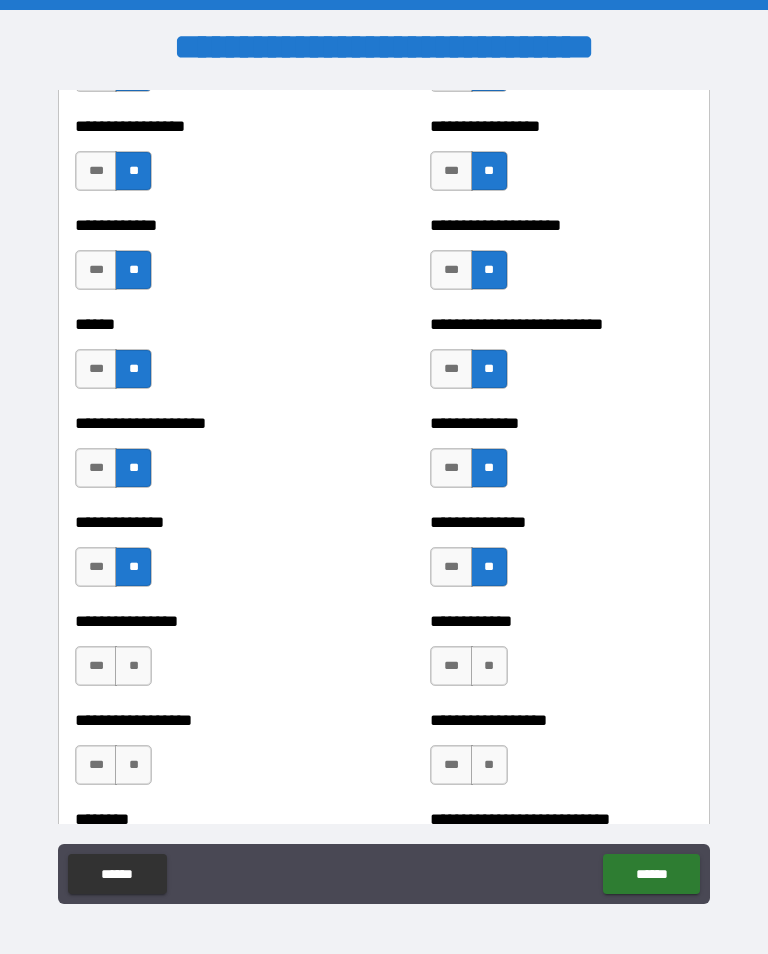 scroll, scrollTop: 3923, scrollLeft: 0, axis: vertical 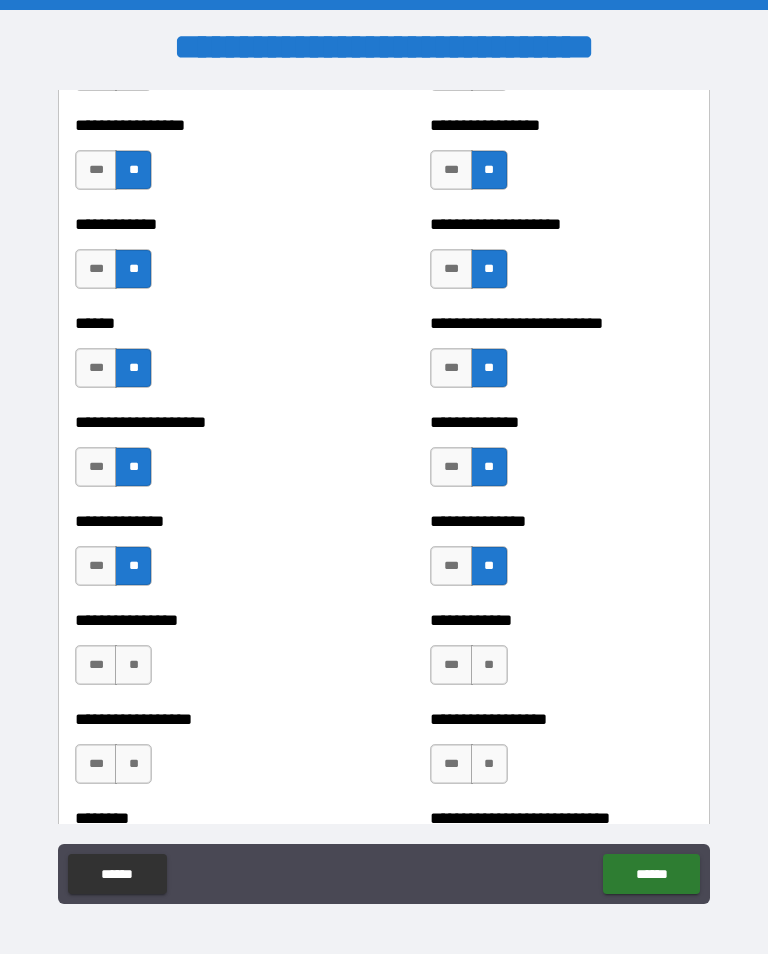click on "**" at bounding box center [133, 665] 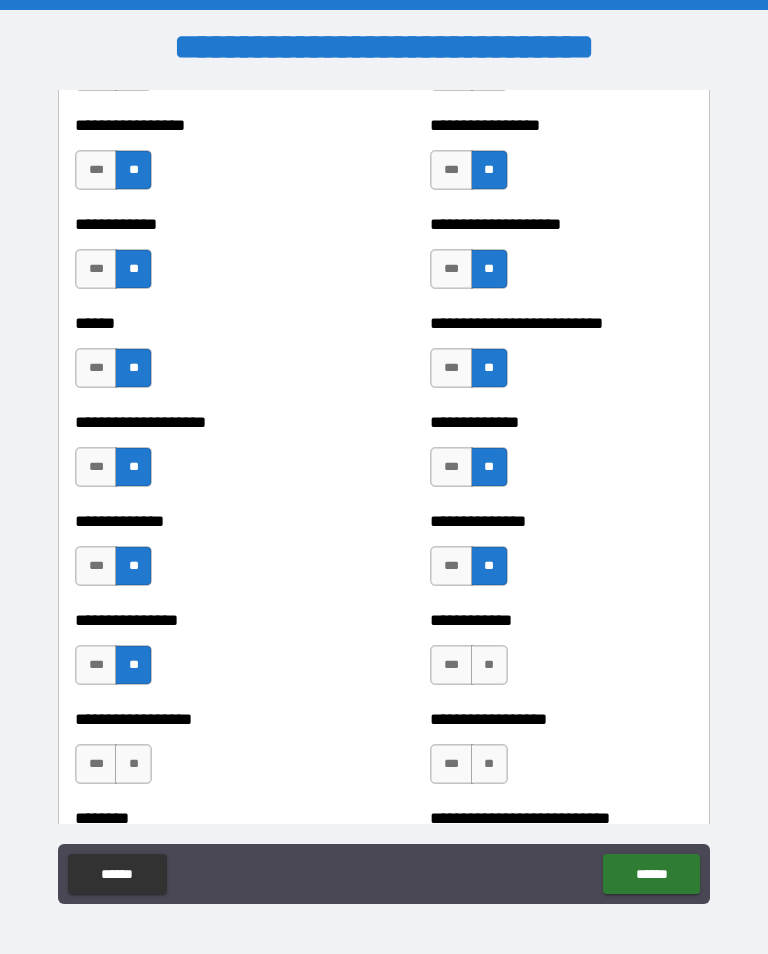 click on "**" at bounding box center (489, 665) 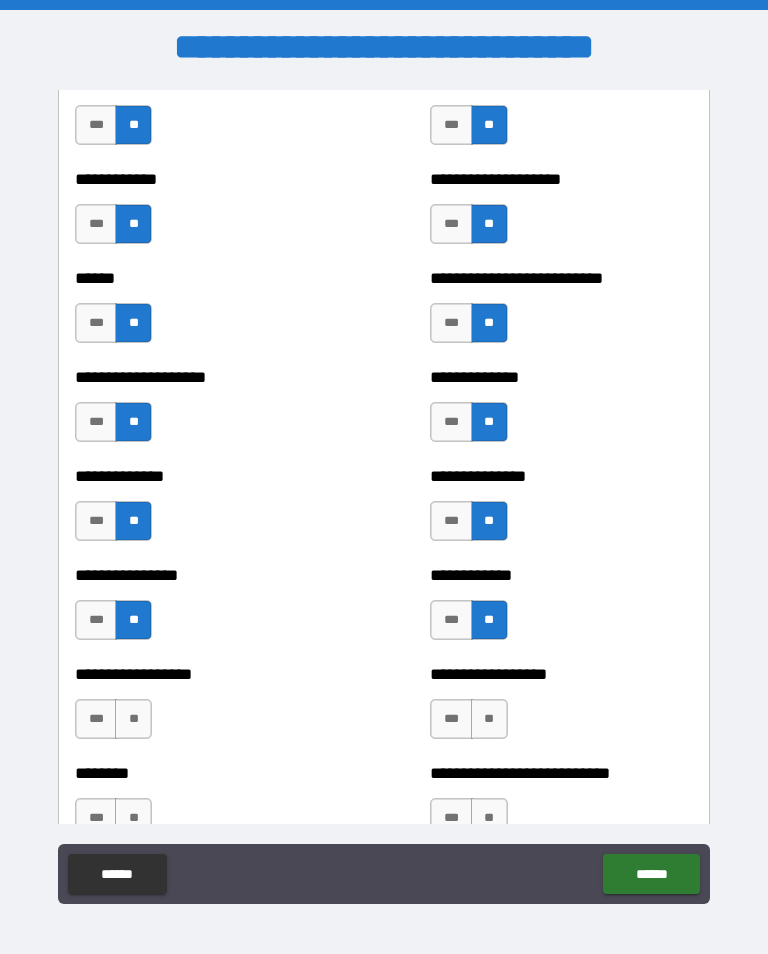scroll, scrollTop: 3994, scrollLeft: 0, axis: vertical 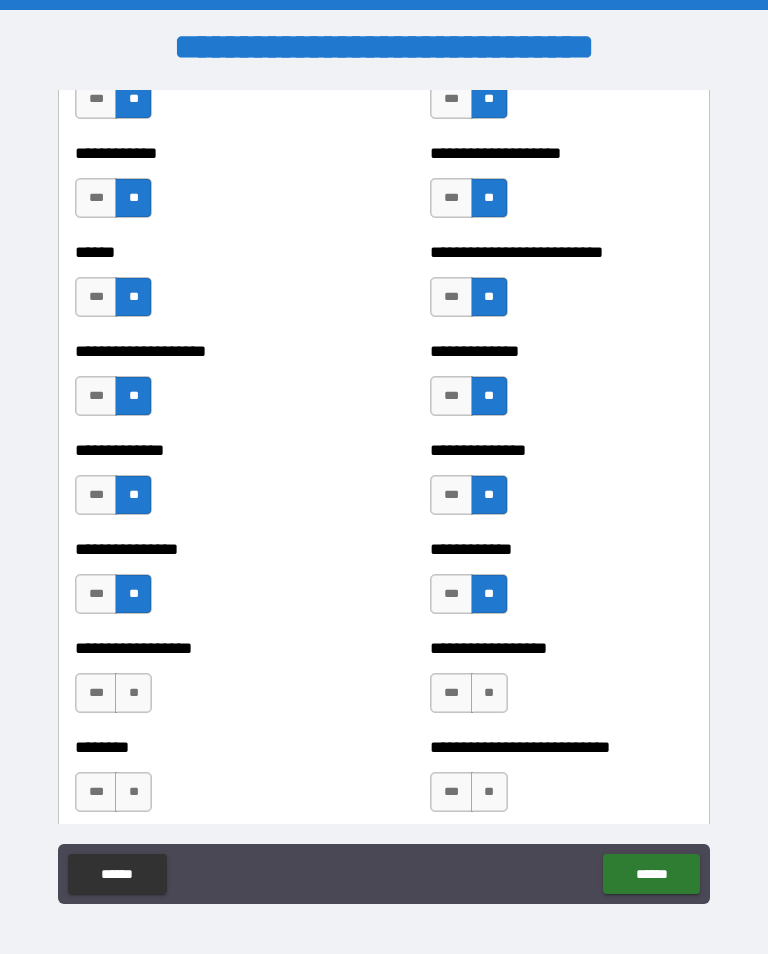 click on "**" at bounding box center (133, 693) 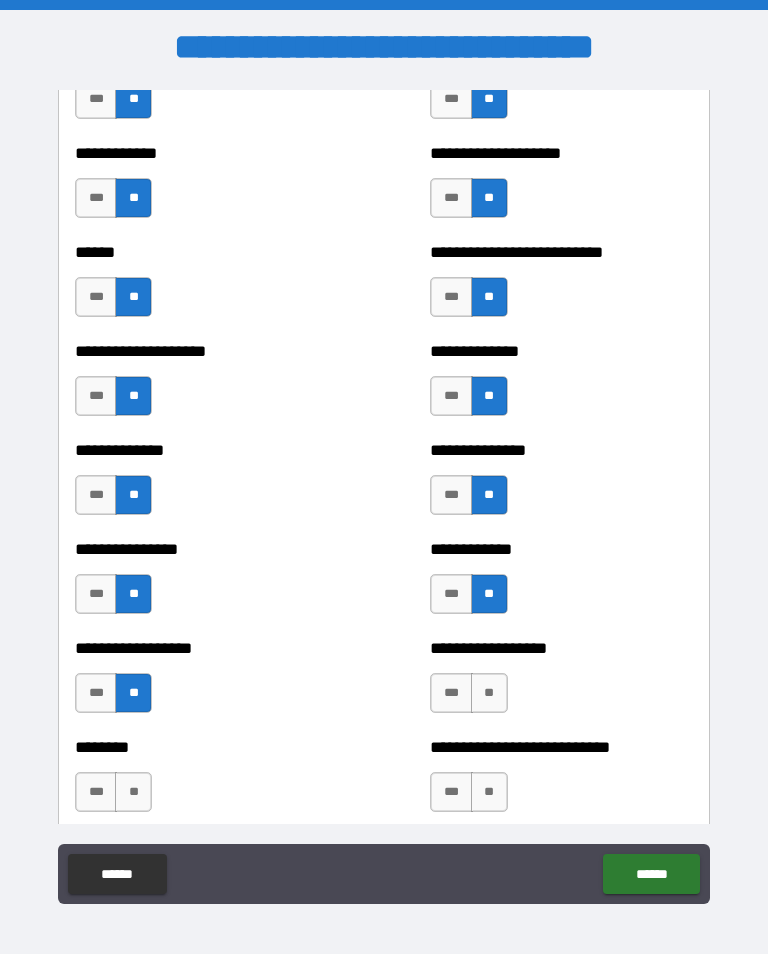 click on "**" at bounding box center (489, 693) 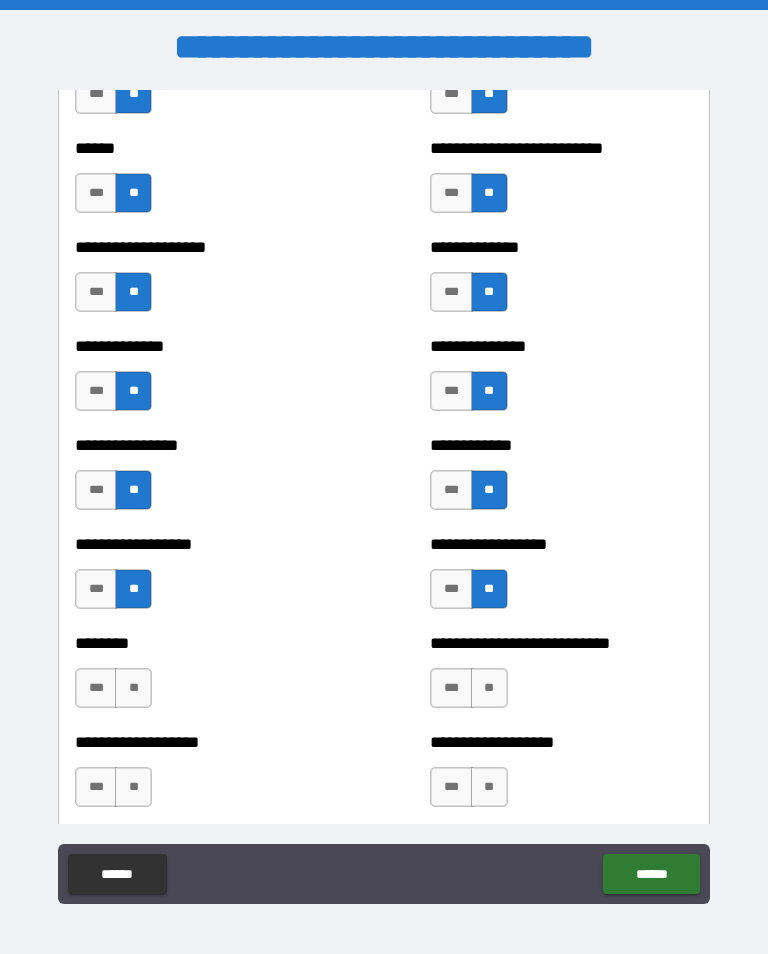 scroll, scrollTop: 4114, scrollLeft: 0, axis: vertical 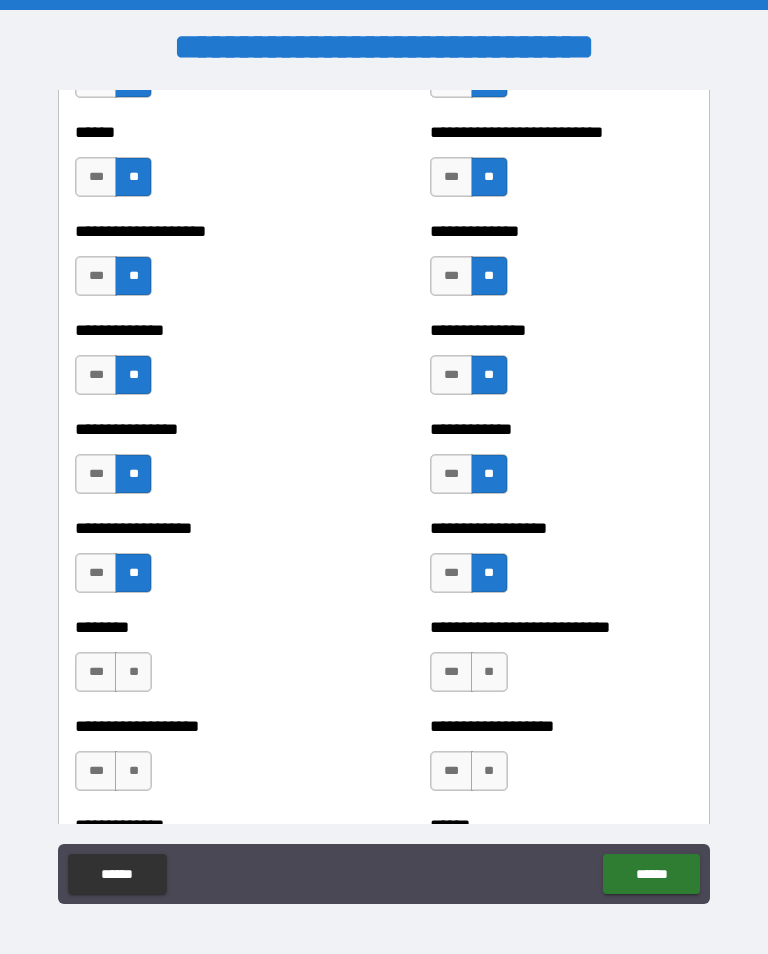 click on "**" at bounding box center [133, 672] 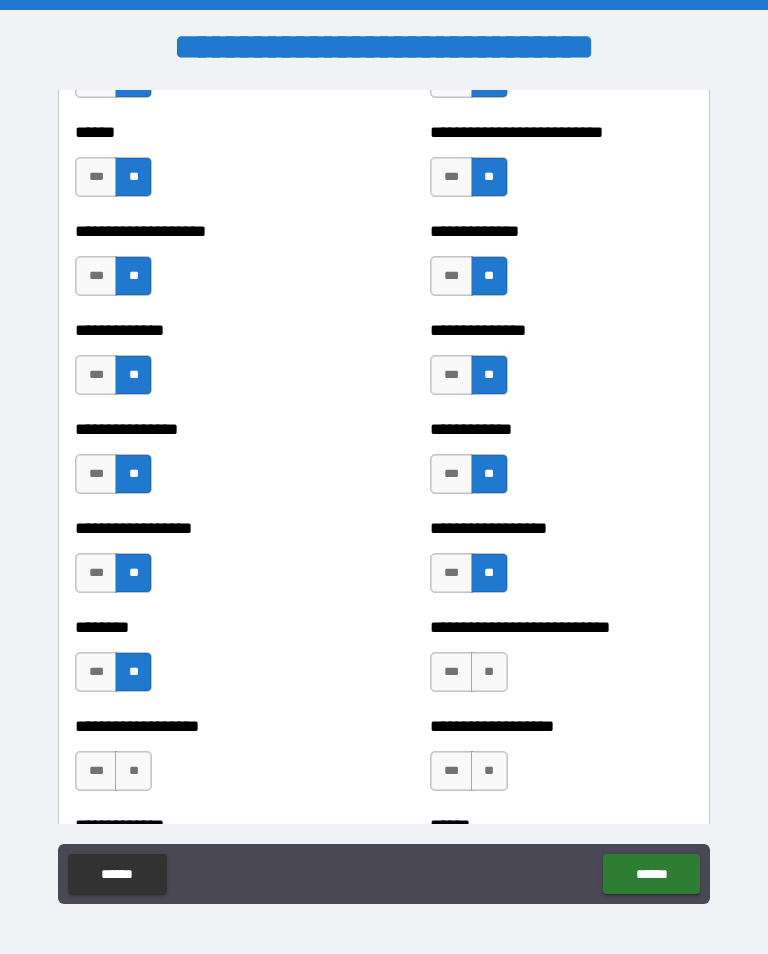 click on "**" at bounding box center [489, 672] 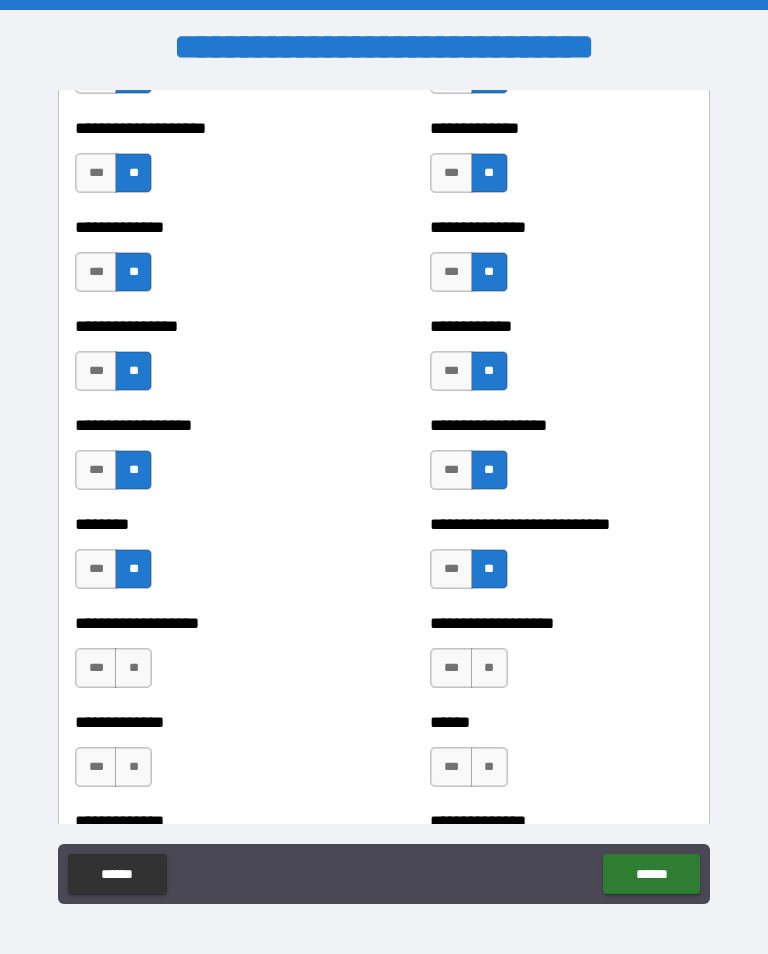 scroll, scrollTop: 4218, scrollLeft: 0, axis: vertical 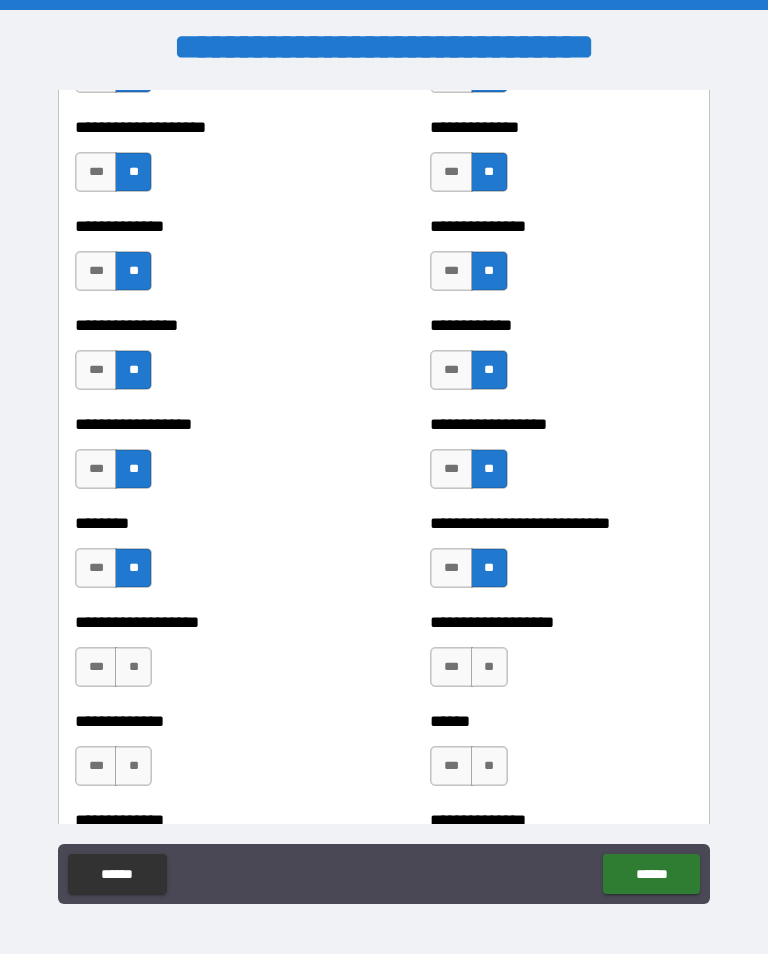 click on "**" at bounding box center (133, 667) 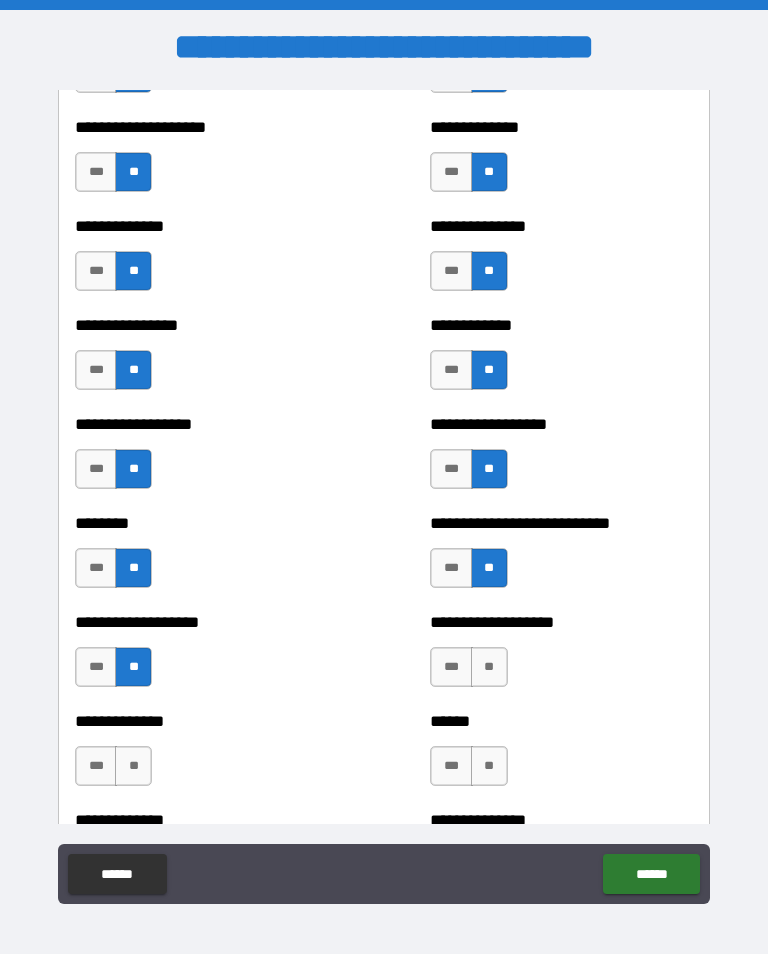 click on "**" at bounding box center [489, 667] 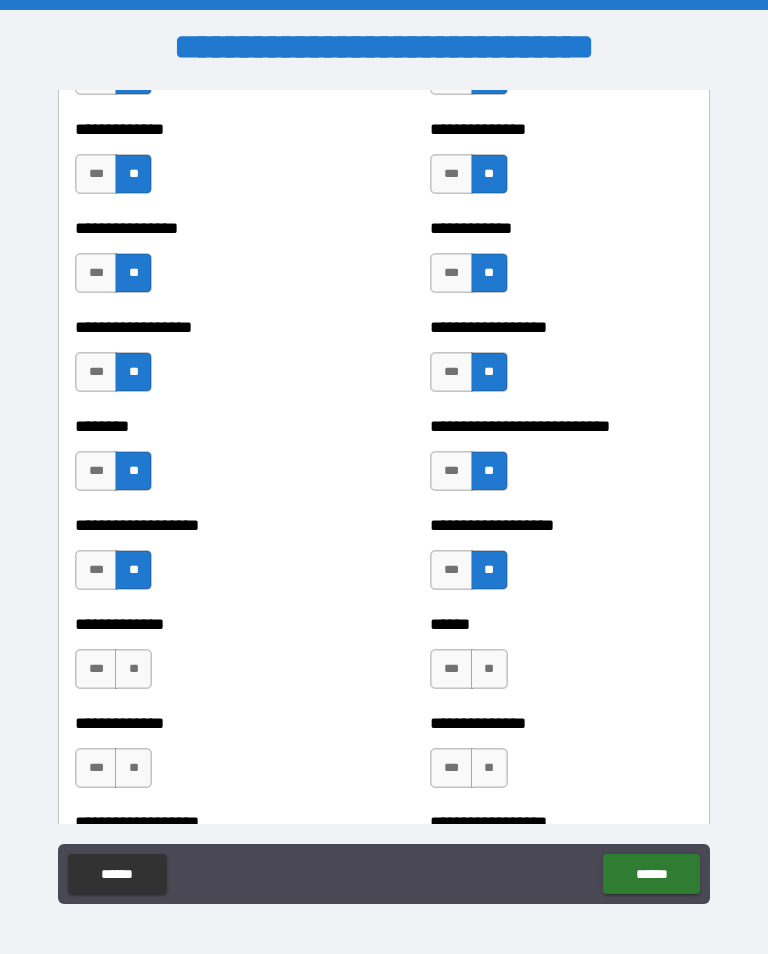 scroll, scrollTop: 4316, scrollLeft: 0, axis: vertical 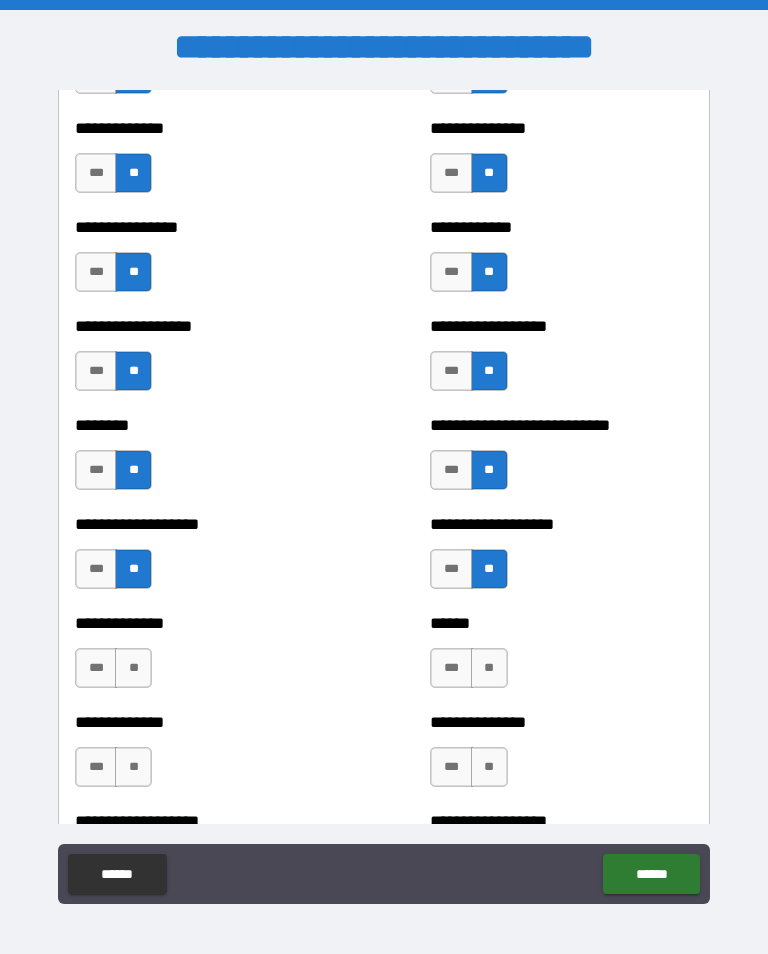 click on "**" at bounding box center (489, 668) 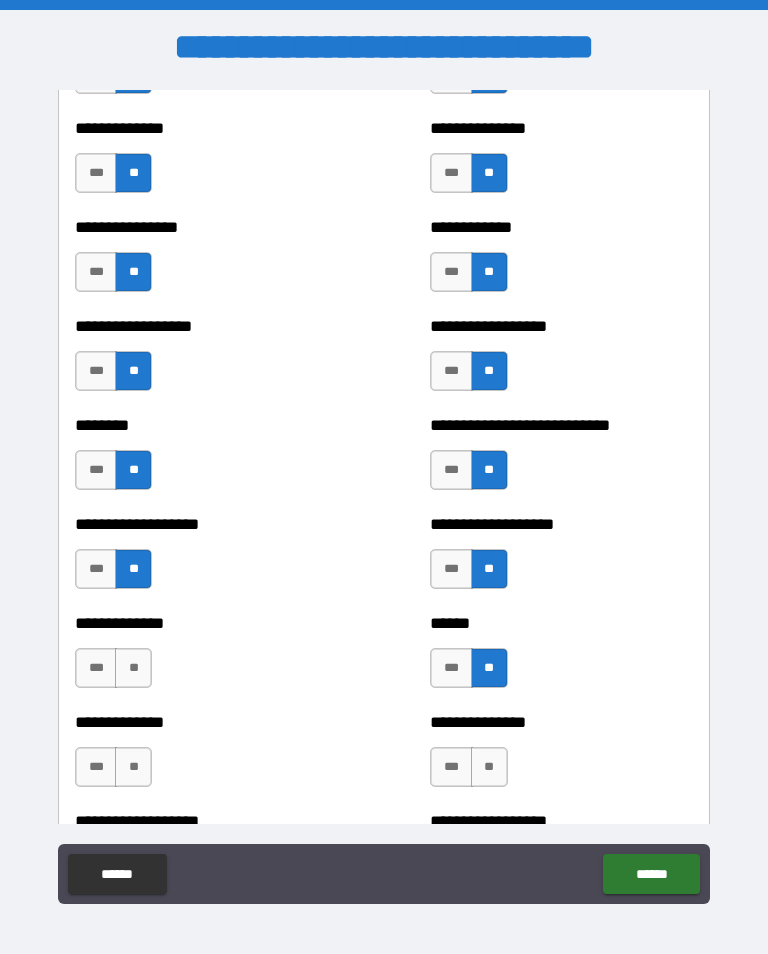 click on "**" at bounding box center [133, 668] 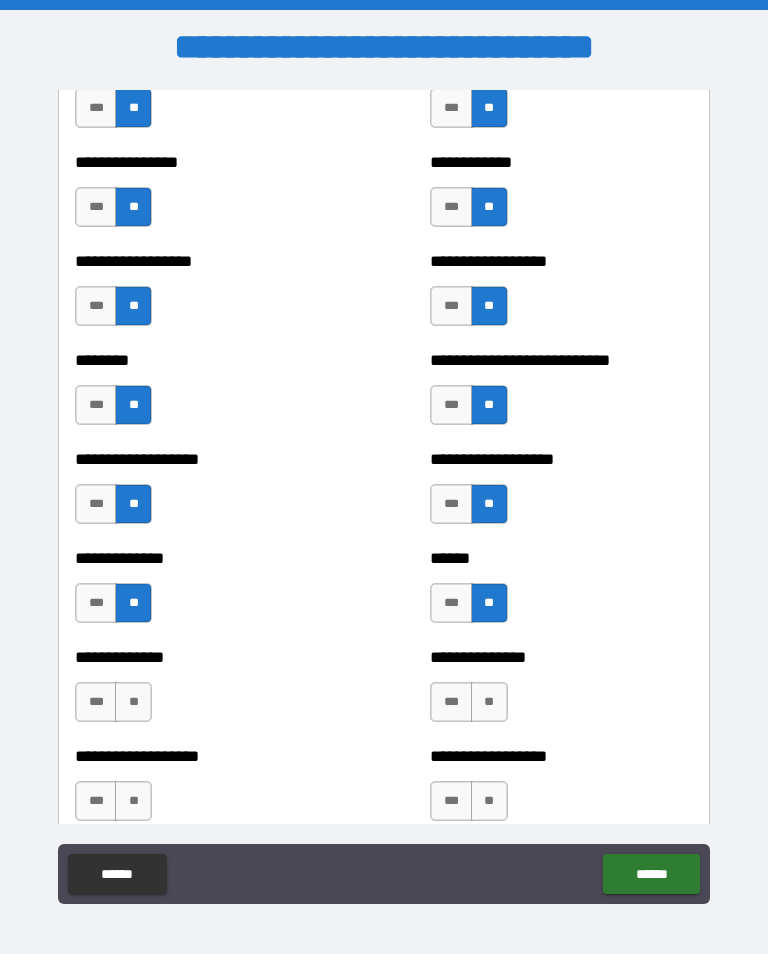 scroll, scrollTop: 4388, scrollLeft: 0, axis: vertical 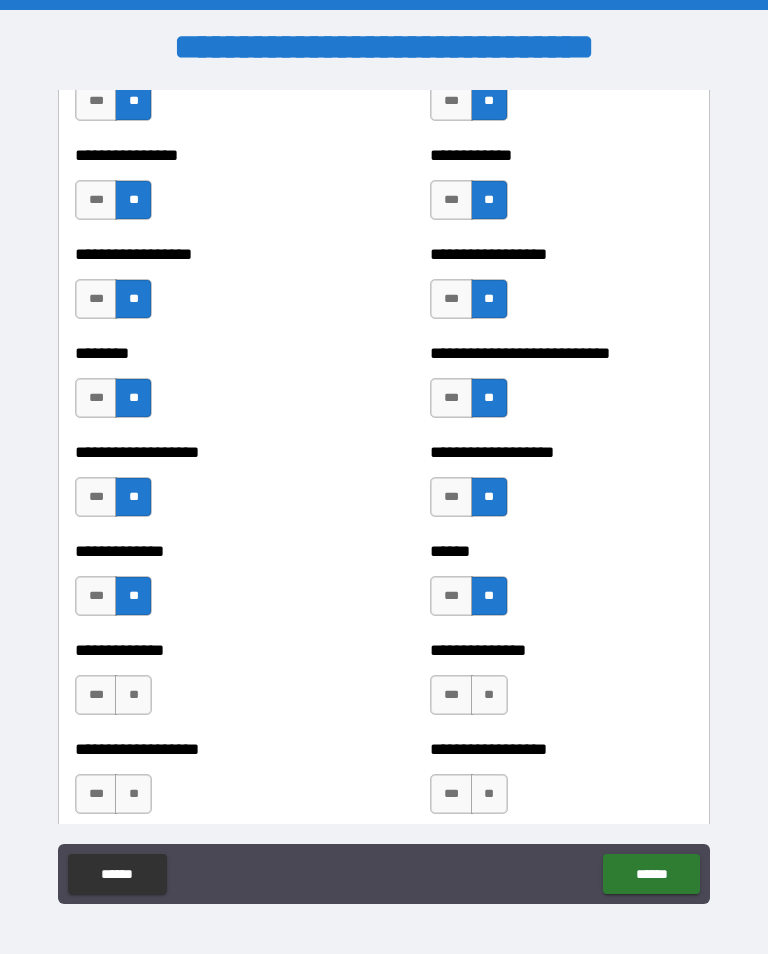 click on "**" at bounding box center (133, 695) 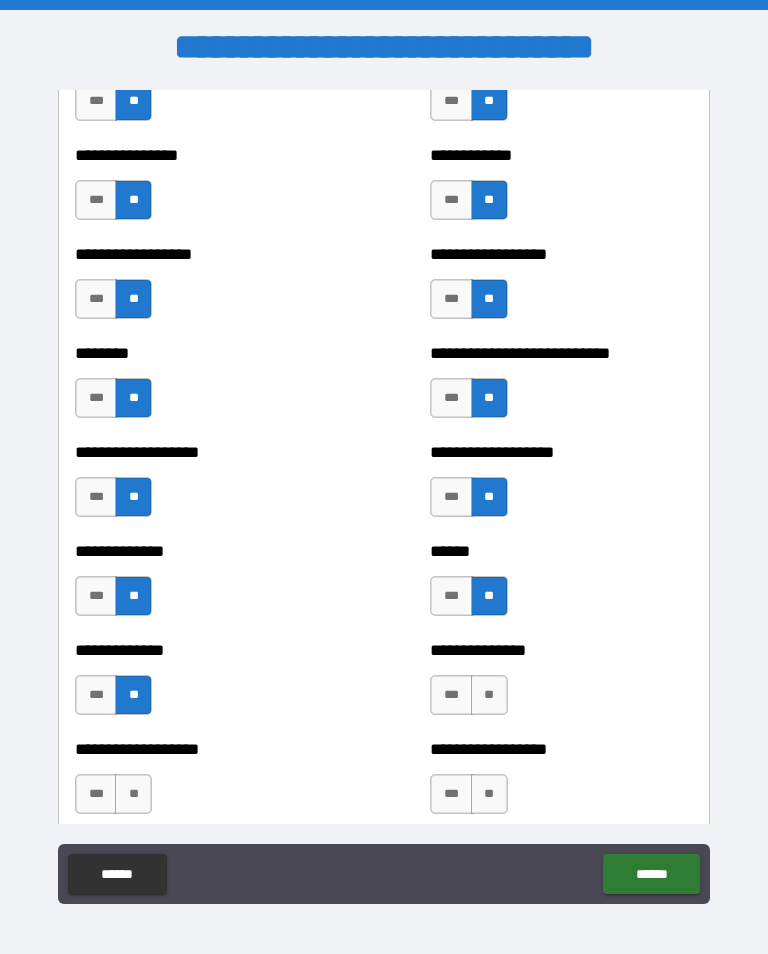 click on "**" at bounding box center (489, 695) 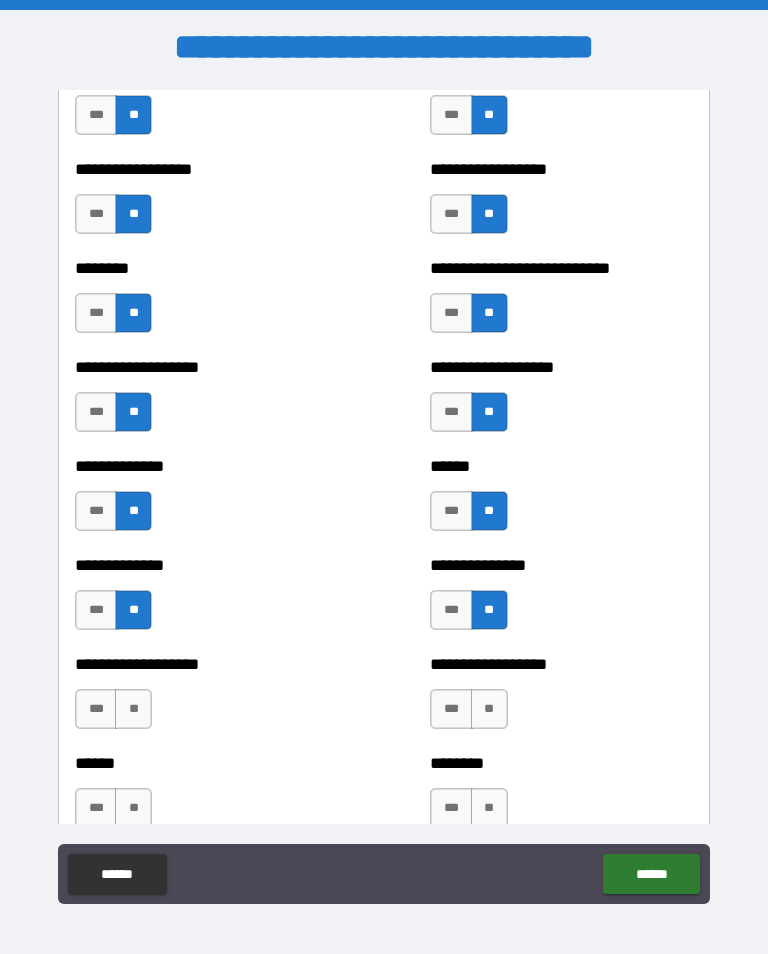 scroll, scrollTop: 4475, scrollLeft: 0, axis: vertical 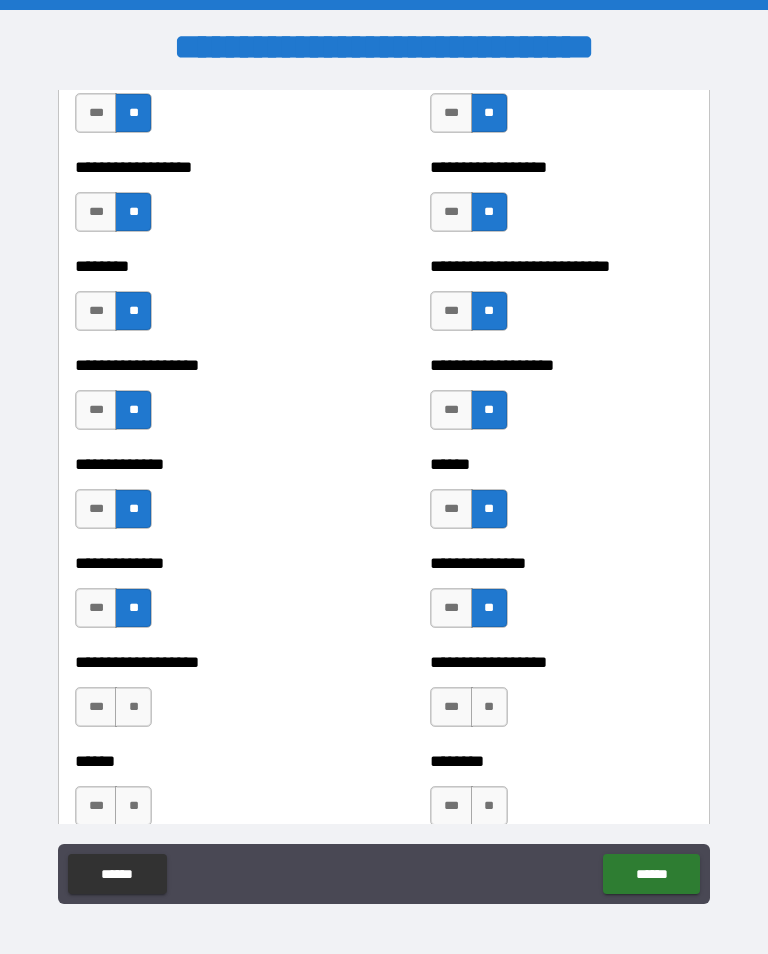 click on "**" at bounding box center (133, 707) 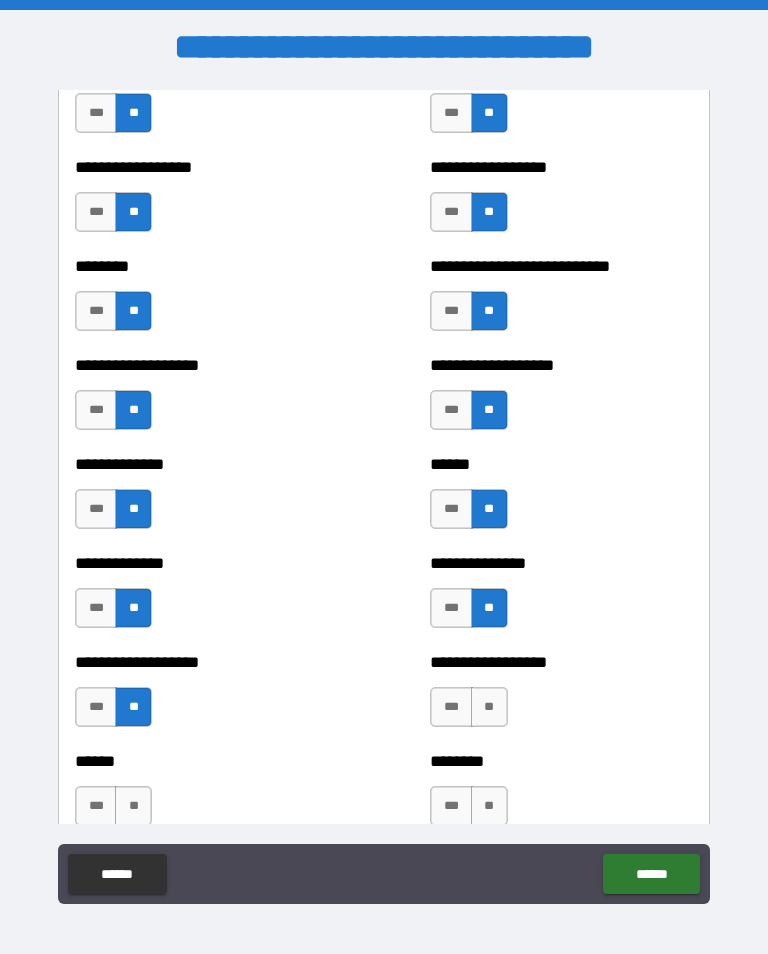click on "**" at bounding box center [489, 707] 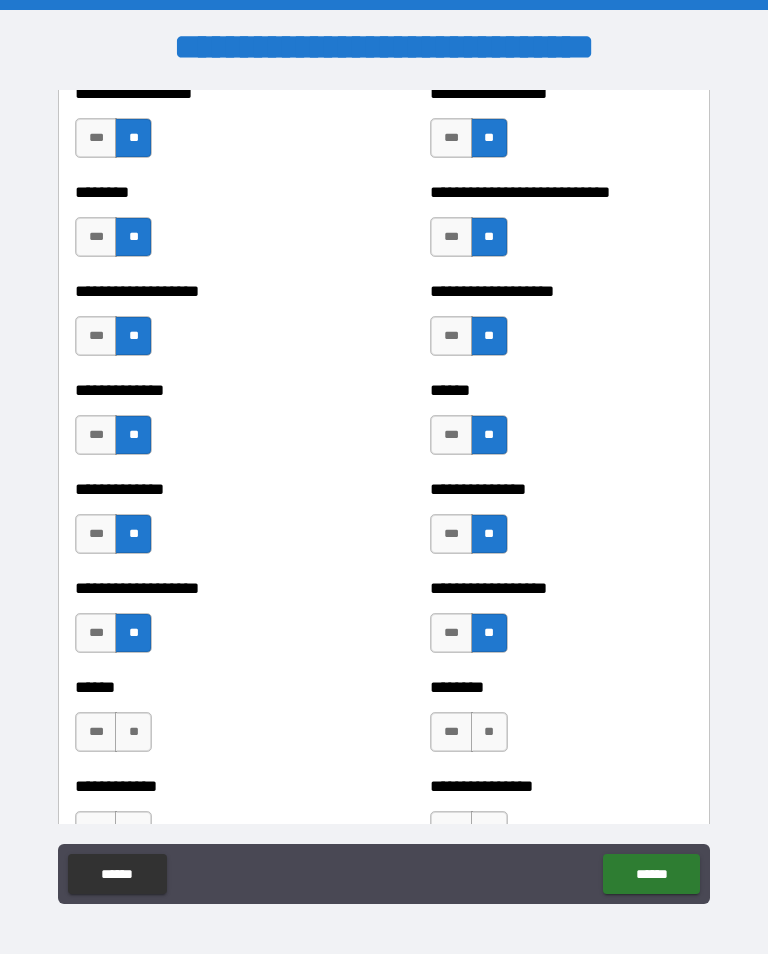 scroll, scrollTop: 4562, scrollLeft: 0, axis: vertical 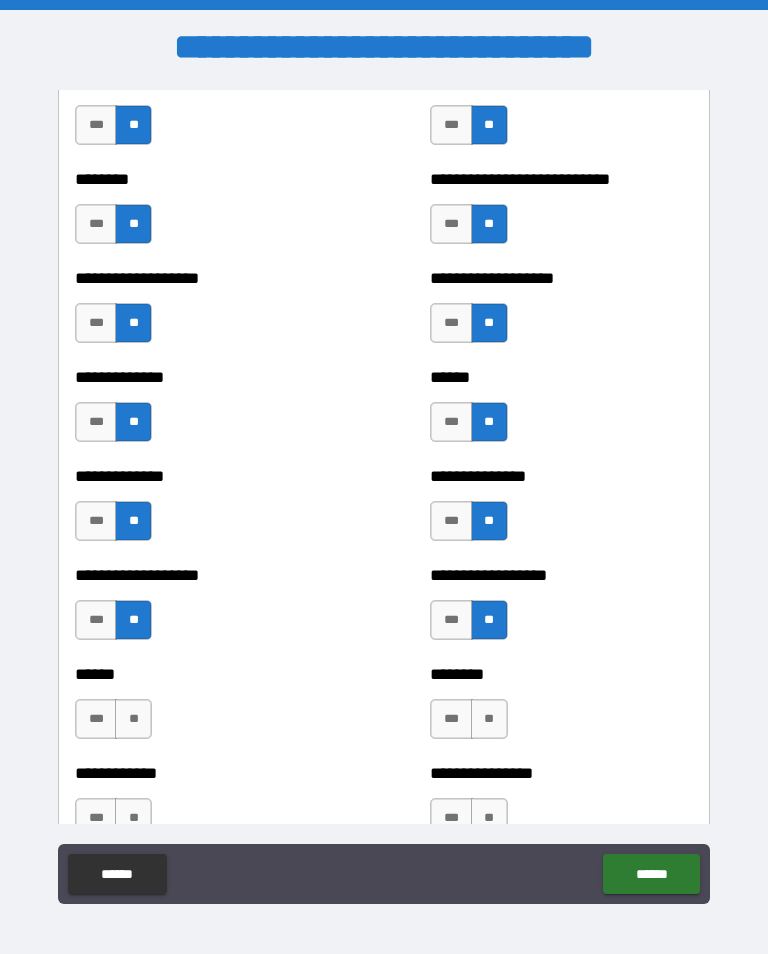 click on "**" at bounding box center (133, 719) 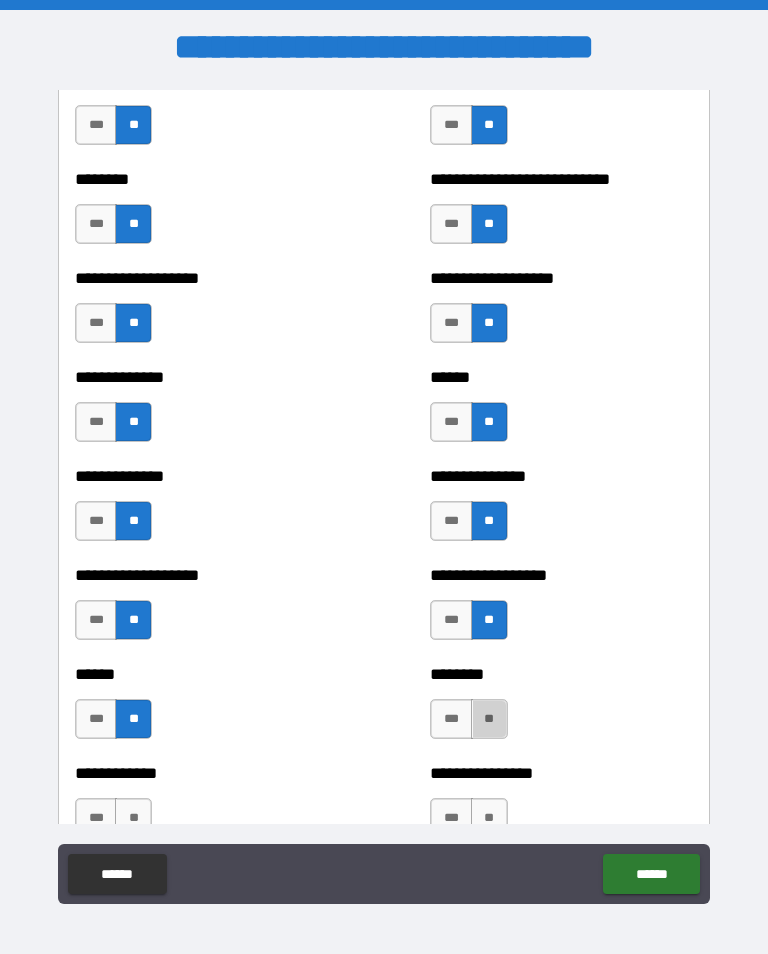 click on "**" at bounding box center (489, 719) 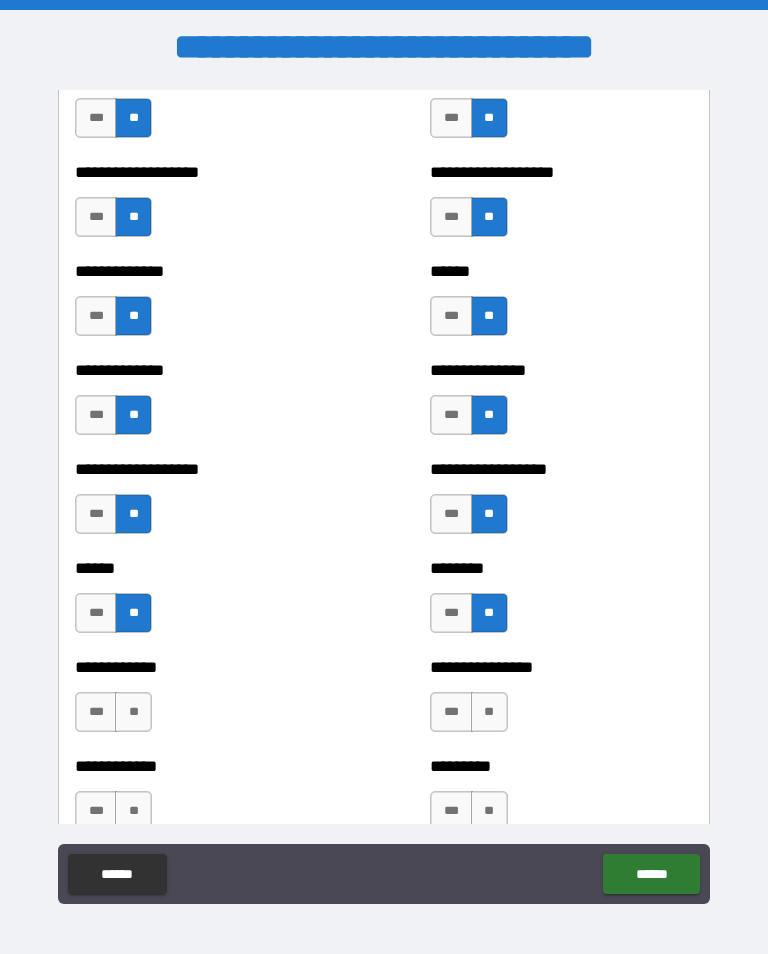 click on "**" at bounding box center (133, 712) 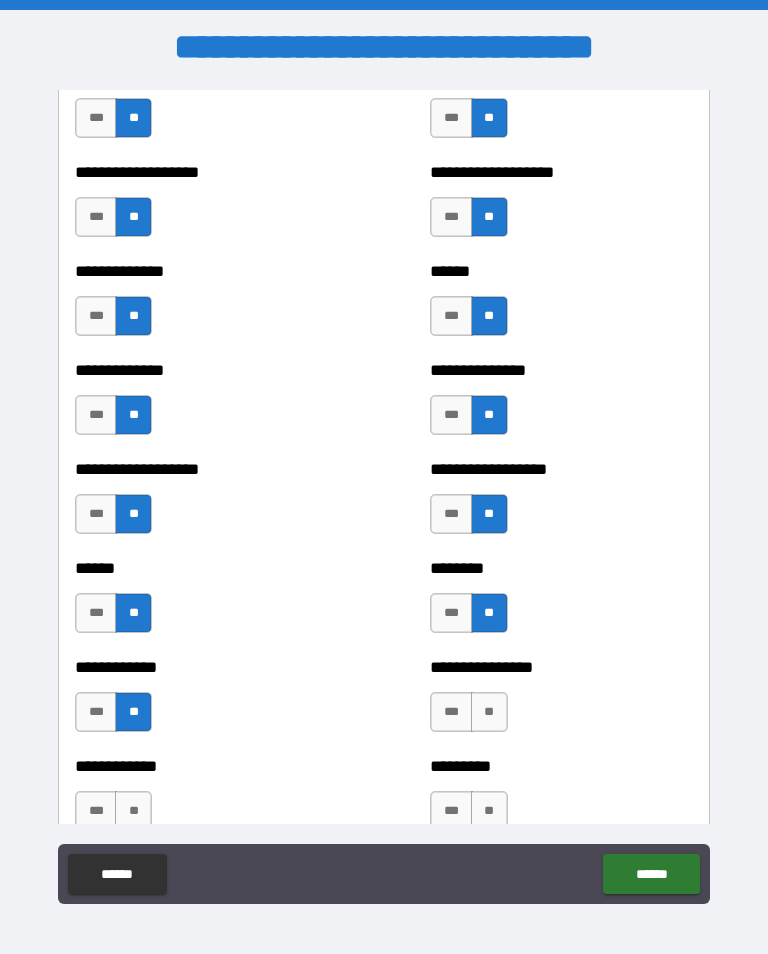 click on "**" at bounding box center (489, 712) 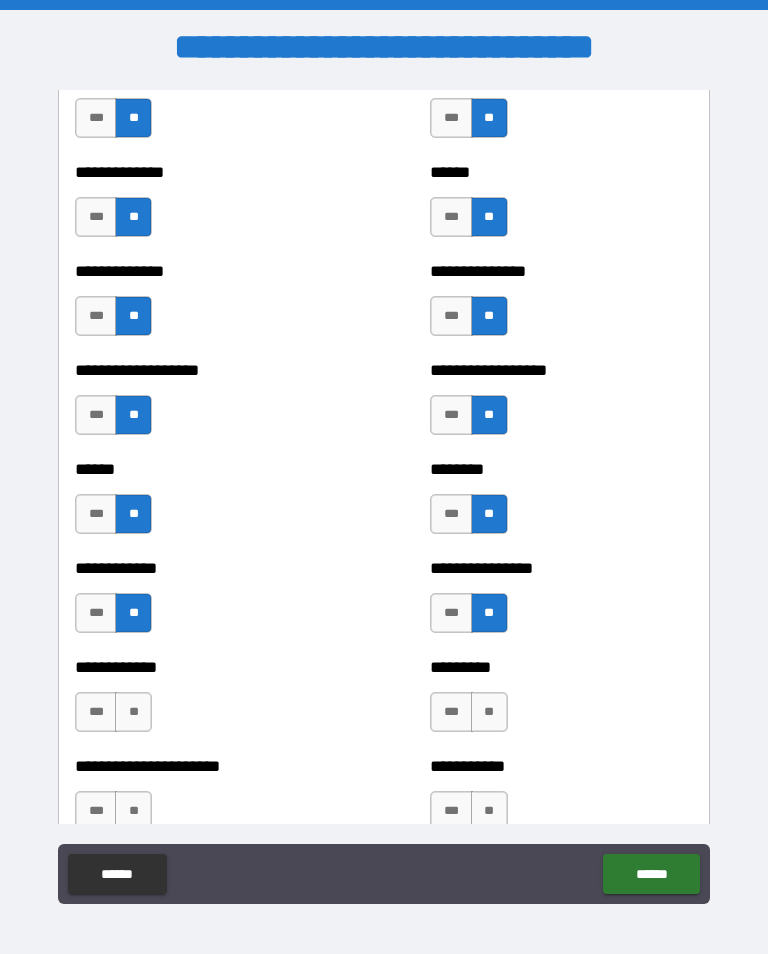 click on "**" at bounding box center [133, 712] 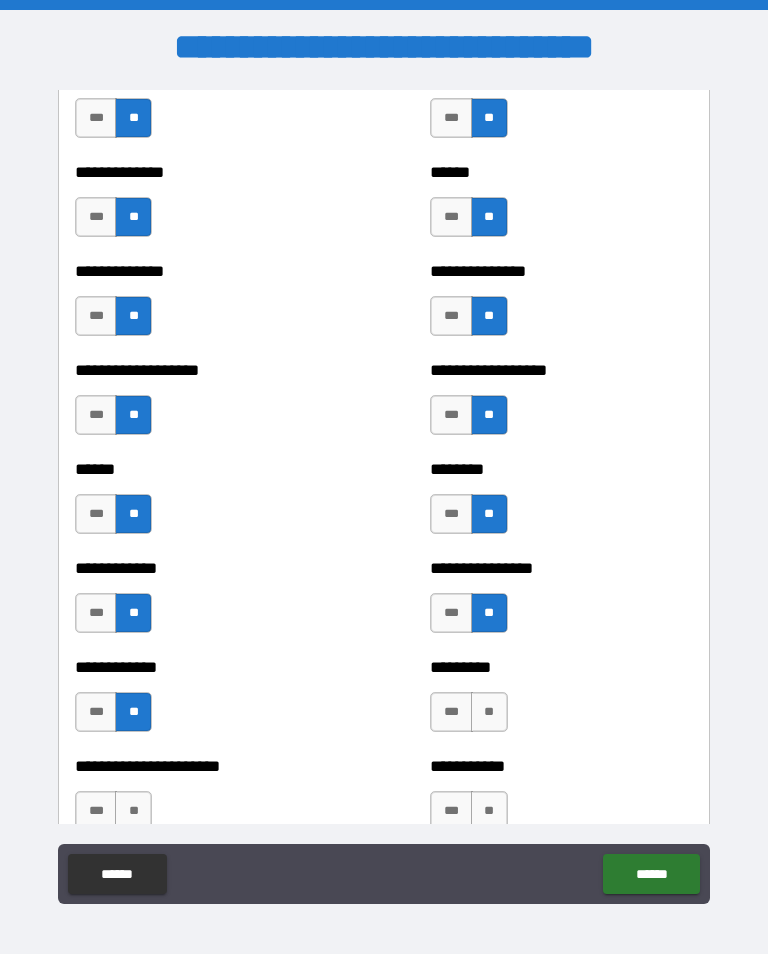 click on "**" at bounding box center [489, 712] 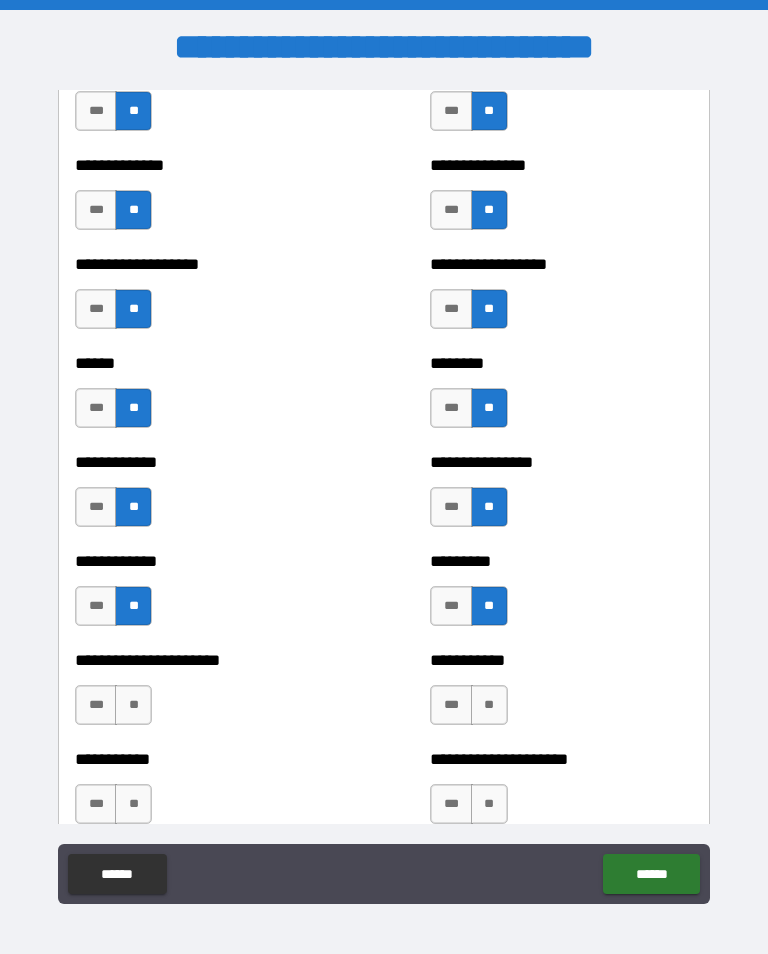 click on "**" at bounding box center [133, 705] 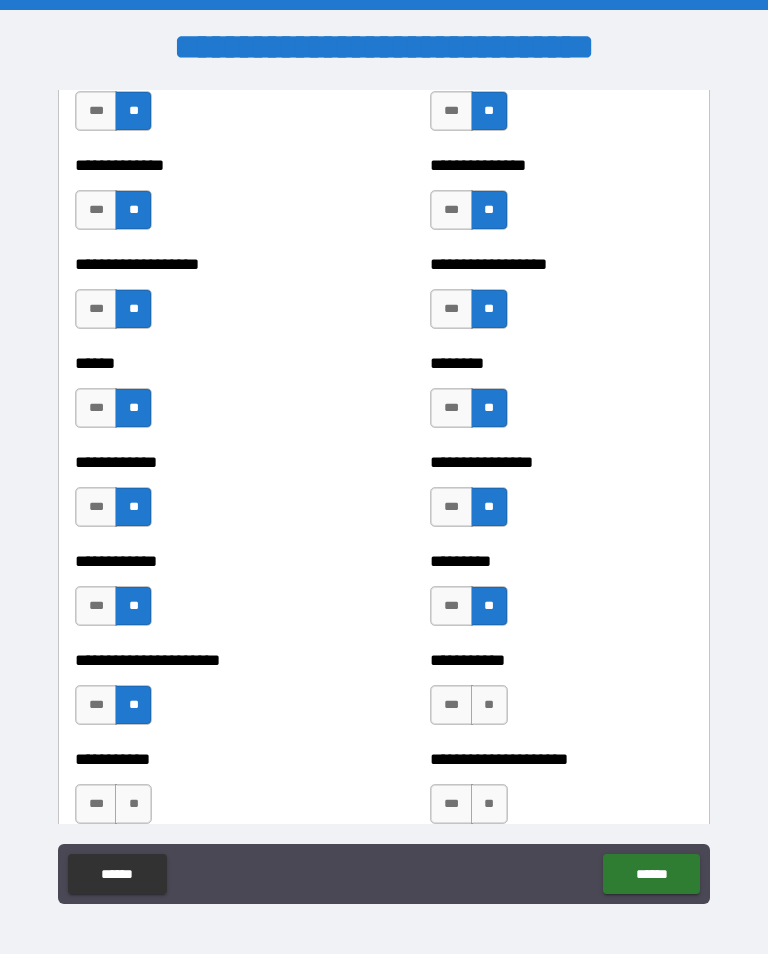 click on "**" at bounding box center [489, 705] 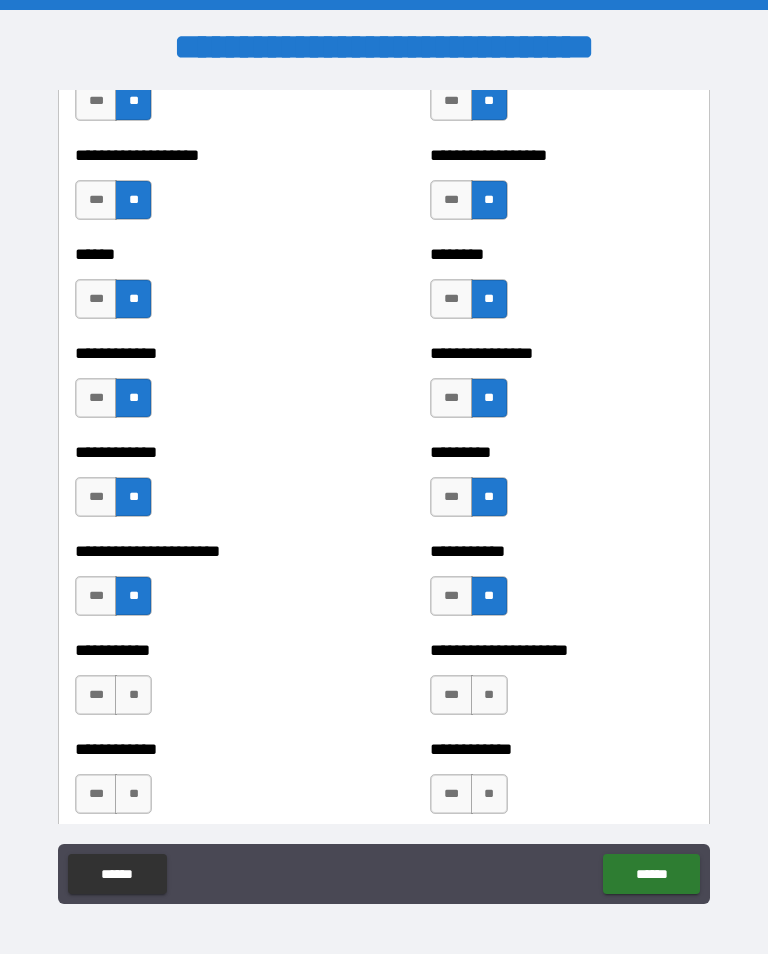scroll, scrollTop: 4990, scrollLeft: 0, axis: vertical 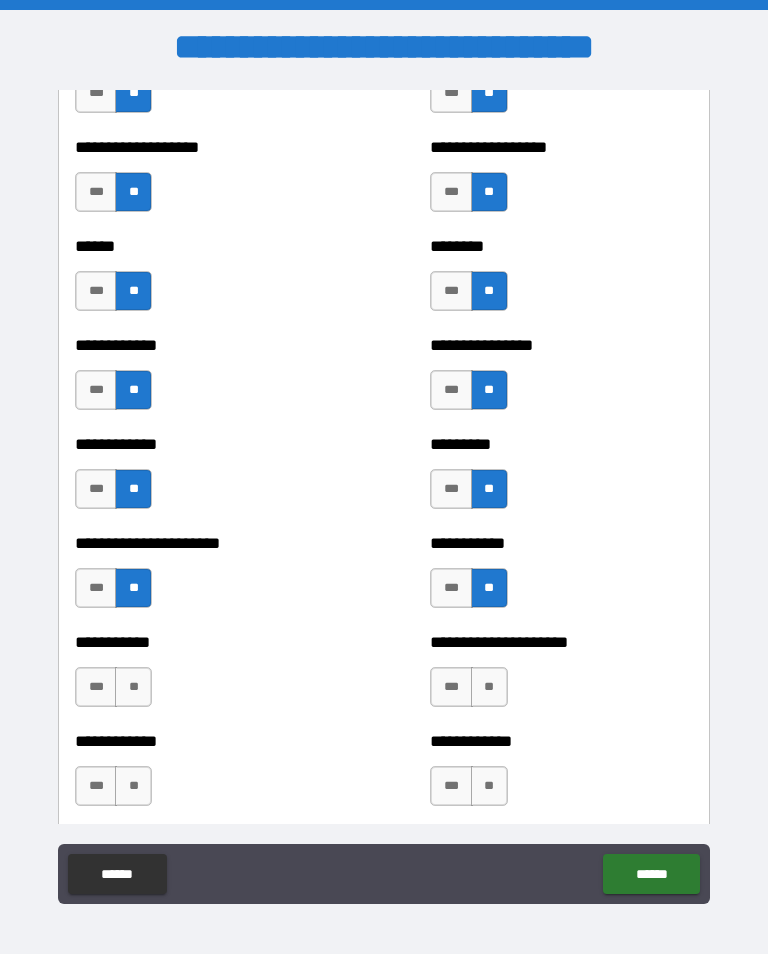 click on "**" at bounding box center [133, 687] 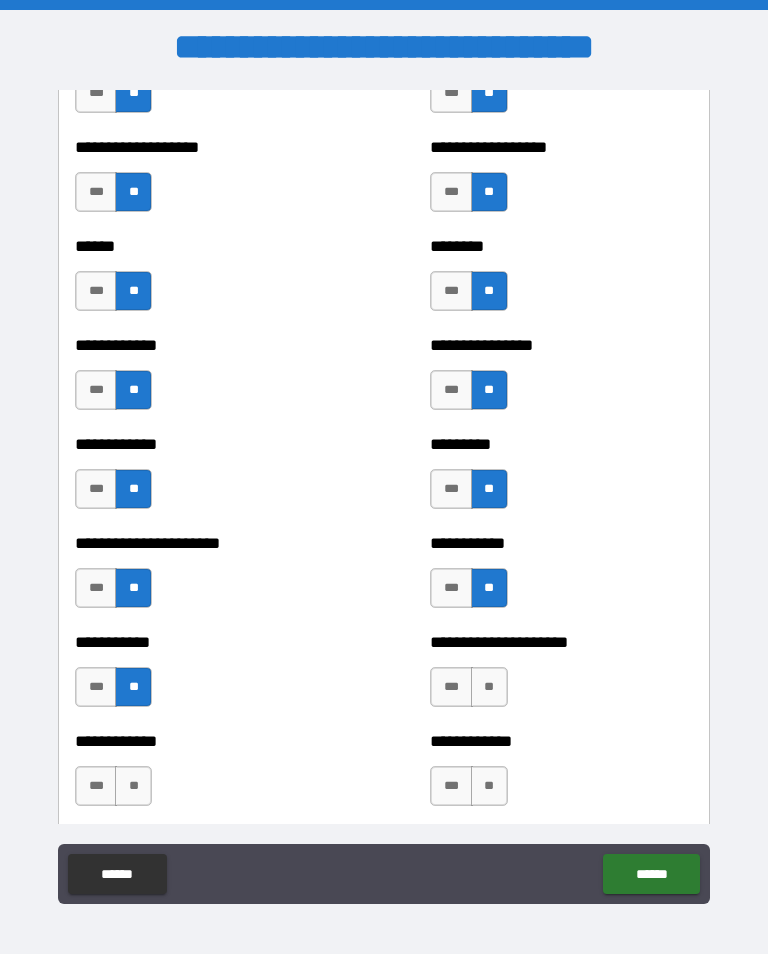 click on "**" at bounding box center (489, 687) 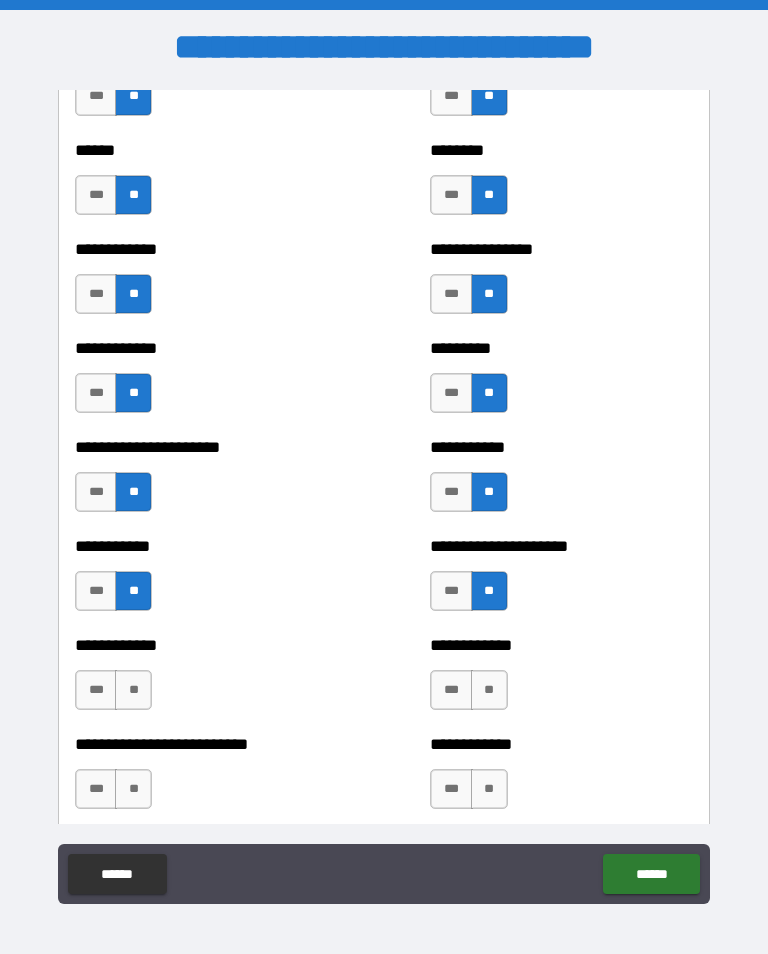 scroll, scrollTop: 5089, scrollLeft: 0, axis: vertical 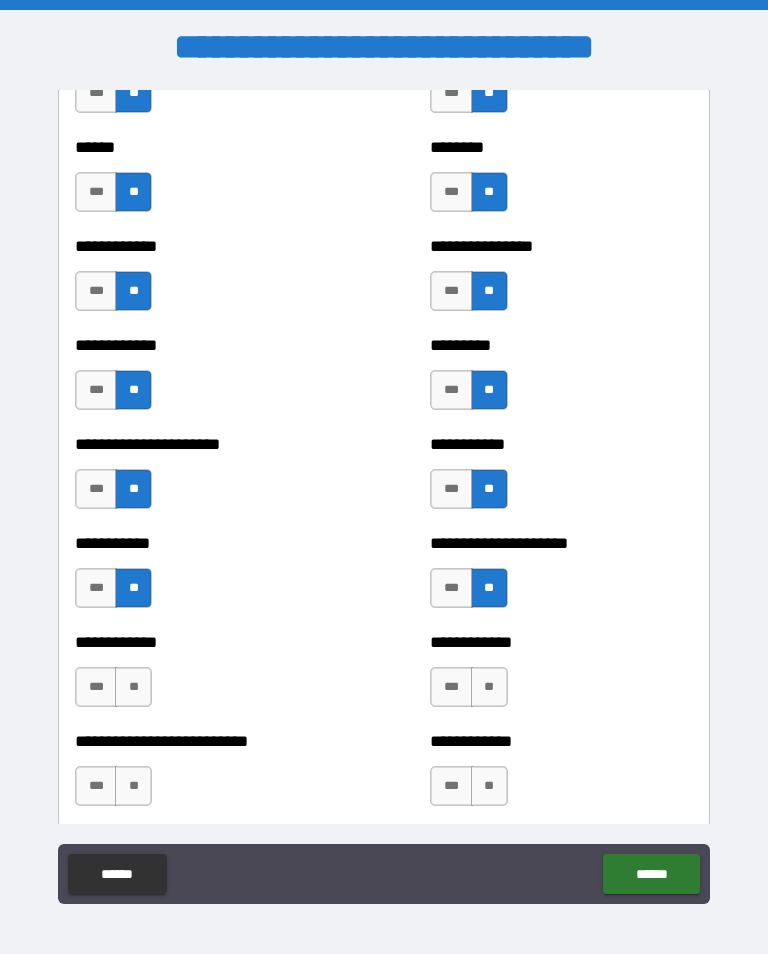 click on "**" at bounding box center [133, 687] 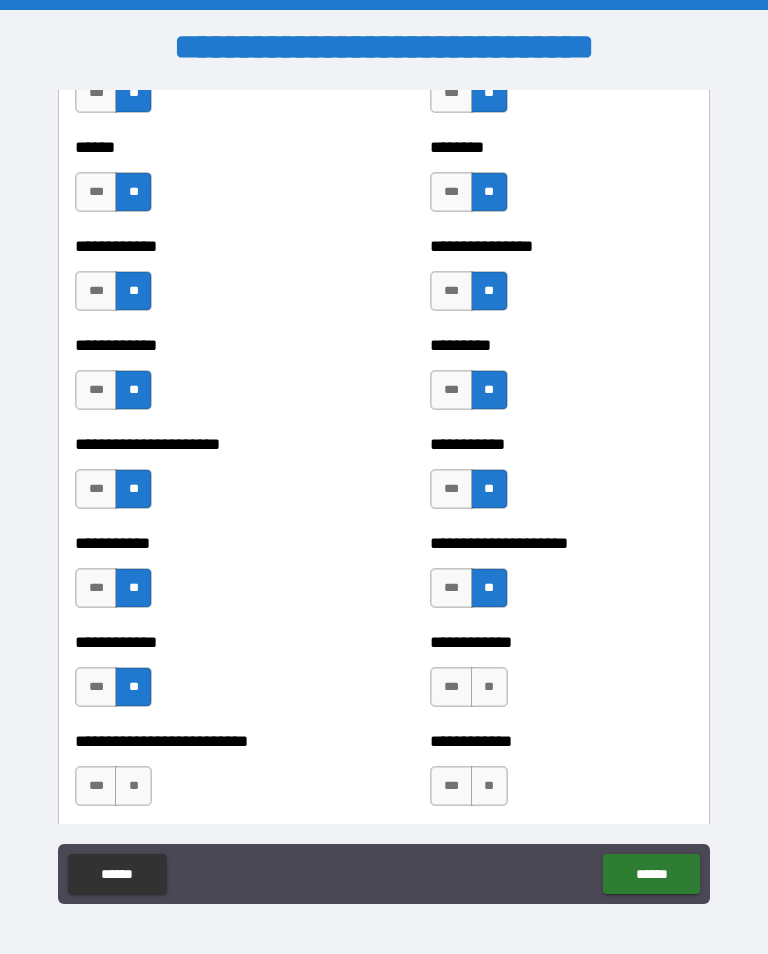 click on "**" at bounding box center (489, 687) 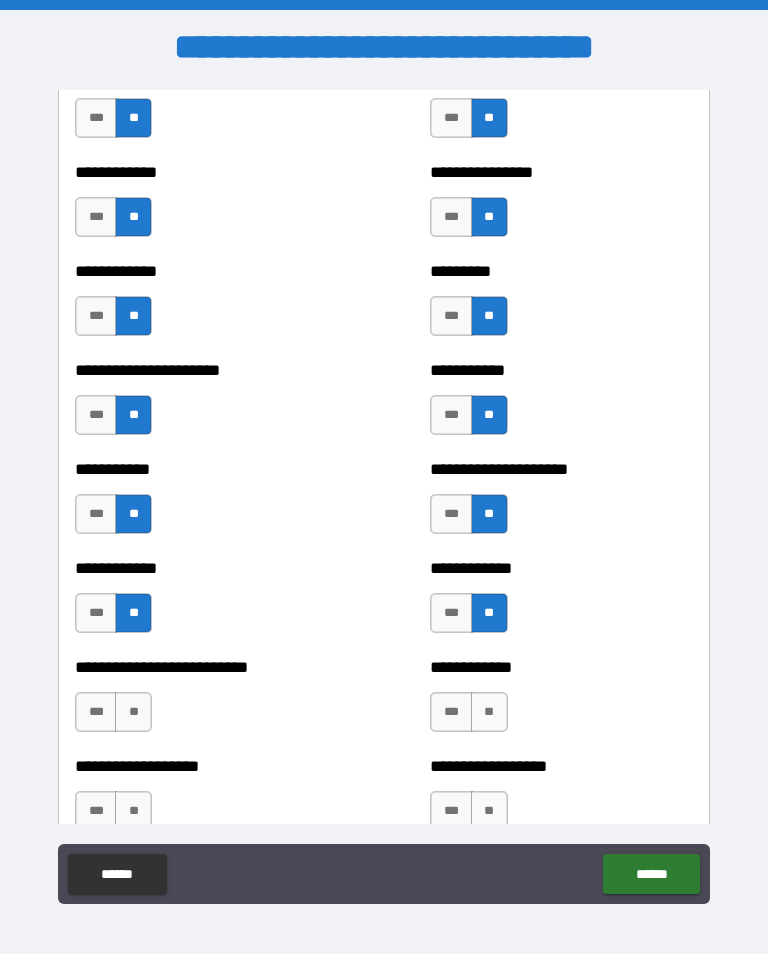 click on "**" at bounding box center (133, 712) 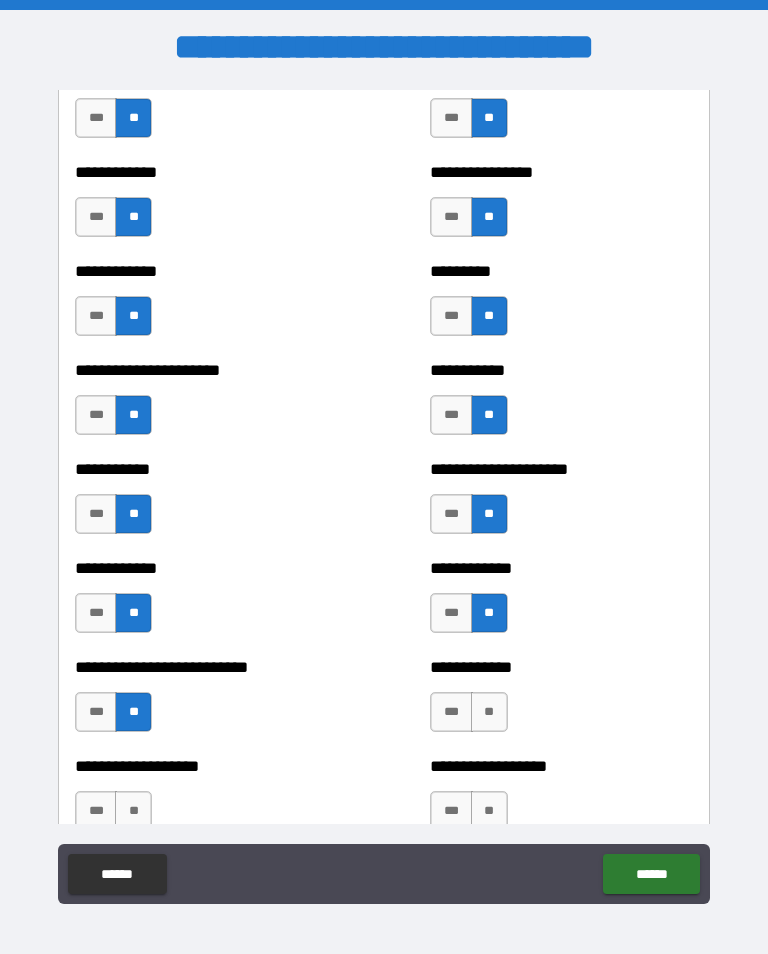 click on "**" at bounding box center (489, 712) 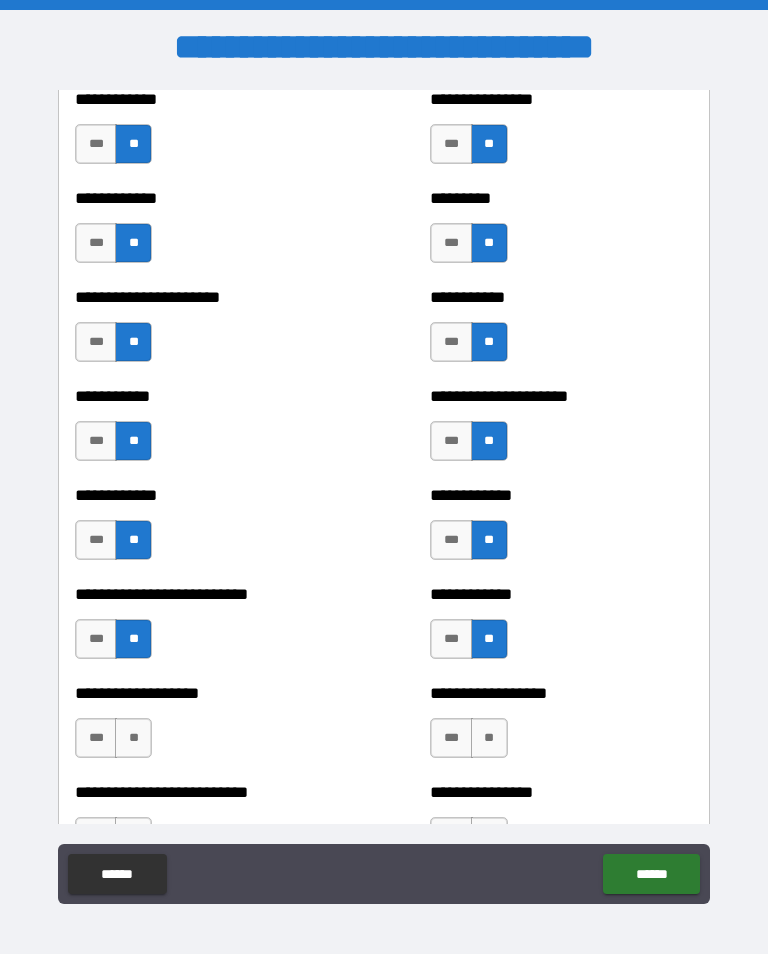 click on "**" at bounding box center (133, 738) 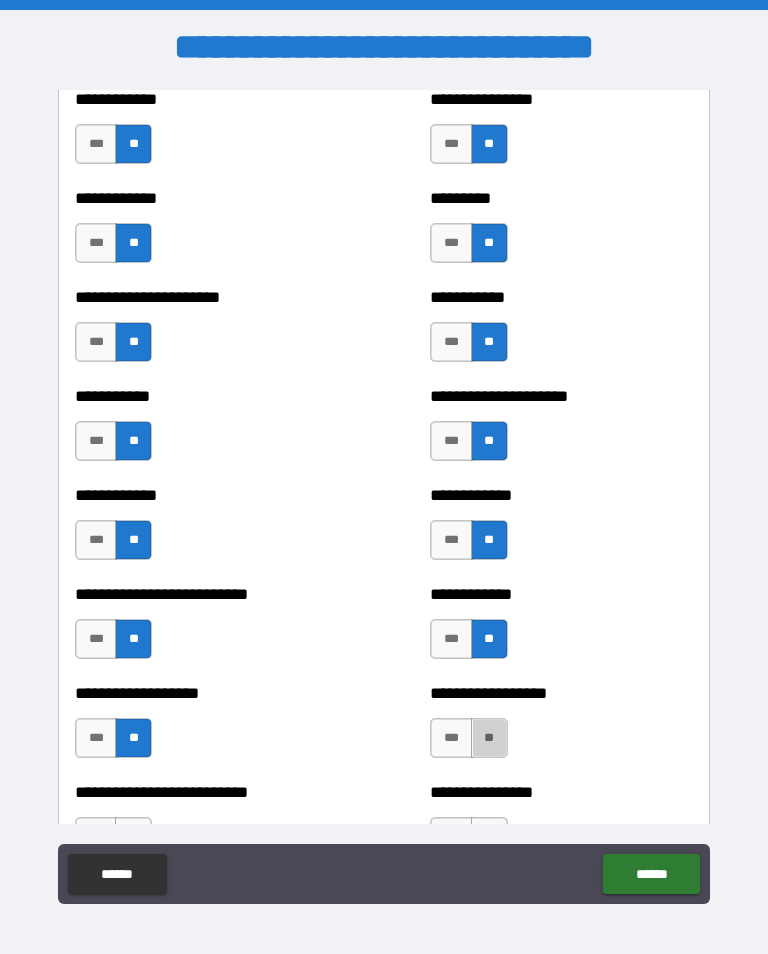 click on "**" at bounding box center (489, 738) 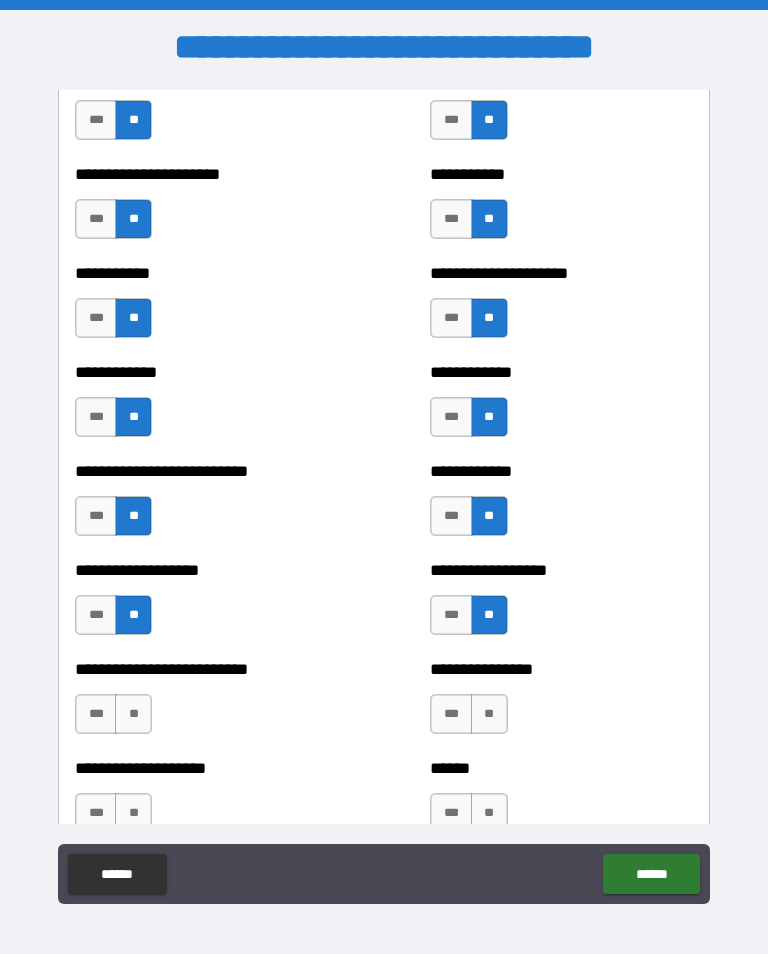 scroll, scrollTop: 5361, scrollLeft: 0, axis: vertical 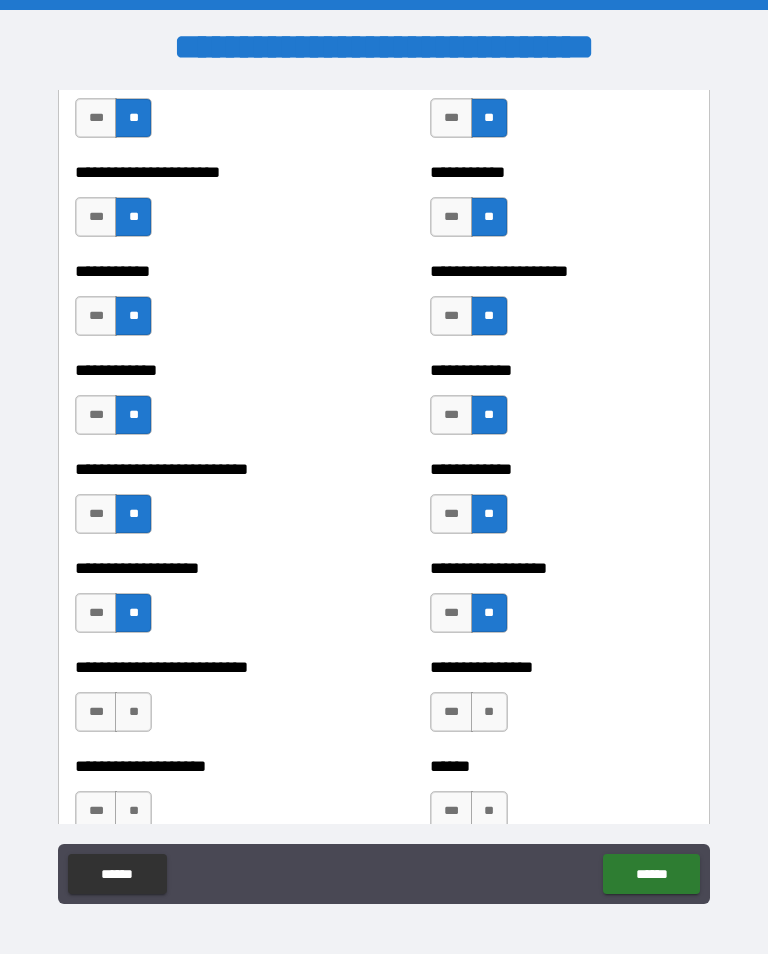 click on "**" at bounding box center [133, 712] 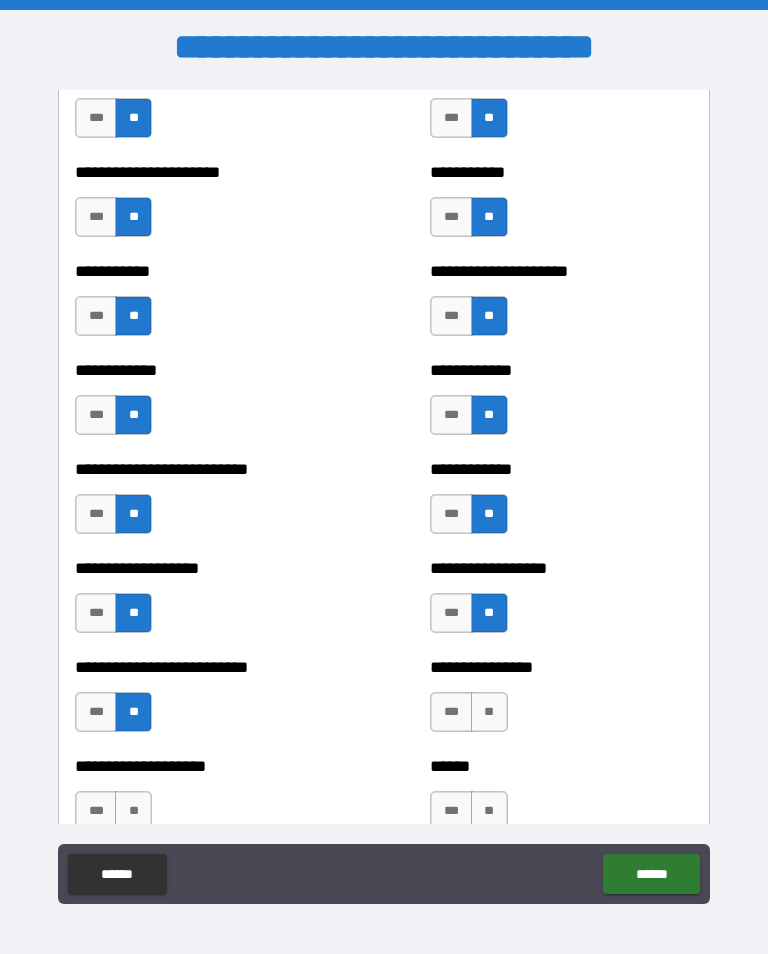click on "**" at bounding box center (489, 712) 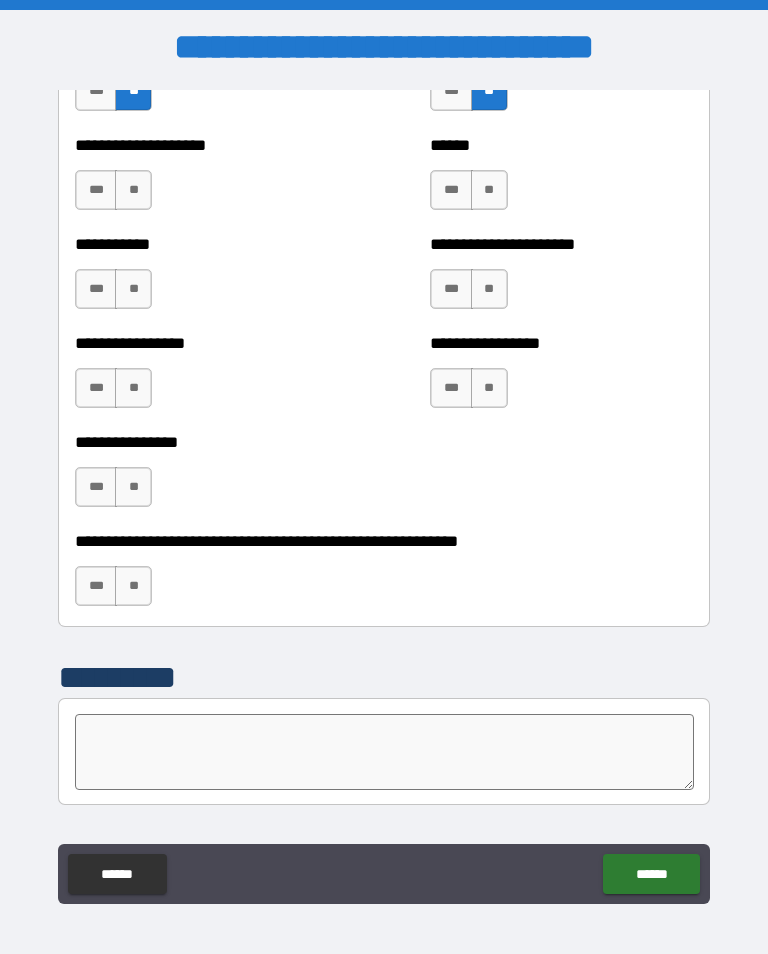scroll, scrollTop: 5991, scrollLeft: 0, axis: vertical 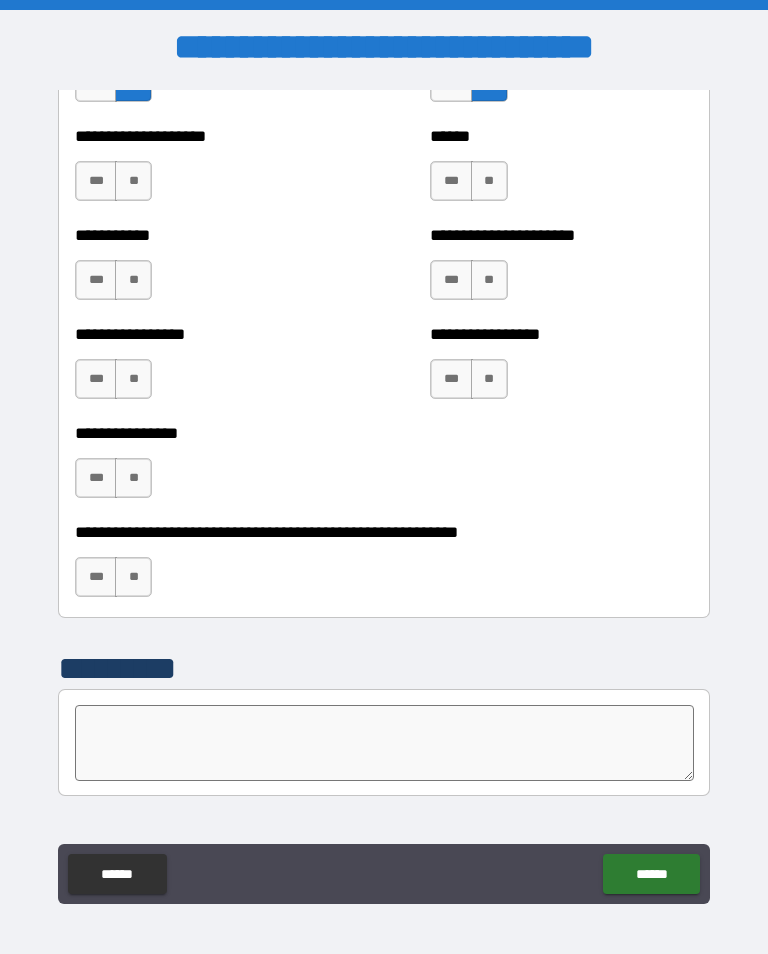 click on "**" at bounding box center [133, 181] 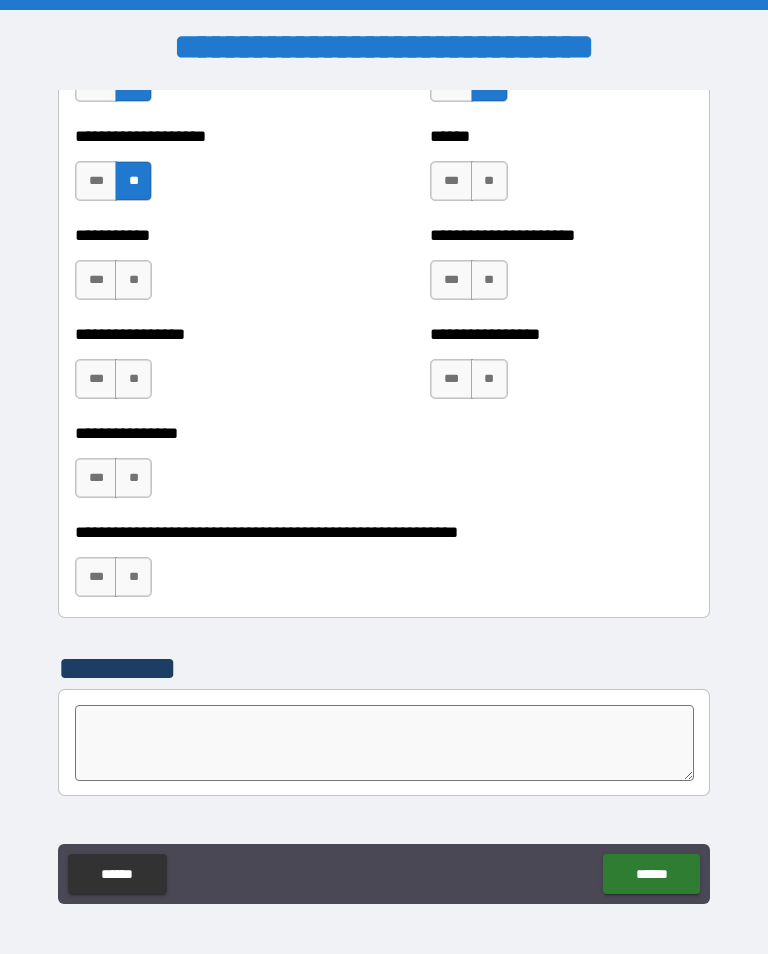click on "**" at bounding box center (489, 181) 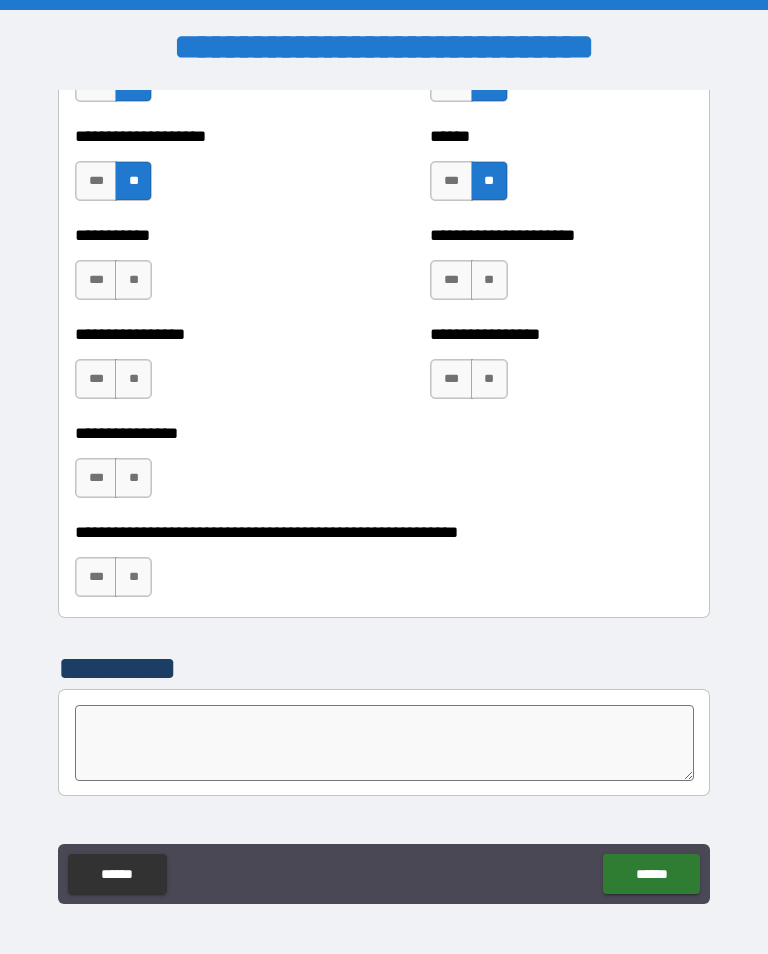 click on "**" at bounding box center (133, 280) 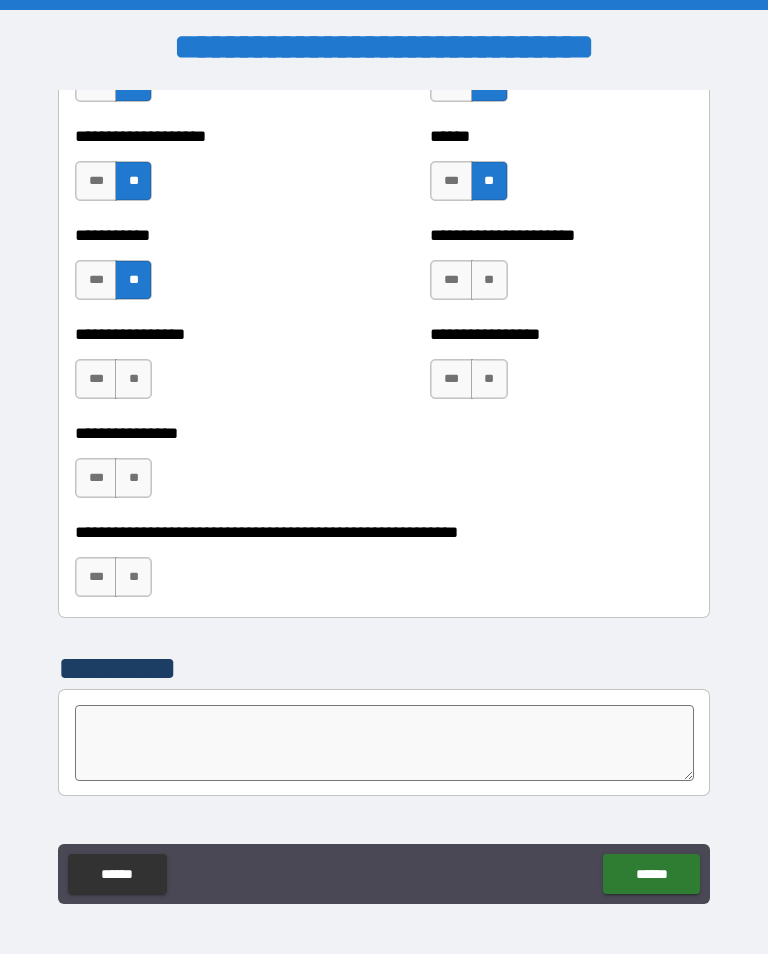 click on "**" at bounding box center (489, 280) 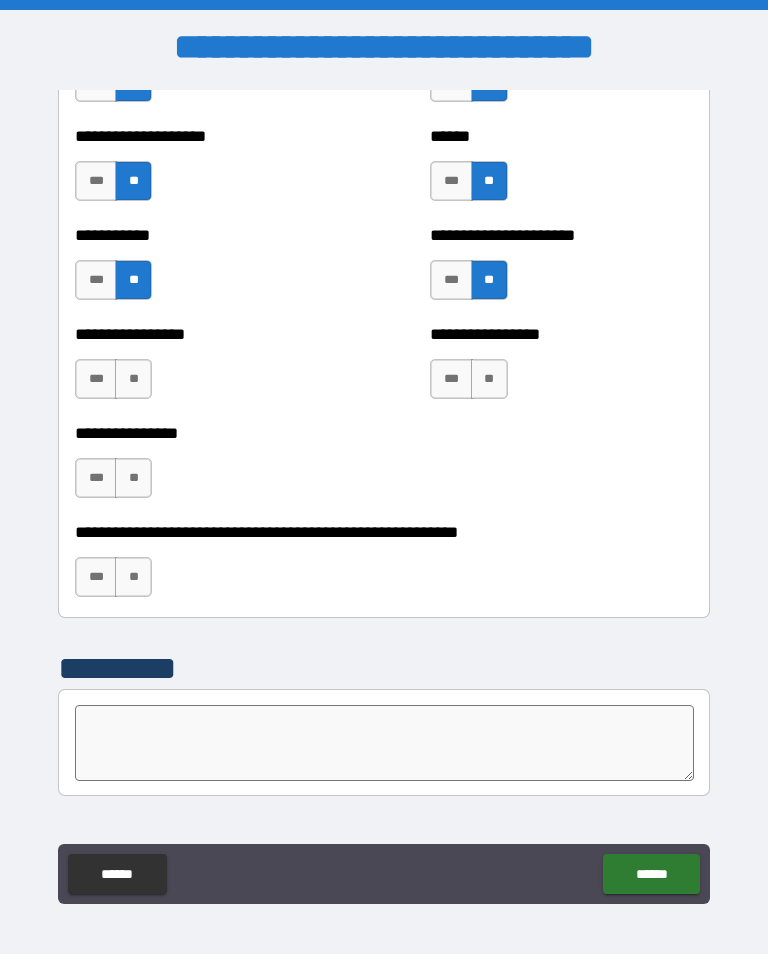 click on "**" at bounding box center (133, 379) 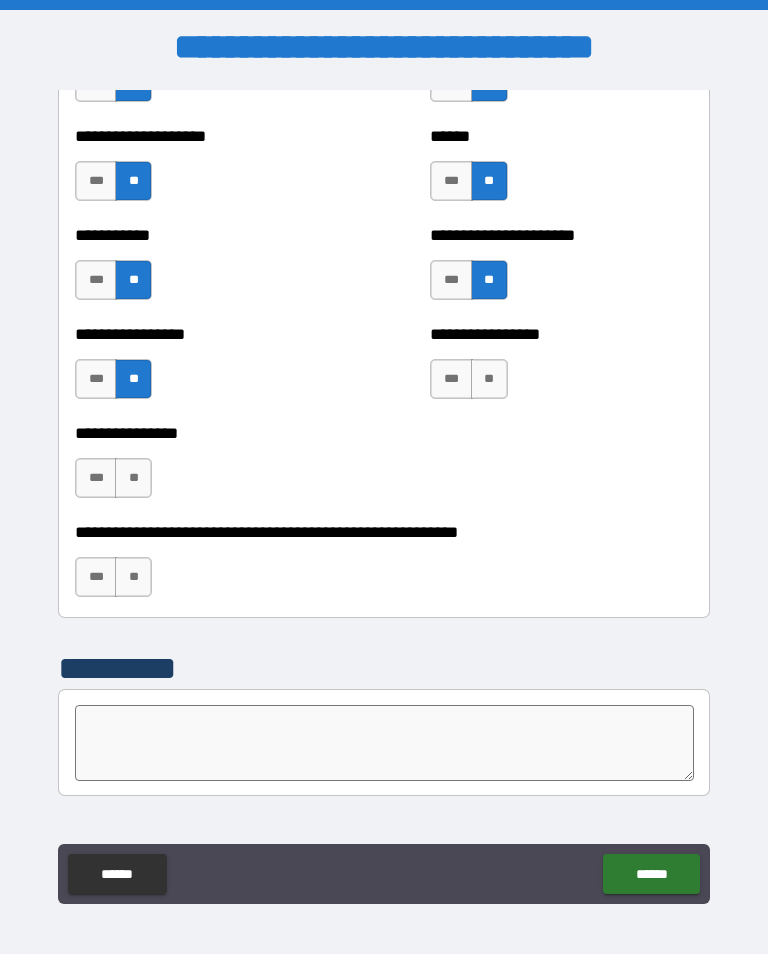 click on "**" at bounding box center (489, 379) 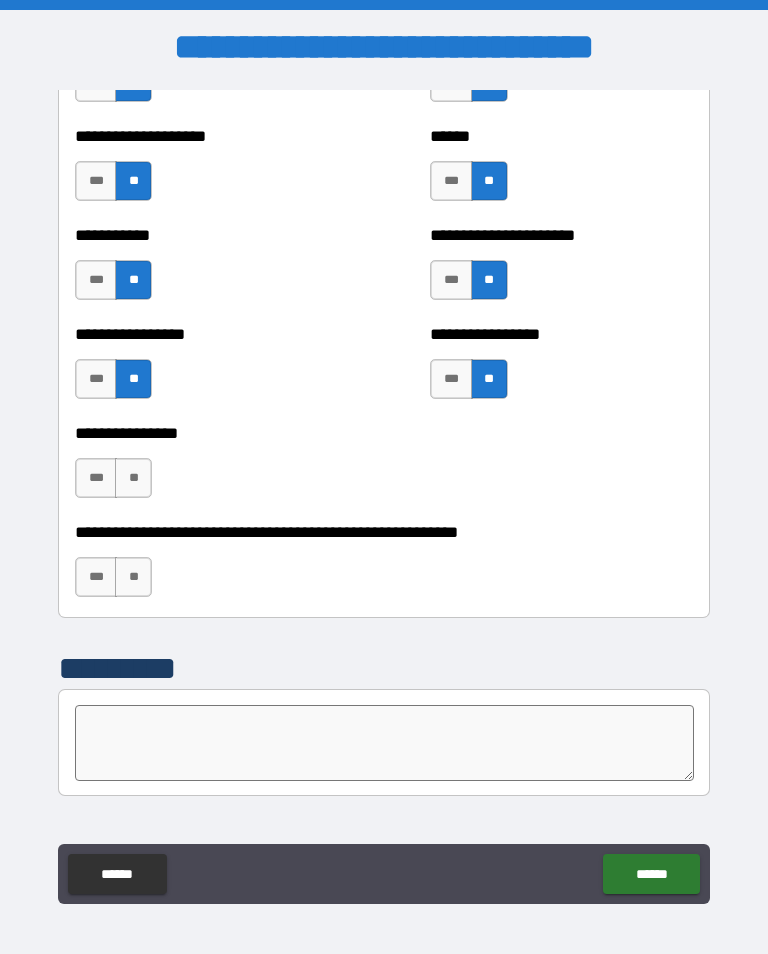 click on "**" at bounding box center (133, 478) 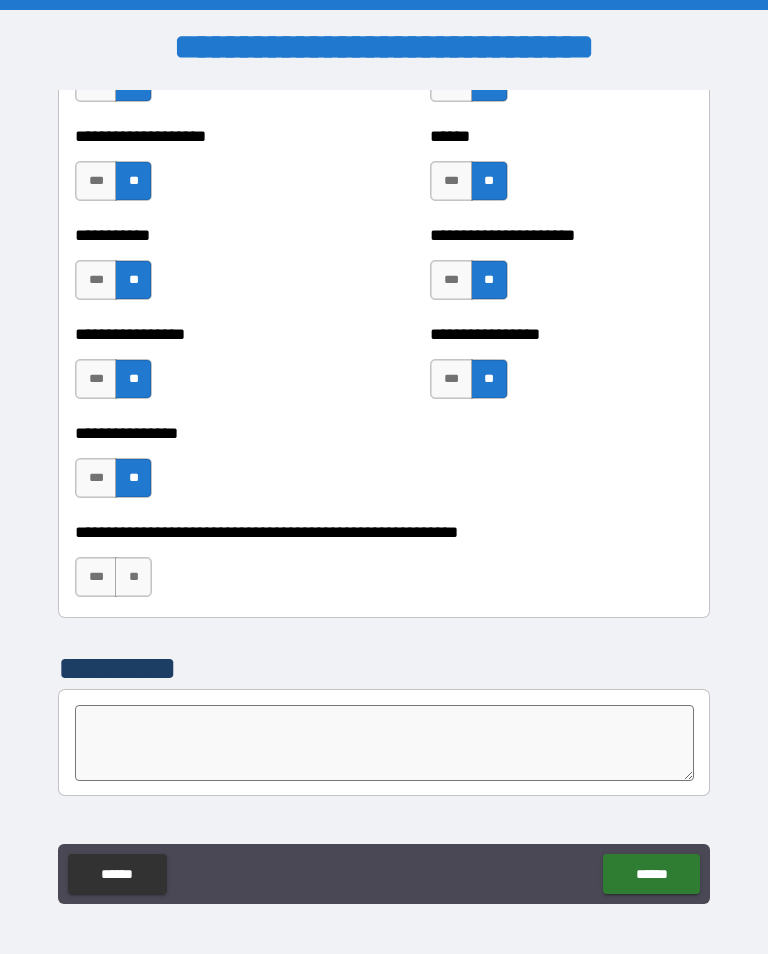 click on "**" at bounding box center (133, 577) 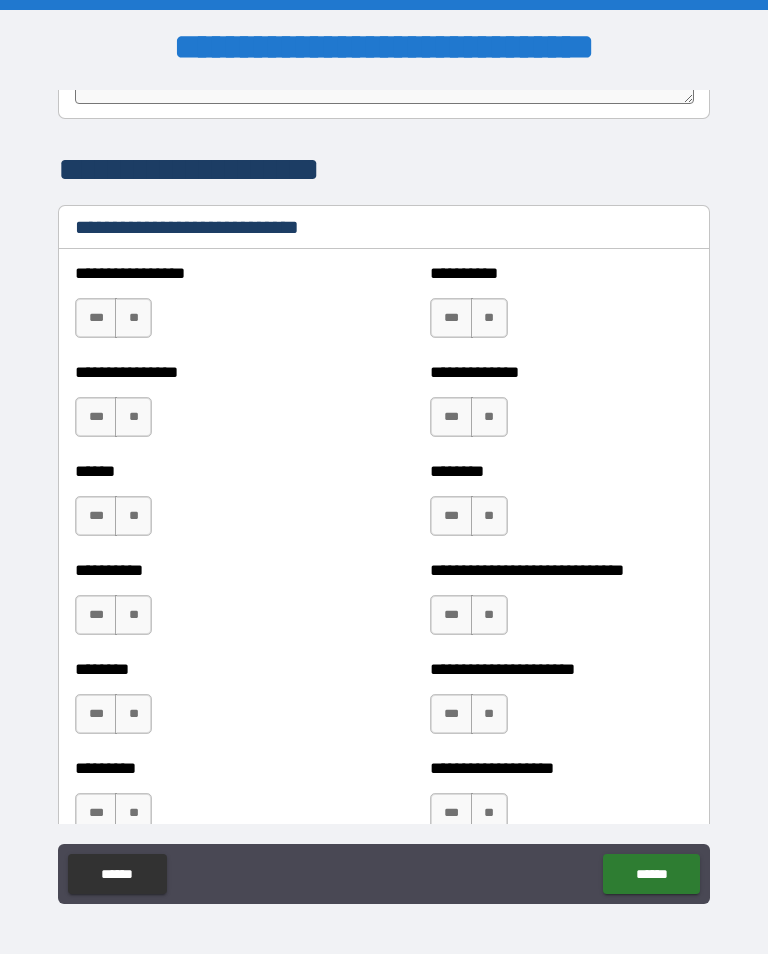 scroll, scrollTop: 6671, scrollLeft: 0, axis: vertical 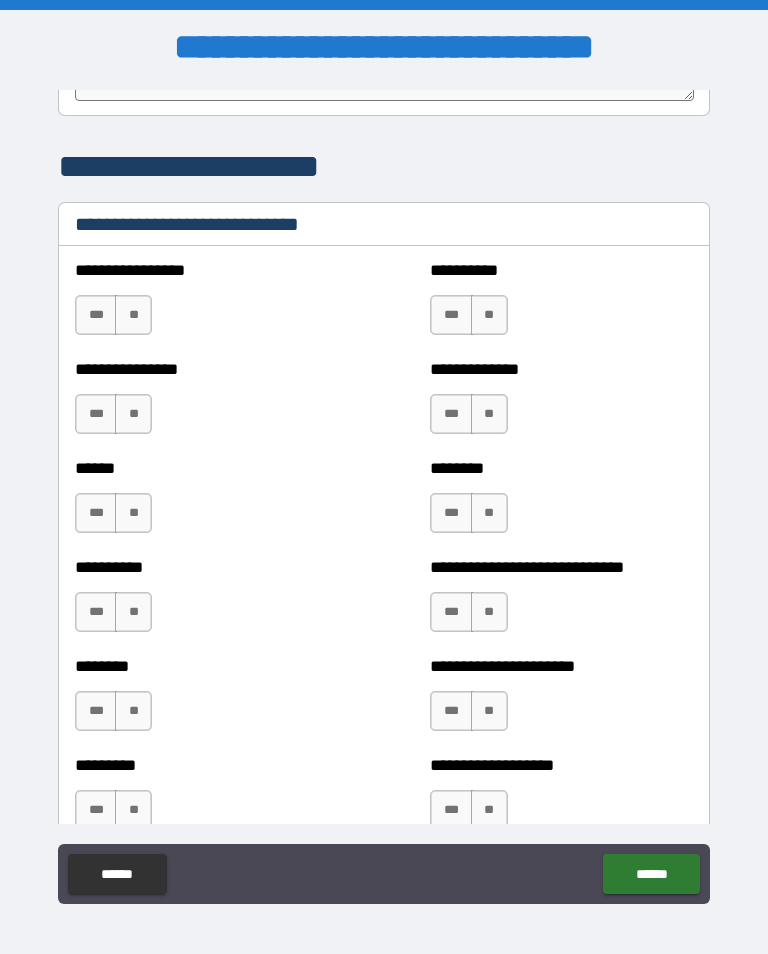 click on "**" at bounding box center [133, 315] 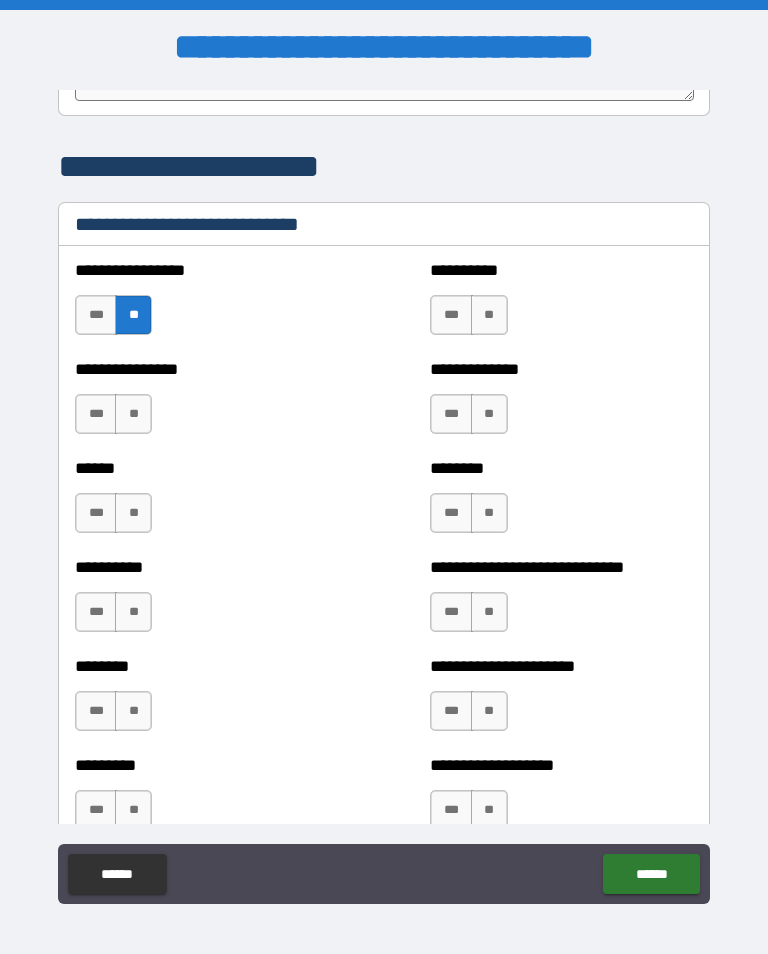 click on "**" at bounding box center [489, 315] 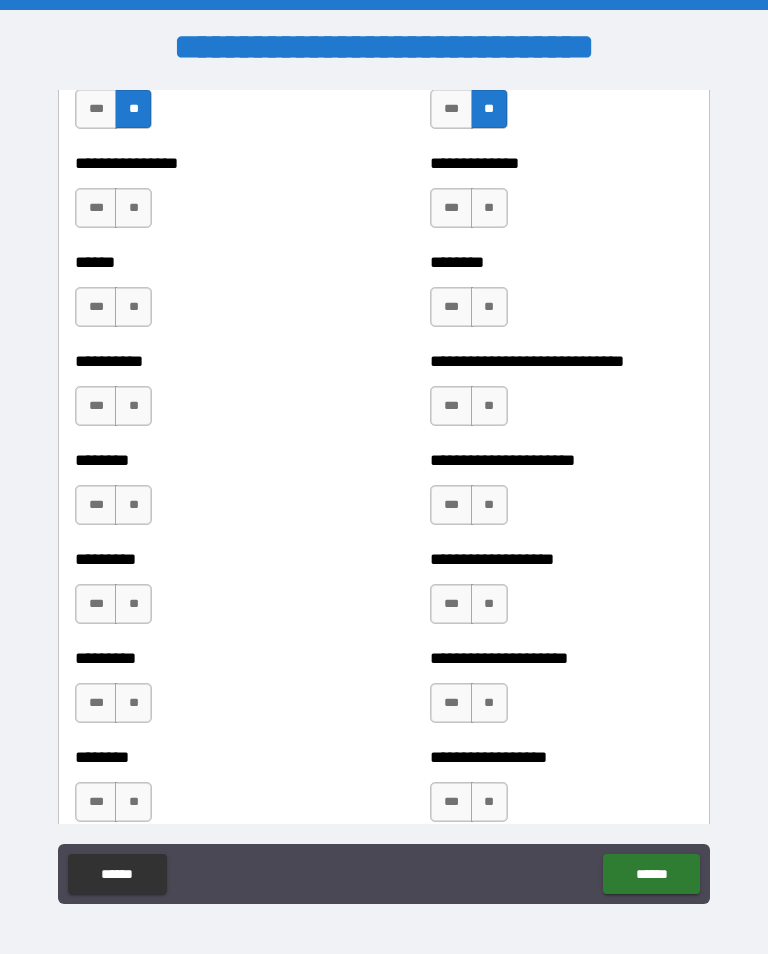 scroll, scrollTop: 6878, scrollLeft: 0, axis: vertical 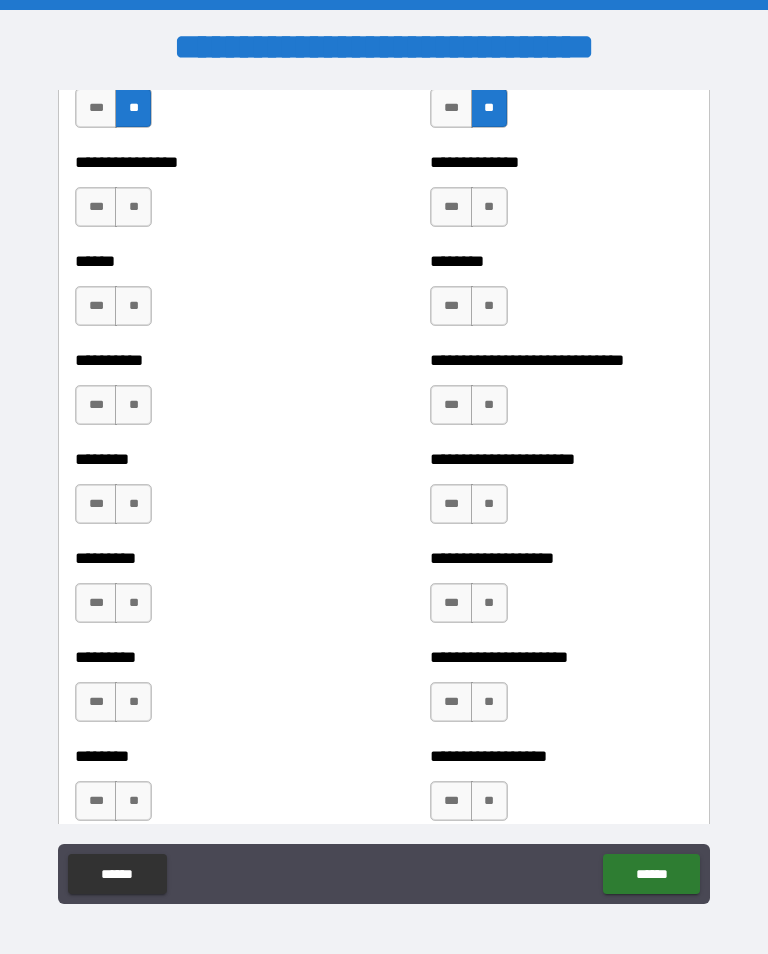 click on "**" at bounding box center [133, 702] 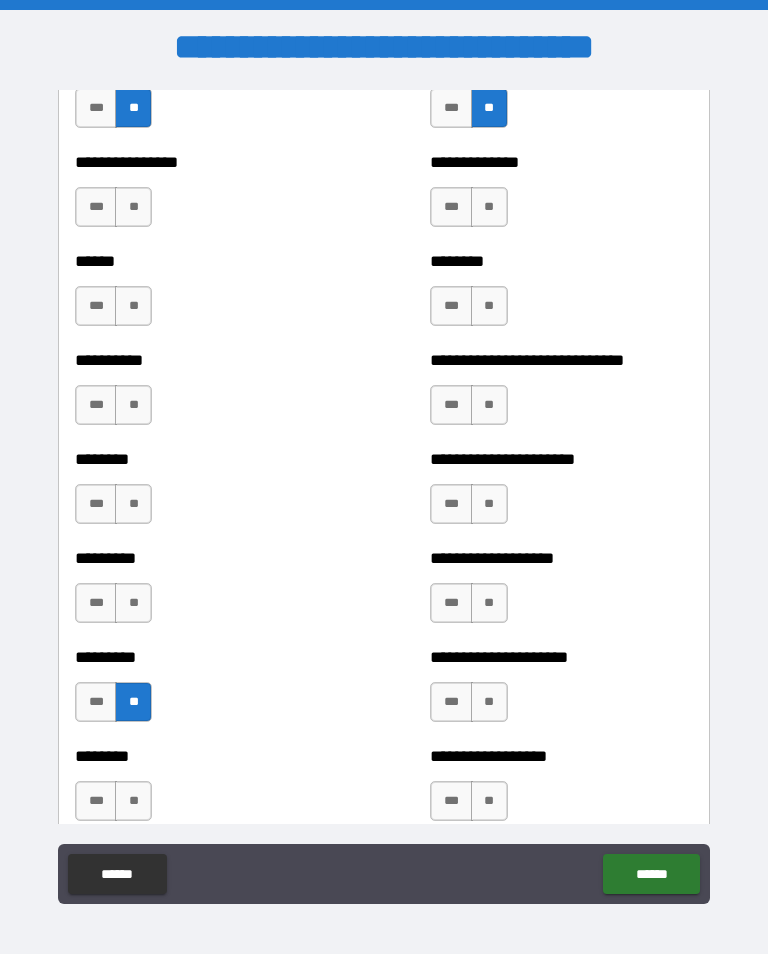 click on "**" at bounding box center (489, 702) 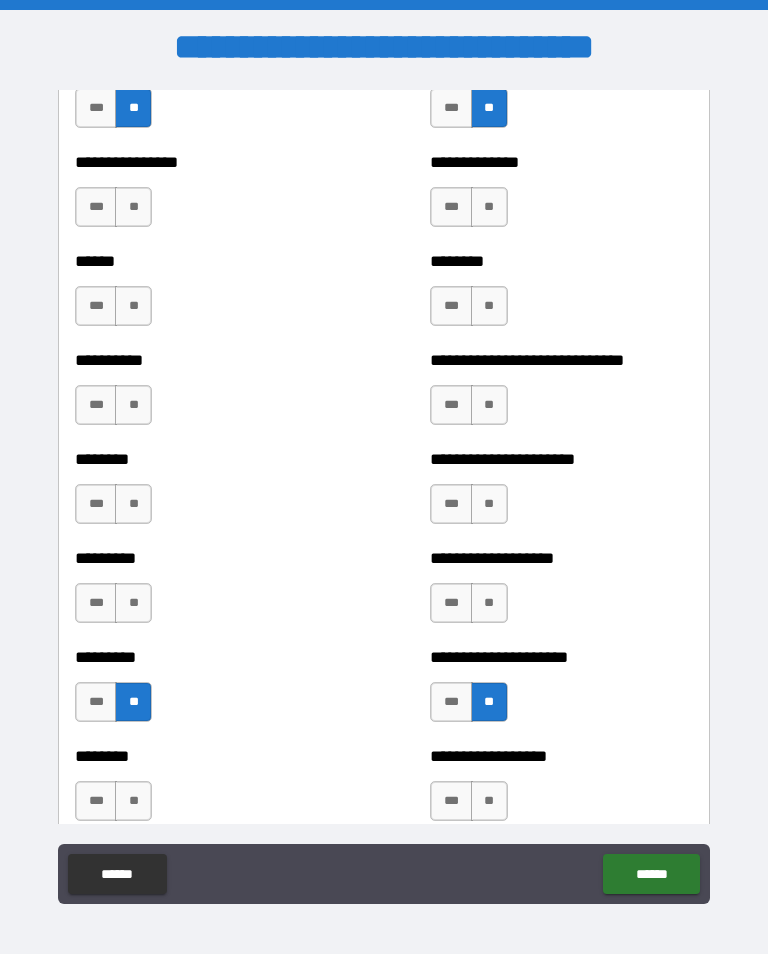click on "**" at bounding box center (489, 603) 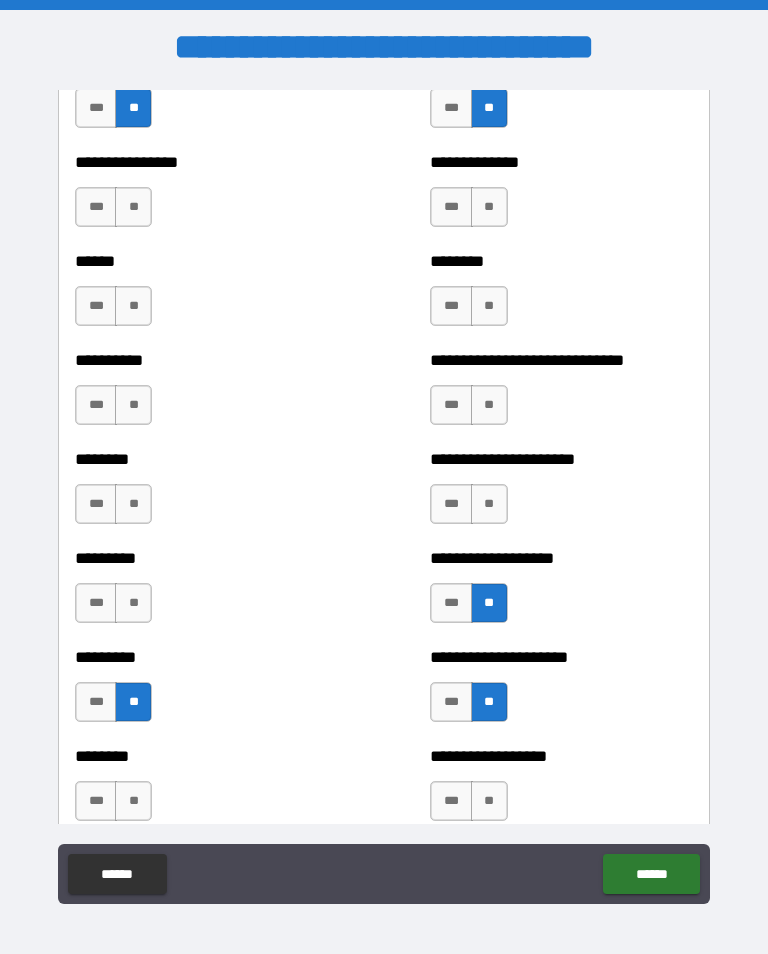 click on "**" at bounding box center [133, 603] 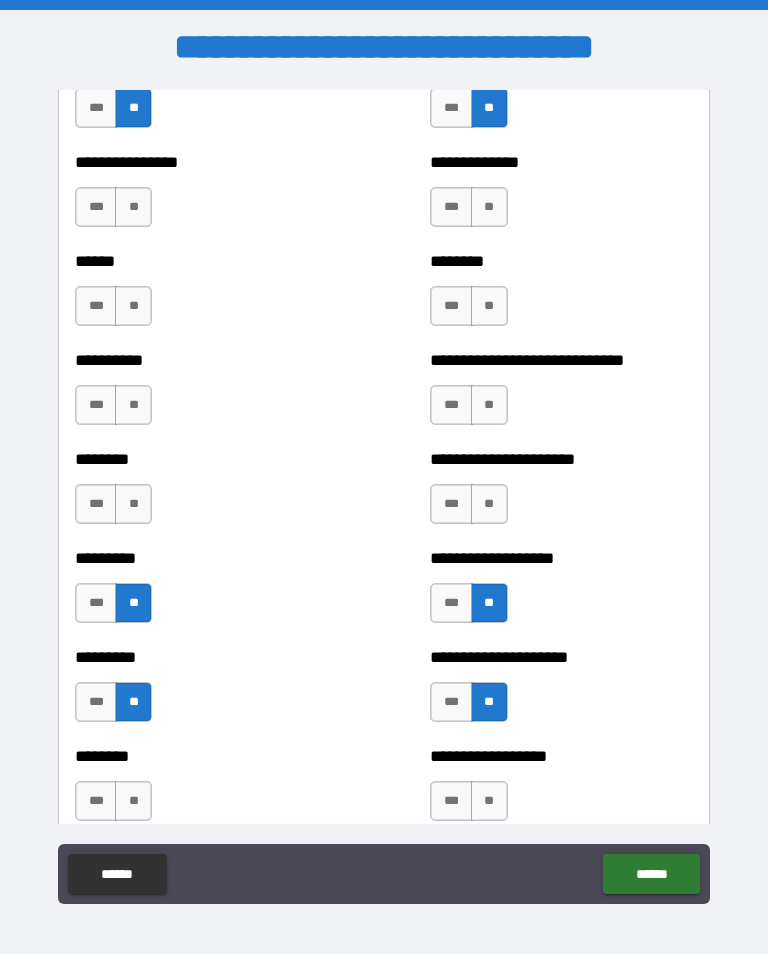 scroll, scrollTop: 6869, scrollLeft: 0, axis: vertical 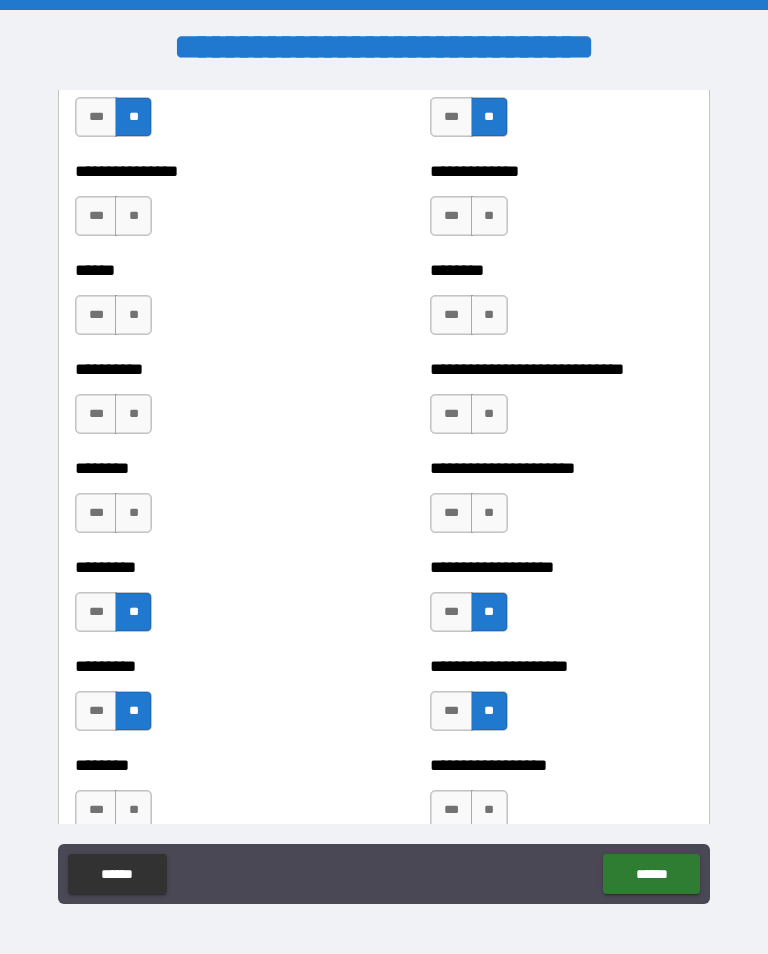 click on "**" at bounding box center [133, 513] 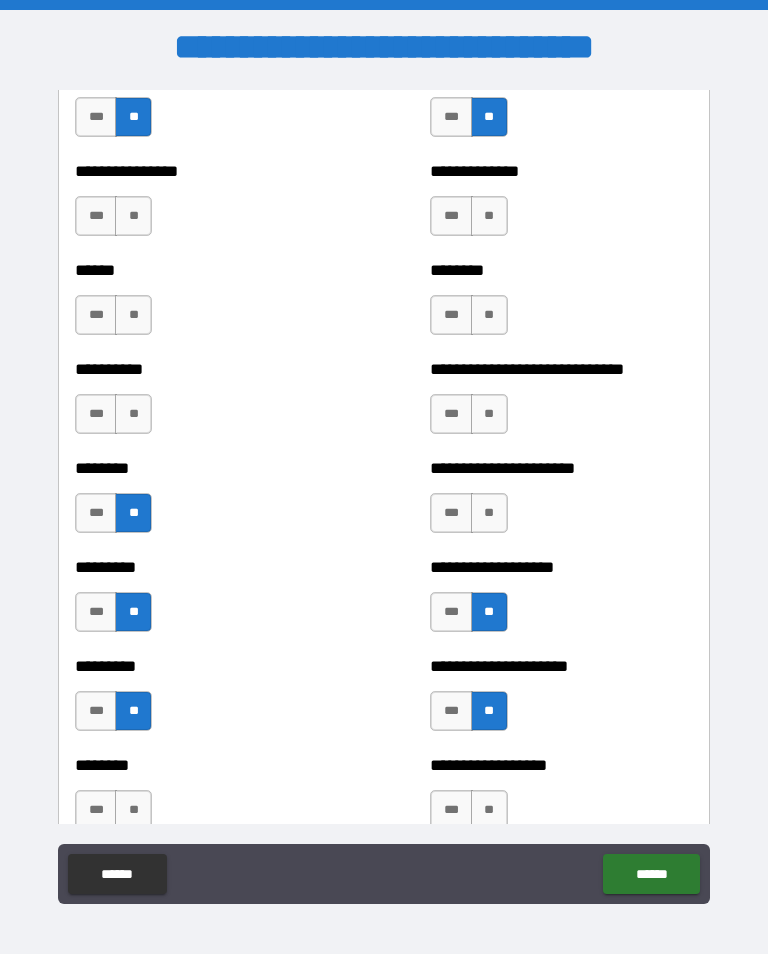 click on "**" at bounding box center (489, 513) 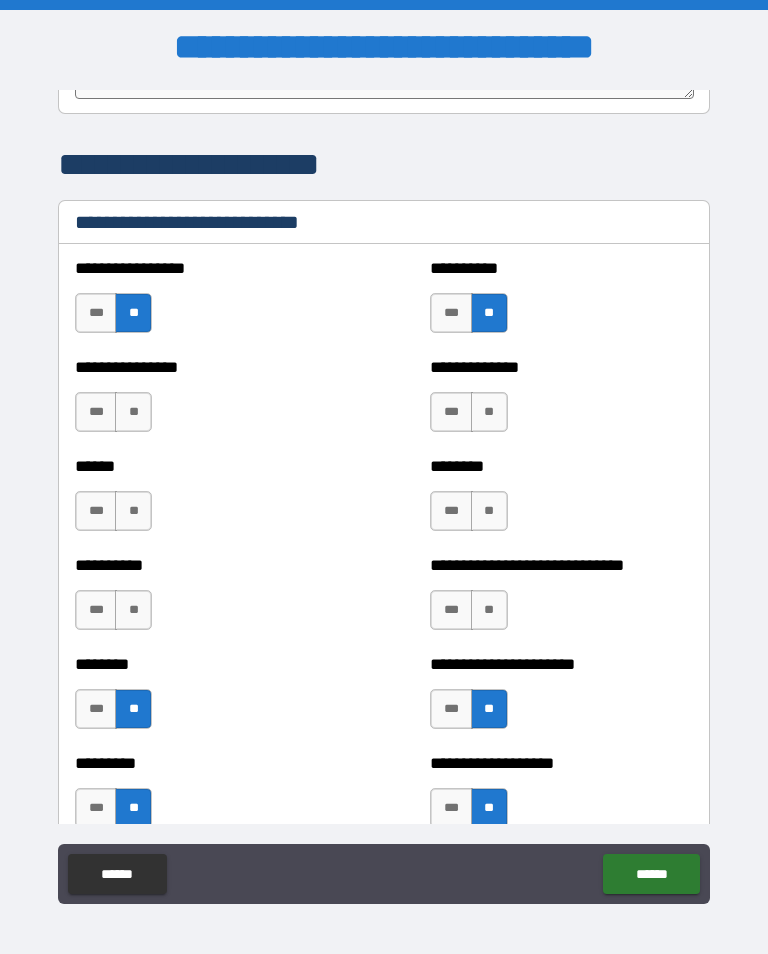 scroll, scrollTop: 6710, scrollLeft: 0, axis: vertical 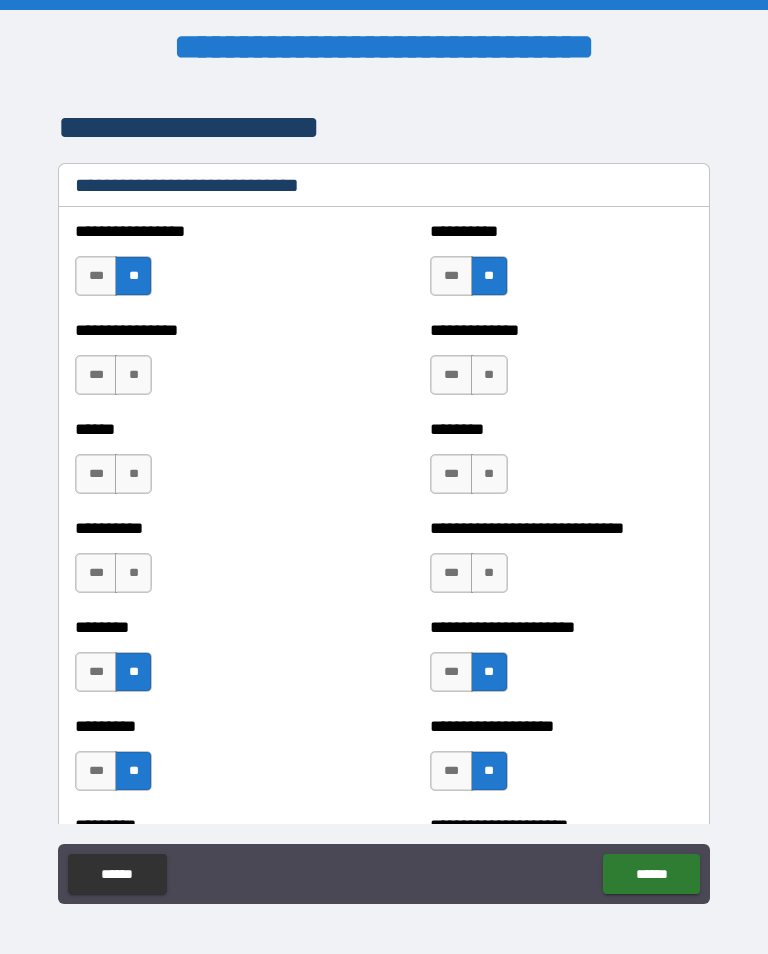click on "***" at bounding box center [451, 375] 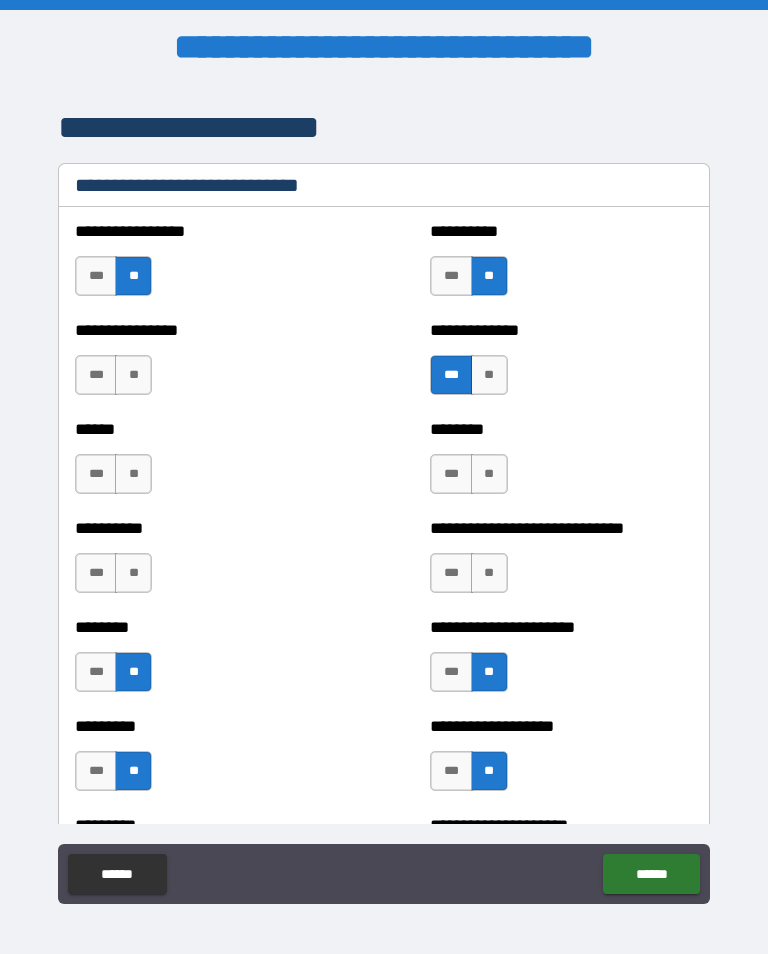 click on "**" at bounding box center [133, 375] 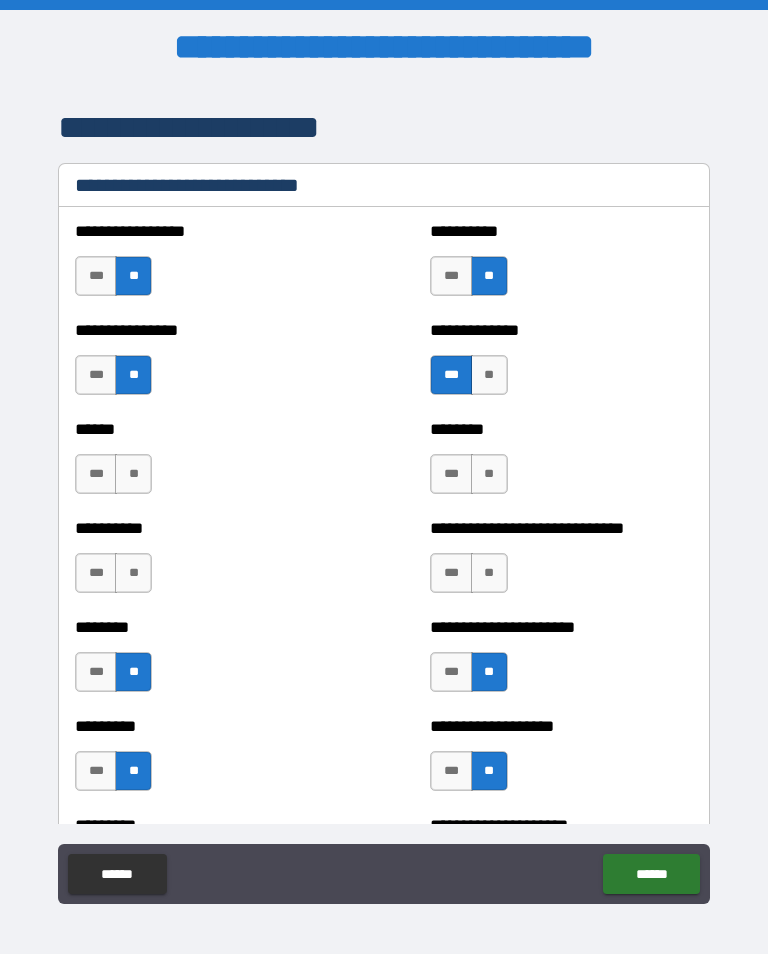 click on "**" at bounding box center [133, 474] 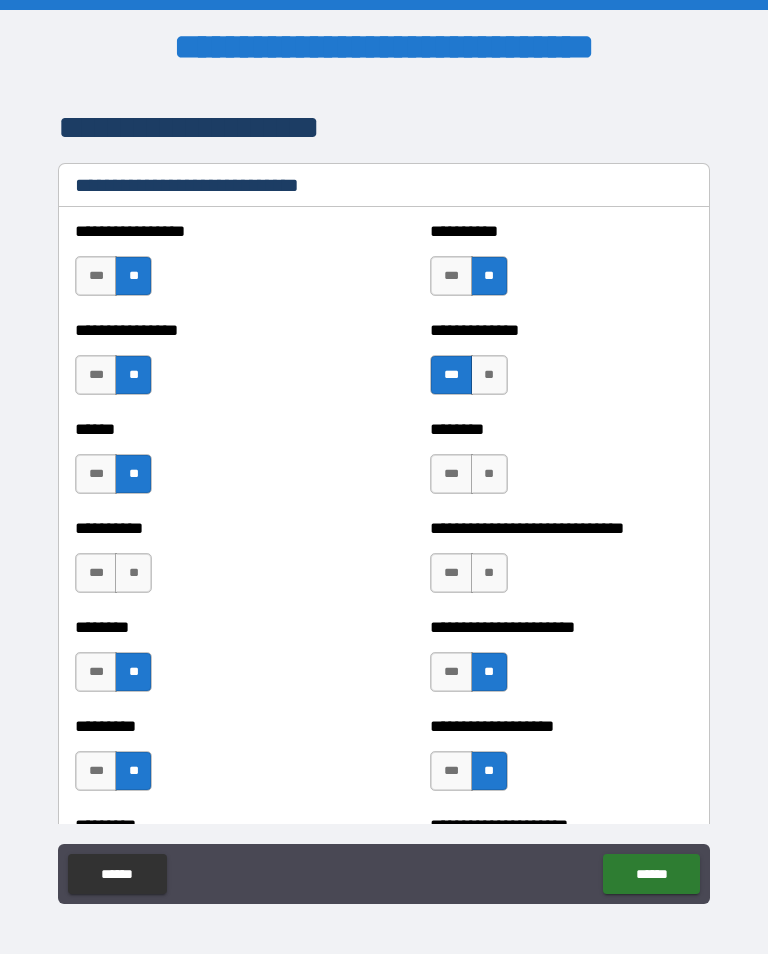 click on "**" at bounding box center [489, 474] 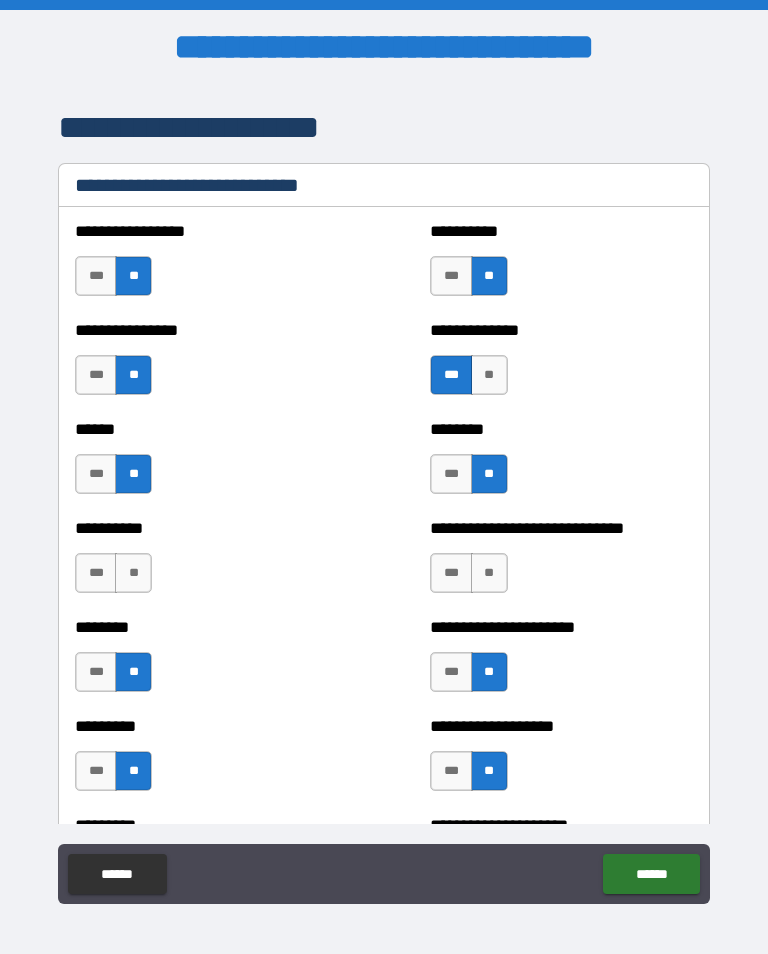 click on "**" at bounding box center (489, 573) 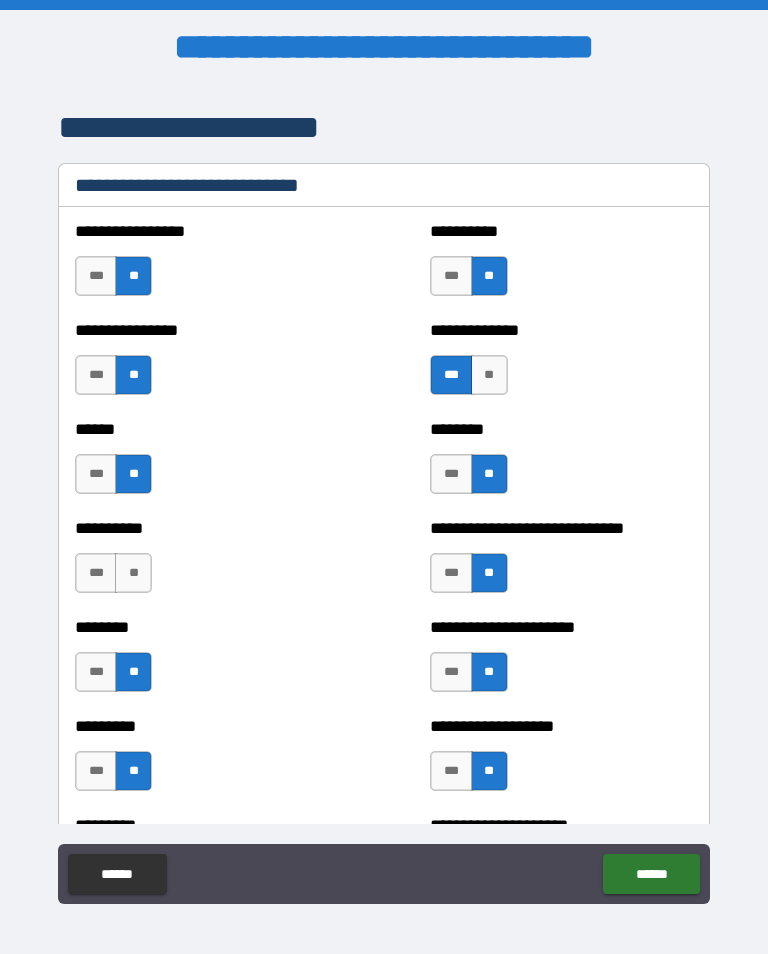 click on "**" at bounding box center [133, 573] 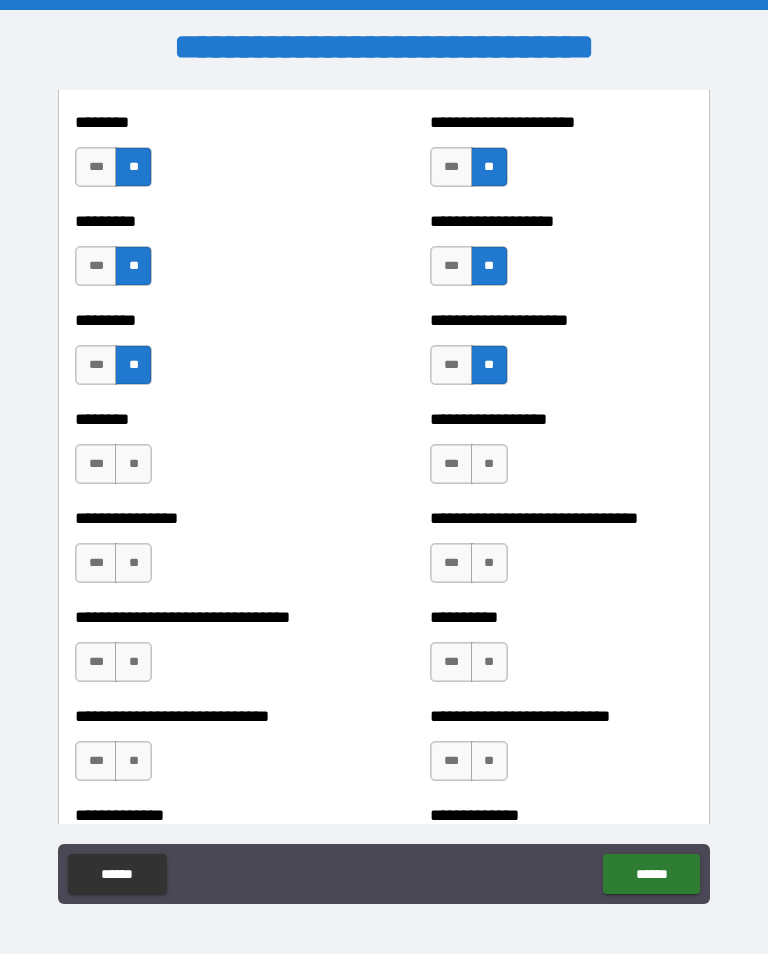 scroll, scrollTop: 7216, scrollLeft: 0, axis: vertical 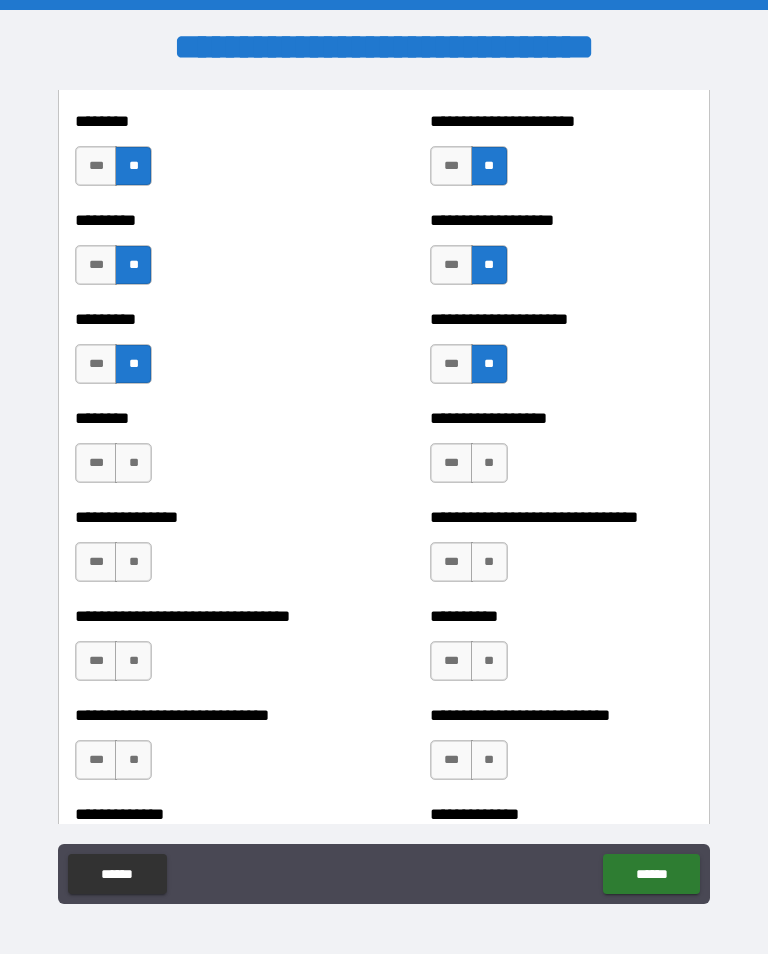 click on "**" at bounding box center (133, 463) 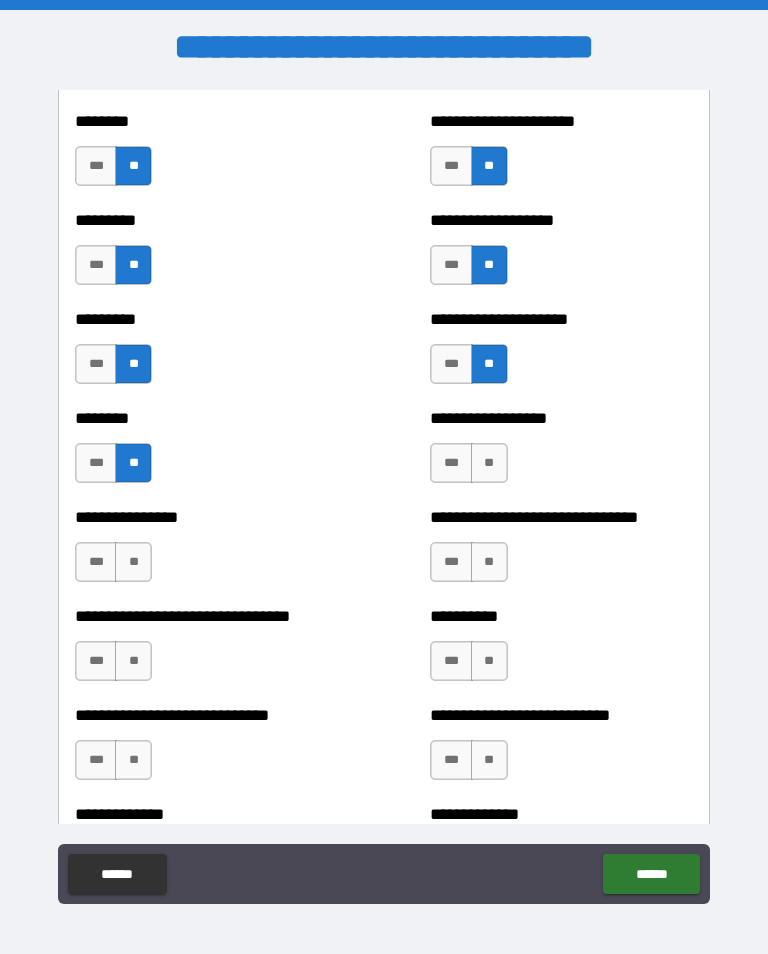 click on "**" at bounding box center [489, 463] 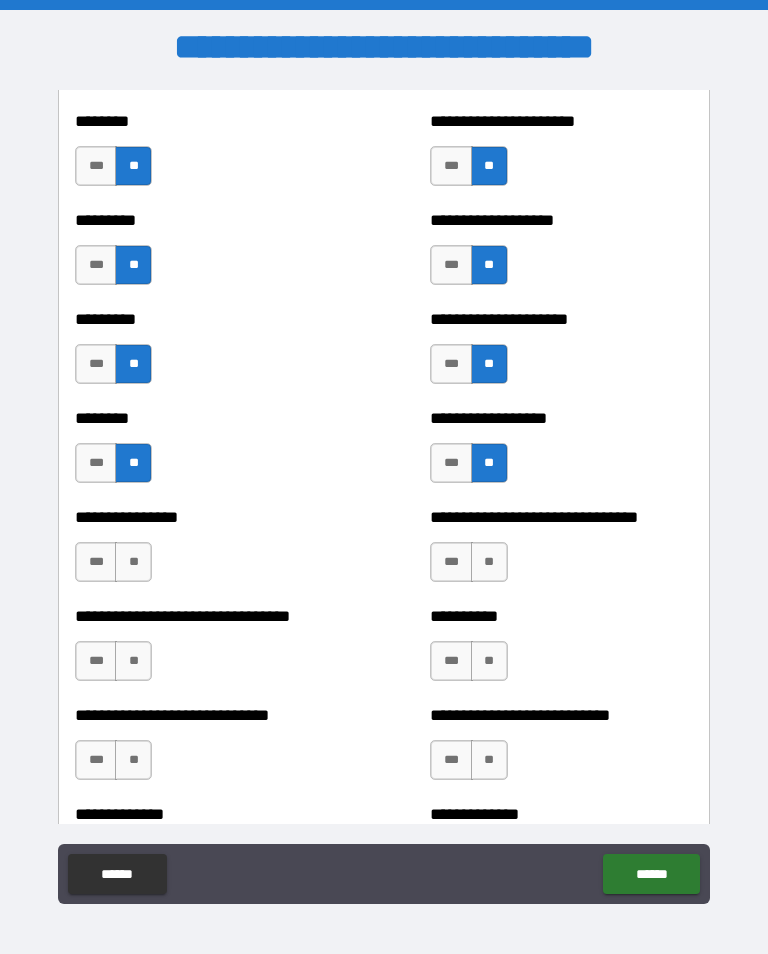 click on "**" at bounding box center (489, 562) 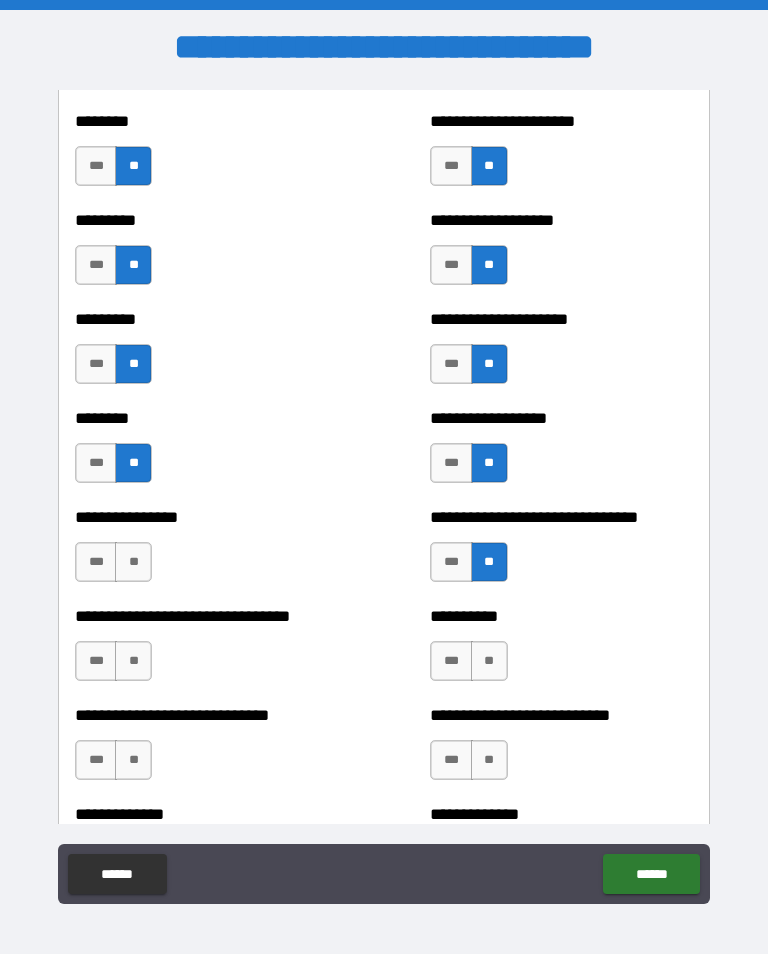 click on "**" at bounding box center [133, 562] 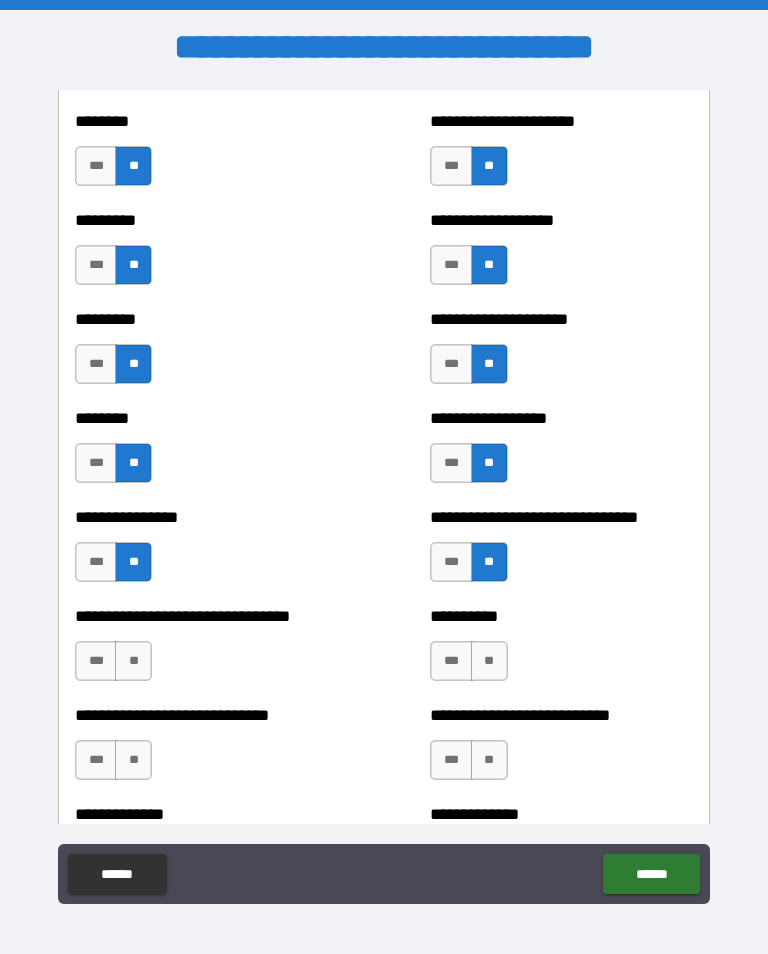 click on "**" at bounding box center (489, 661) 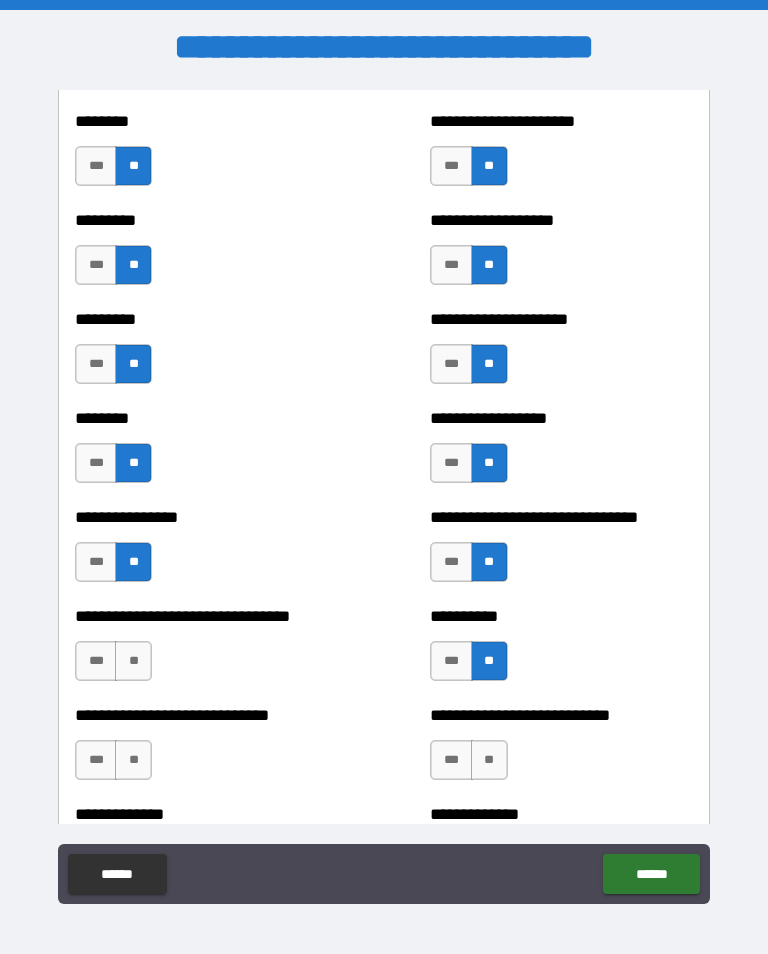 click on "**" at bounding box center (133, 661) 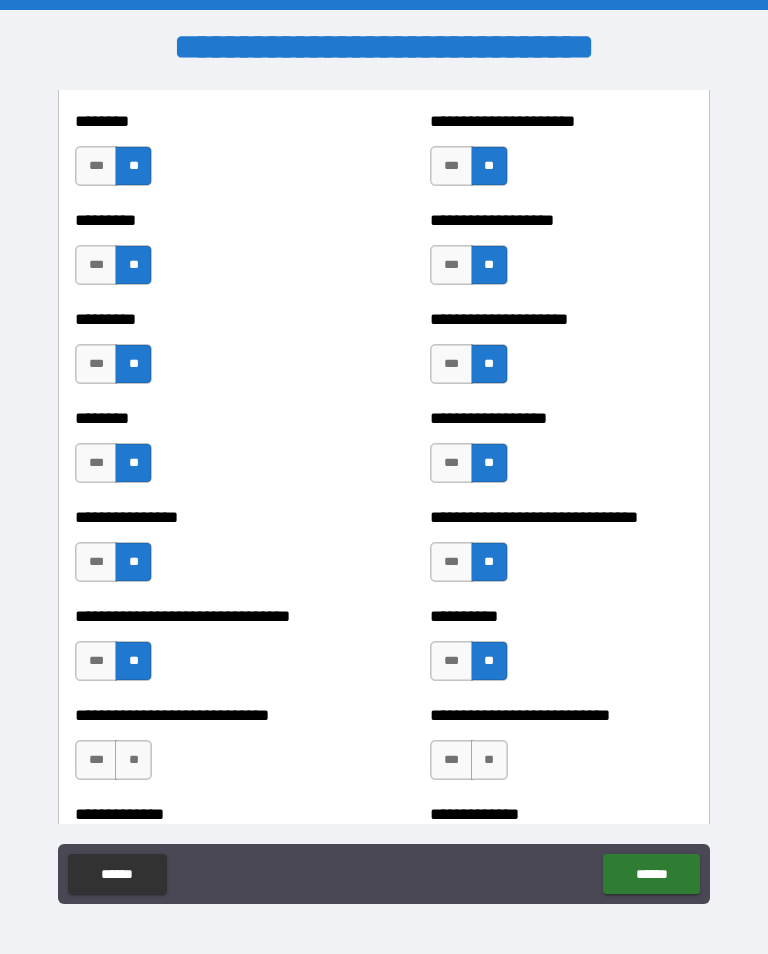 click on "**" at bounding box center [133, 760] 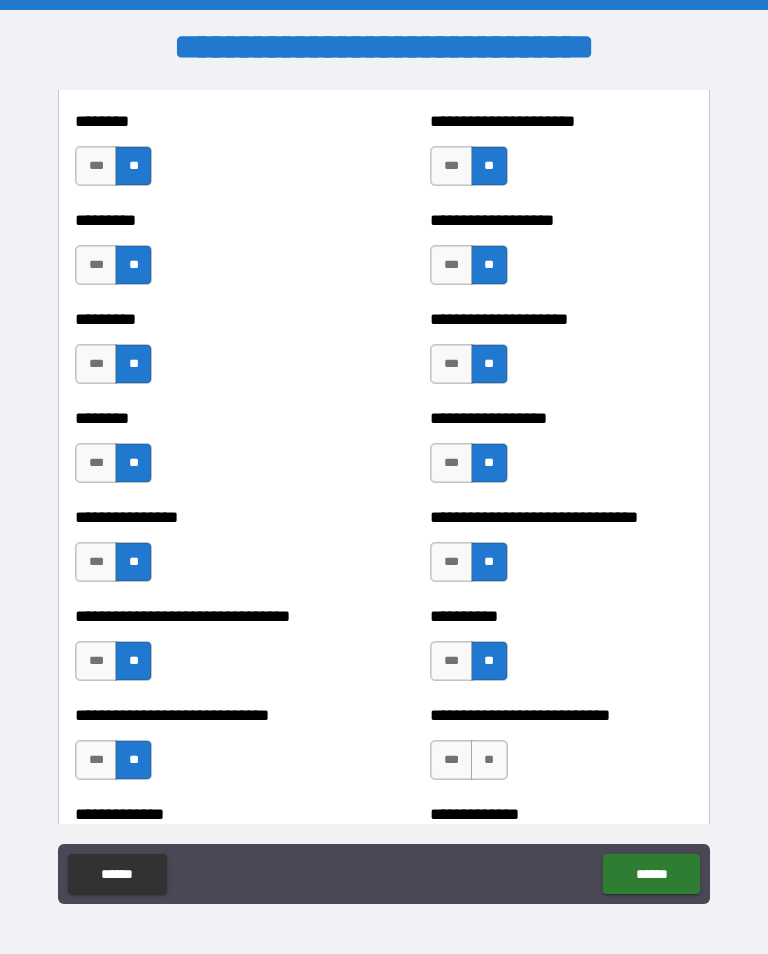 click on "**" at bounding box center [489, 760] 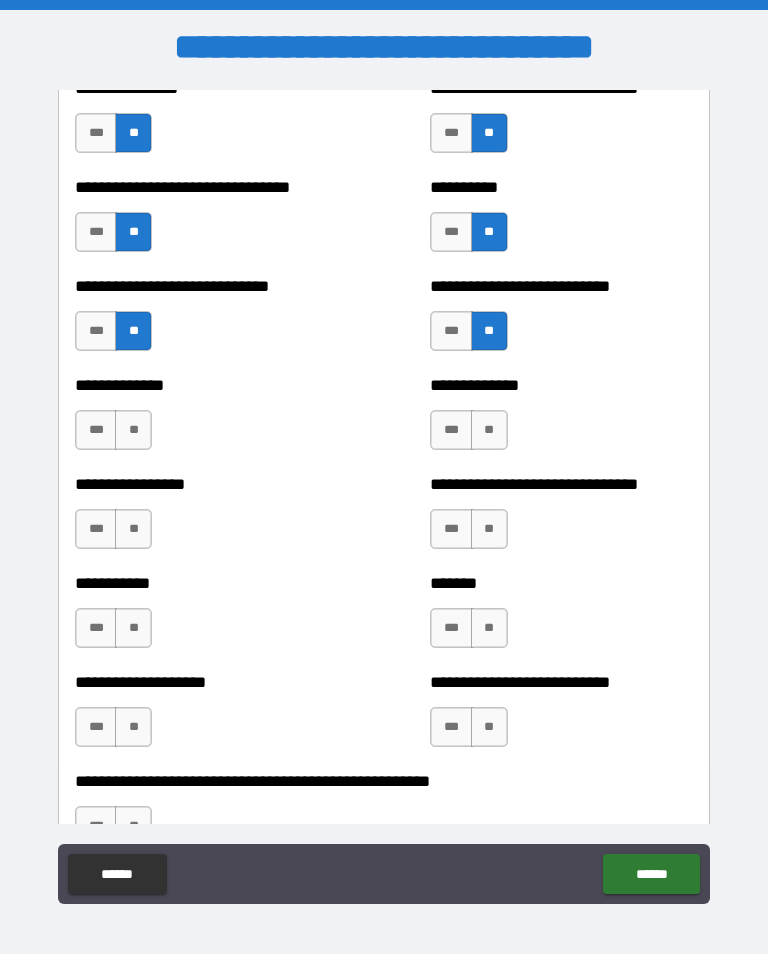 scroll, scrollTop: 7652, scrollLeft: 0, axis: vertical 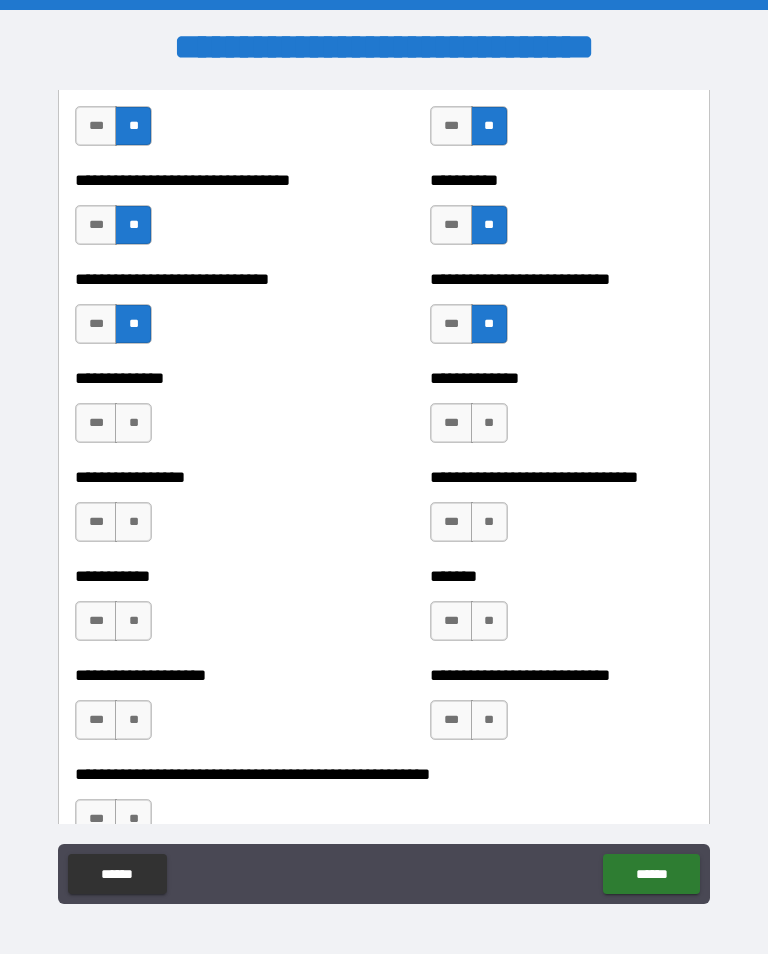 click on "***" at bounding box center [451, 423] 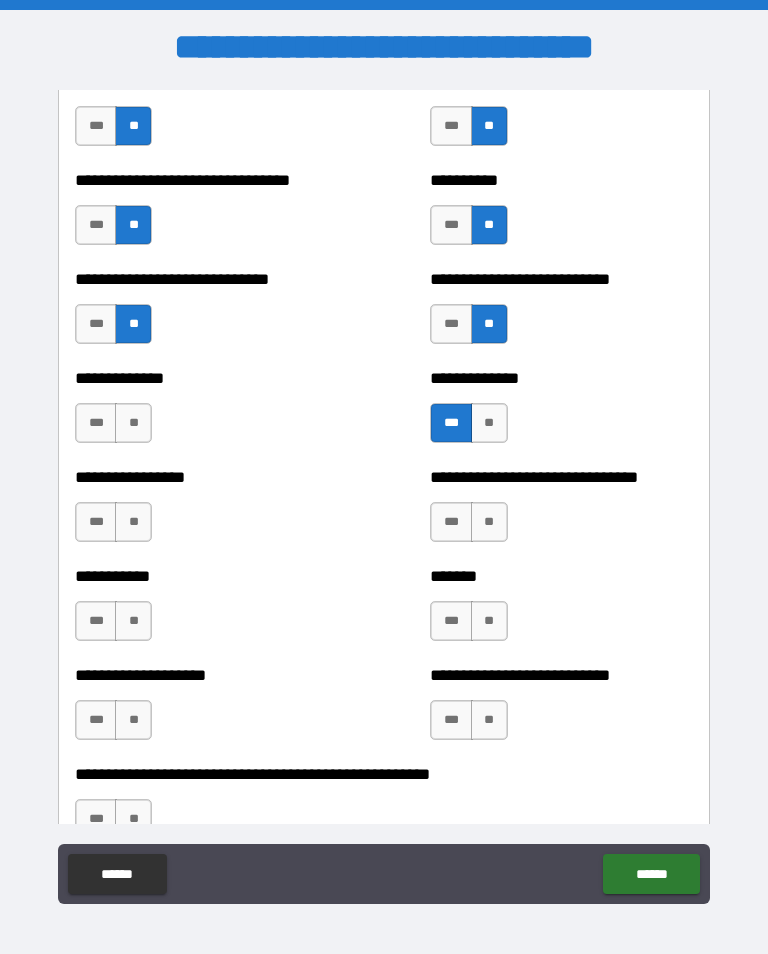 click on "**" at bounding box center (133, 423) 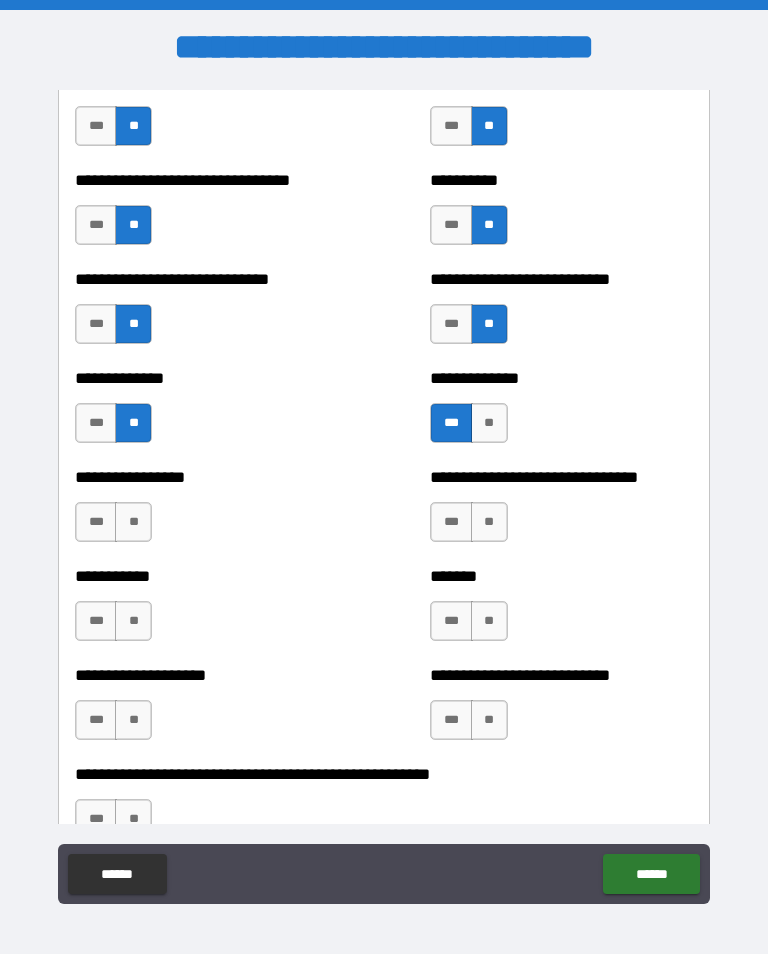 click on "***" at bounding box center (96, 522) 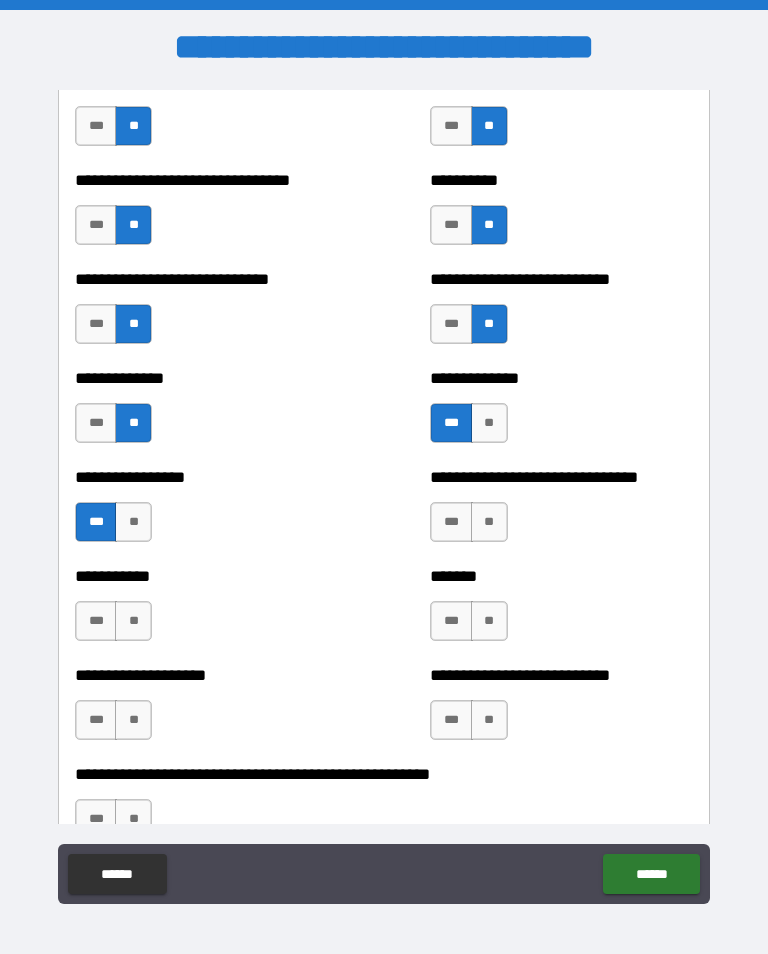 click on "***" at bounding box center [451, 522] 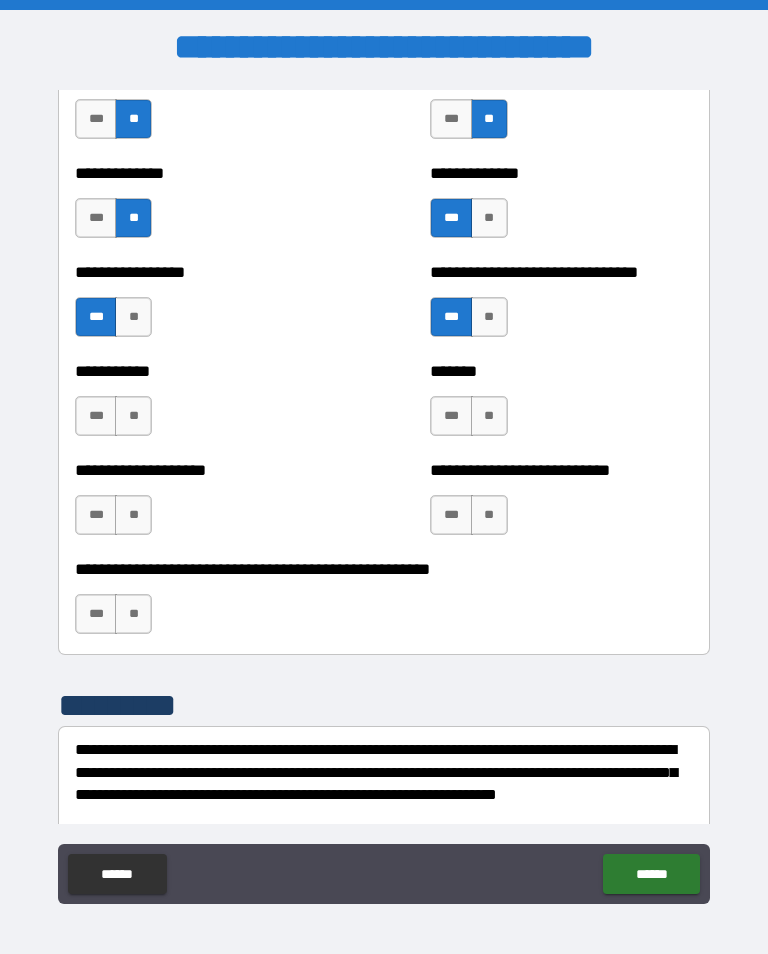 scroll, scrollTop: 7865, scrollLeft: 0, axis: vertical 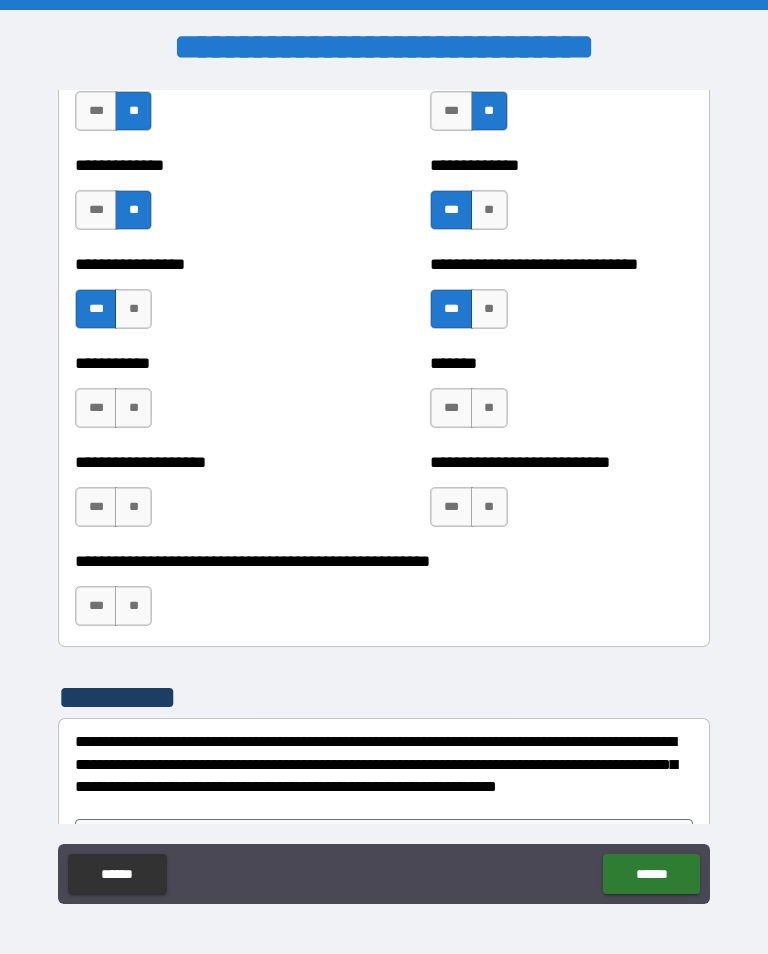 click on "**" at bounding box center (133, 408) 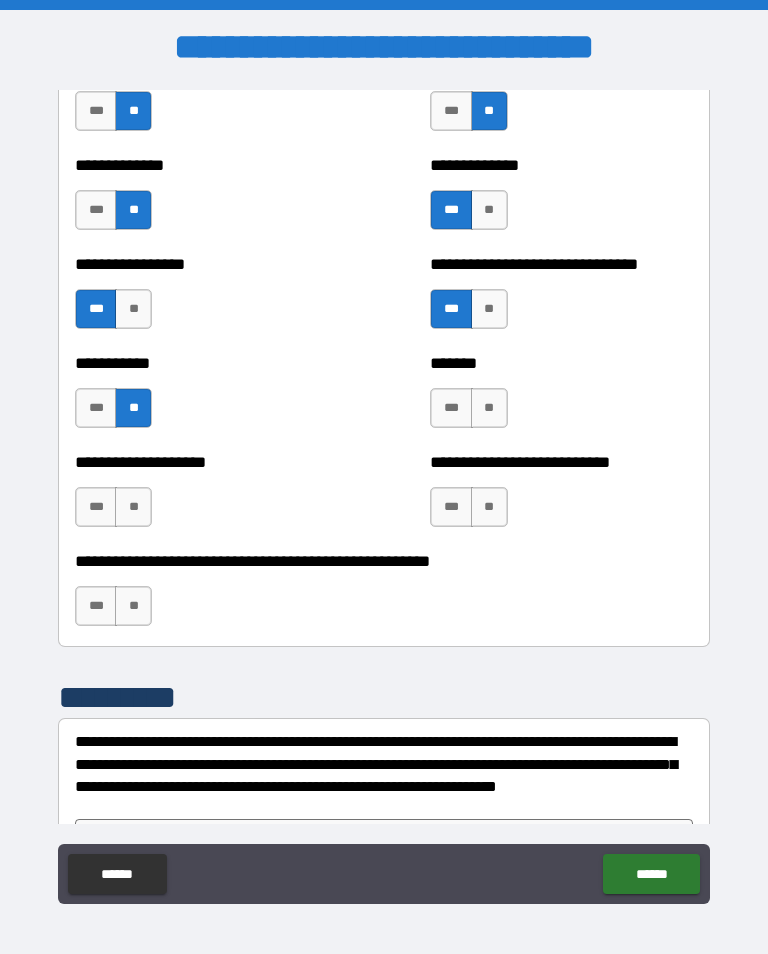 click on "**" at bounding box center (489, 408) 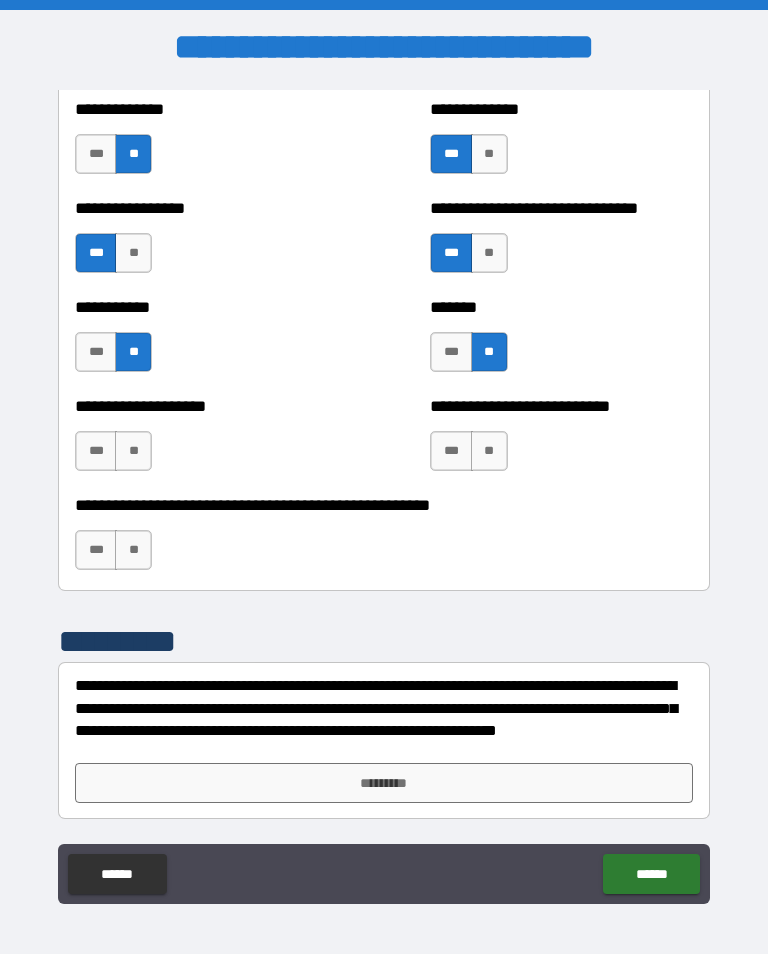 scroll, scrollTop: 7921, scrollLeft: 0, axis: vertical 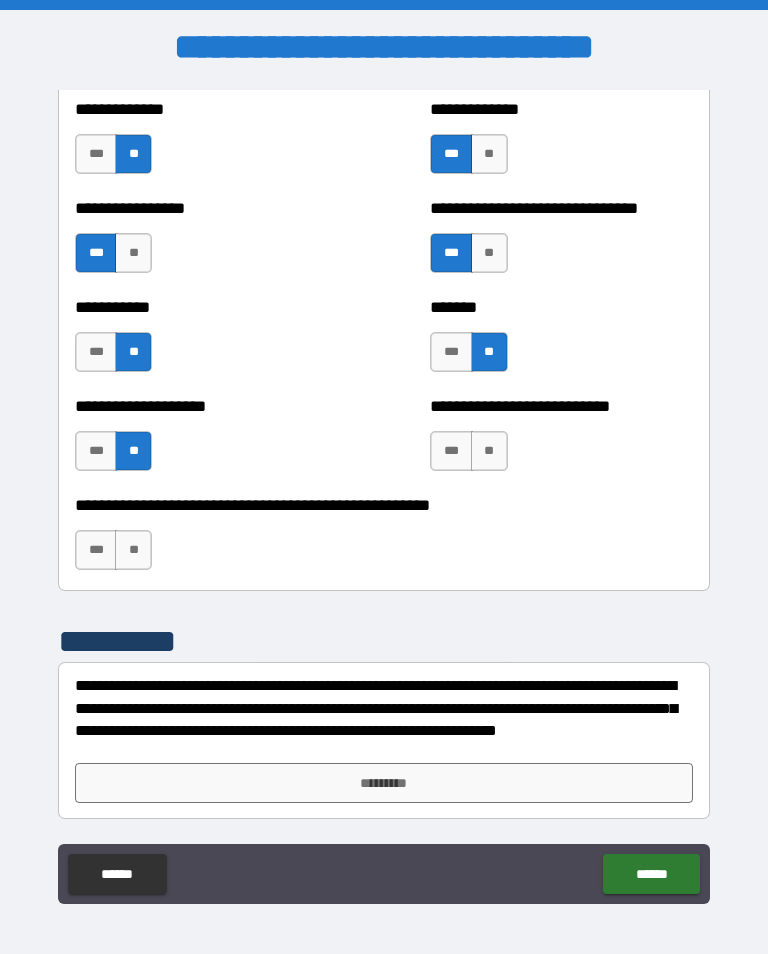 click on "**" at bounding box center [489, 451] 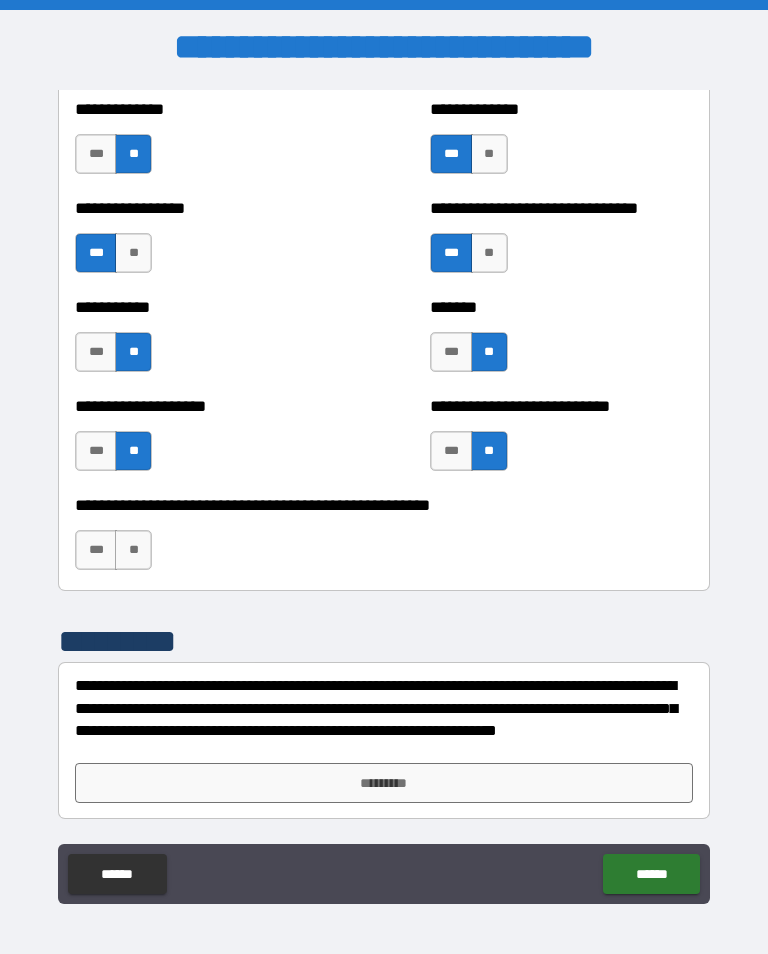 click on "**" at bounding box center [133, 550] 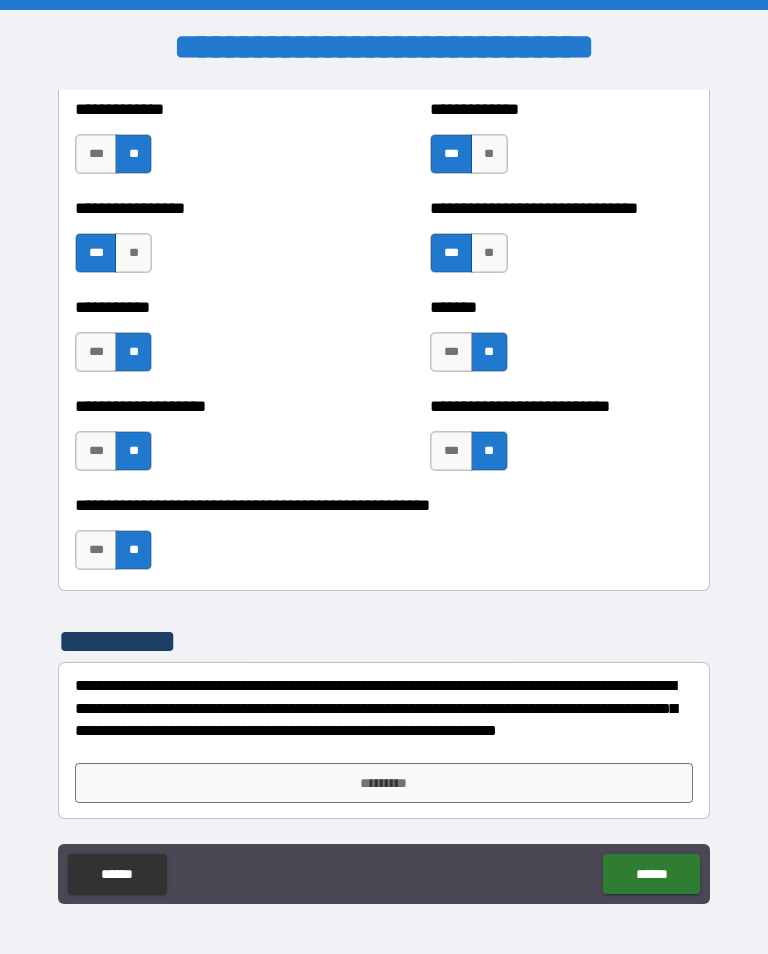 scroll, scrollTop: 7921, scrollLeft: 0, axis: vertical 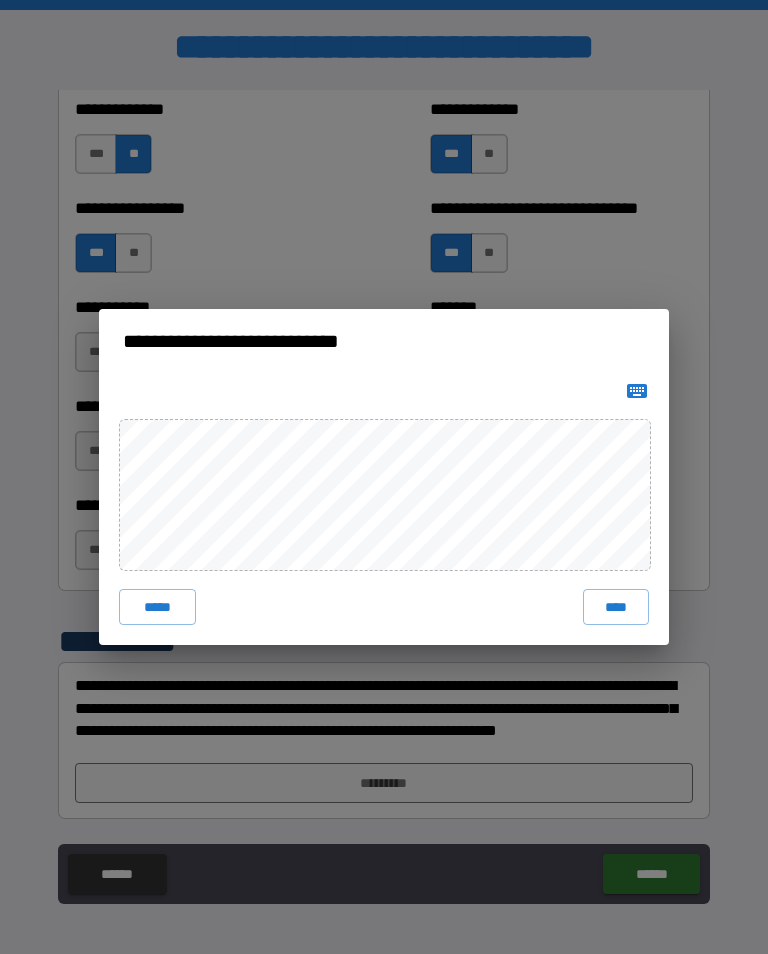 click on "****" at bounding box center (616, 607) 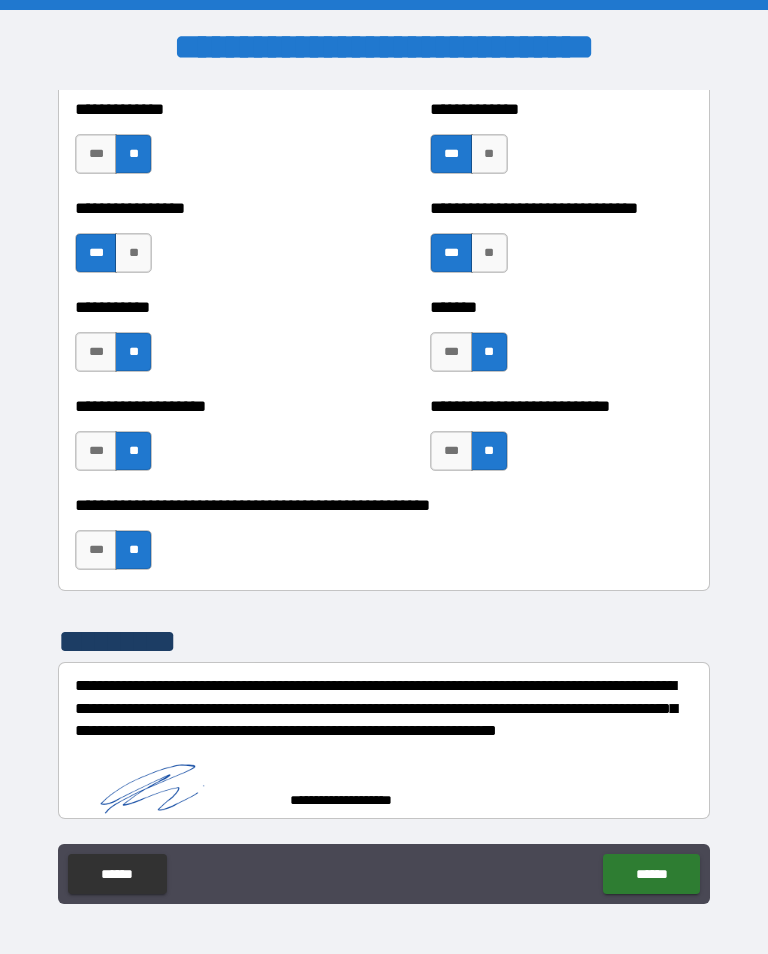 scroll, scrollTop: 7911, scrollLeft: 0, axis: vertical 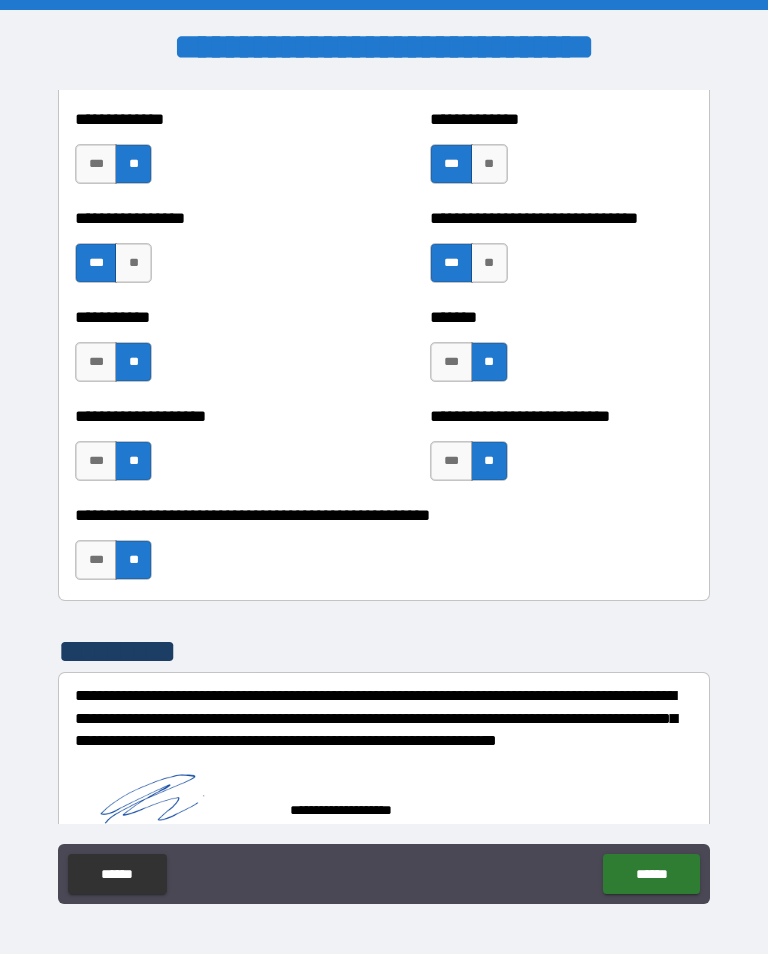 click on "******" at bounding box center [651, 874] 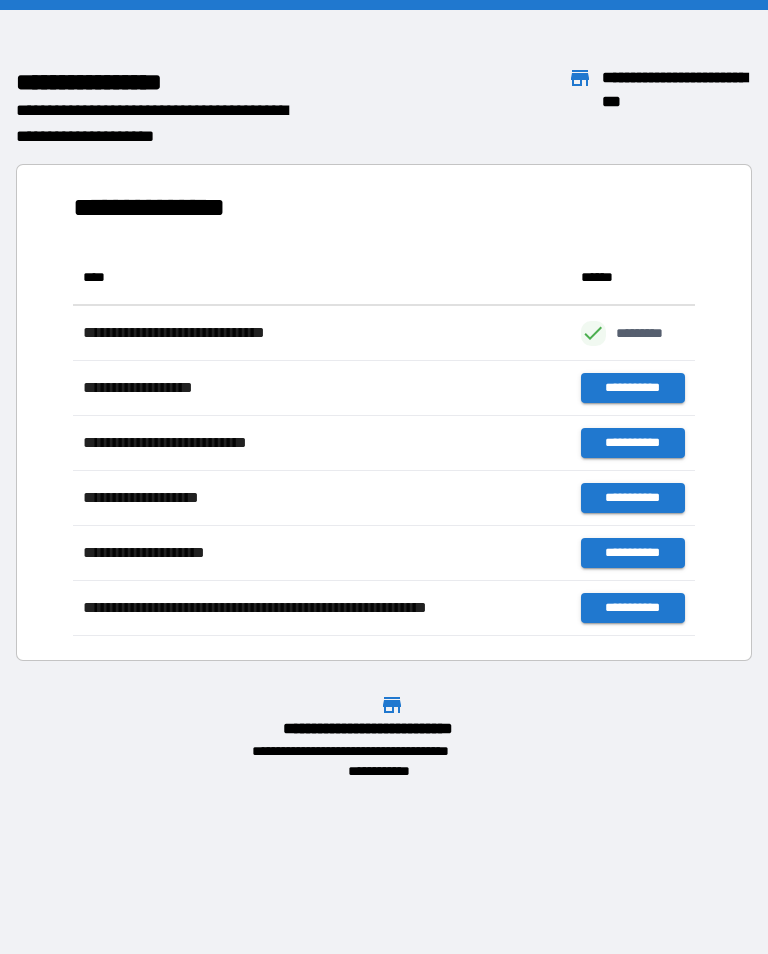 scroll, scrollTop: 386, scrollLeft: 622, axis: both 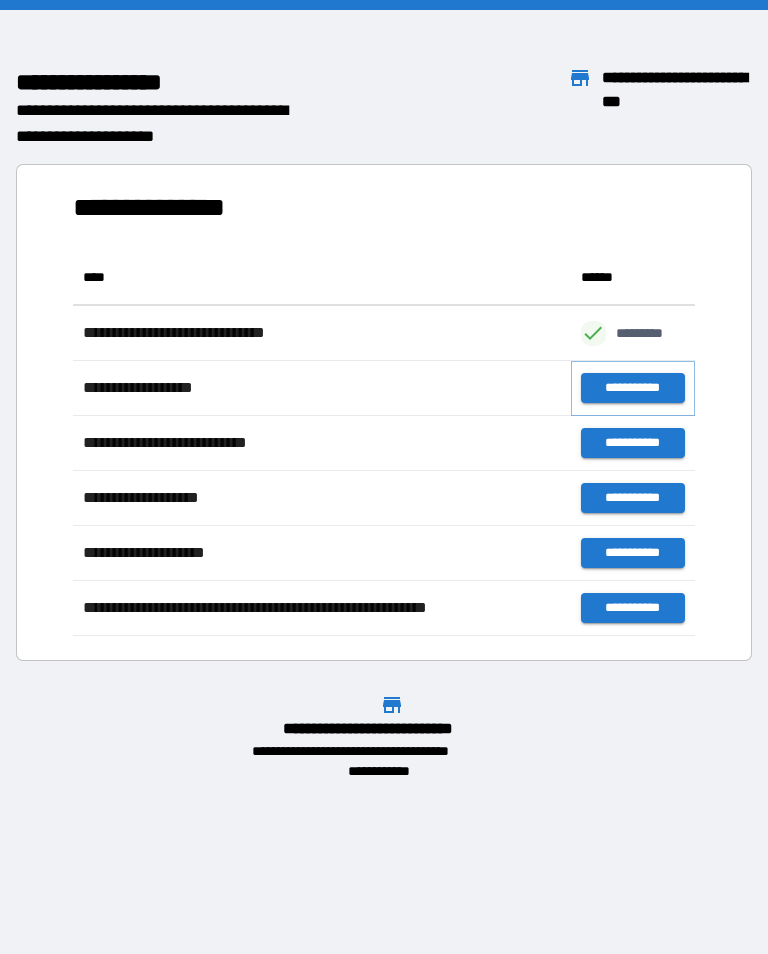 click on "**********" at bounding box center (633, 388) 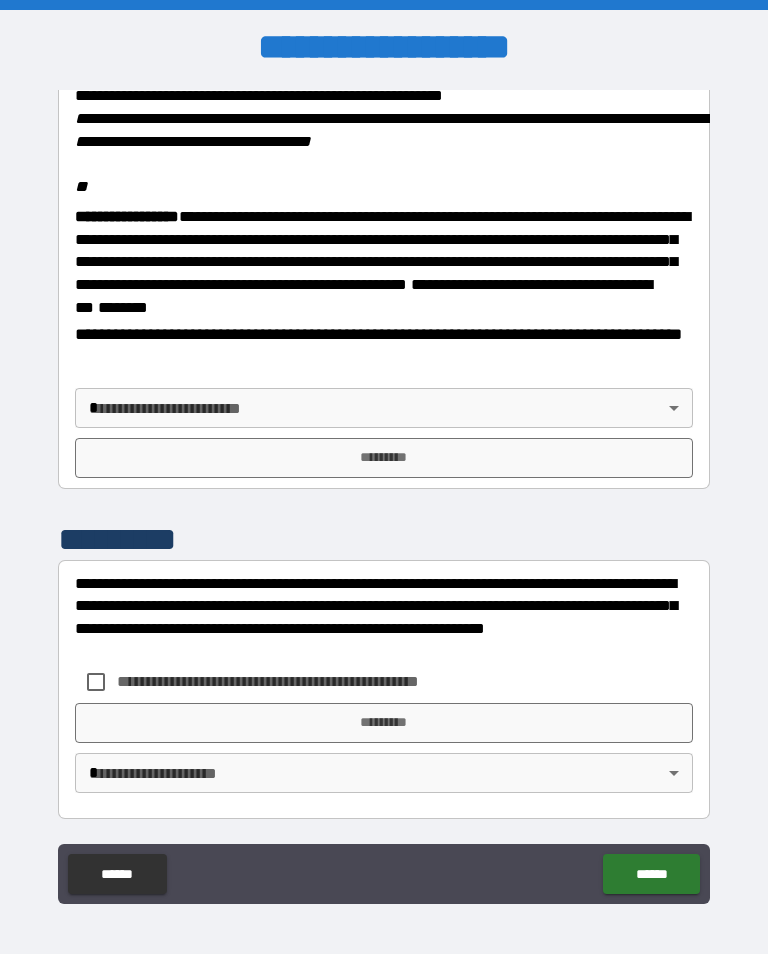 scroll, scrollTop: 2429, scrollLeft: 0, axis: vertical 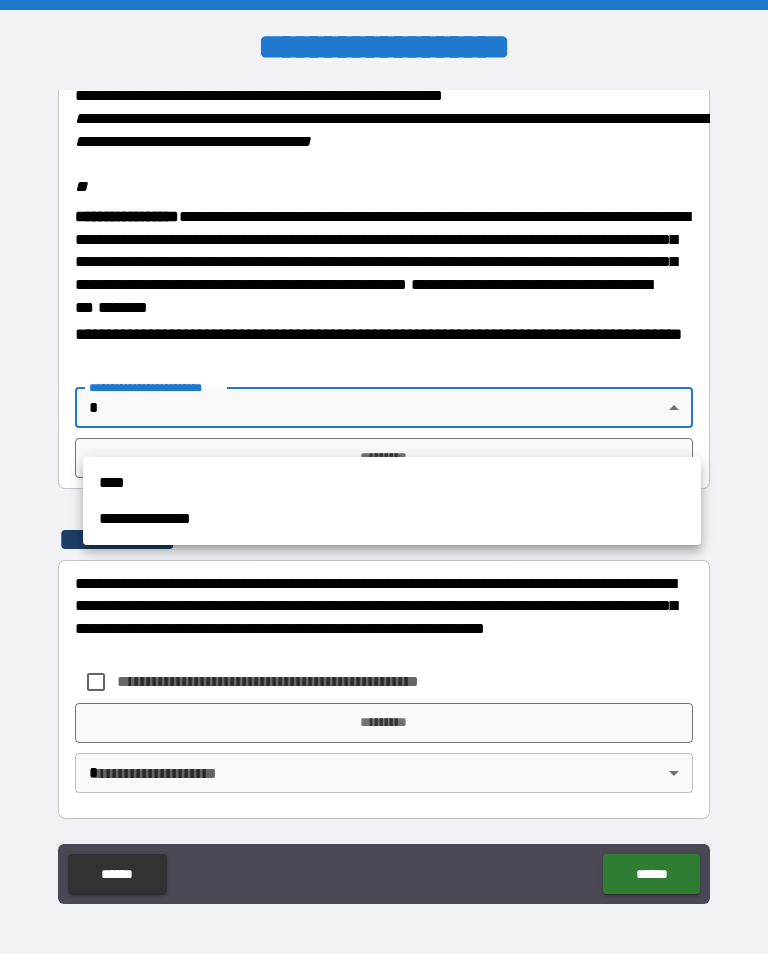 click at bounding box center (384, 477) 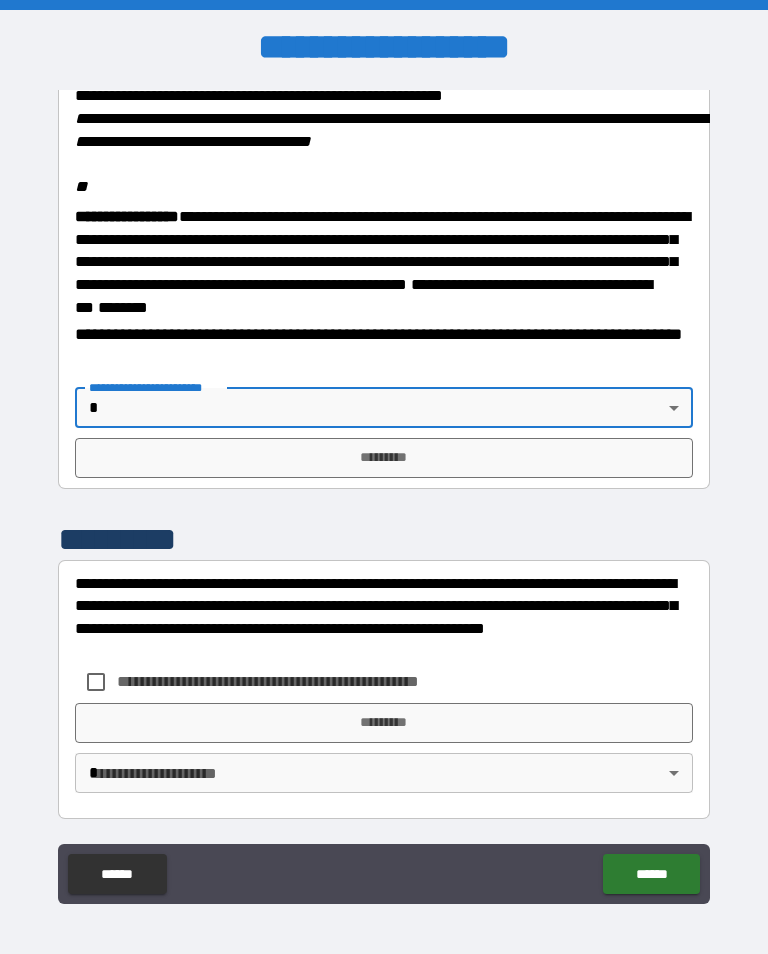click on "[FIRST] [LAST] [STREET] [CITY], [STATE] [ZIP] [COUNTRY] [PHONE] [EMAIL] [SSN] [CREDIT_CARD] [DRIVER_LICENSE] [PASSPORT] [DOB] [AGE] [ADDRESS] [COORDINATES]" at bounding box center [384, 492] 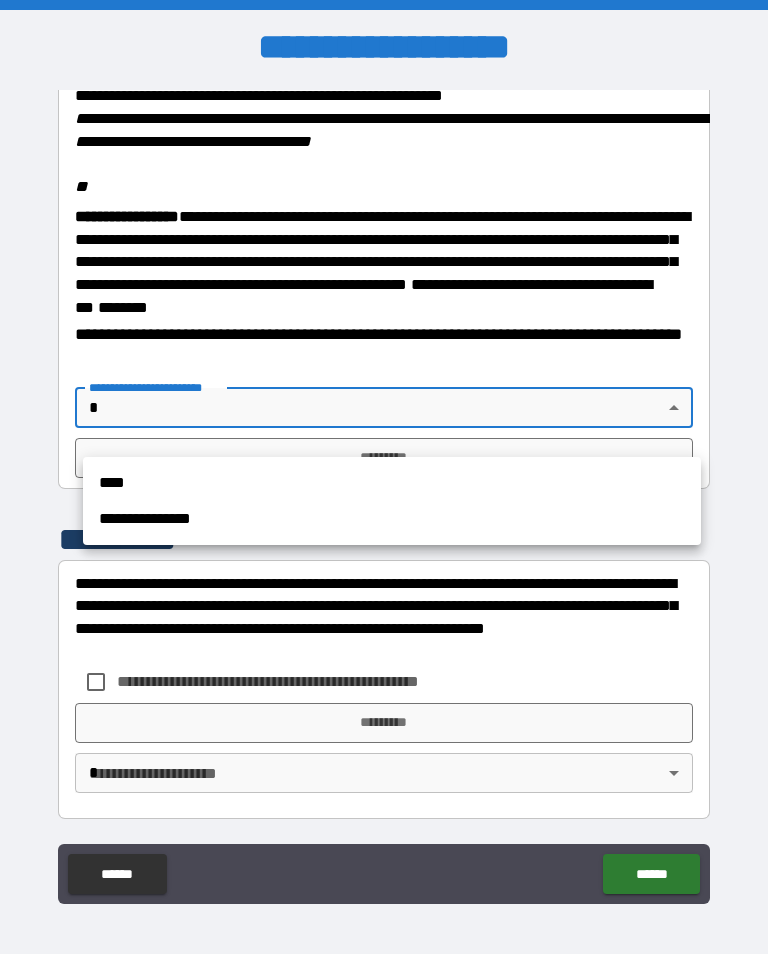 click on "**********" at bounding box center (392, 519) 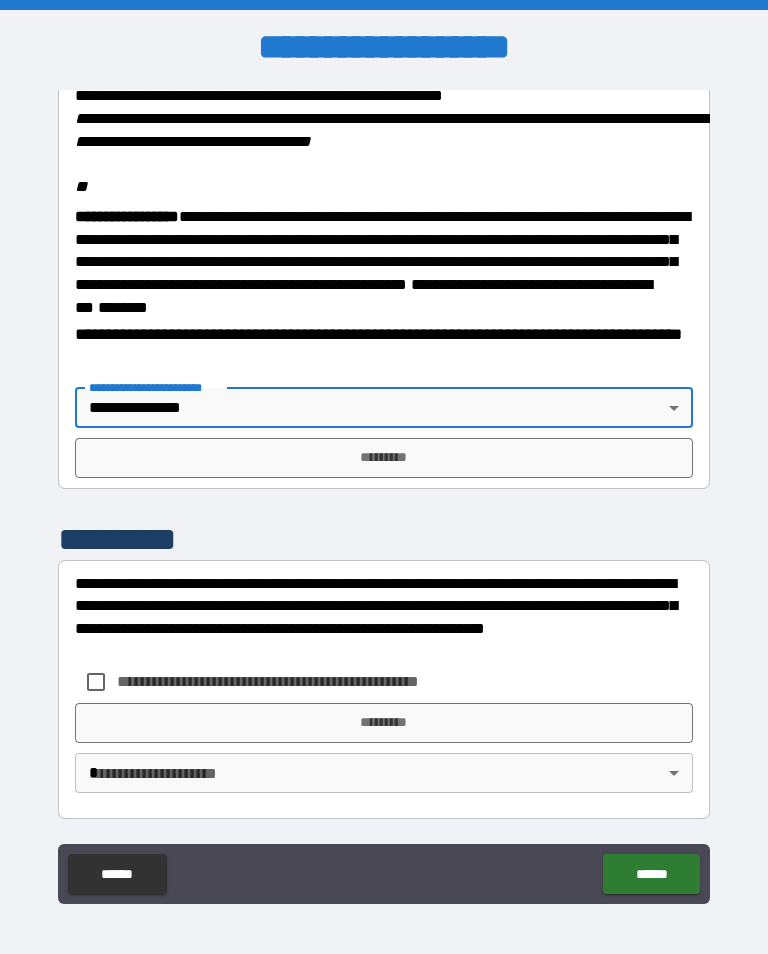 click on "[FIRST] [LAST] [STREET] [CITY], [STATE] [ZIP] [COUNTRY] [PHONE] [EMAIL] [SSN] [CREDIT_CARD] [DRIVER_LICENSE] [PASSPORT] [DOB] [AGE] [ADDRESS] [COORDINATES]" at bounding box center (384, 492) 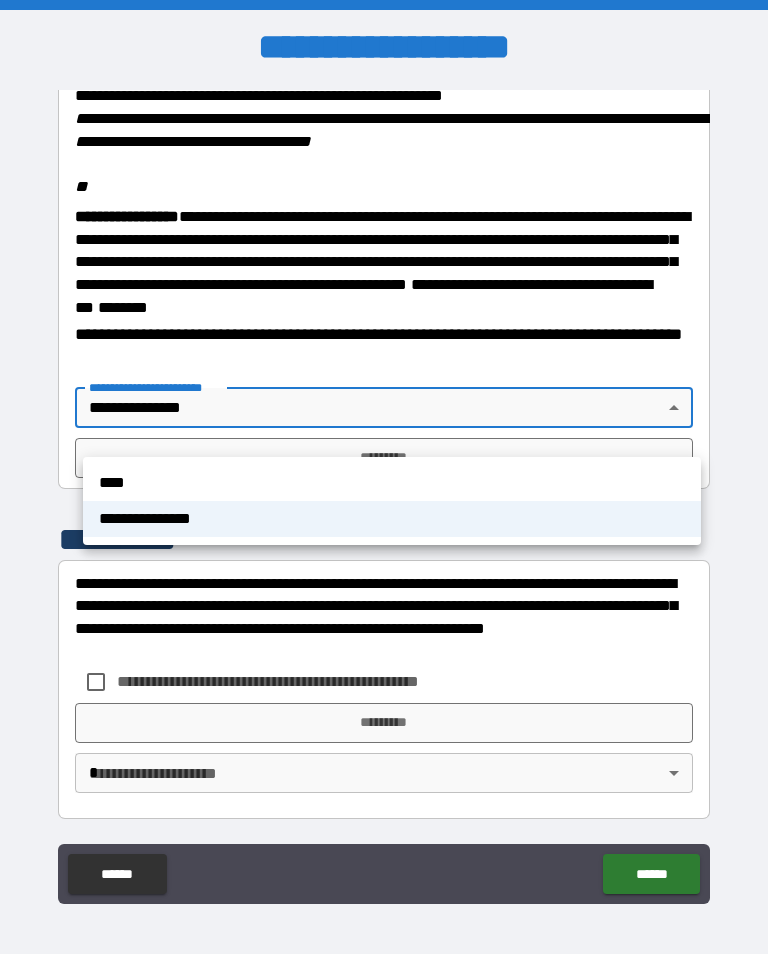 click at bounding box center [384, 477] 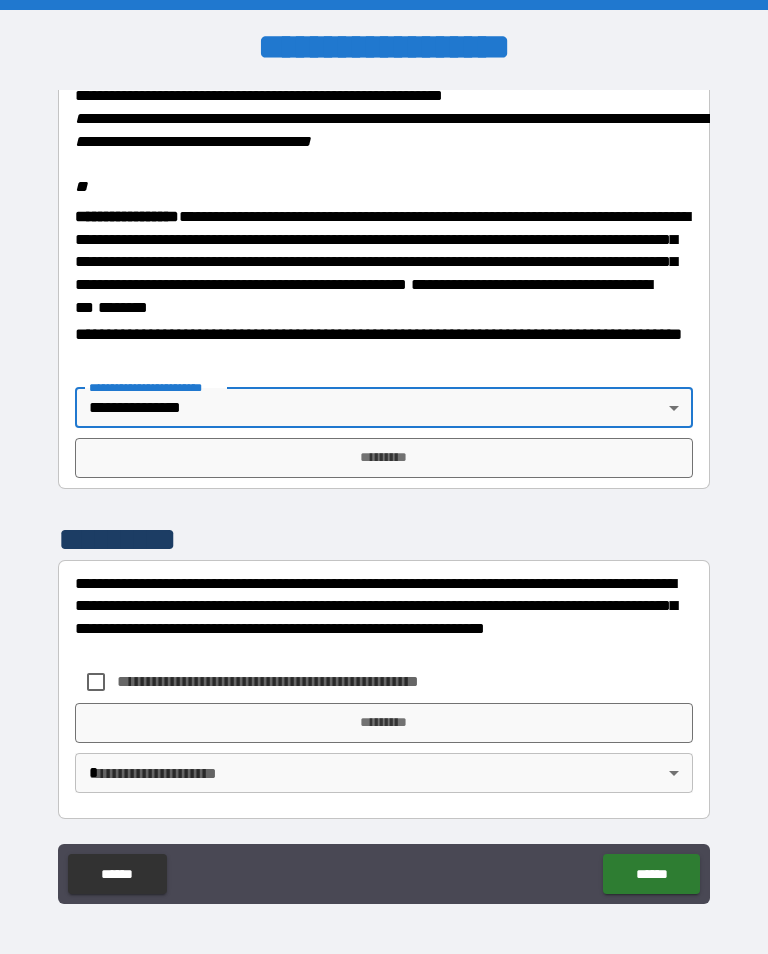 click on "[FIRST] [LAST] [STREET] [CITY], [STATE] [ZIP] [COUNTRY] [PHONE] [EMAIL] [SSN] [CREDIT_CARD] [DRIVER_LICENSE] [PASSPORT] [DOB] [AGE] [ADDRESS] [COORDINATES]" at bounding box center [384, 492] 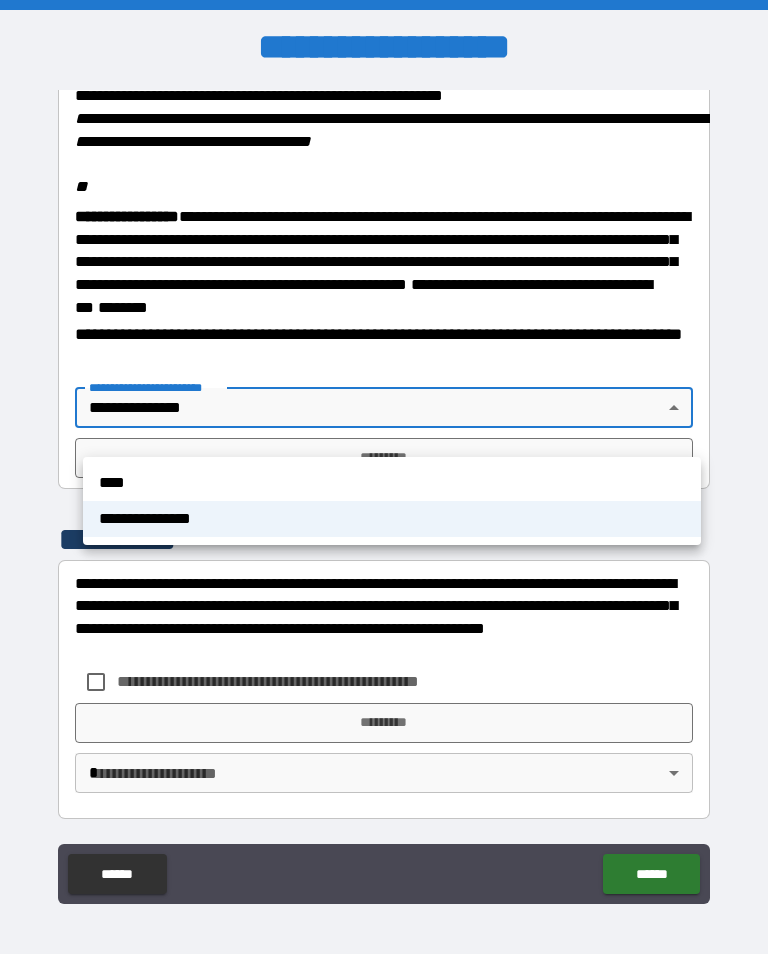 click on "**********" at bounding box center (392, 519) 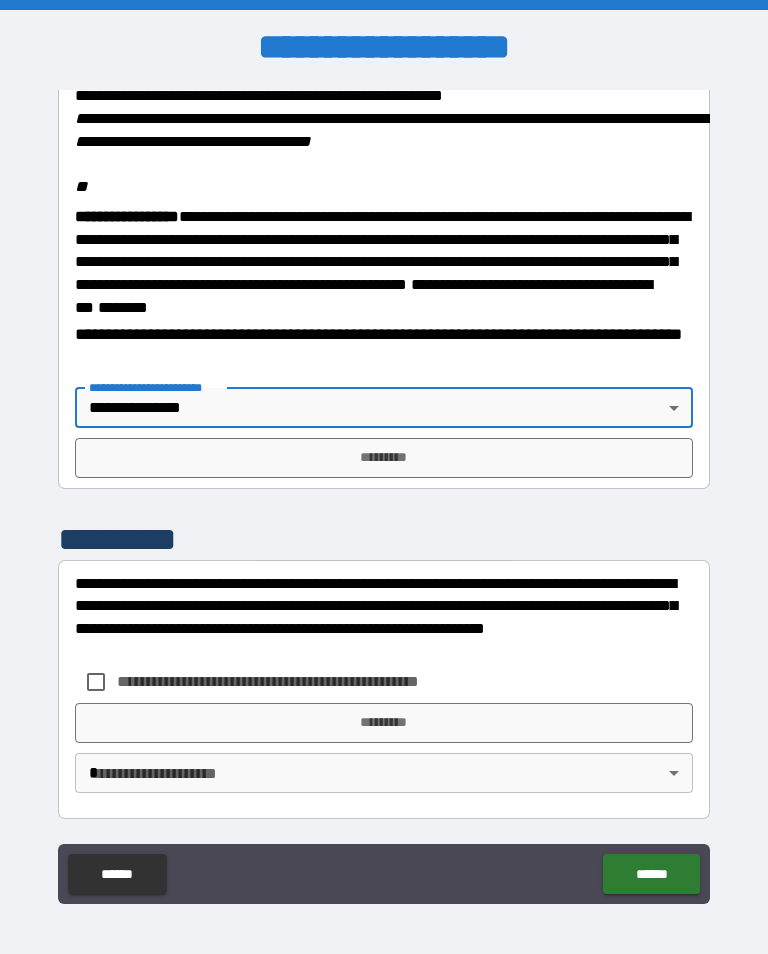 click on "*********" at bounding box center (384, 723) 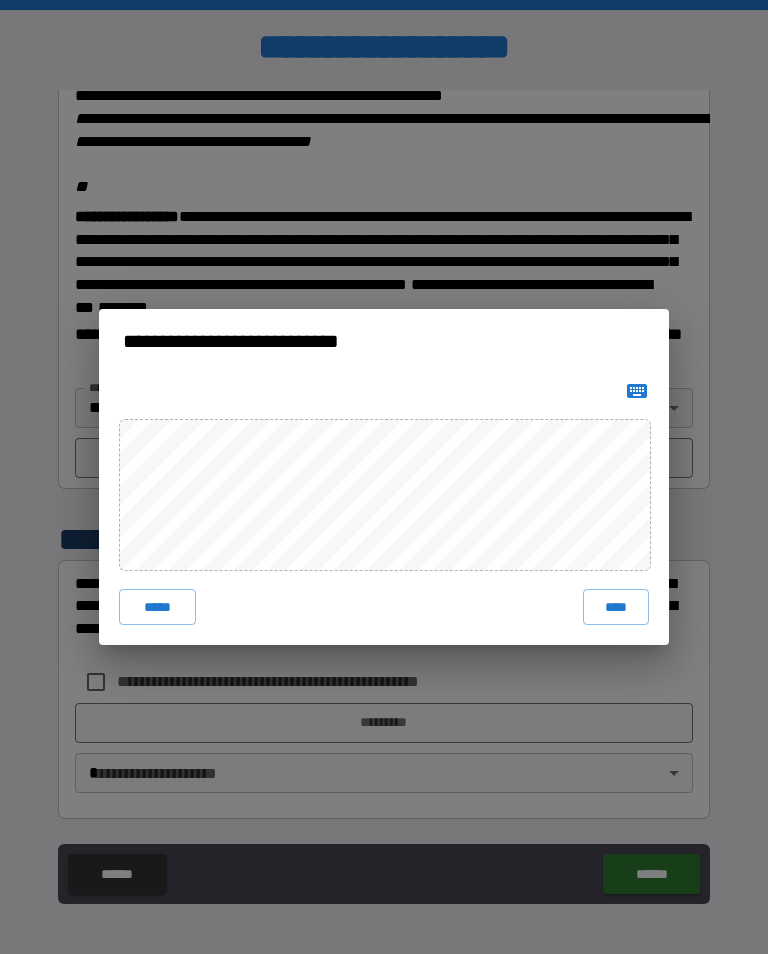 click on "****" at bounding box center [616, 607] 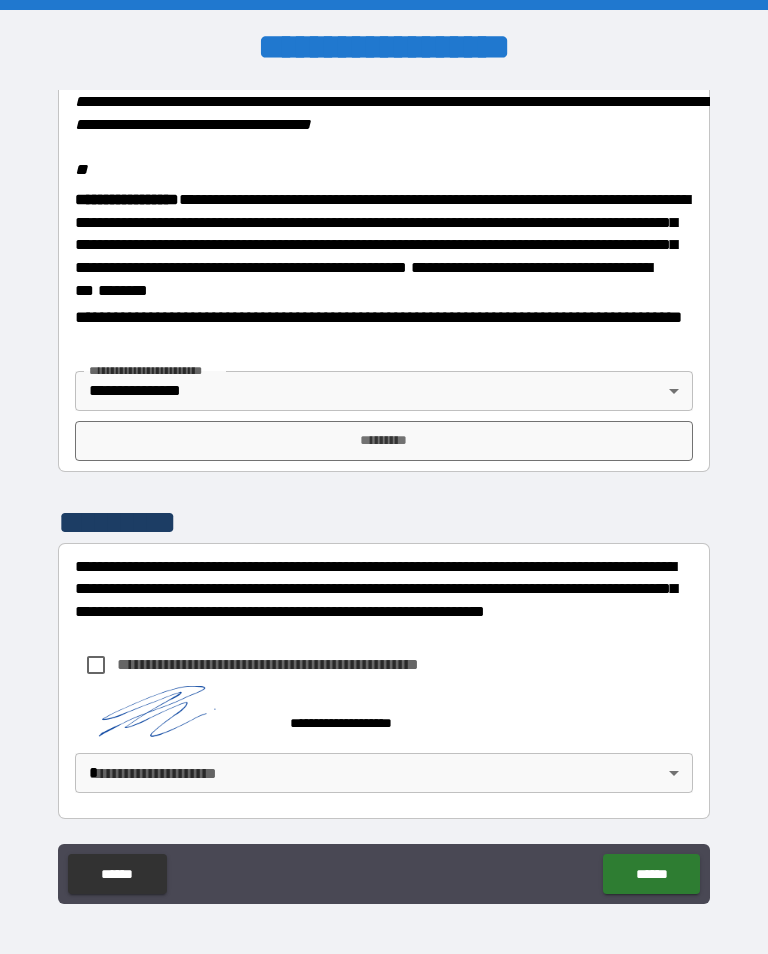 click on "*********" at bounding box center (384, 441) 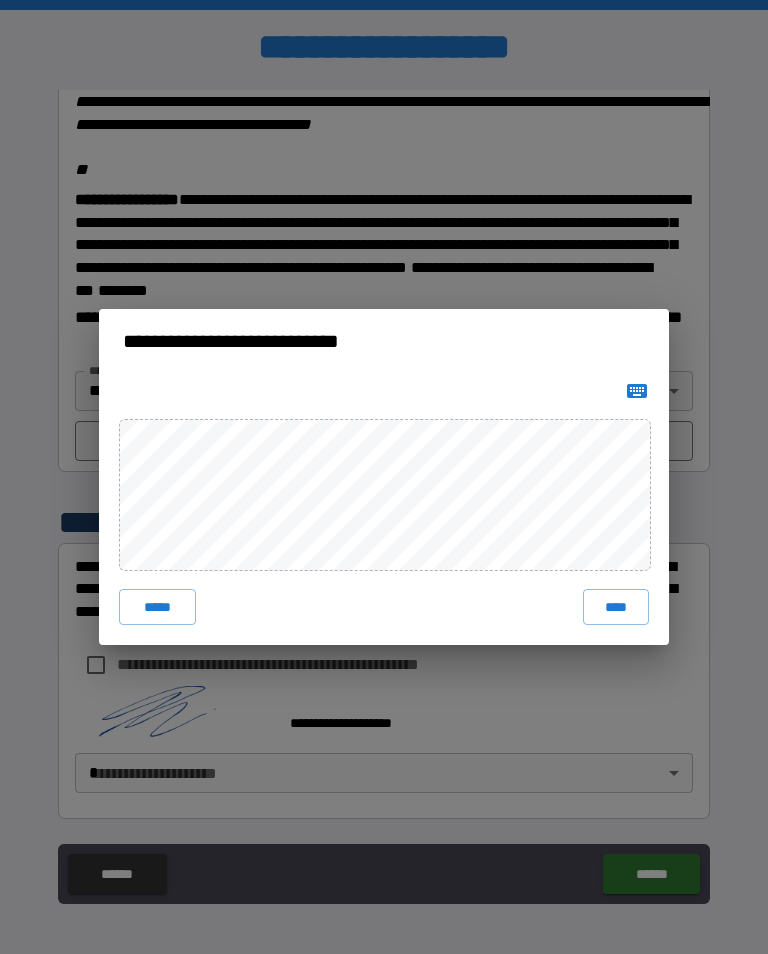 click on "****" at bounding box center (616, 607) 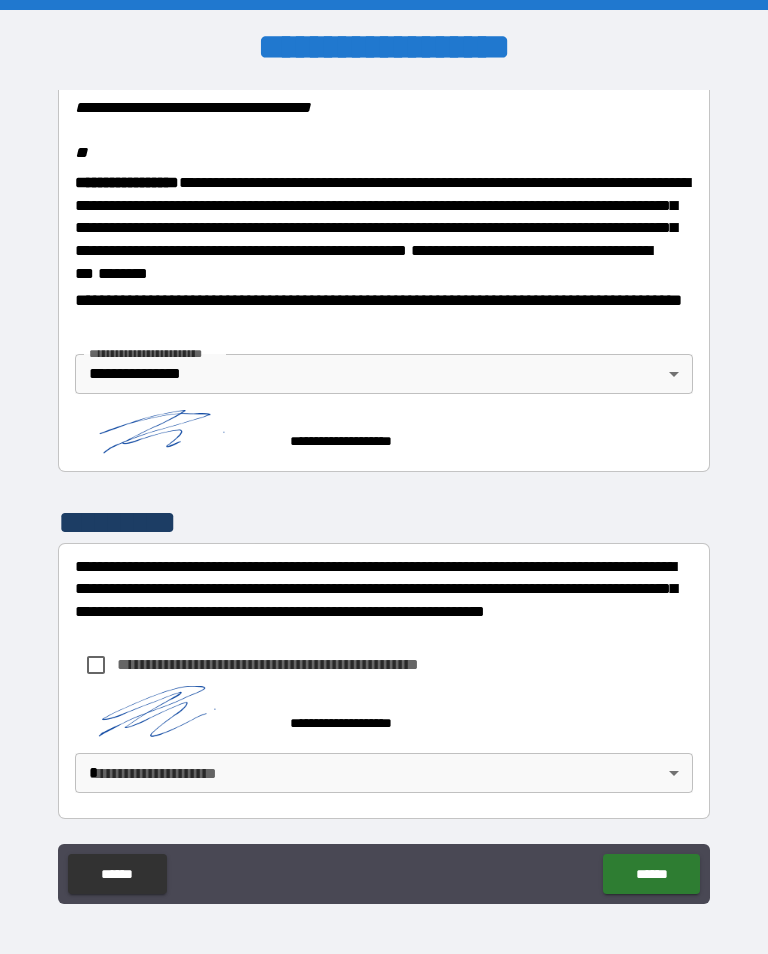scroll, scrollTop: 2482, scrollLeft: 0, axis: vertical 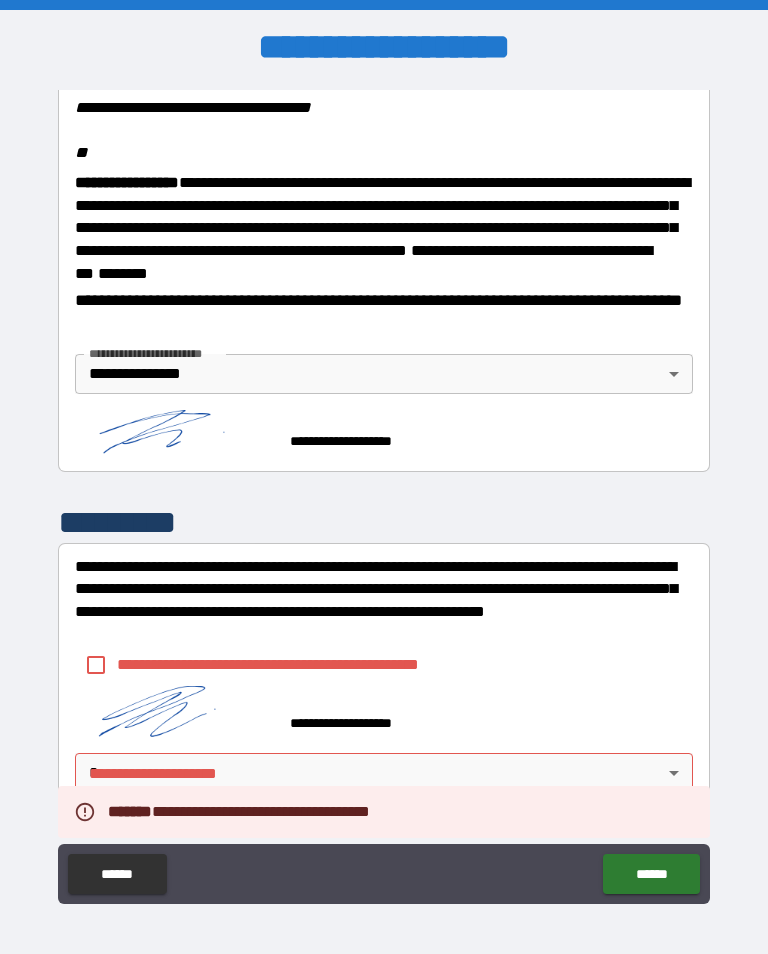 click on "[FIRST] [LAST] [STREET] [CITY], [STATE] [ZIP] [COUNTRY] [PHONE] [EMAIL] [SSN] [CREDIT_CARD] [DRIVER_LICENSE] [PASSPORT] [DOB] [AGE] [ADDRESS] [COORDINATES]" at bounding box center [384, 492] 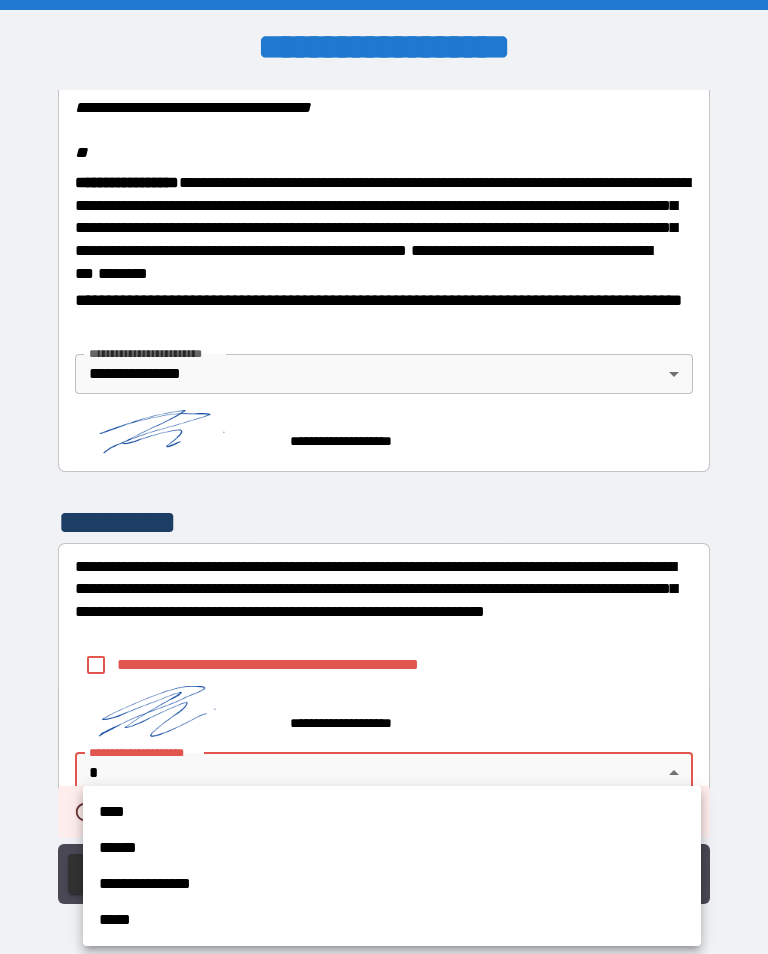 click at bounding box center (384, 477) 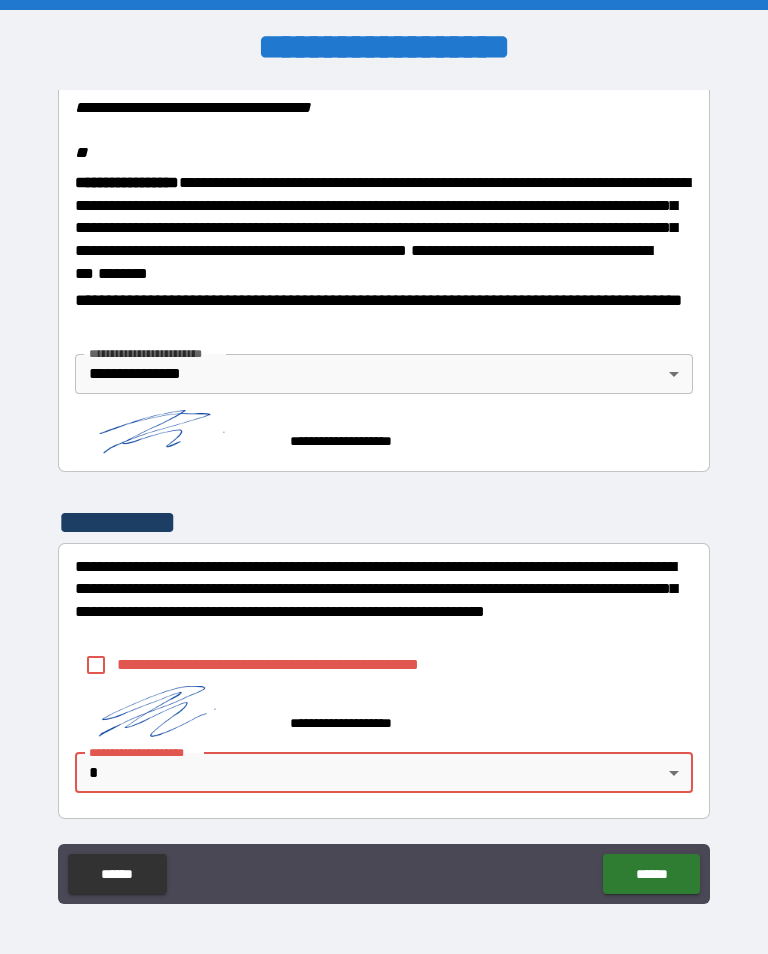 click on "[FIRST] [LAST] [STREET] [CITY], [STATE] [ZIP] [COUNTRY] [PHONE] [EMAIL] [SSN] [CREDIT_CARD] [DRIVER_LICENSE] [PASSPORT] [DOB] [AGE] [ADDRESS] [COORDINATES]" at bounding box center [384, 492] 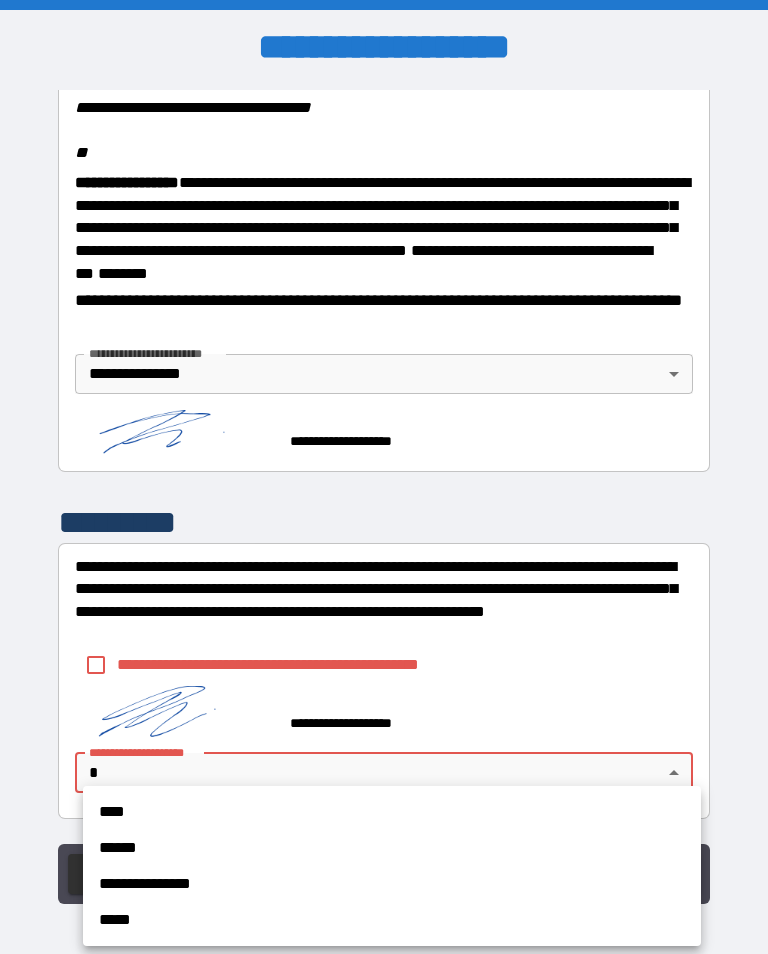 click on "**********" at bounding box center [392, 884] 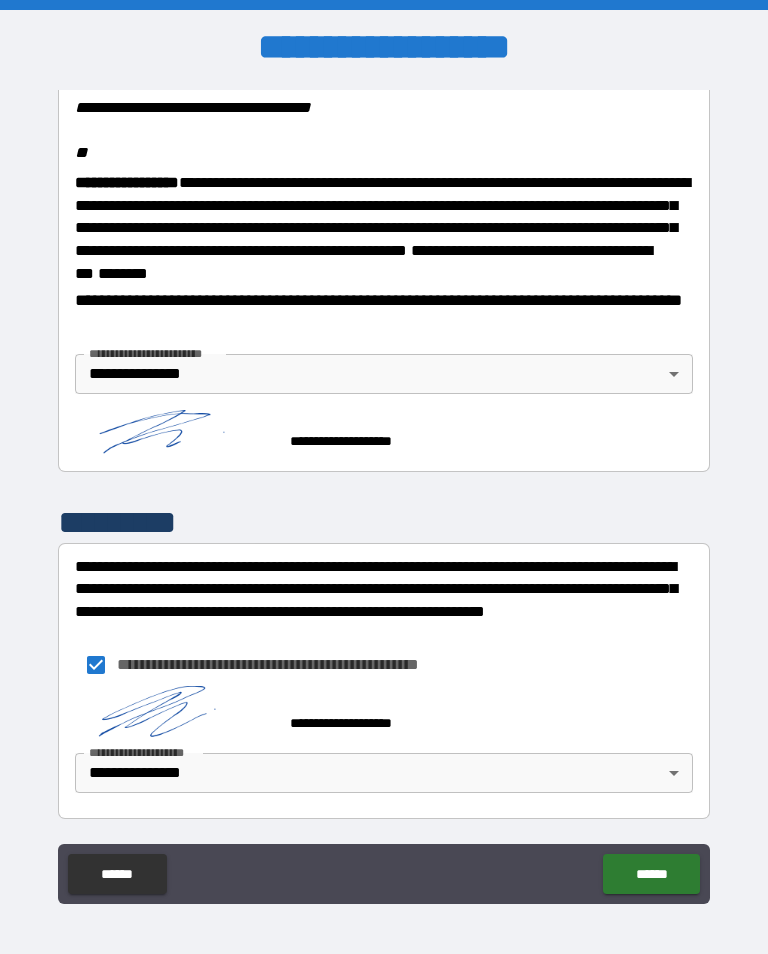 click on "******" at bounding box center [651, 874] 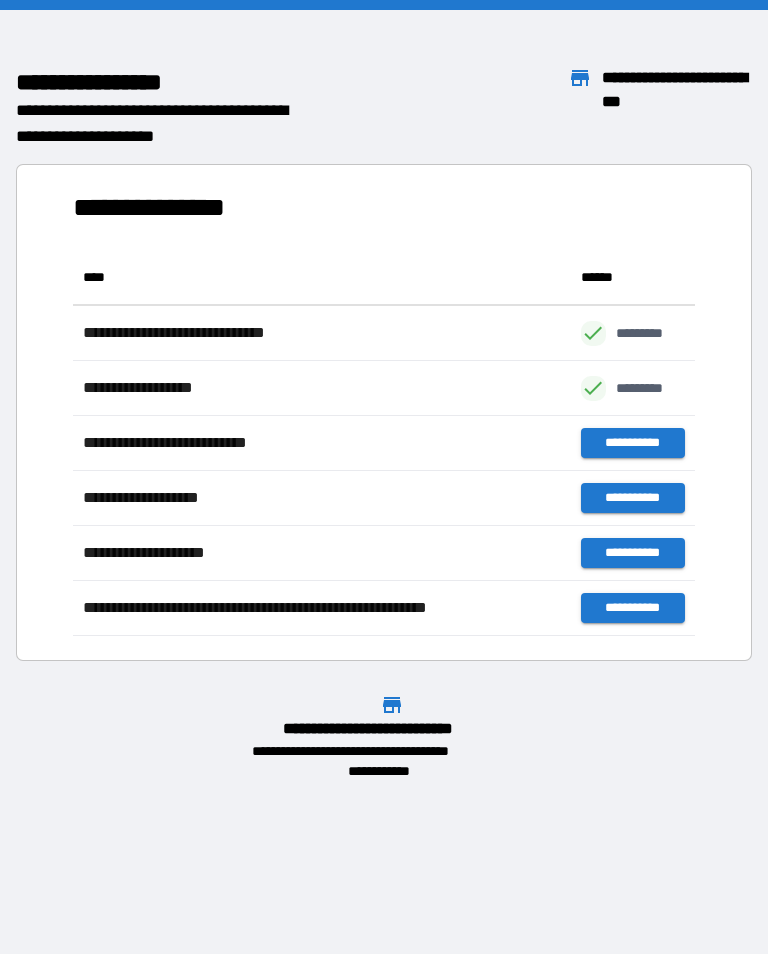 scroll, scrollTop: 386, scrollLeft: 622, axis: both 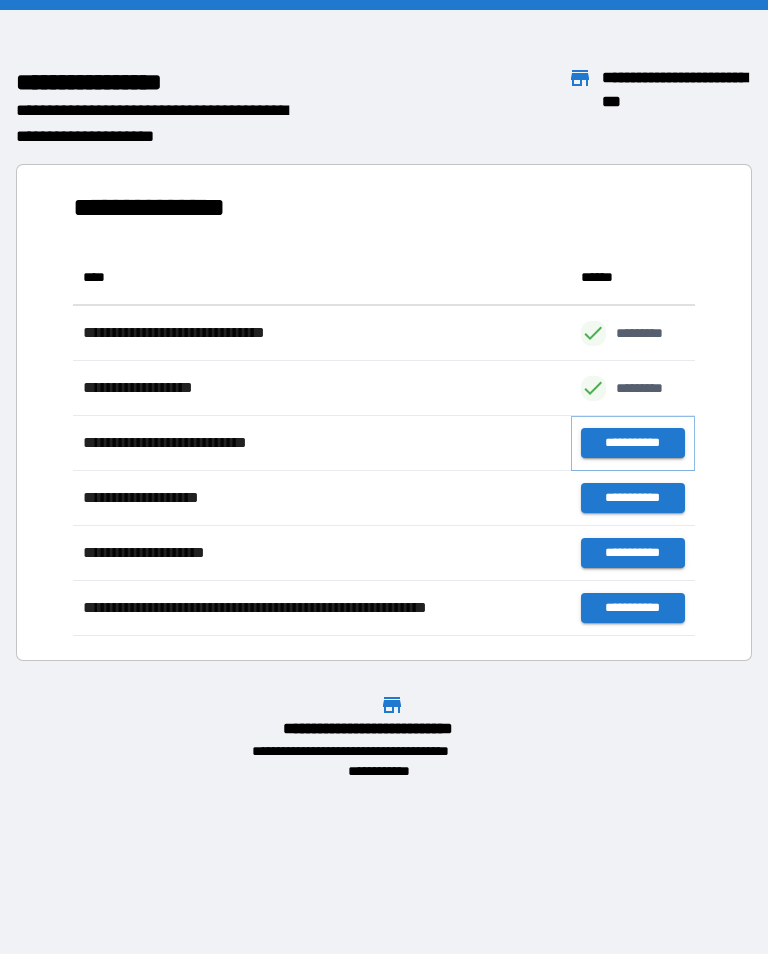 click on "**********" at bounding box center (633, 443) 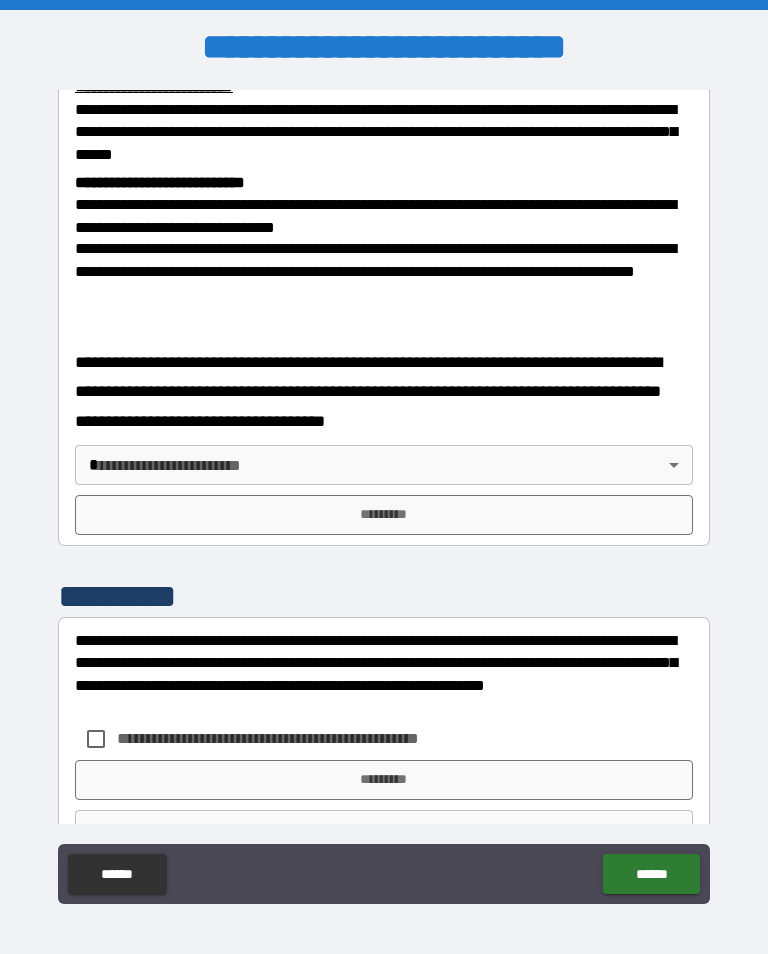 scroll, scrollTop: 719, scrollLeft: 0, axis: vertical 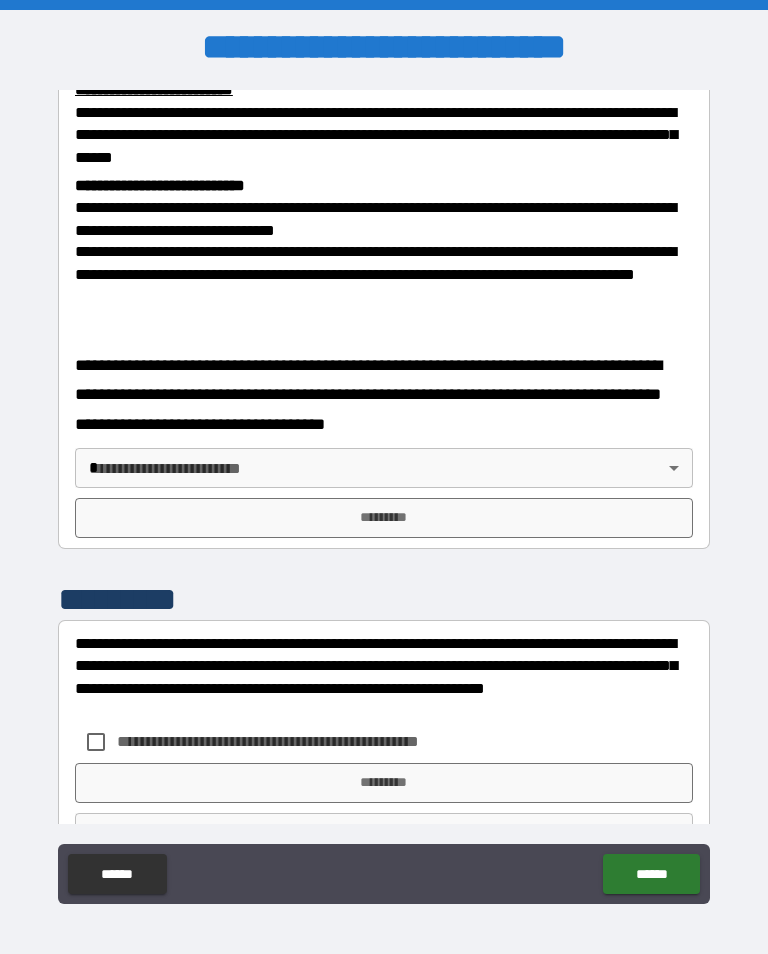 click on "[FIRST] [LAST] [STREET] [CITY], [STATE] [ZIP] [COUNTRY] [PHONE] [EMAIL] [SSN] [CREDIT_CARD] [DRIVER_LICENSE] [PASSPORT] [DOB] [AGE] [ADDRESS] [COORDINATES]" at bounding box center [384, 492] 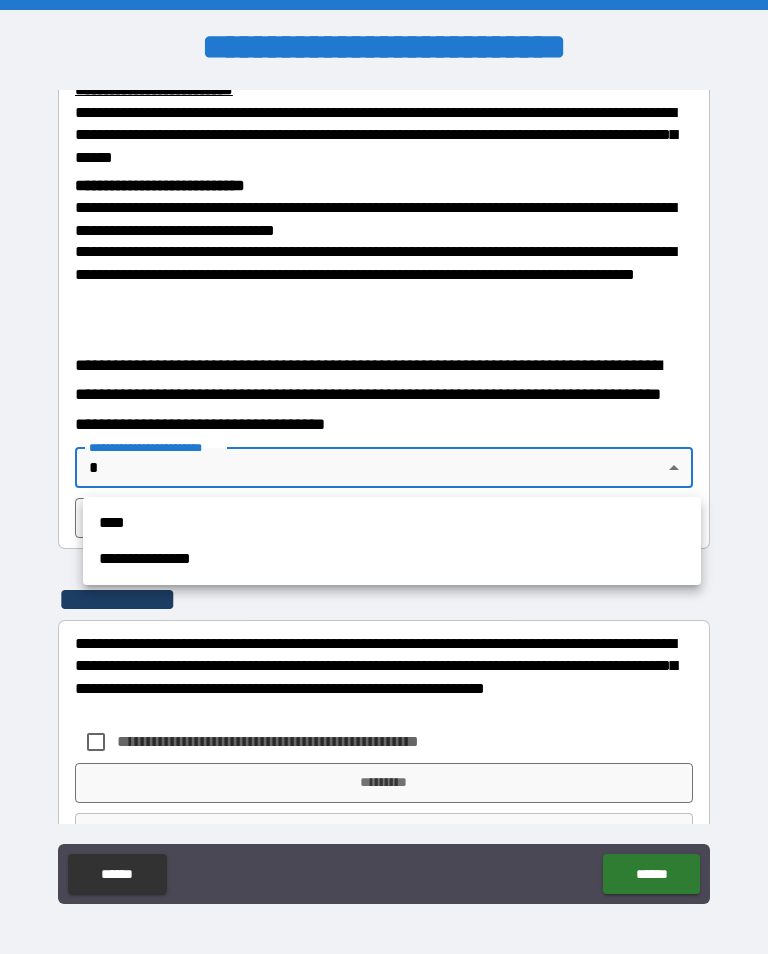 click on "**********" at bounding box center [392, 559] 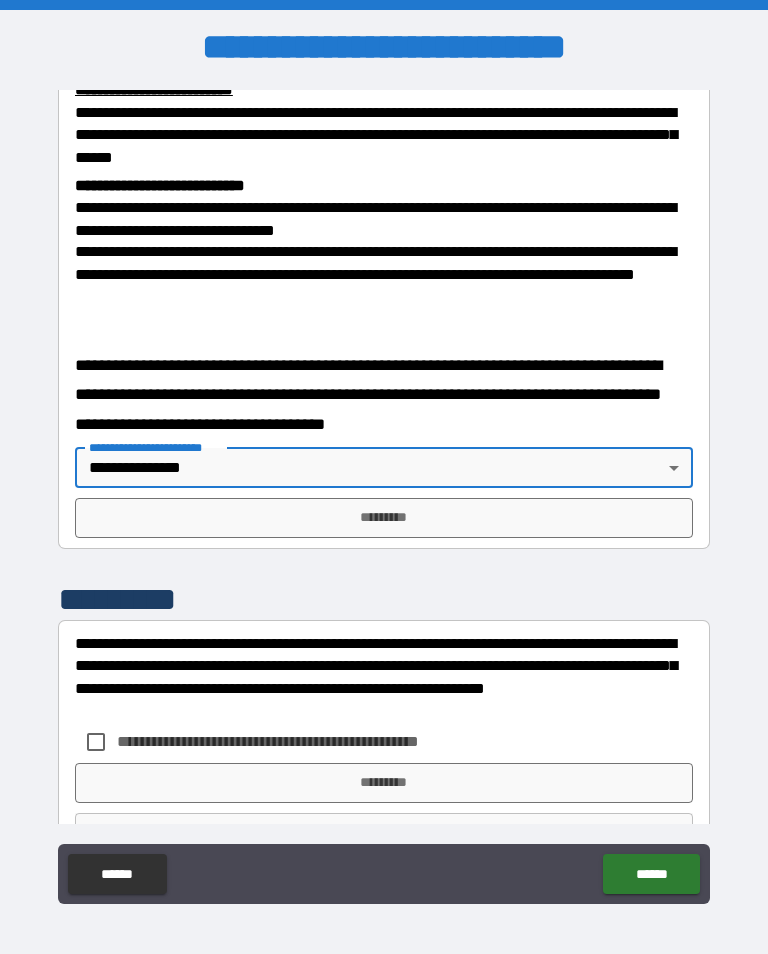click on "*********" at bounding box center (384, 518) 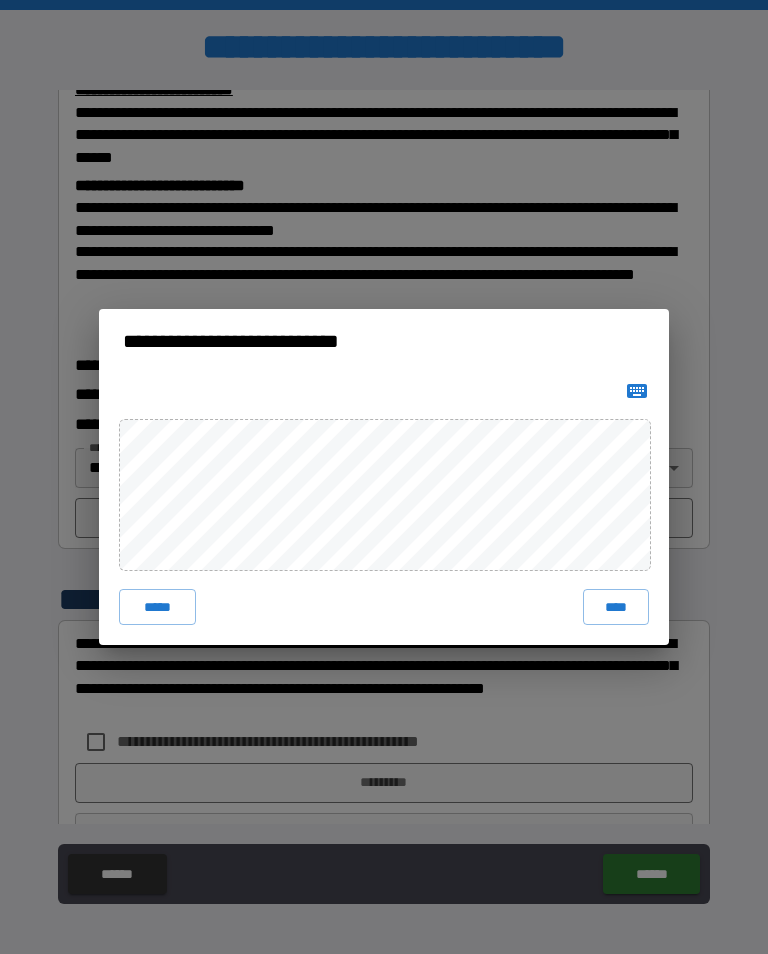 click on "****" at bounding box center [616, 607] 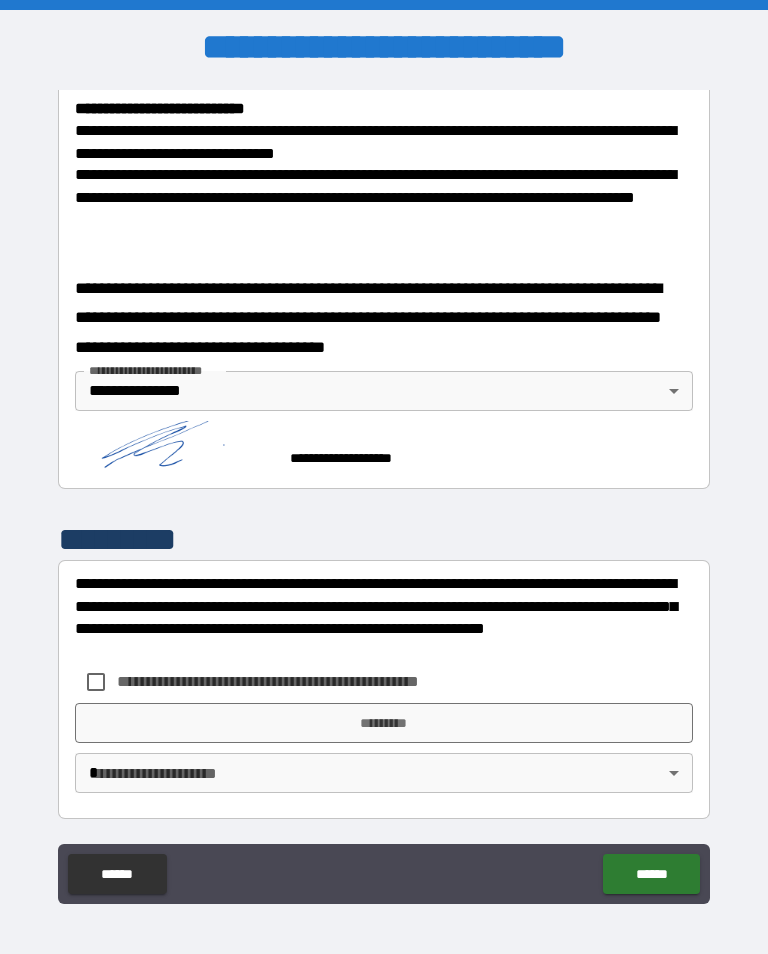 scroll, scrollTop: 795, scrollLeft: 0, axis: vertical 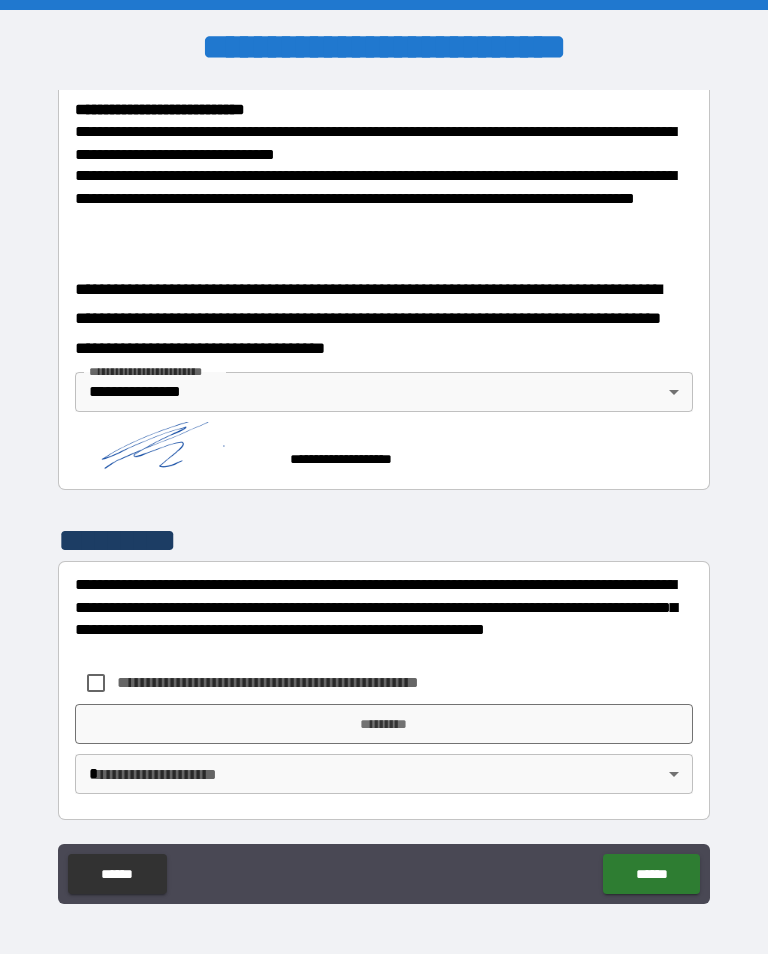 click on "*********" at bounding box center (384, 724) 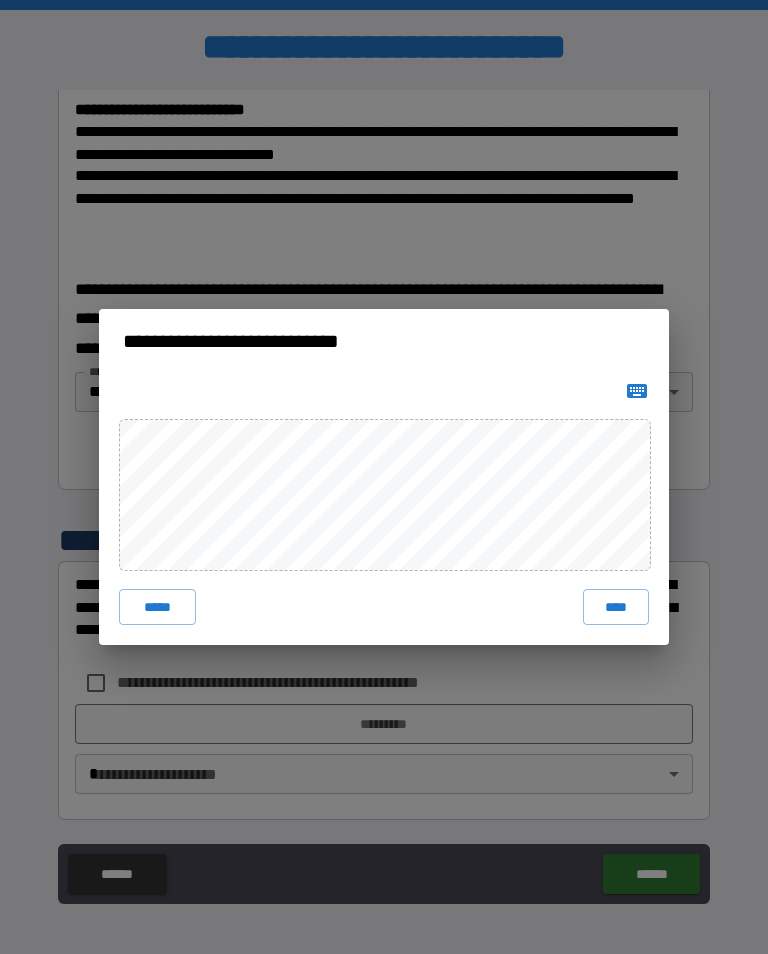 click on "****" at bounding box center (616, 607) 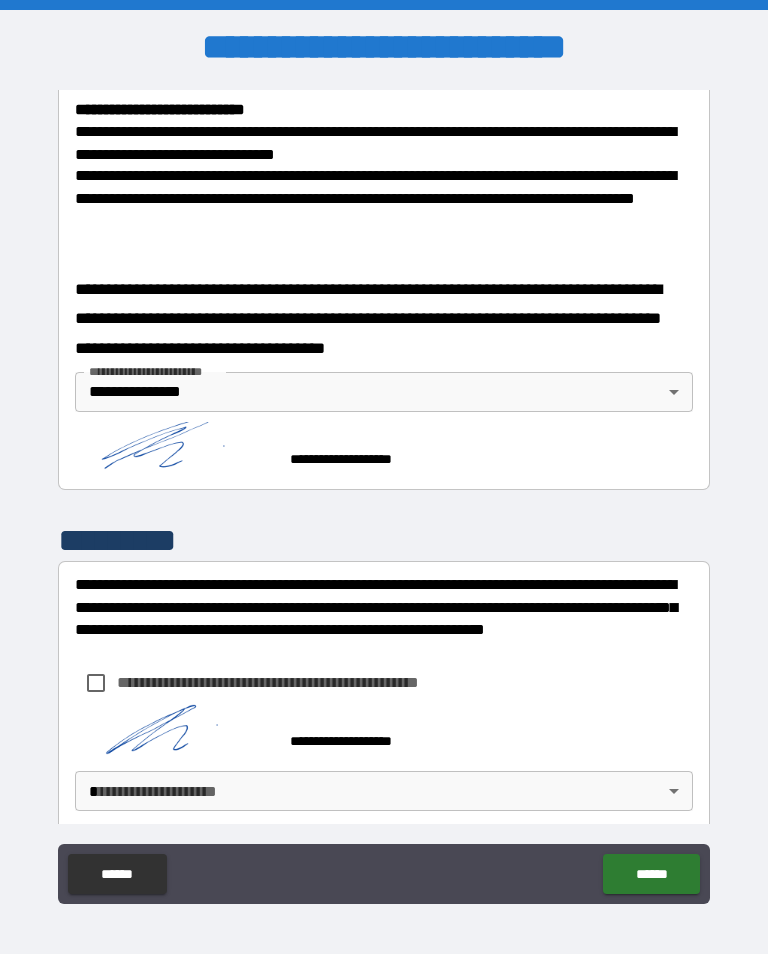 scroll, scrollTop: 785, scrollLeft: 0, axis: vertical 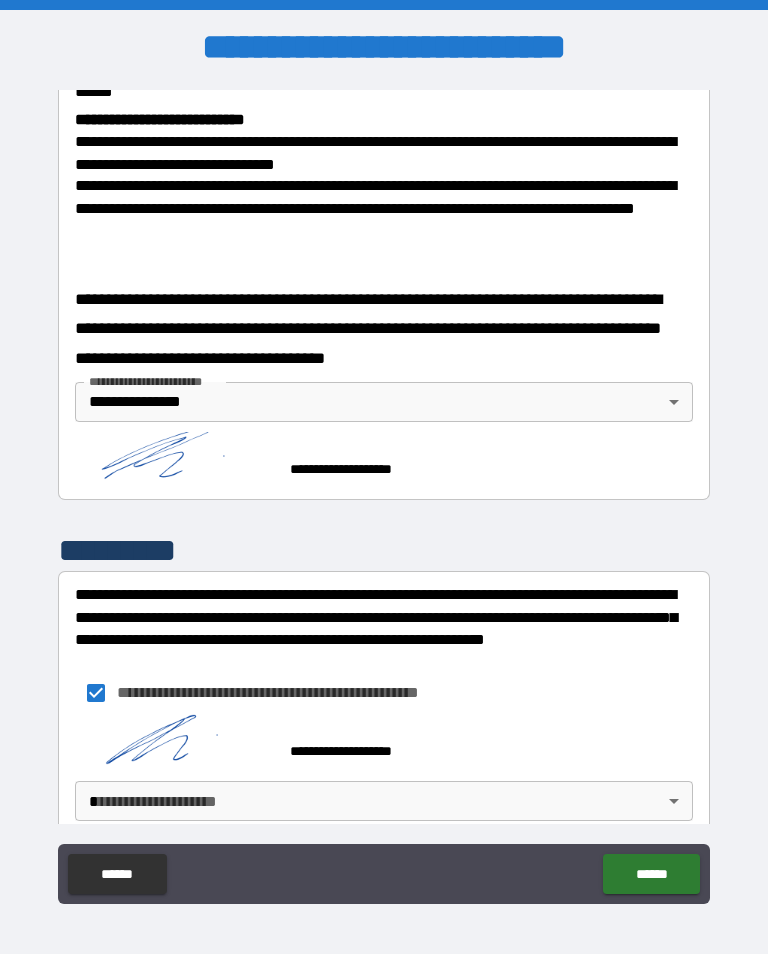 click on "[FIRST] [LAST] [STREET] [CITY], [STATE] [ZIP] [COUNTRY] [PHONE] [EMAIL] [SSN] [CREDIT_CARD] [DRIVER_LICENSE] [PASSPORT] [DOB] [AGE] [ADDRESS] [COORDINATES]" at bounding box center [384, 492] 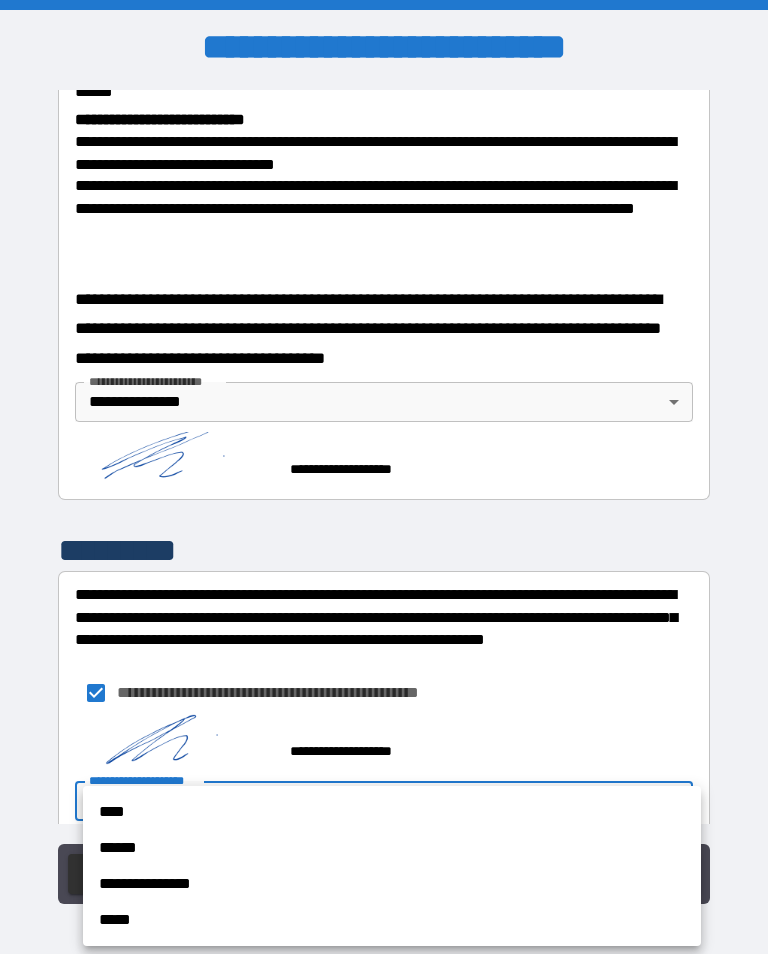 click on "**********" at bounding box center (392, 884) 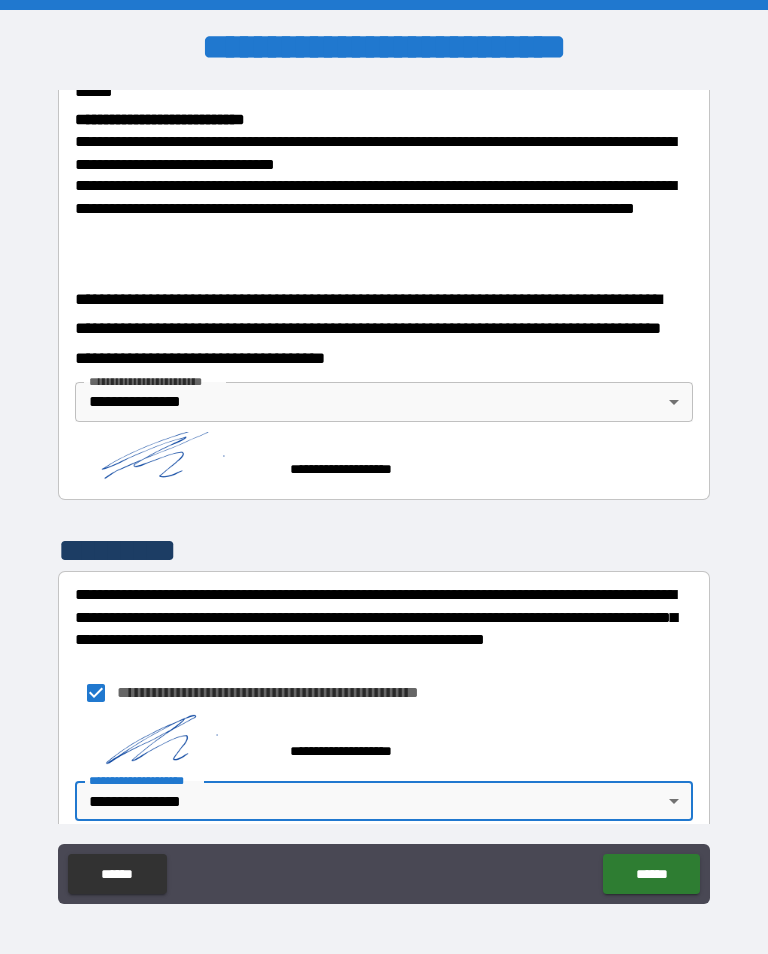 click on "******" at bounding box center [651, 874] 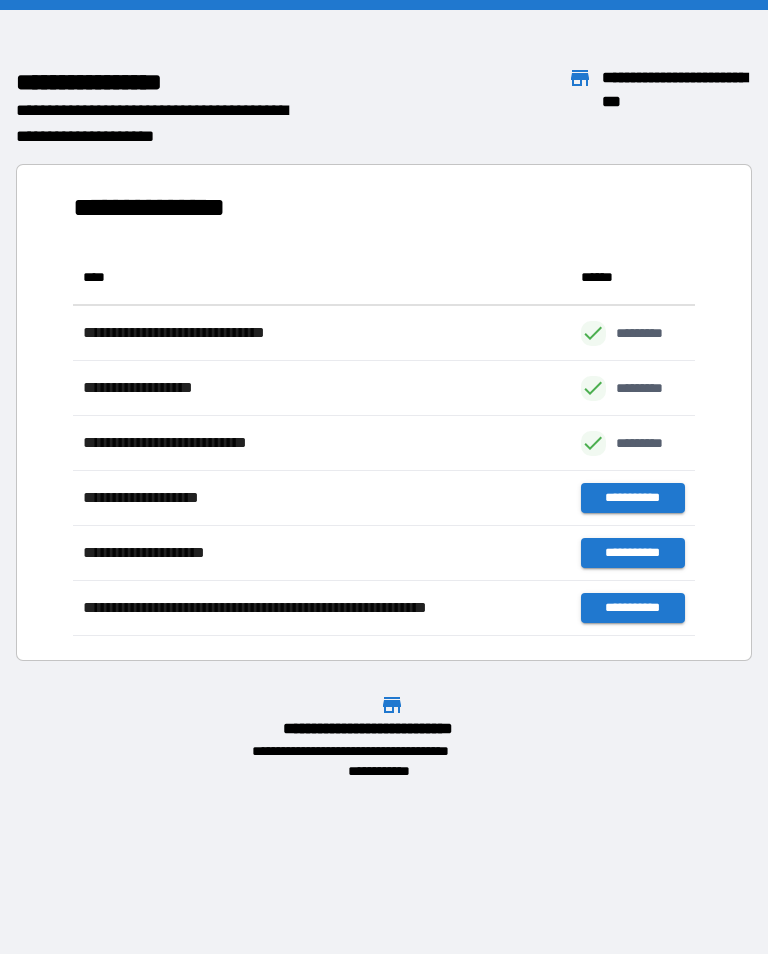 scroll, scrollTop: 1, scrollLeft: 1, axis: both 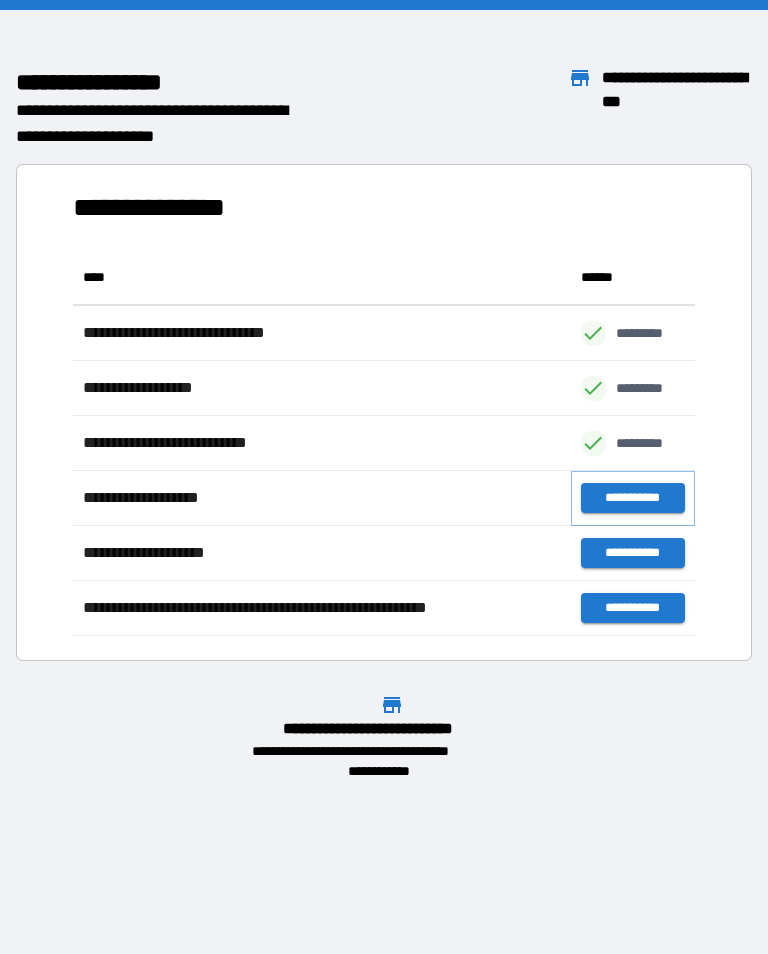 click on "**********" at bounding box center (633, 498) 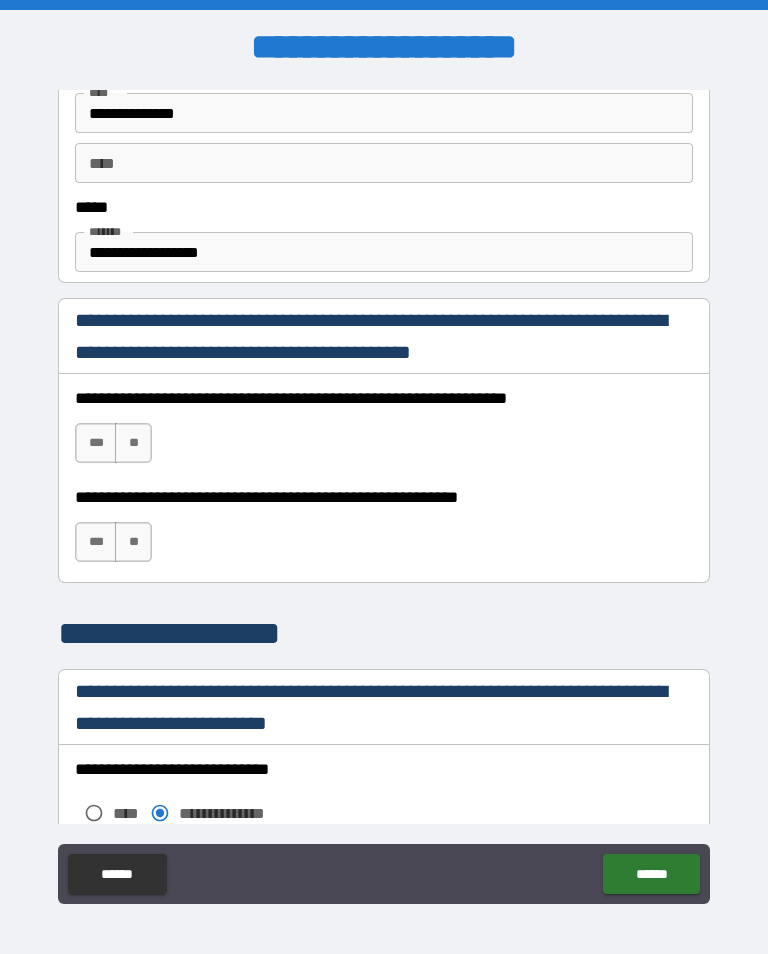 scroll, scrollTop: 1152, scrollLeft: 0, axis: vertical 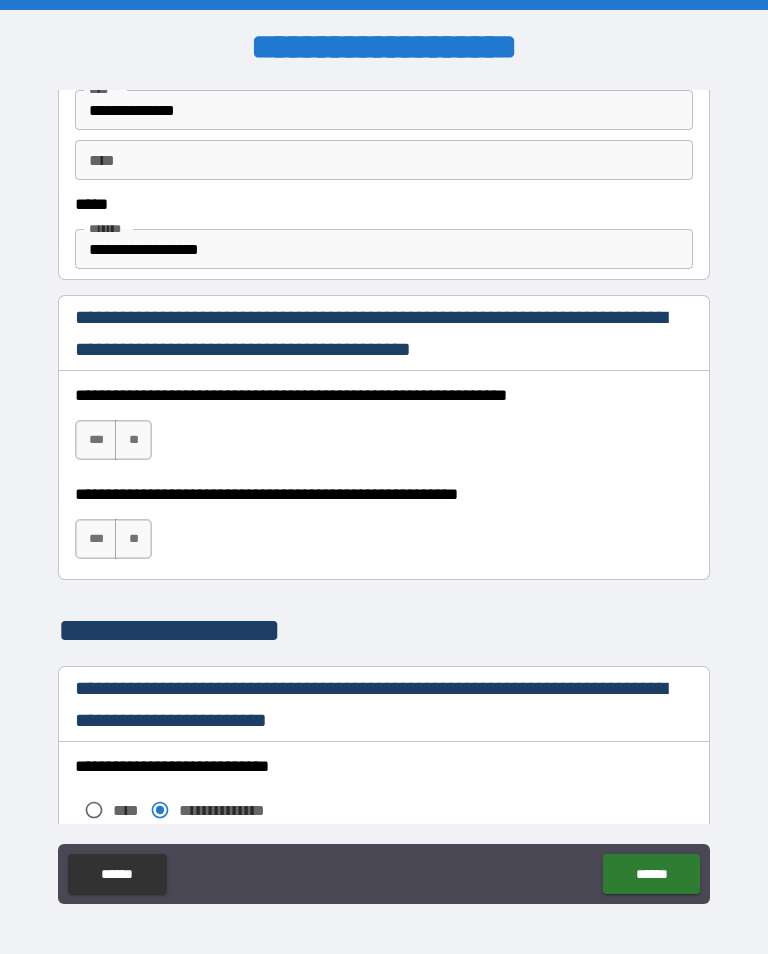 click on "***" at bounding box center (96, 440) 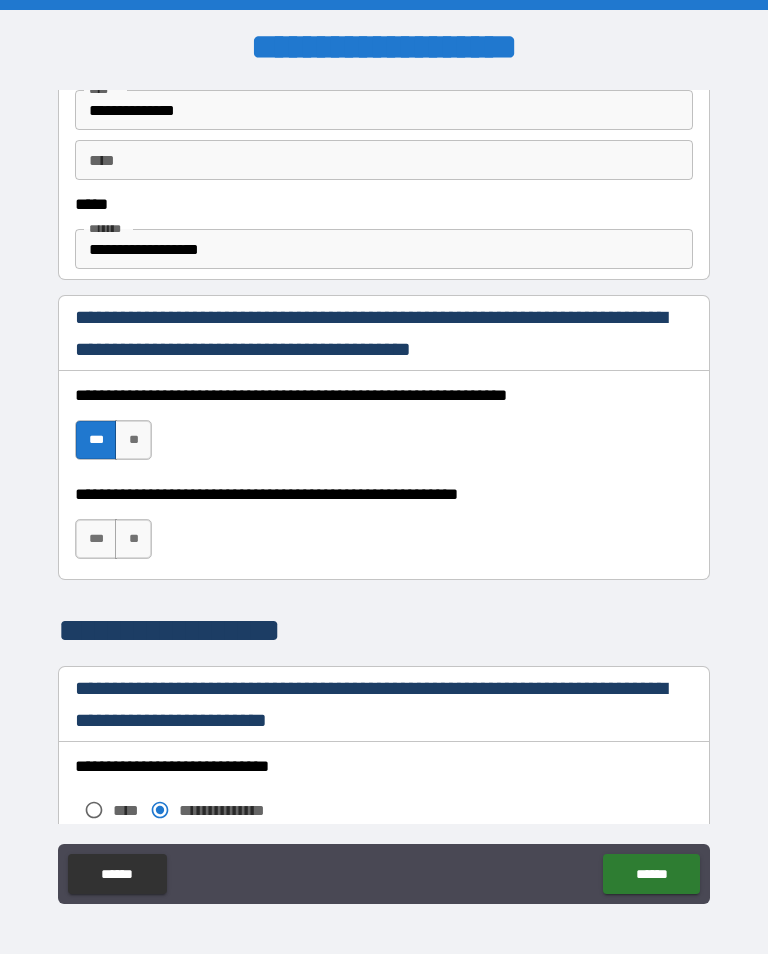 click on "***" at bounding box center [96, 539] 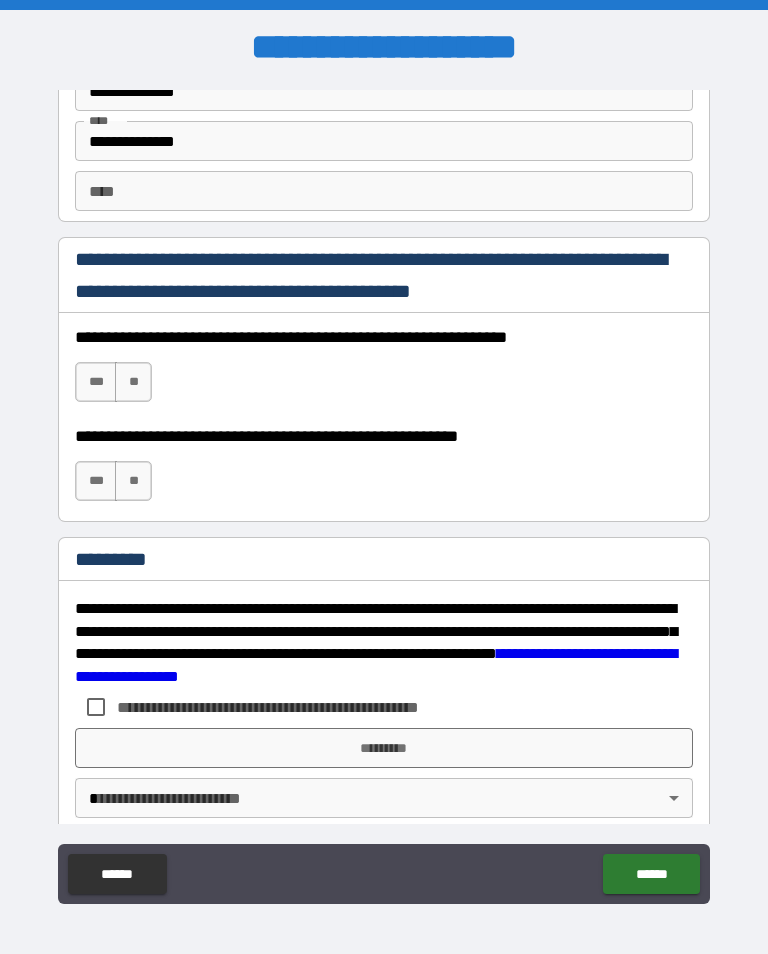 scroll, scrollTop: 2854, scrollLeft: 0, axis: vertical 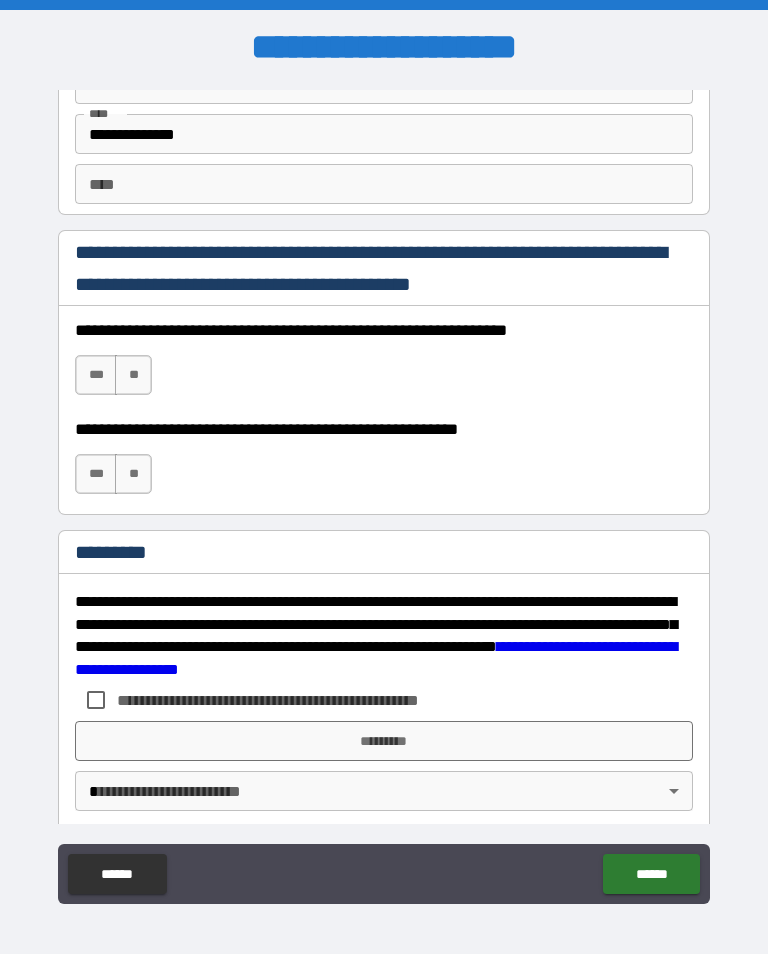 click on "***" at bounding box center (96, 375) 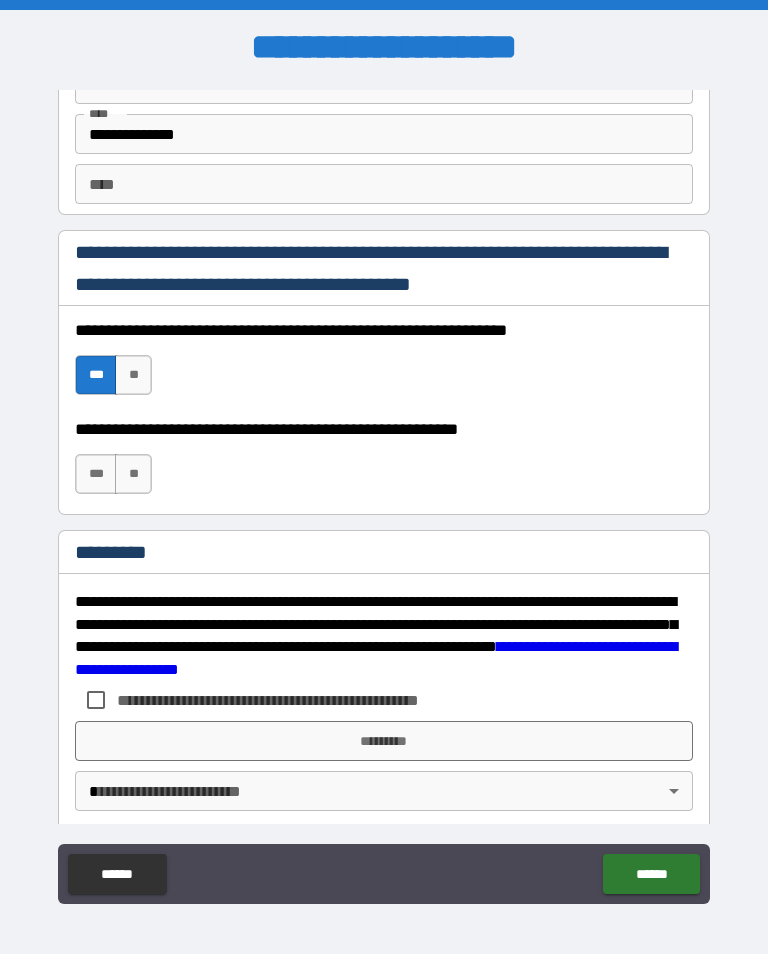 click on "***" at bounding box center (96, 474) 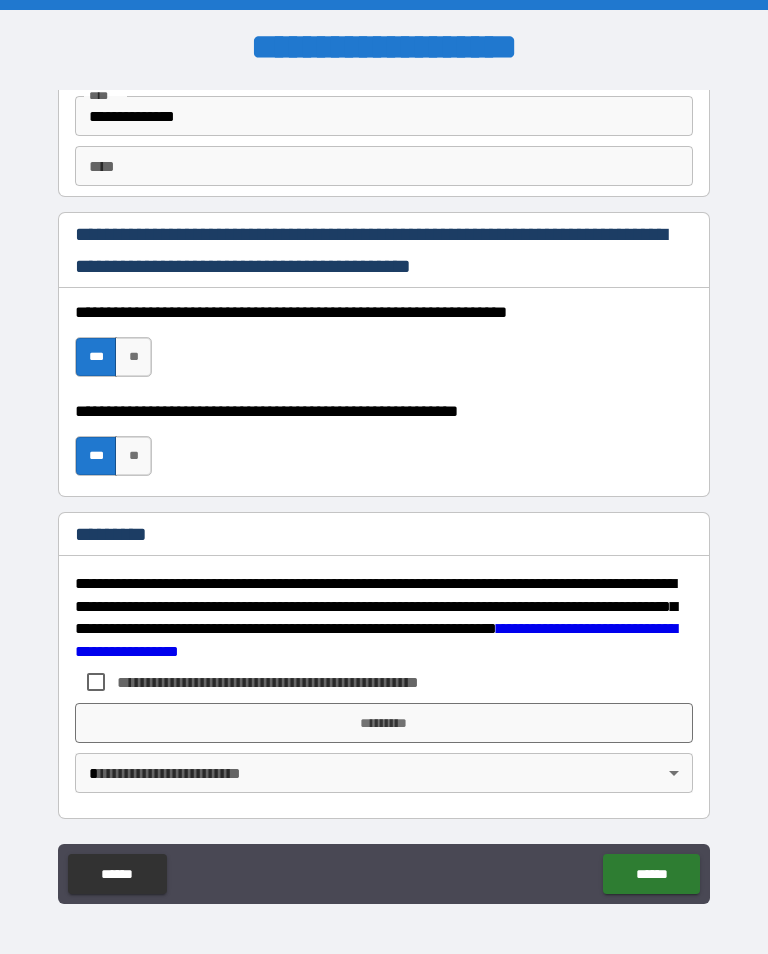scroll, scrollTop: 2872, scrollLeft: 0, axis: vertical 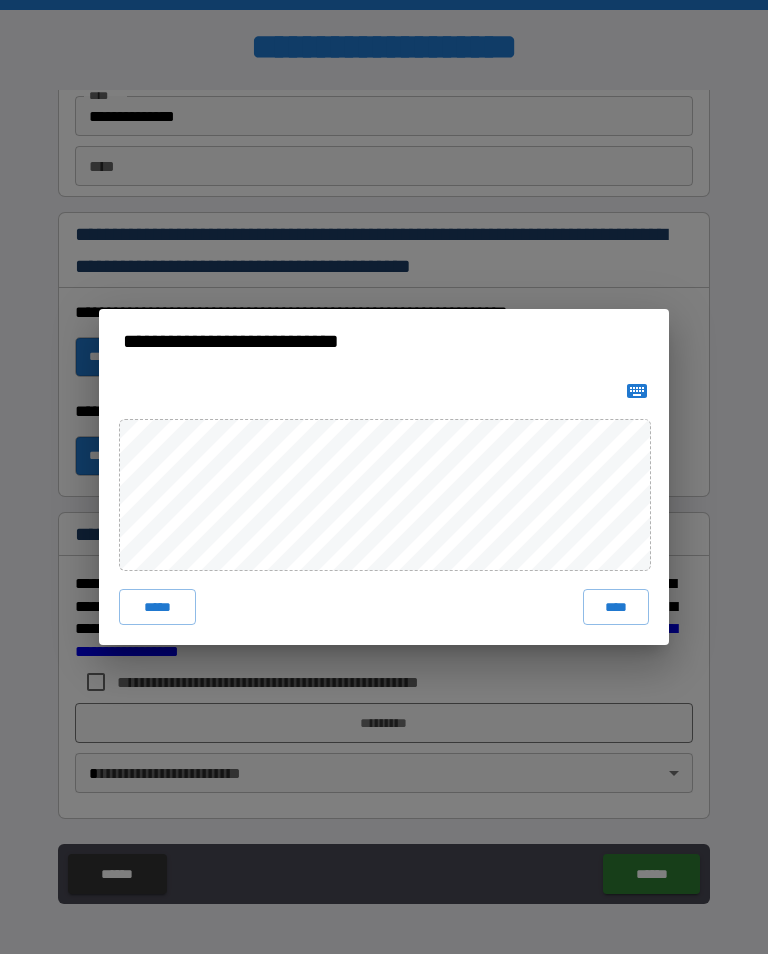 click on "****" at bounding box center (616, 607) 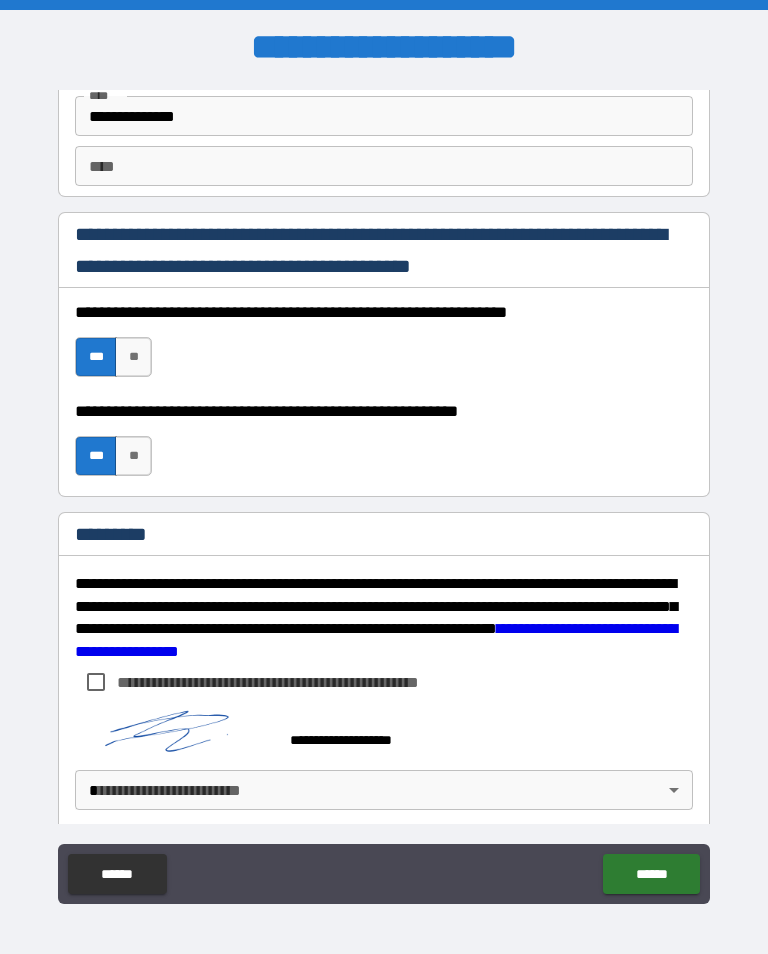 click on "[FIRST] [LAST] [STREET] [CITY], [STATE] [ZIP] [COUNTRY] [PHONE] [EMAIL] [SSN] [CREDIT_CARD] [DRIVER_LICENSE] [PASSPORT] [DOB] [AGE] [ADDRESS] [COORDINATES]" at bounding box center (384, 492) 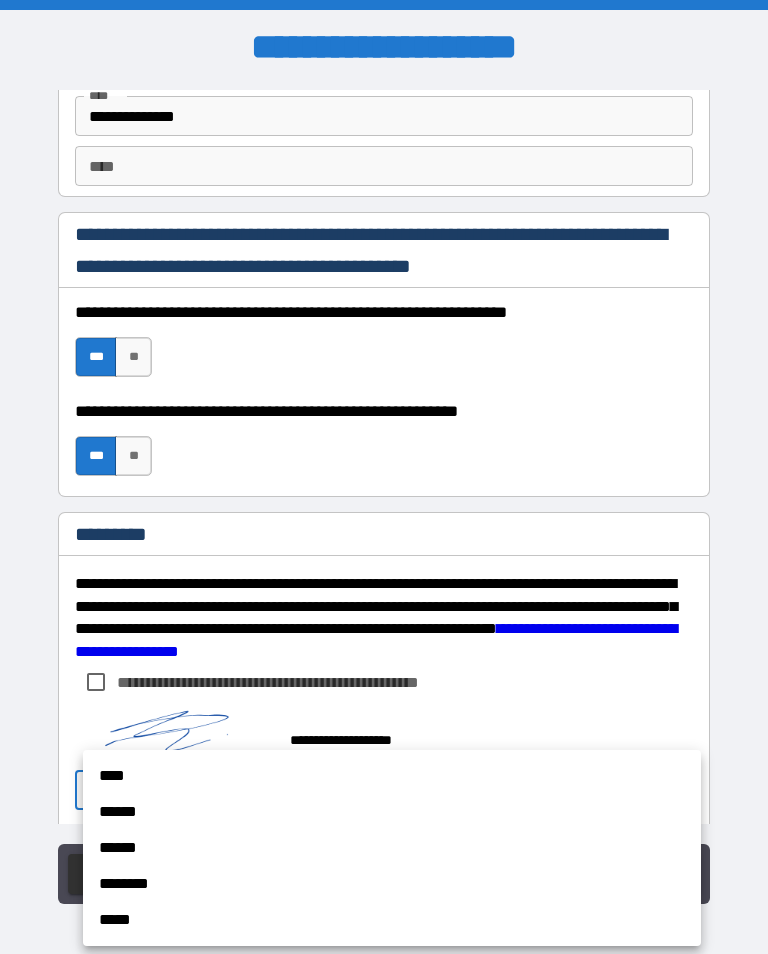 click on "******" at bounding box center [392, 812] 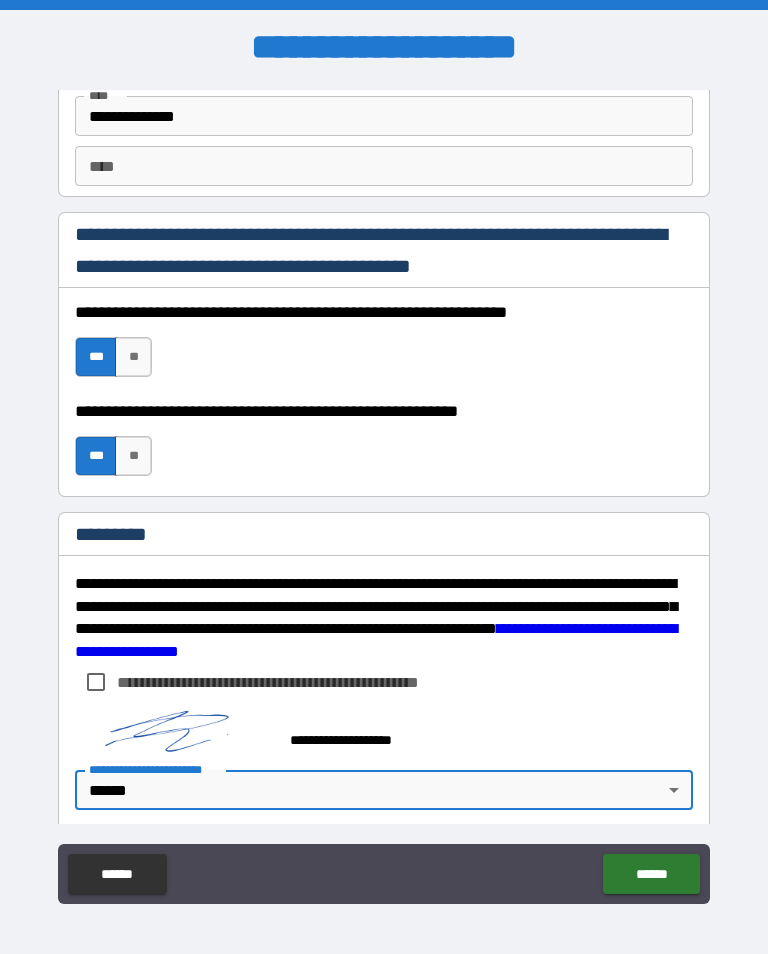 click on "[FIRST] [LAST] [STREET] [CITY], [STATE] [ZIP] [COUNTRY] [PHONE] [EMAIL] [SSN] [CREDIT_CARD] [DRIVER_LICENSE] [PASSPORT] [DOB] [AGE] [ADDRESS] [COORDINATES]" at bounding box center (384, 492) 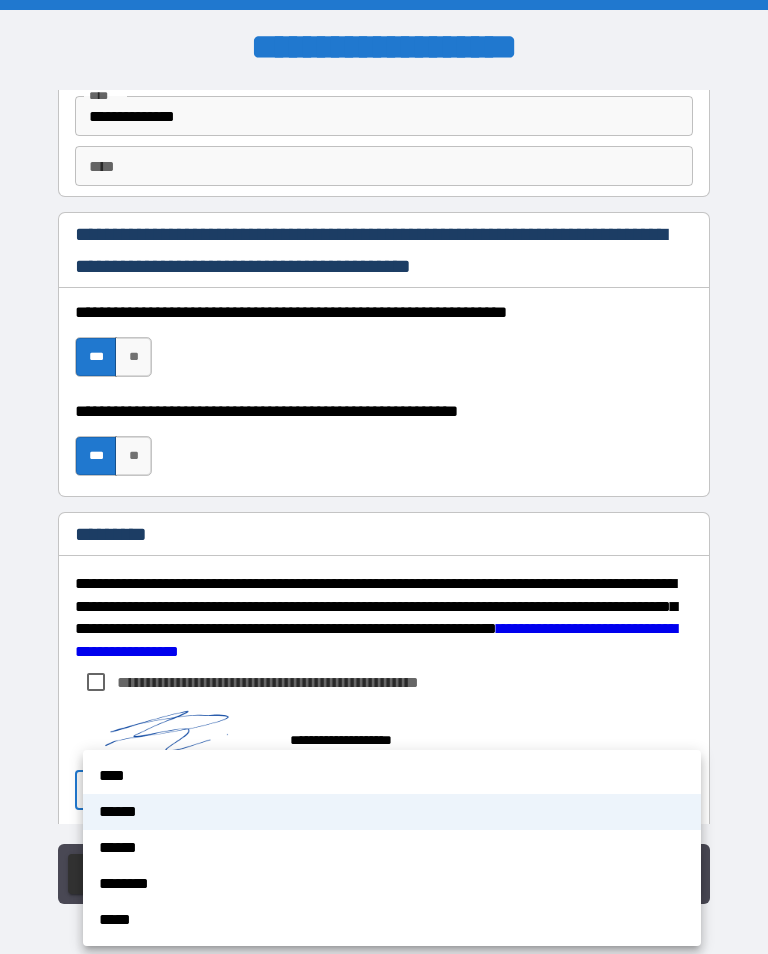 click on "********" at bounding box center [392, 884] 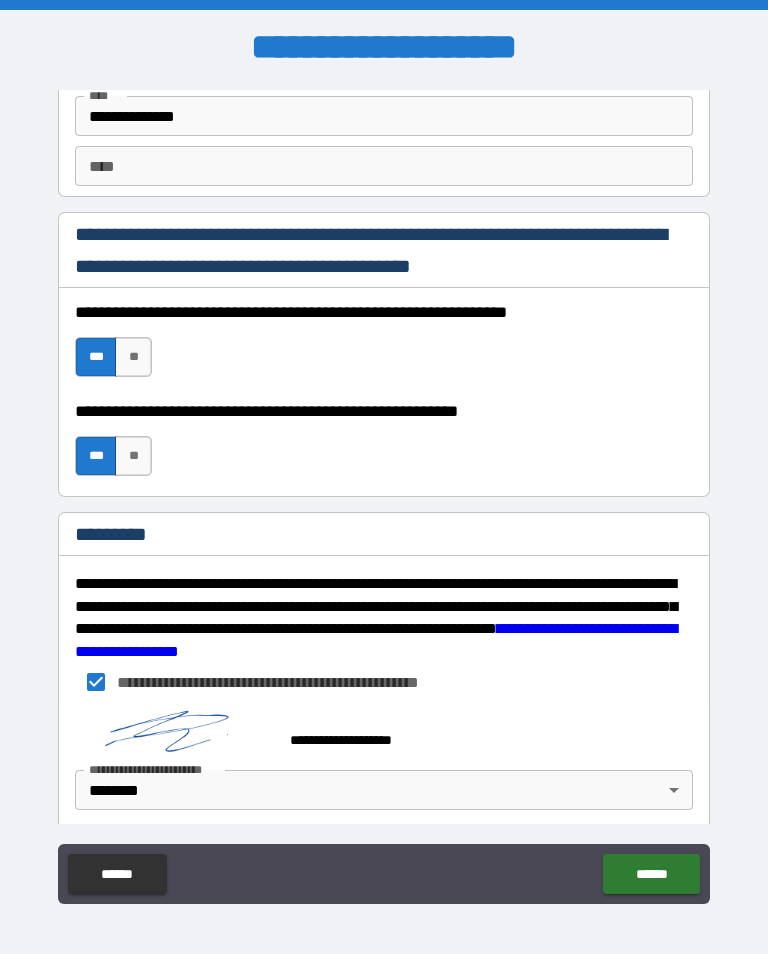 click on "[FIRST] [LAST] [STREET] [CITY], [STATE] [ZIP] [COUNTRY] [PHONE] [EMAIL] [SSN] [CREDIT_CARD] [DRIVER_LICENSE] [PASSPORT] [DOB] [AGE] [ADDRESS] [COORDINATES]" at bounding box center (384, 492) 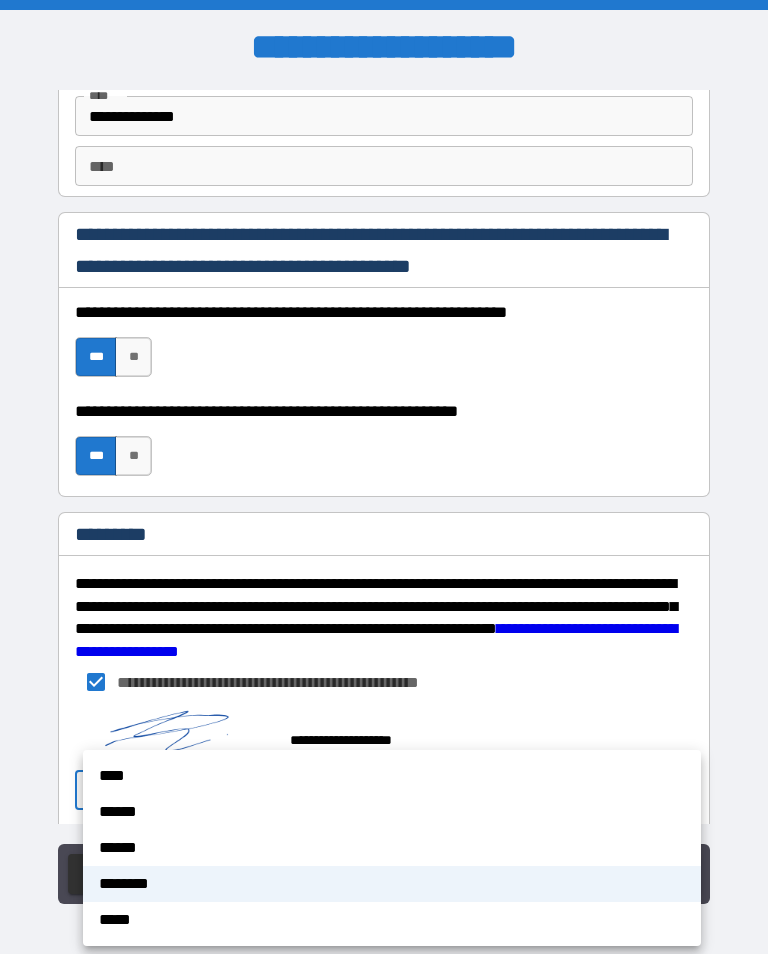 click on "******" at bounding box center (392, 812) 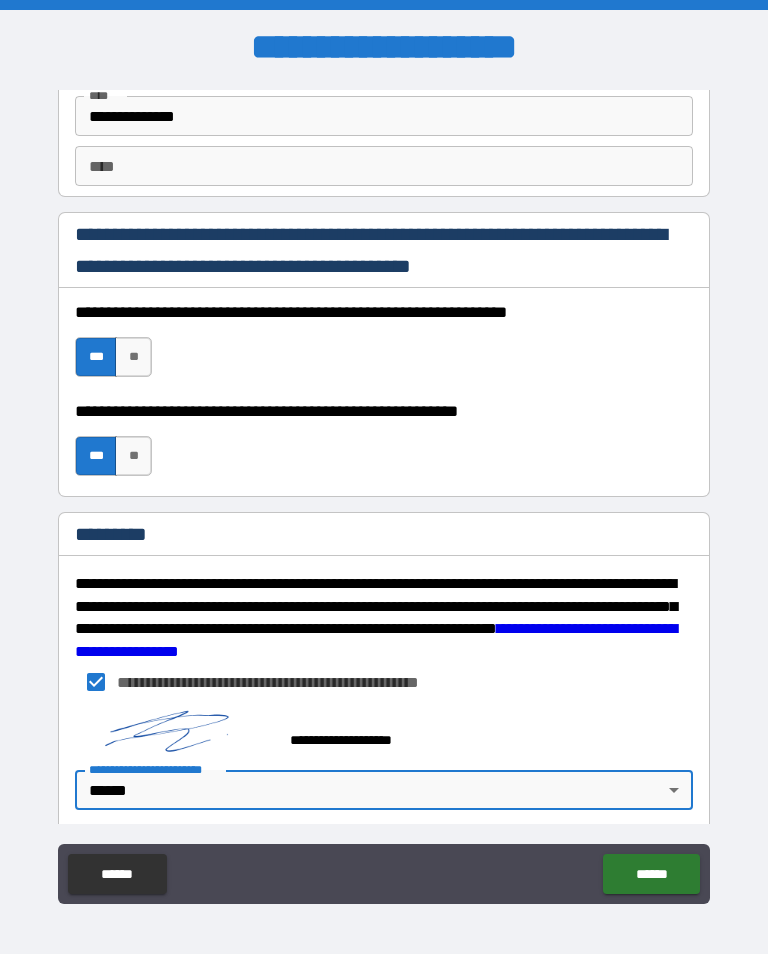 click on "******" at bounding box center [651, 874] 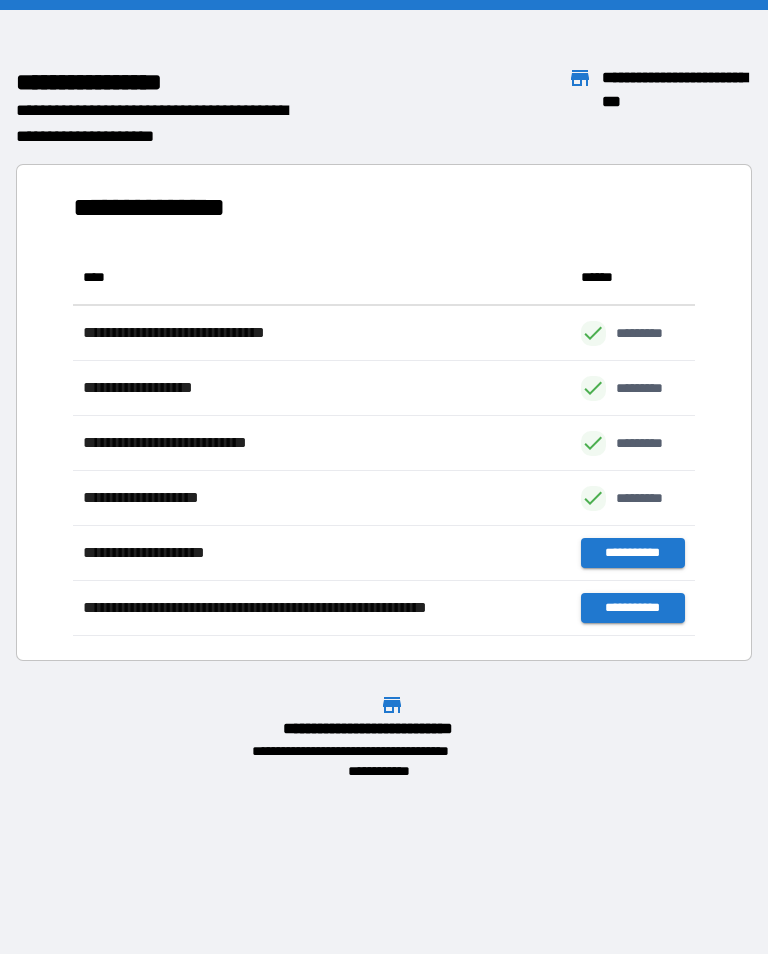 scroll, scrollTop: 386, scrollLeft: 622, axis: both 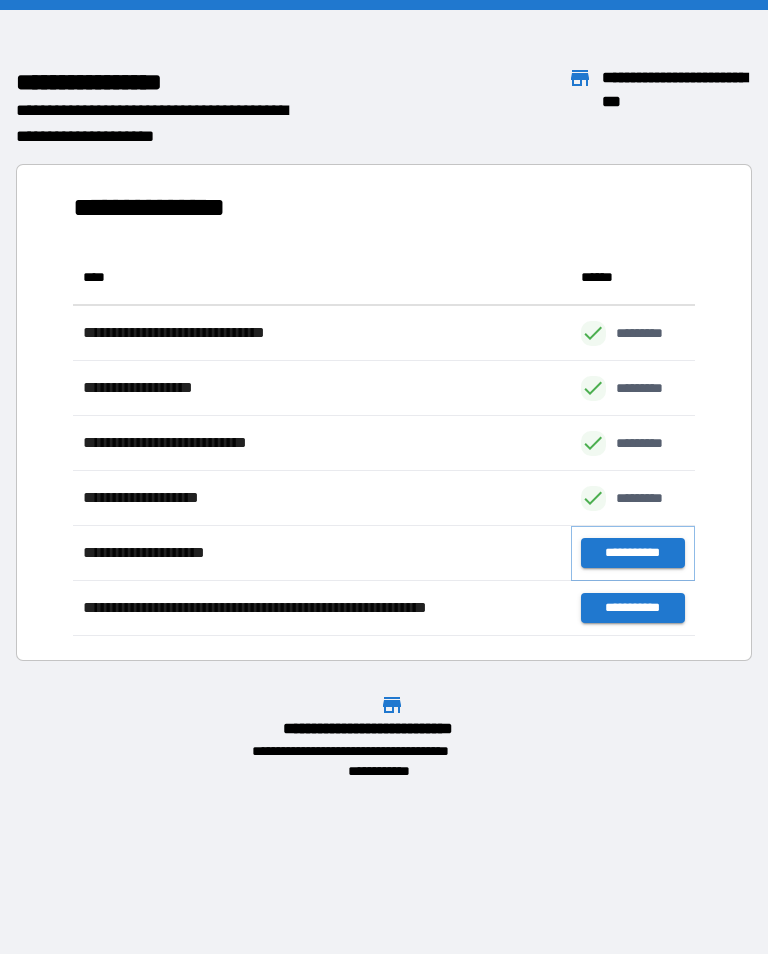 click on "**********" at bounding box center [633, 553] 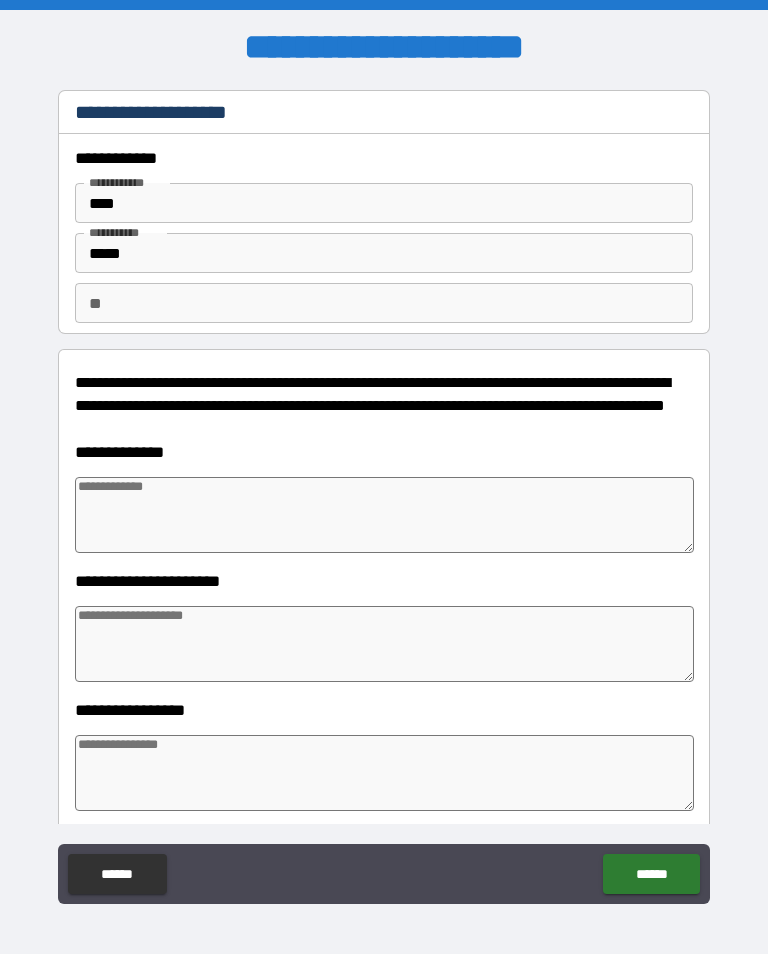 type on "*" 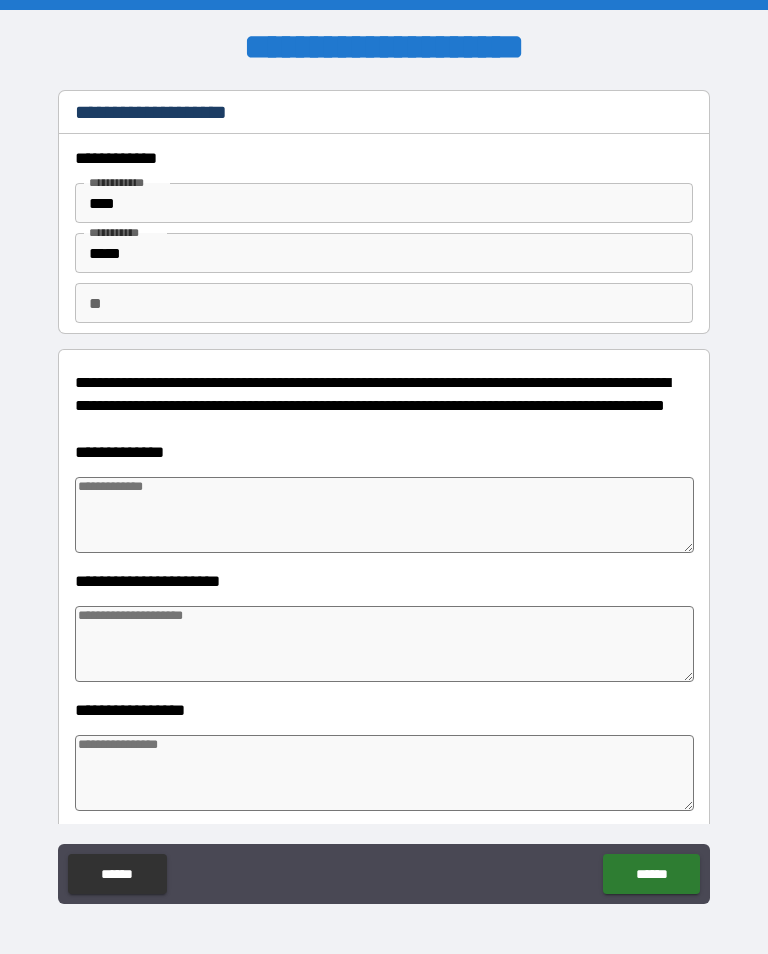 type on "*" 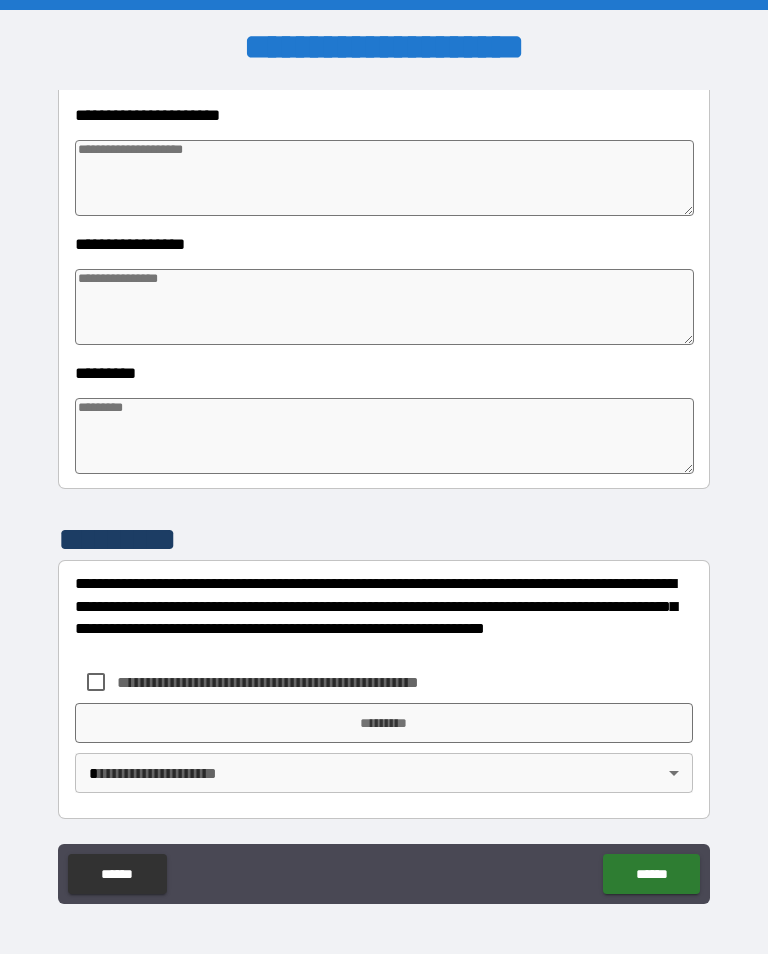 scroll, scrollTop: 466, scrollLeft: 0, axis: vertical 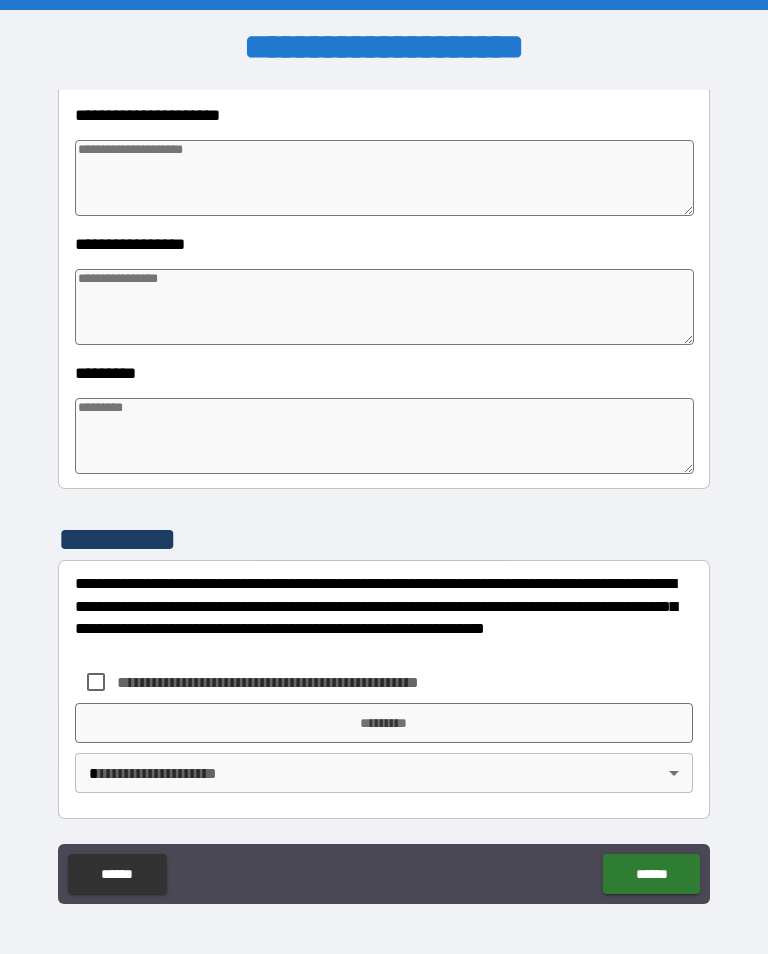 type on "*" 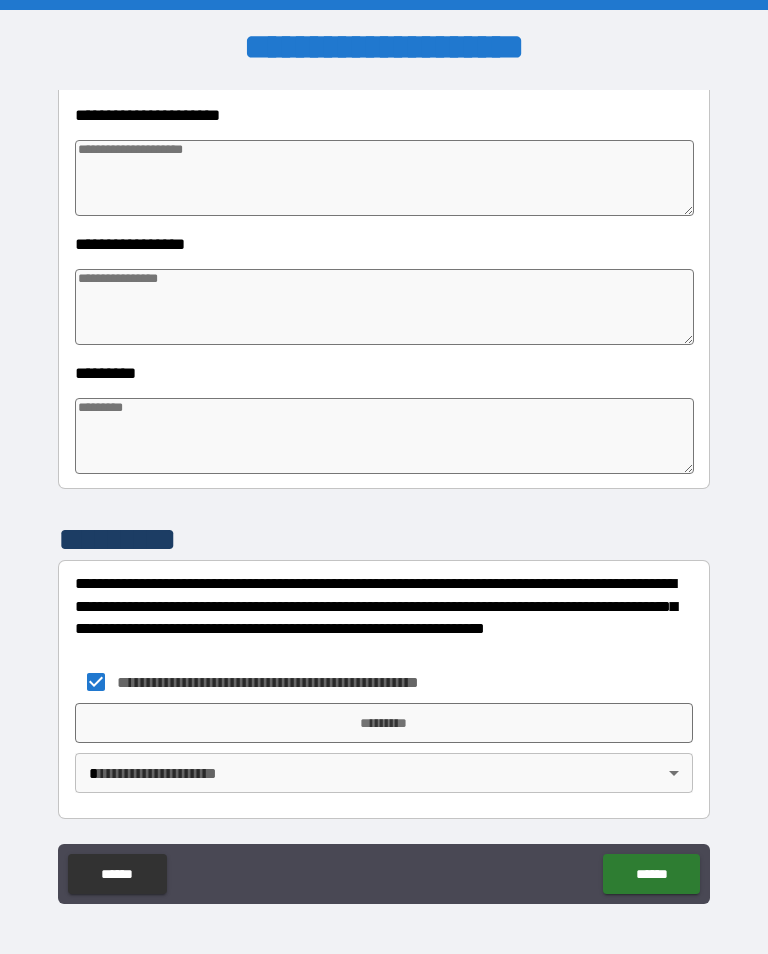 click on "*********" at bounding box center (384, 723) 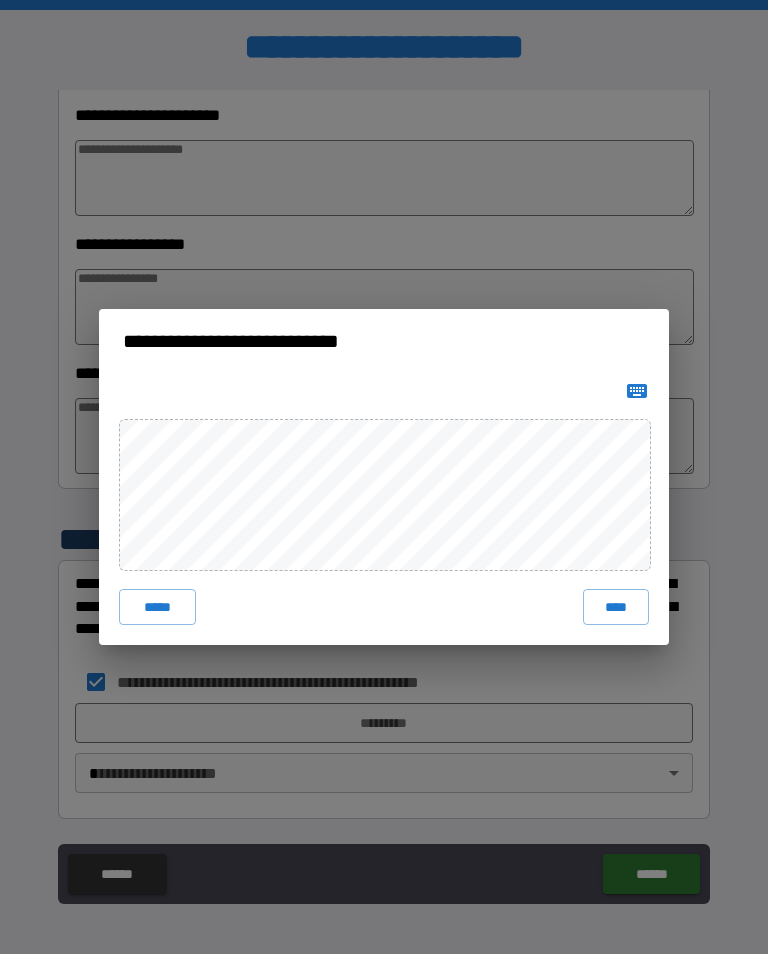 click on "****" at bounding box center (616, 607) 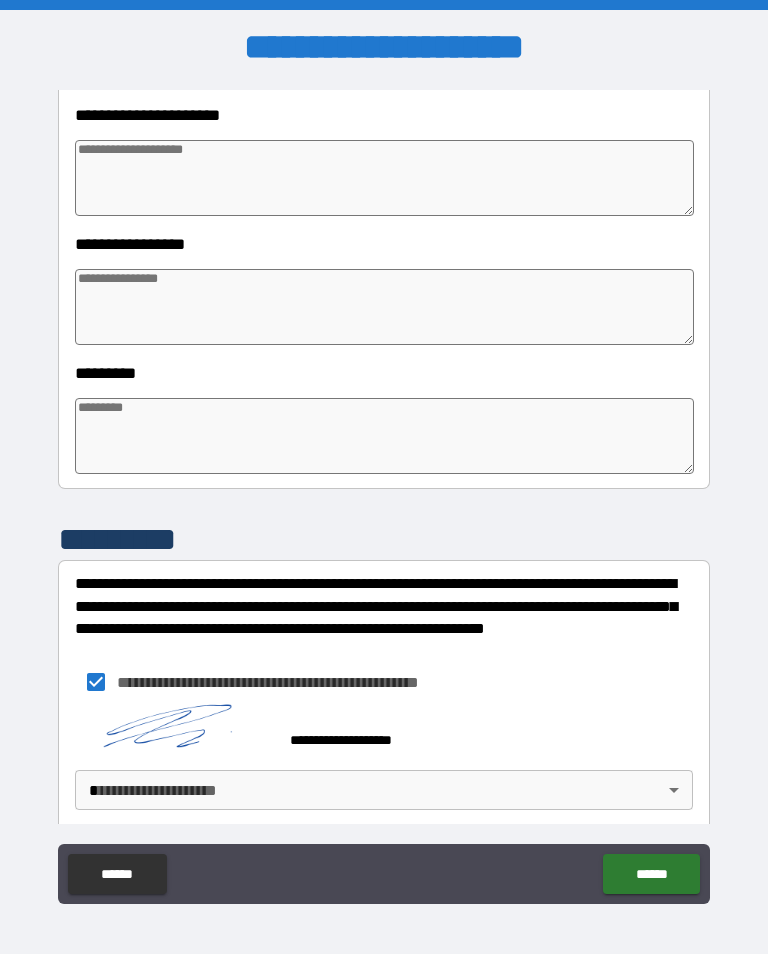 scroll, scrollTop: 456, scrollLeft: 0, axis: vertical 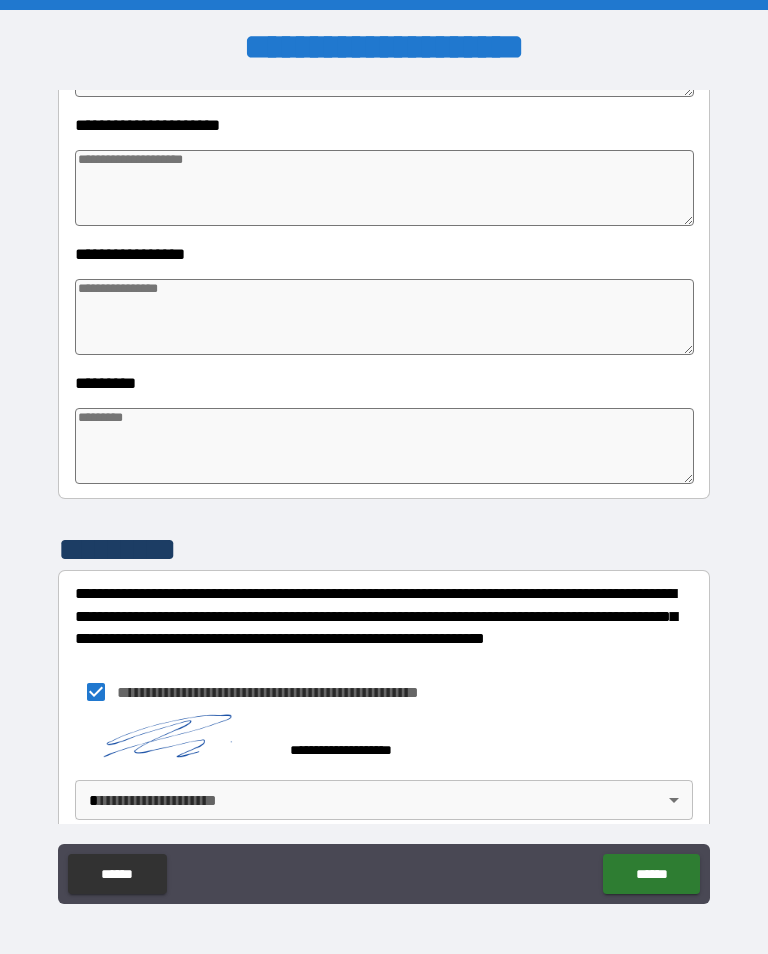 type on "*" 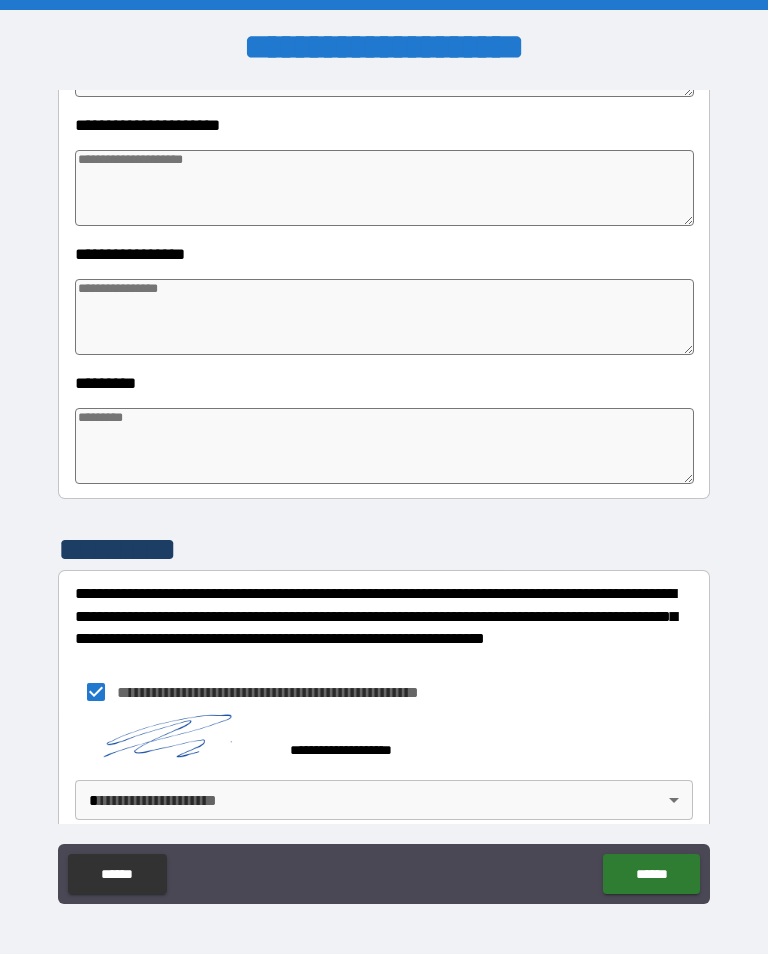 type on "*" 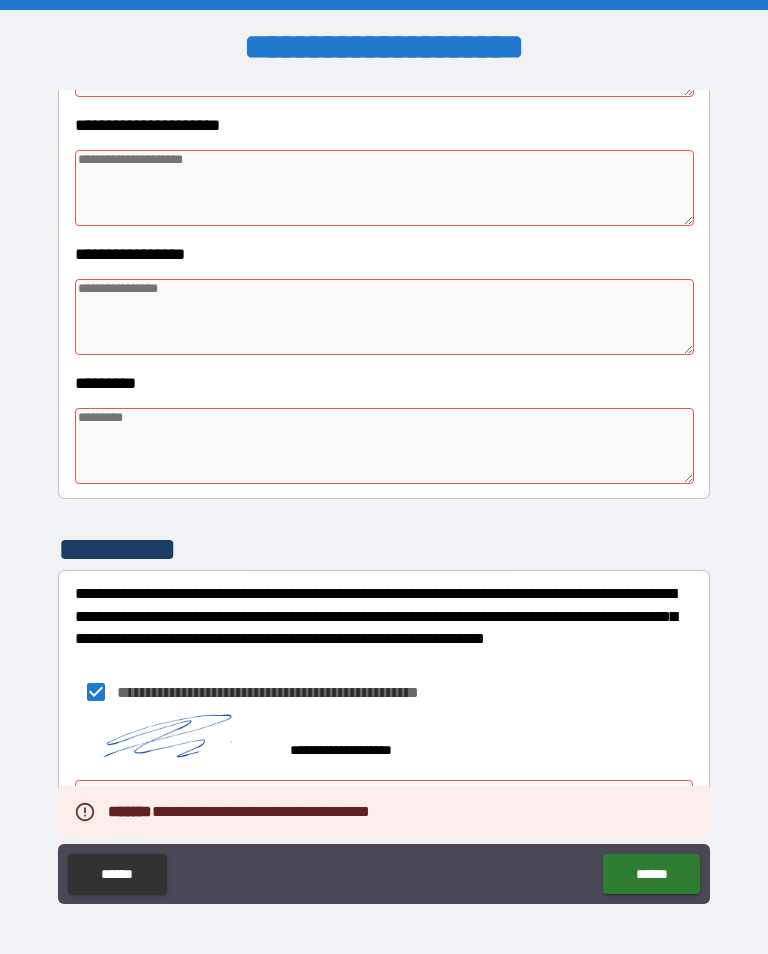 type on "*" 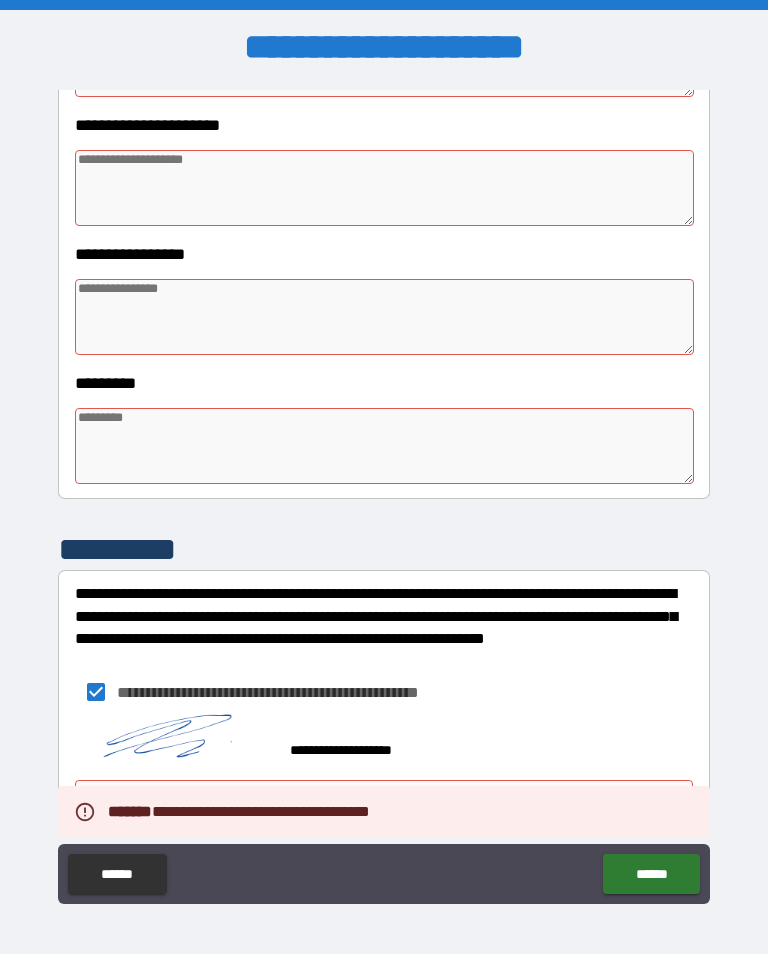 type on "*" 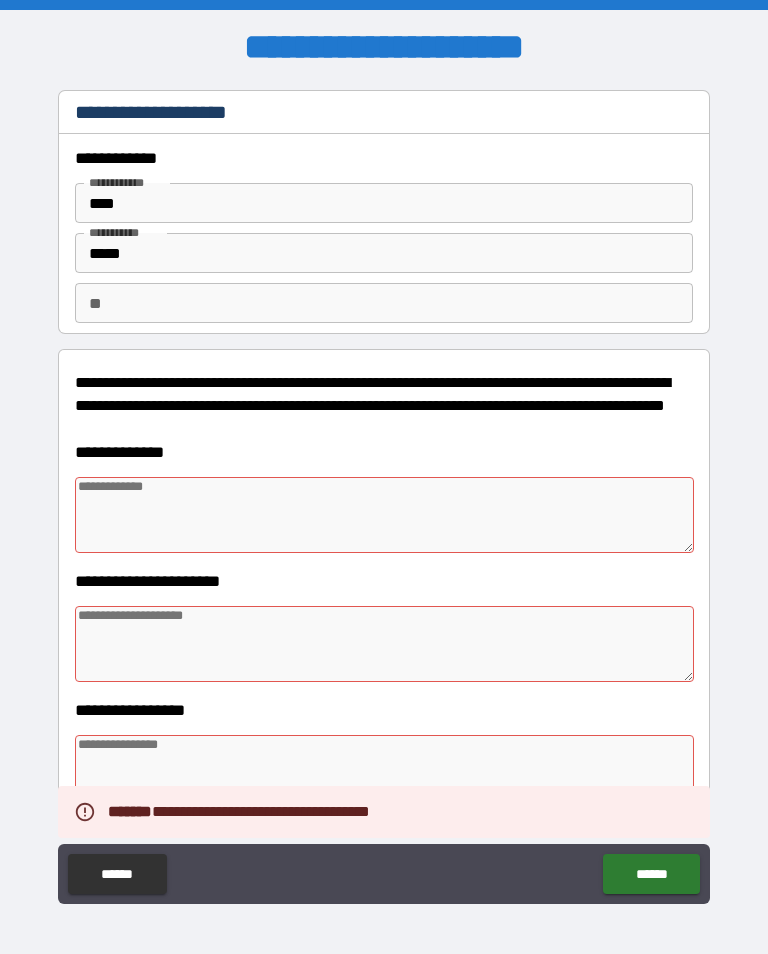 click on "******" at bounding box center [117, 874] 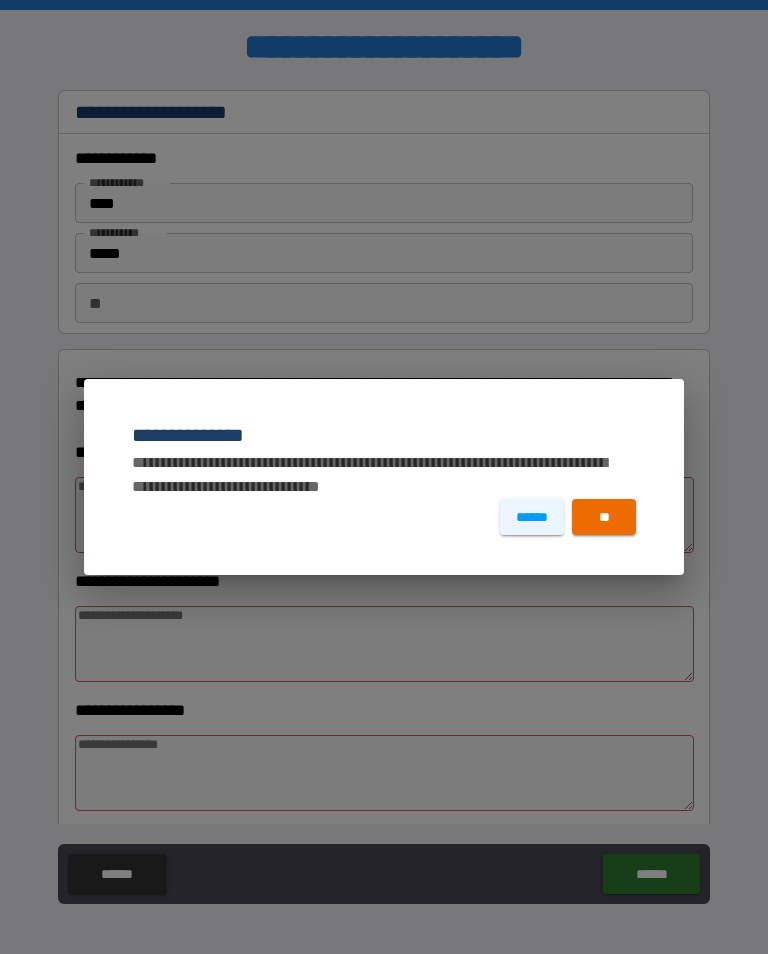 scroll, scrollTop: -1, scrollLeft: 0, axis: vertical 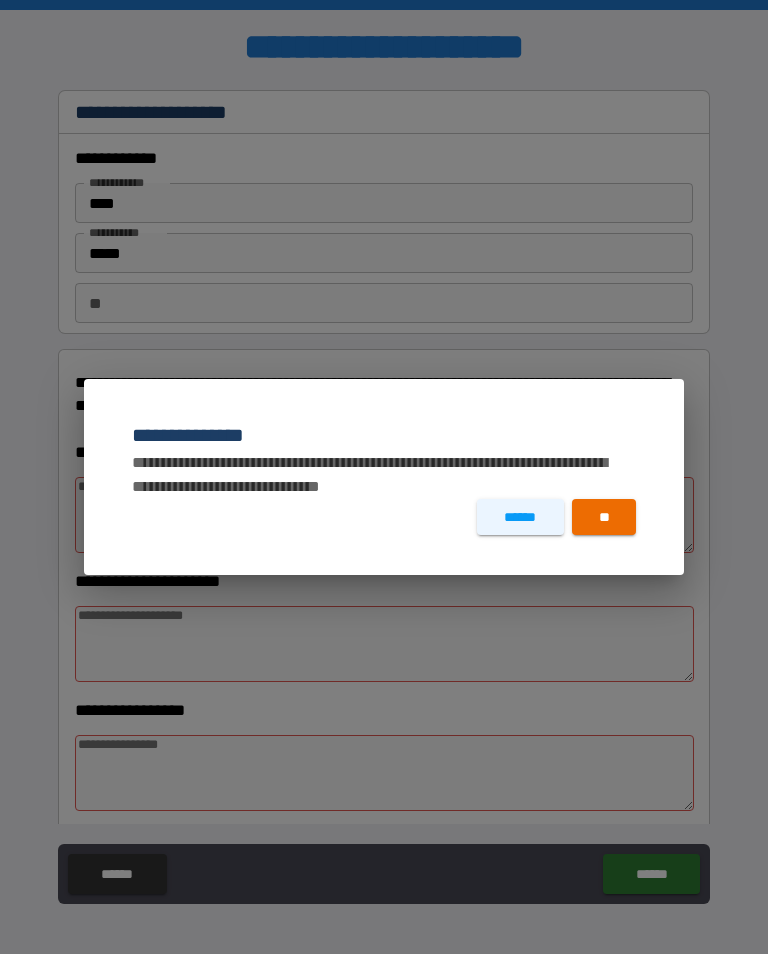 type on "*" 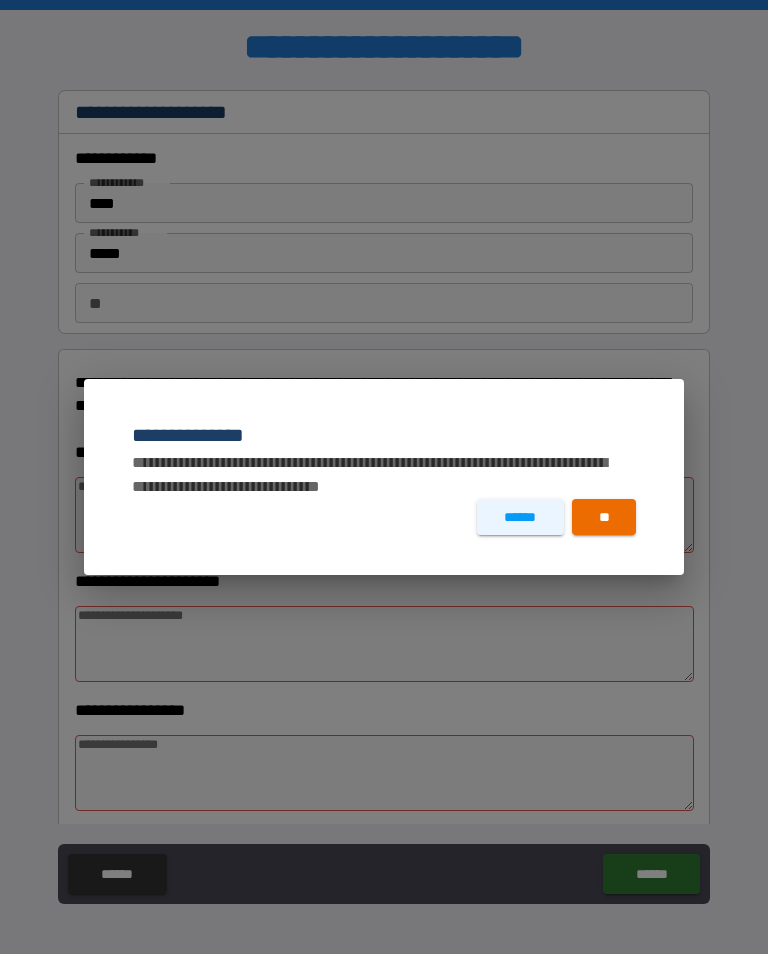 type on "*" 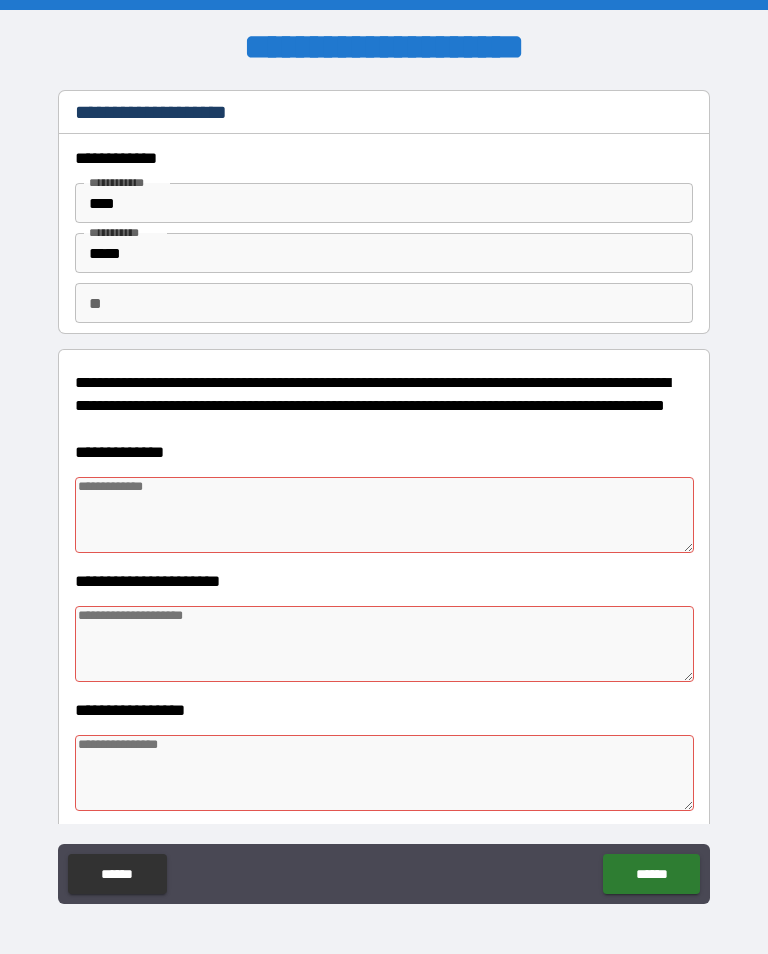 type on "*" 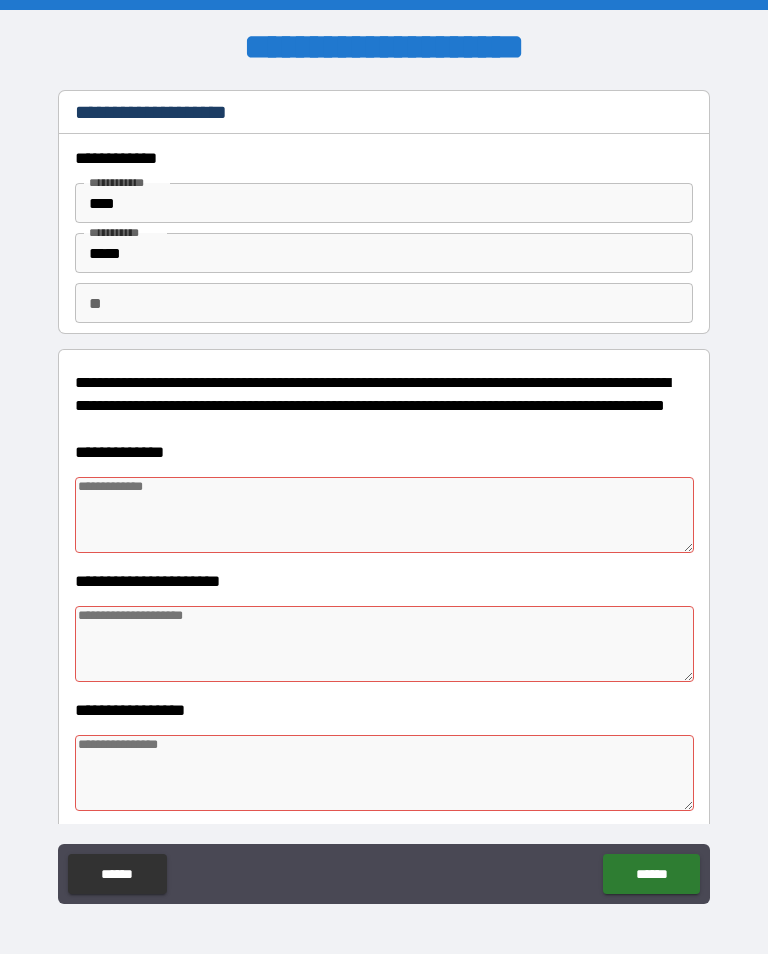 type on "*" 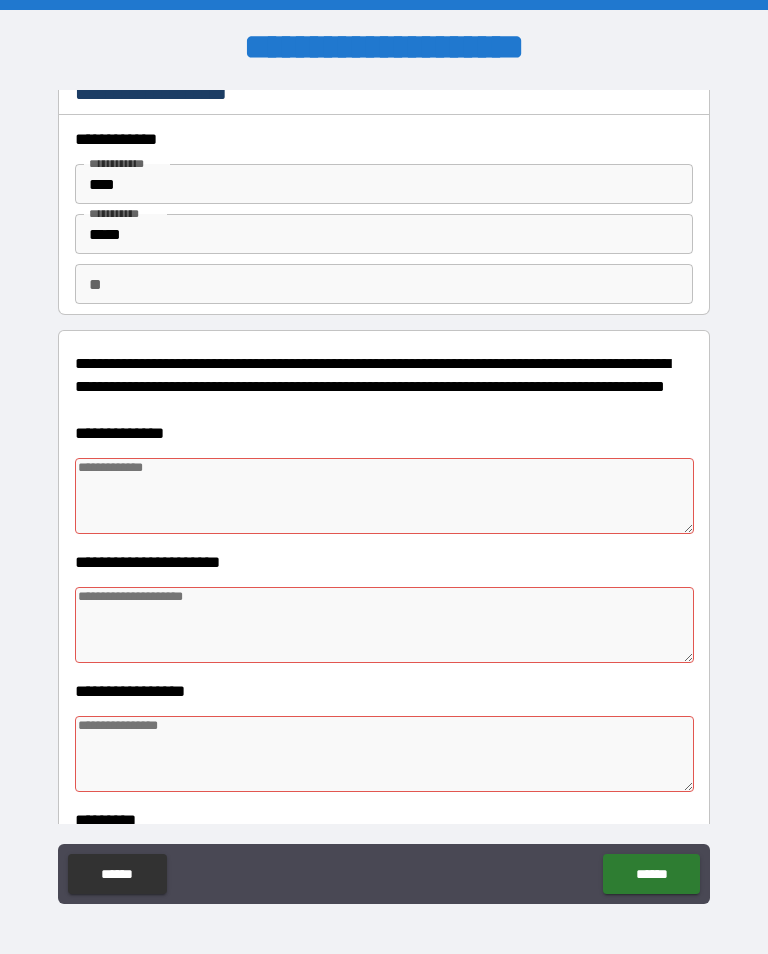 scroll, scrollTop: 18, scrollLeft: 0, axis: vertical 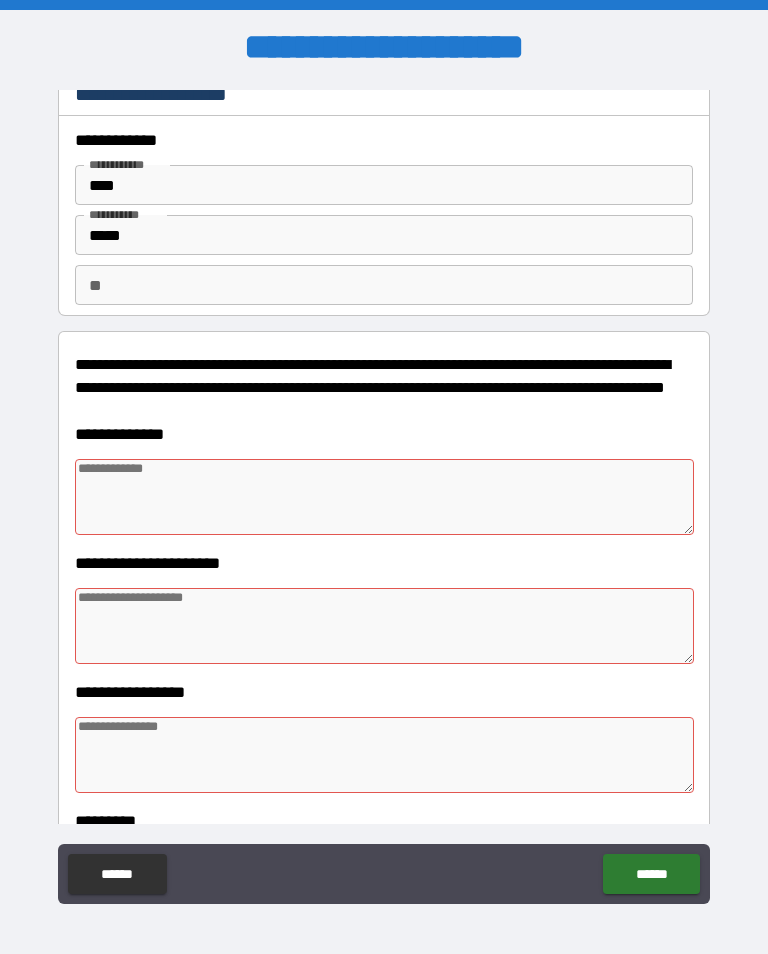 click at bounding box center [384, 497] 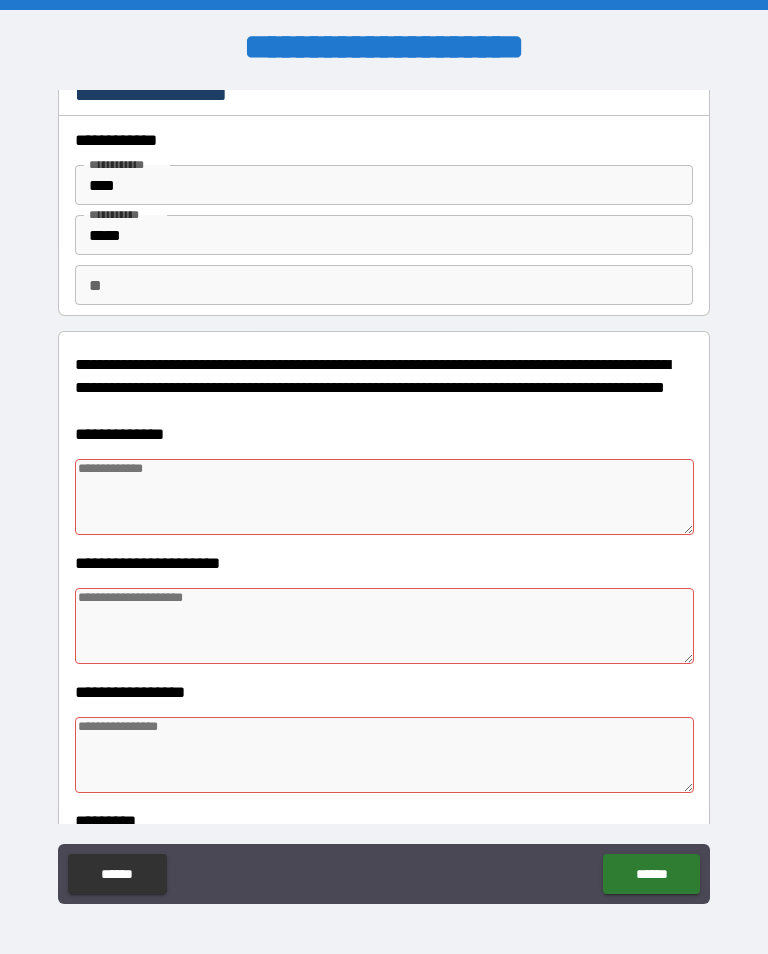 type on "*" 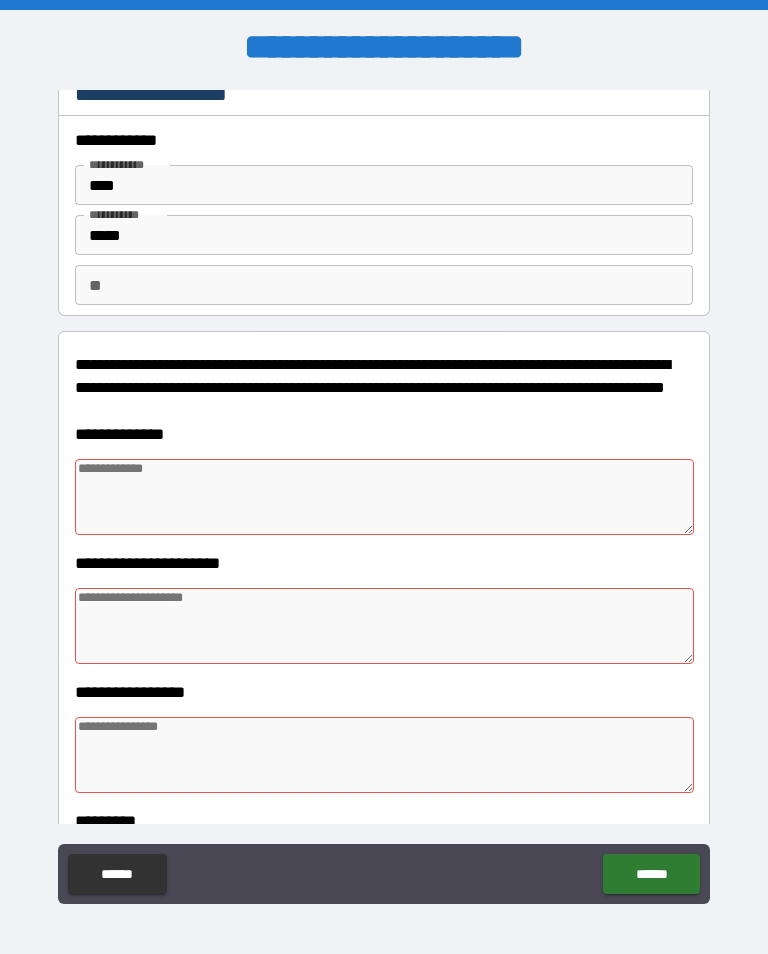 type on "*" 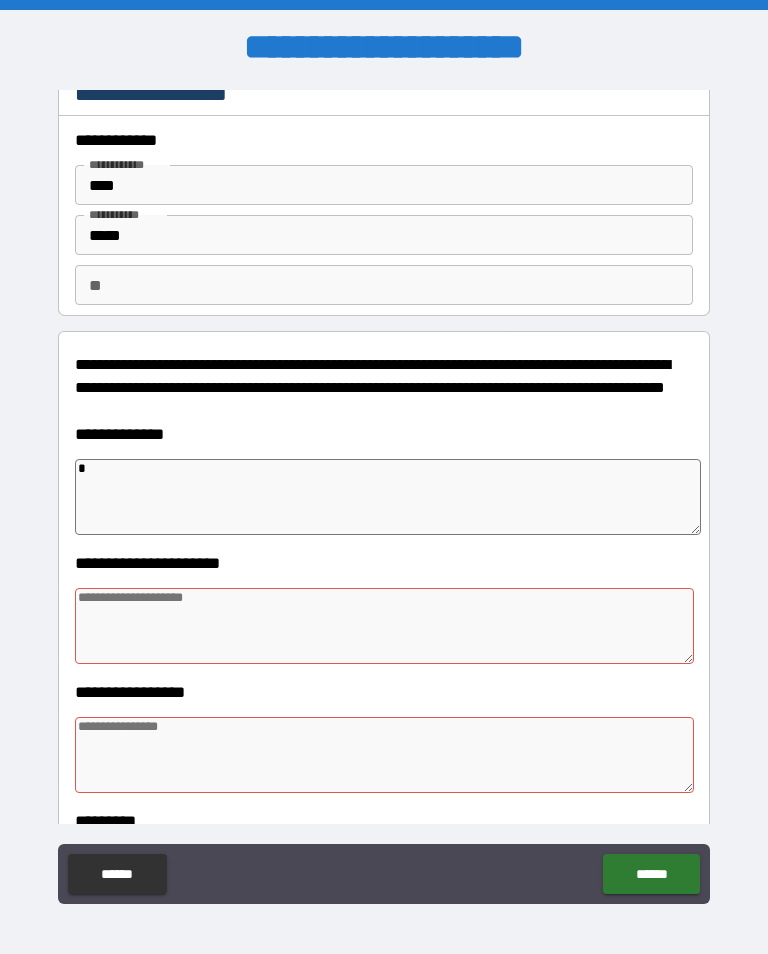 type on "*" 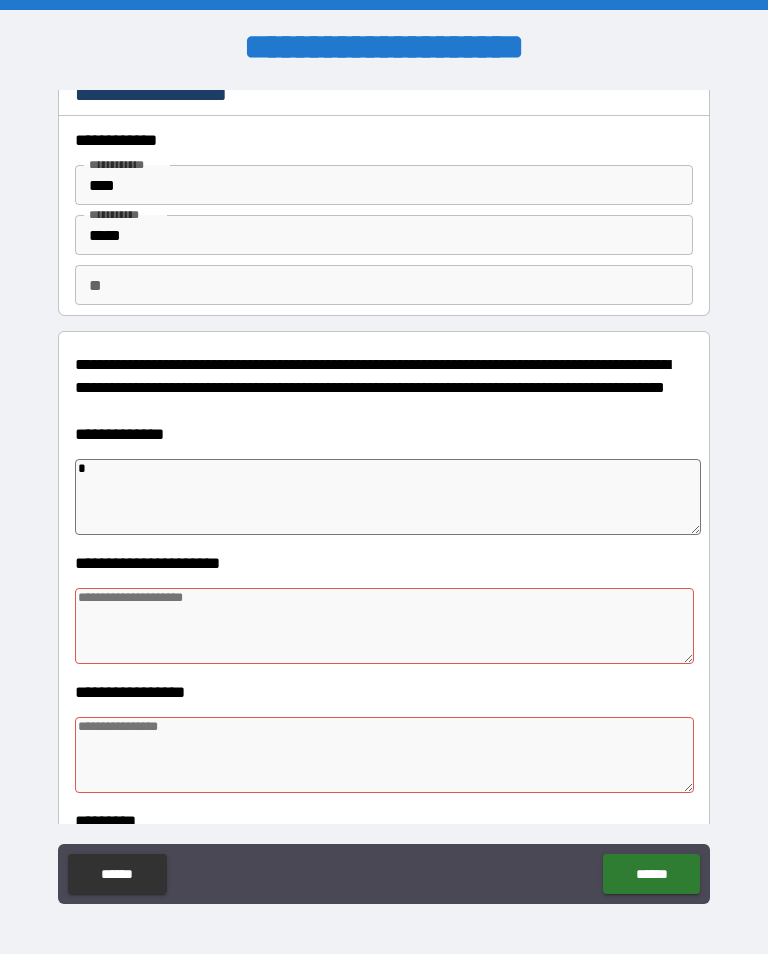 type on "*" 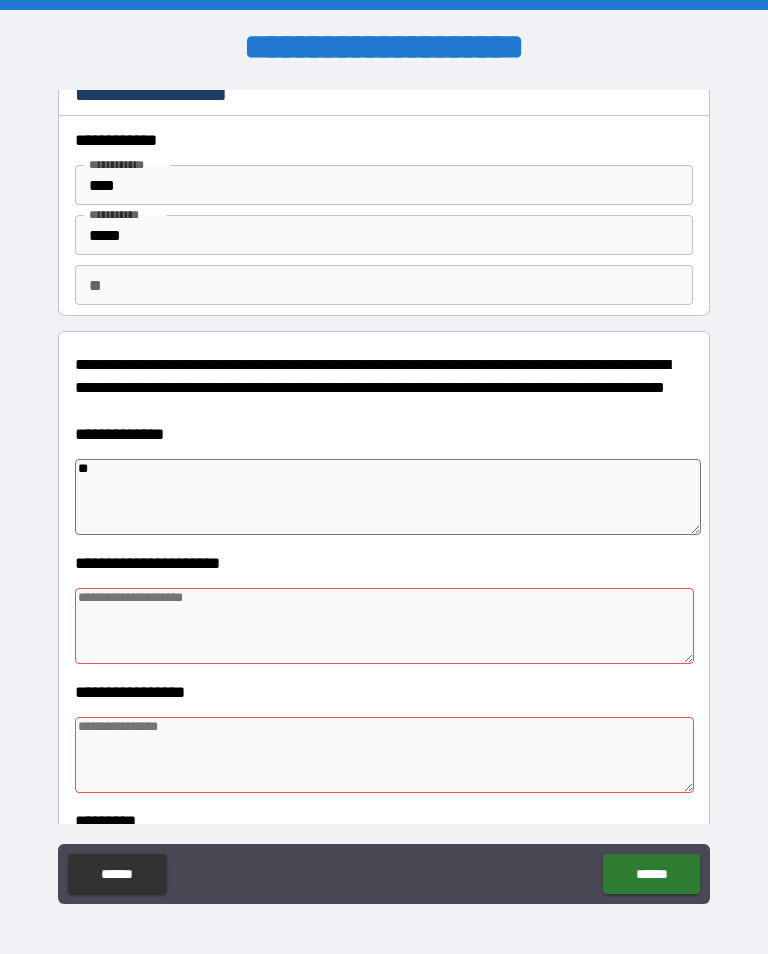 type on "***" 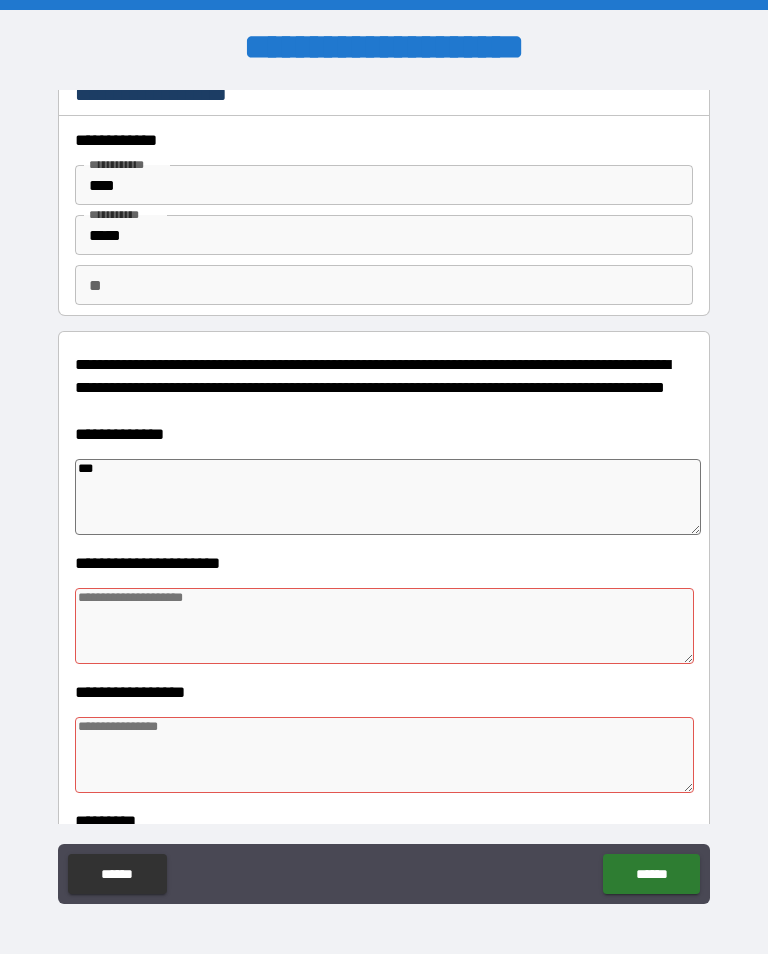type on "*" 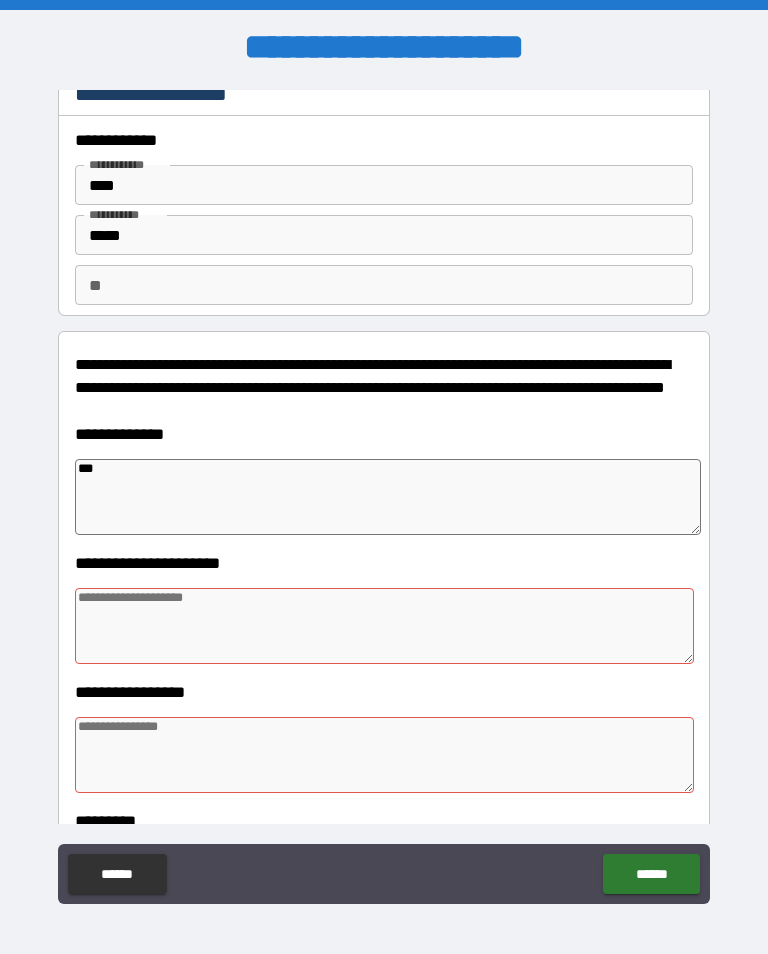 type on "*" 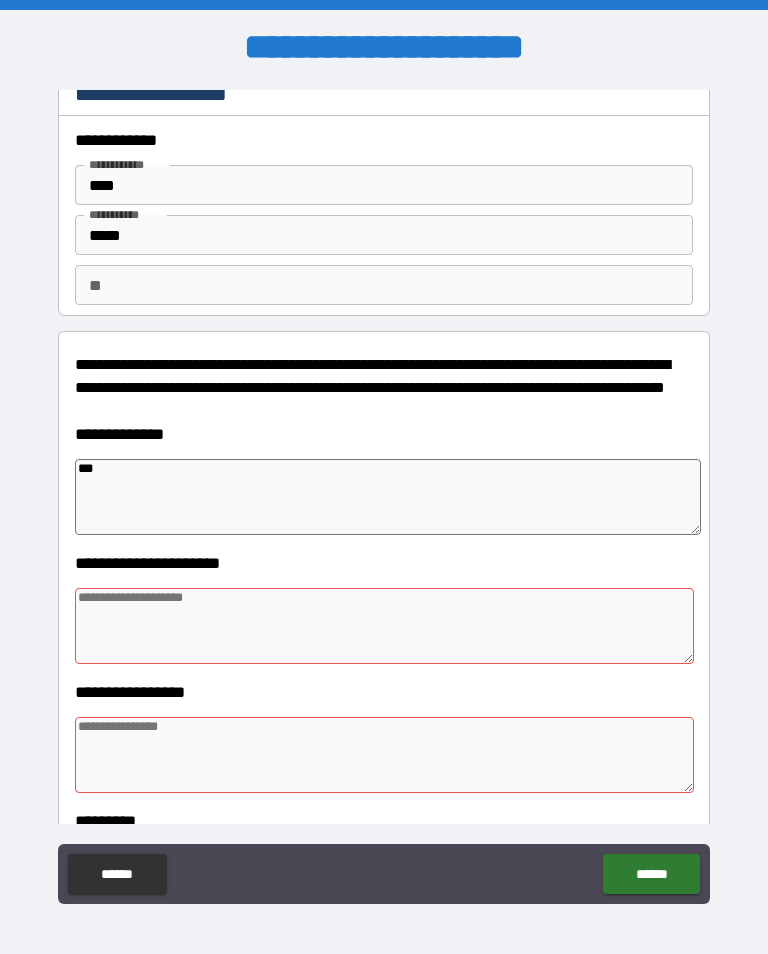 type on "*" 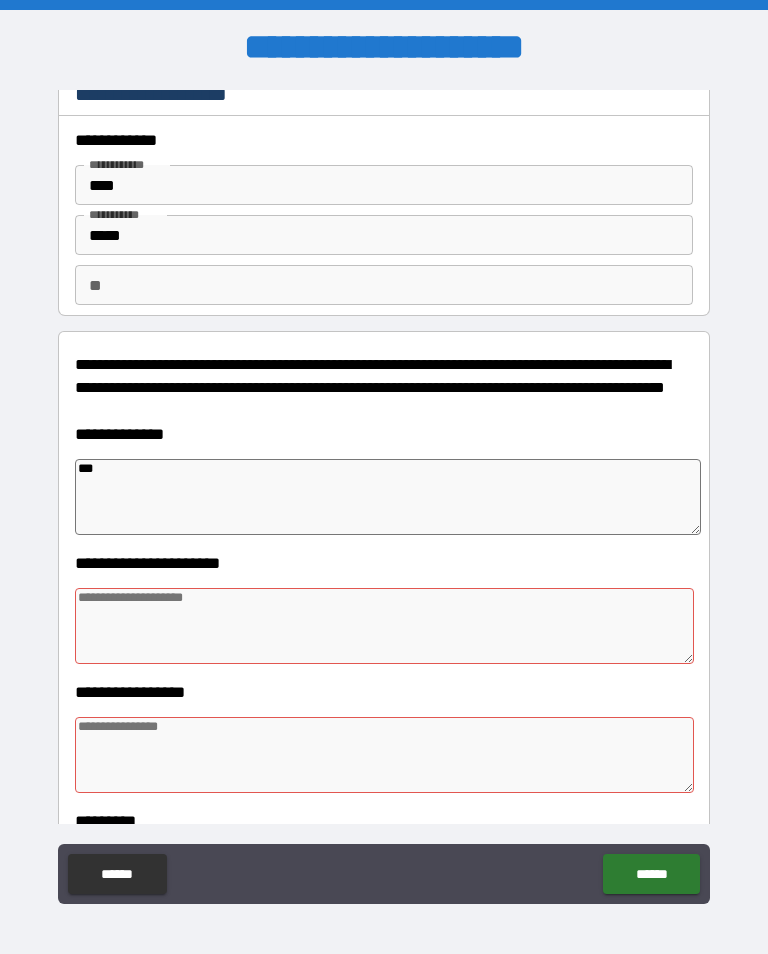 type on "*********" 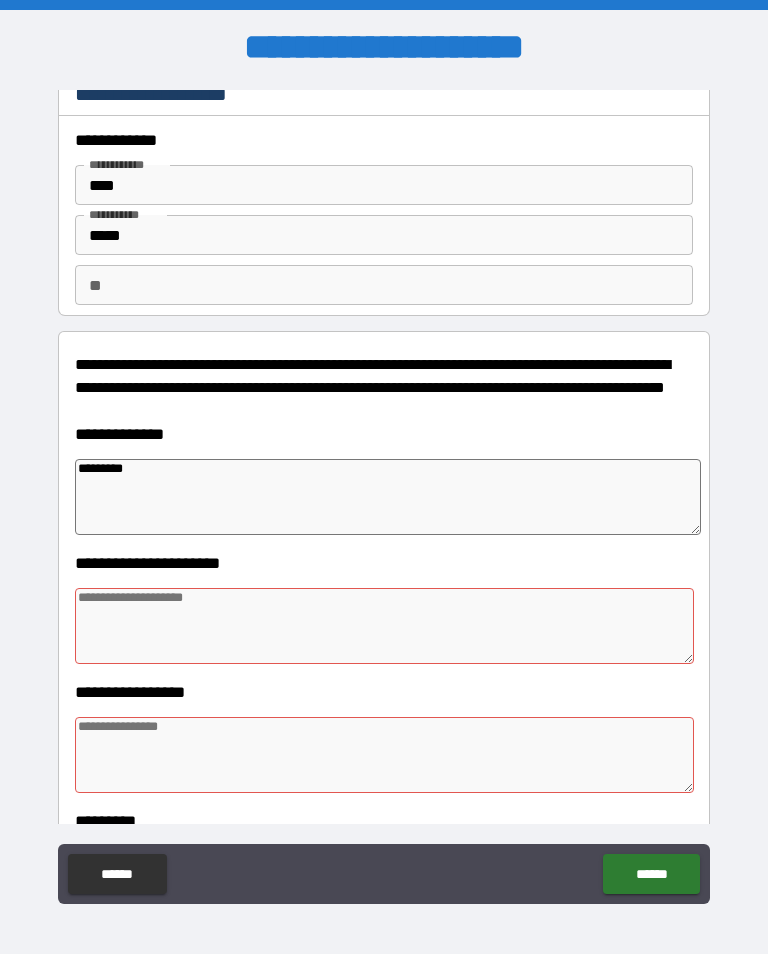 type on "*" 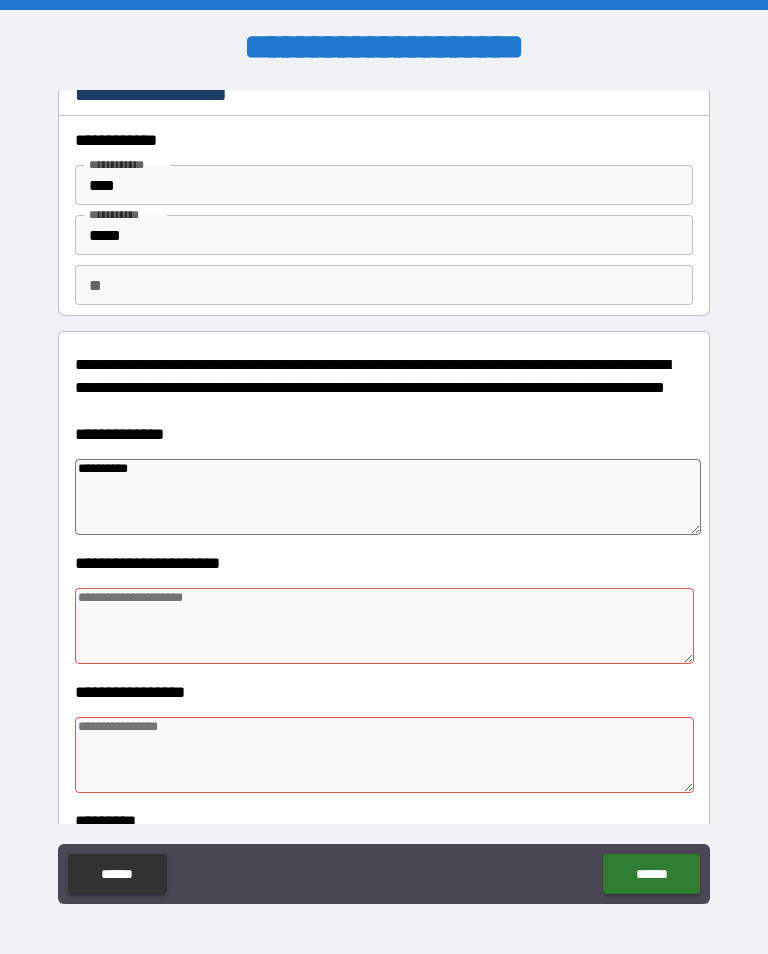 type on "*" 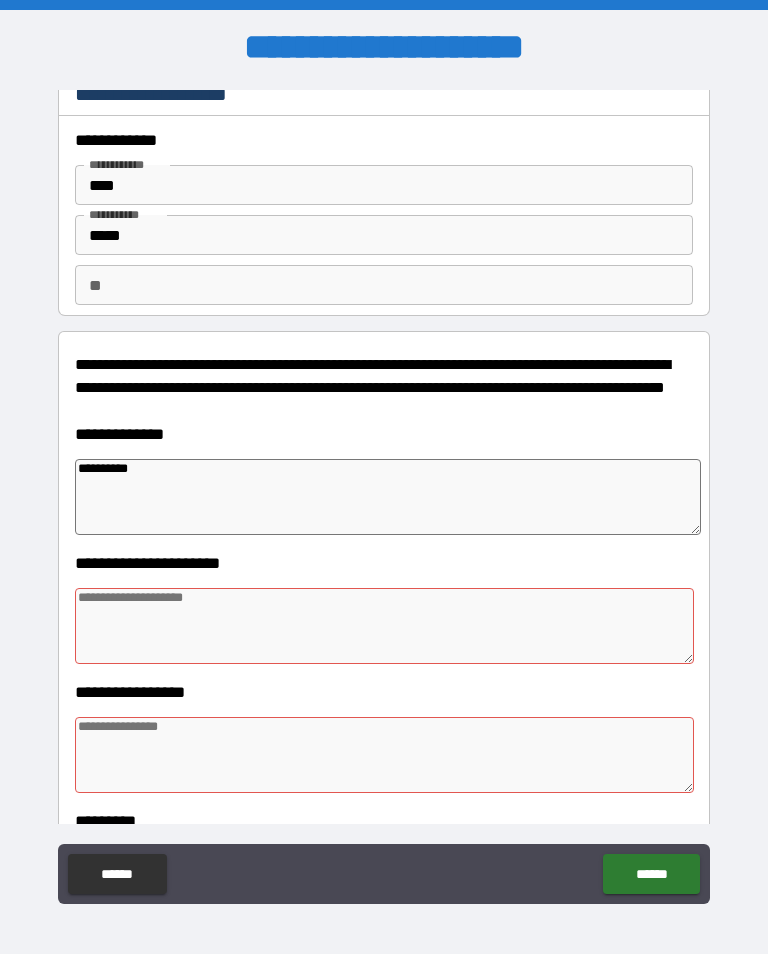 type on "*" 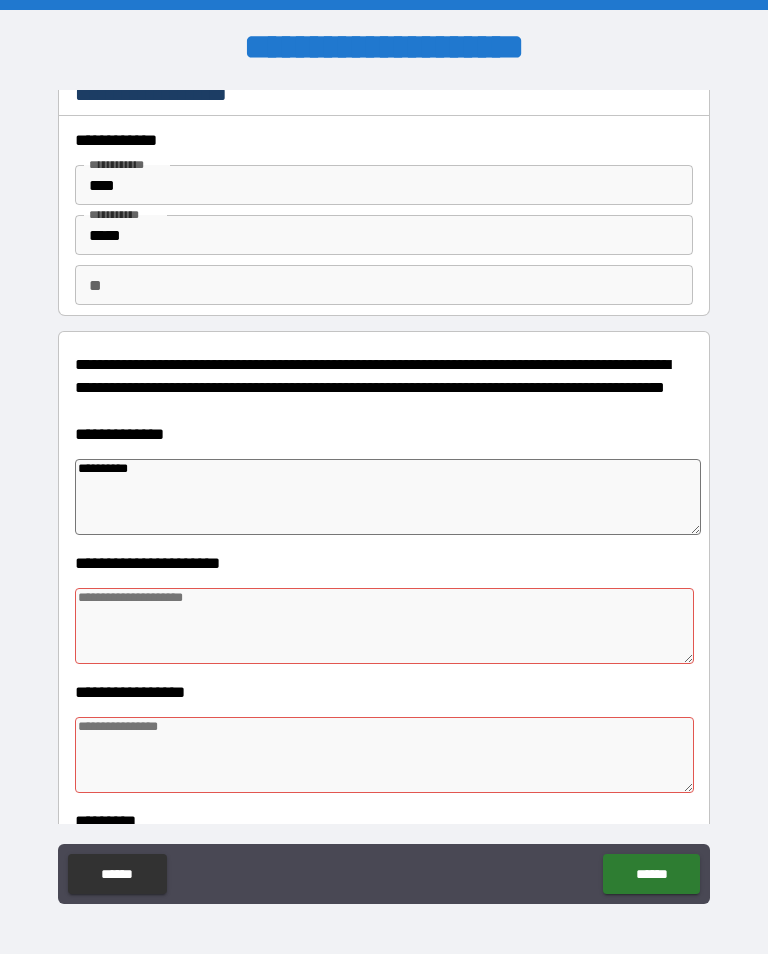 type on "*" 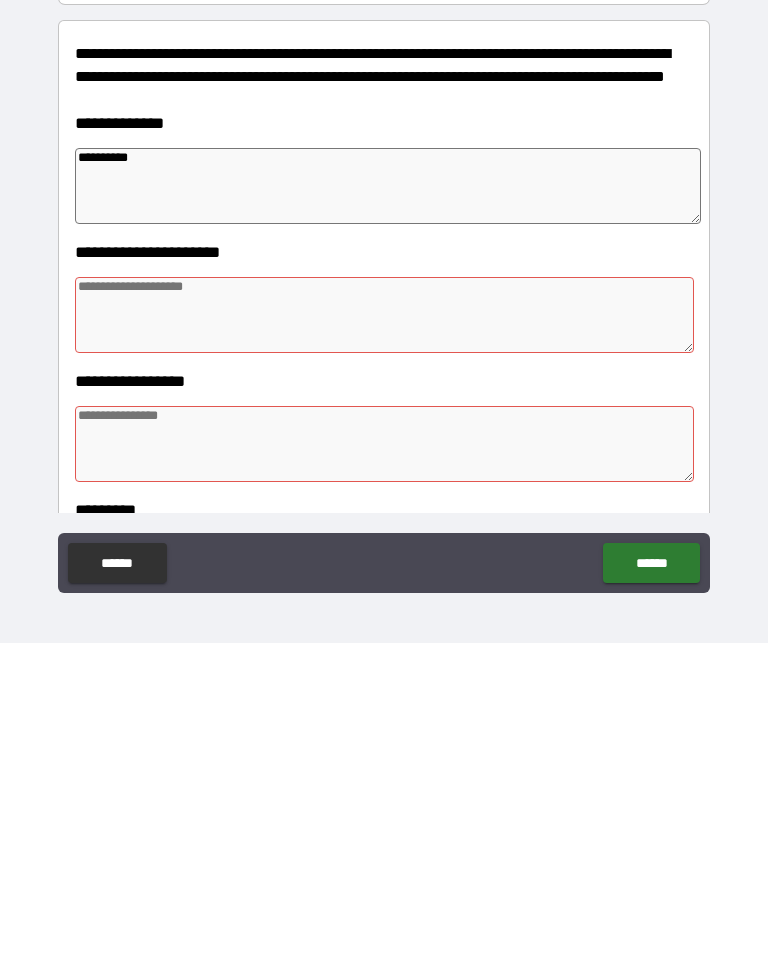 type on "*" 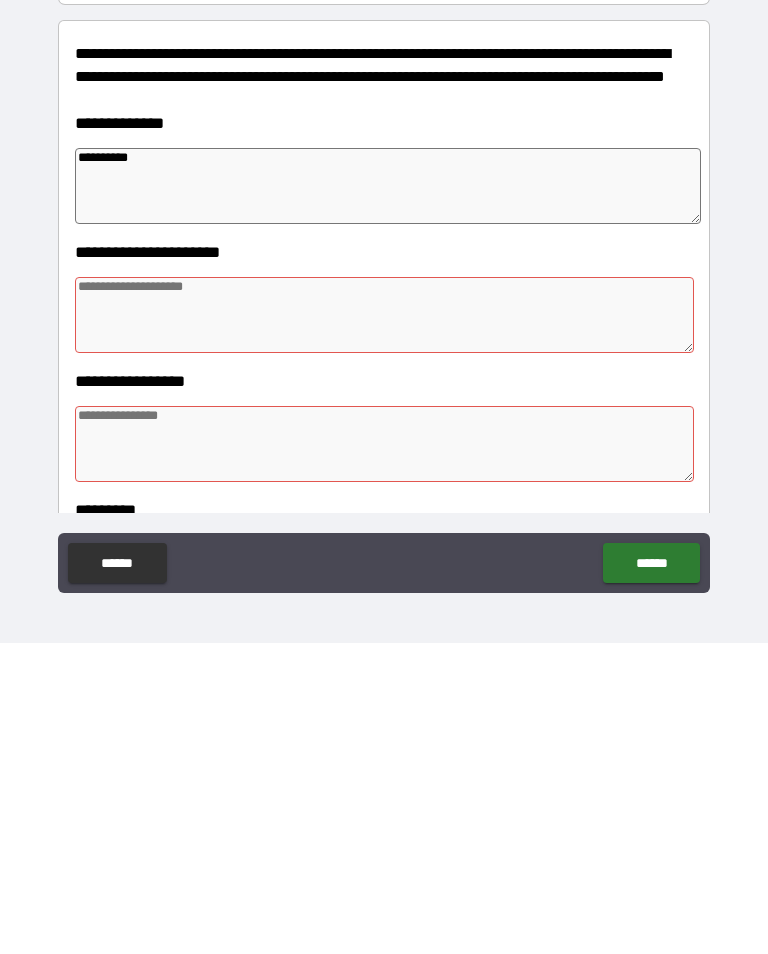 type on "*" 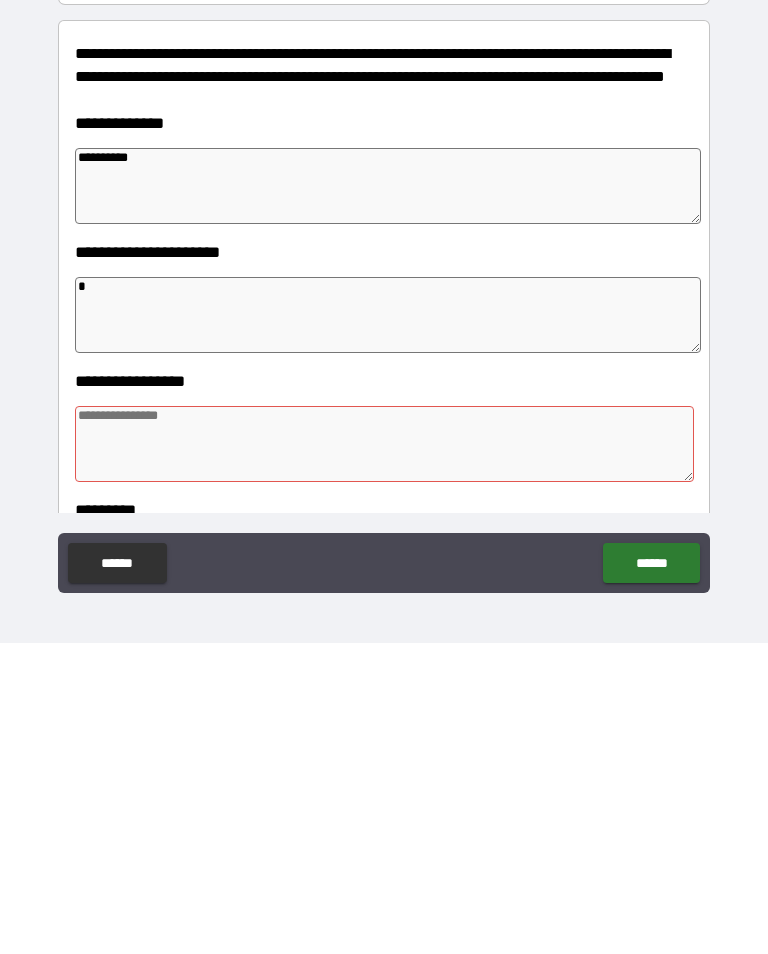 type on "*" 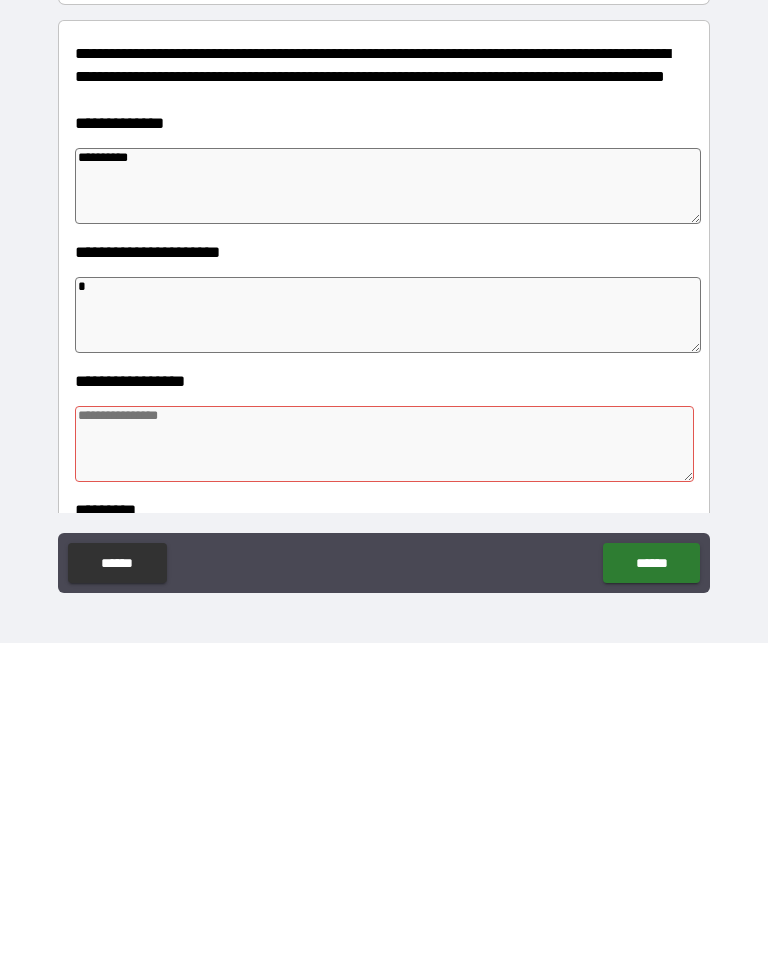 type on "*" 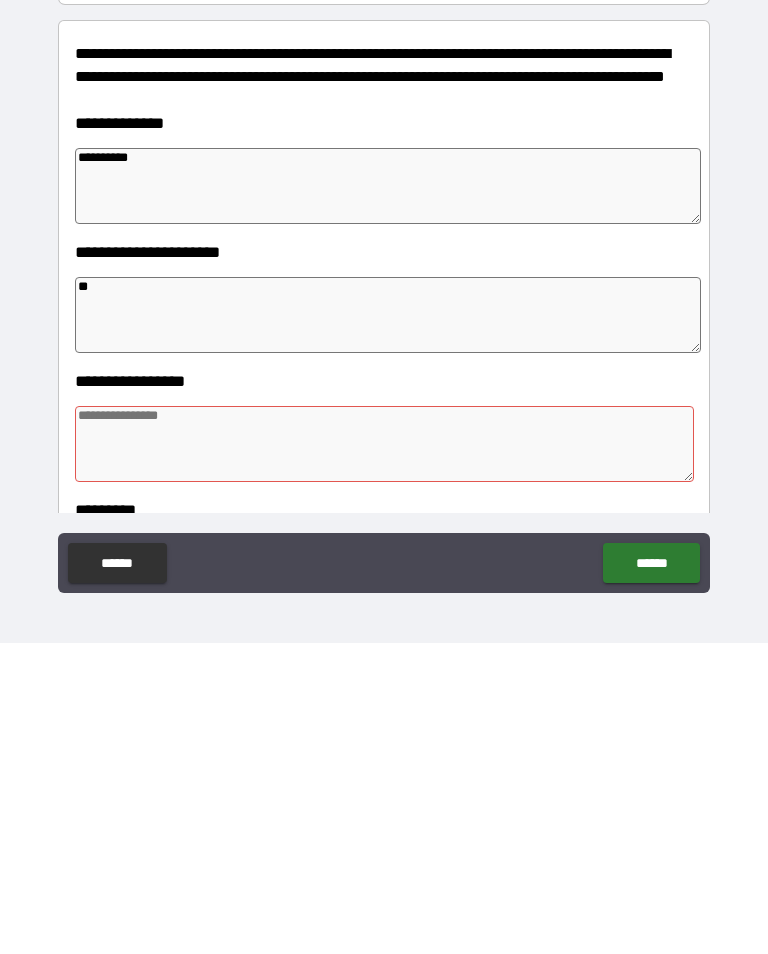 type on "*" 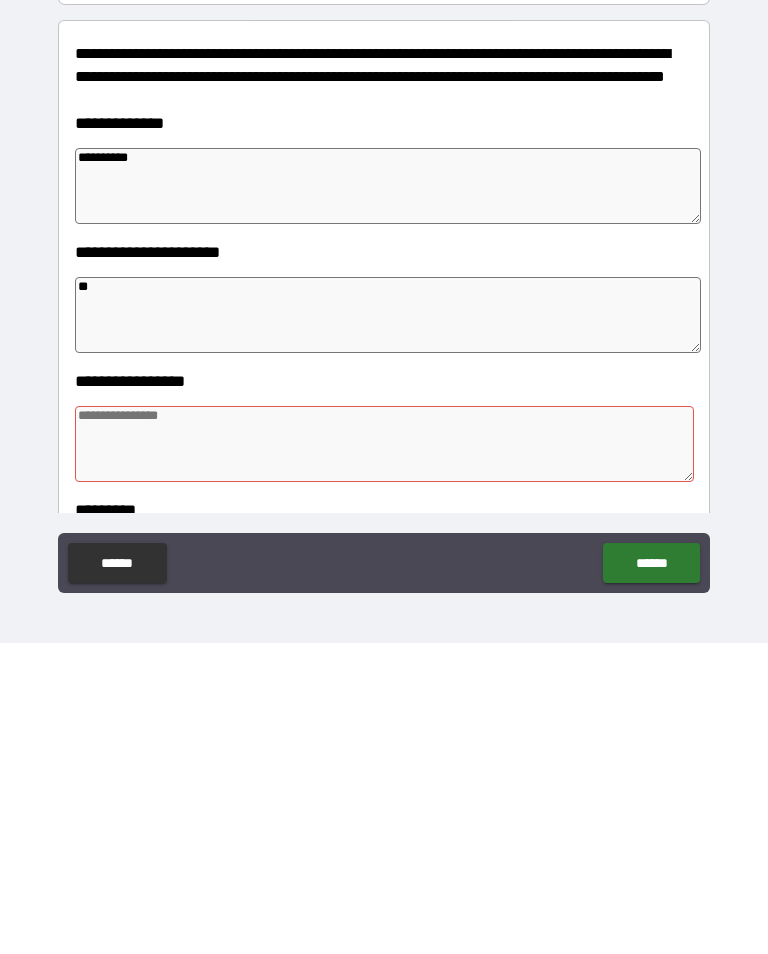 type on "***" 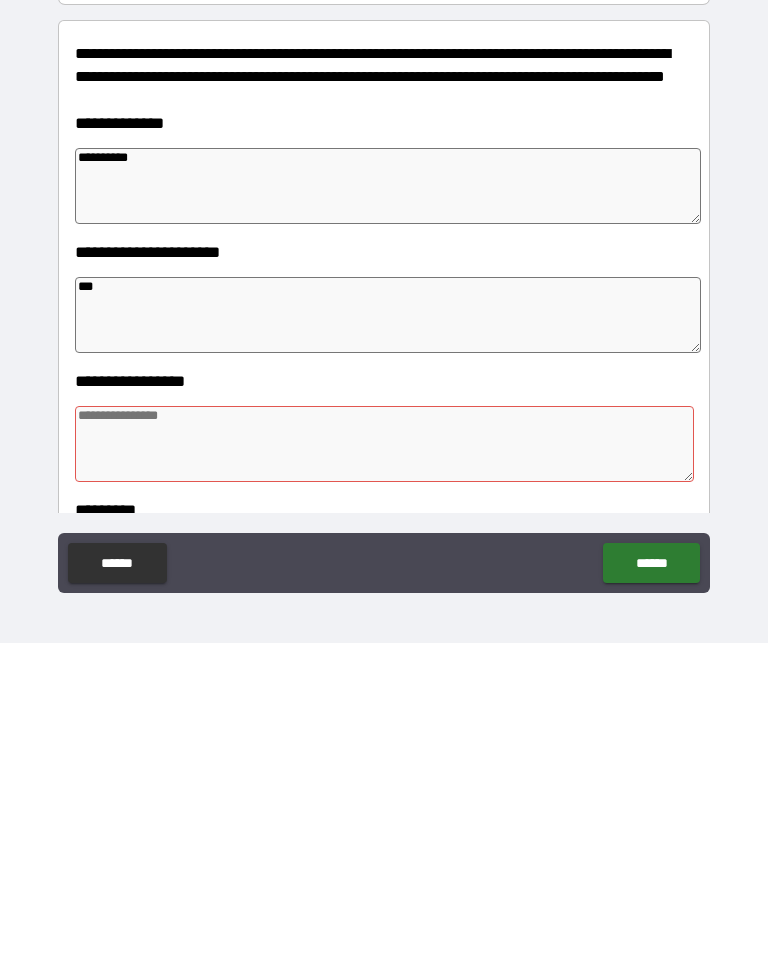 type on "*" 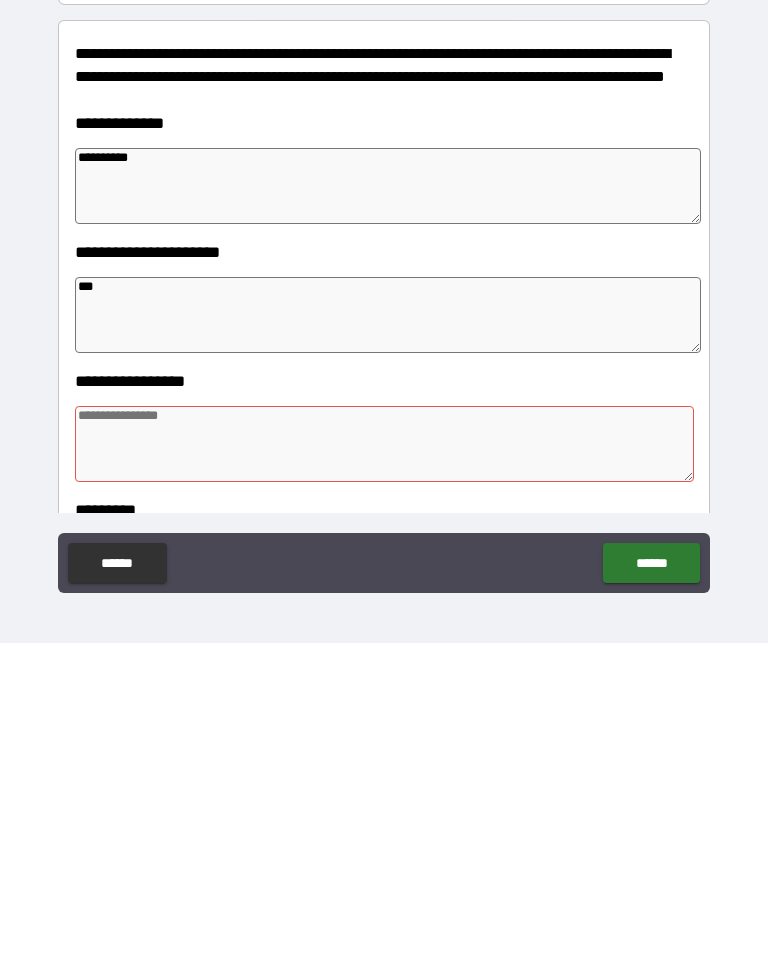 type on "*" 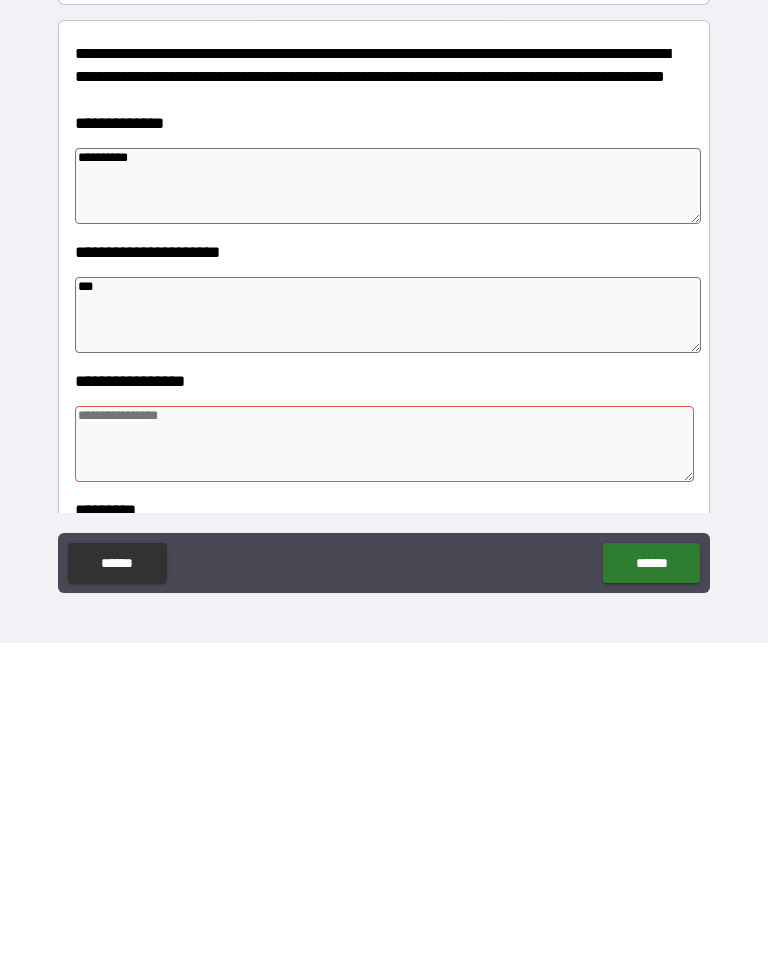type on "*" 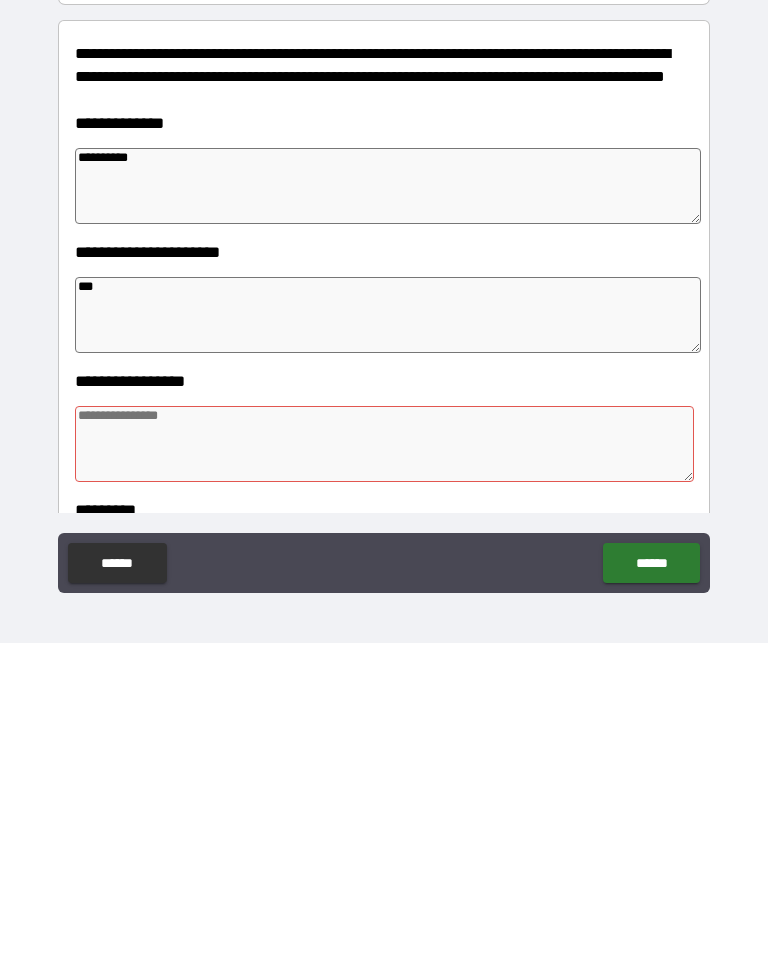 type on "****" 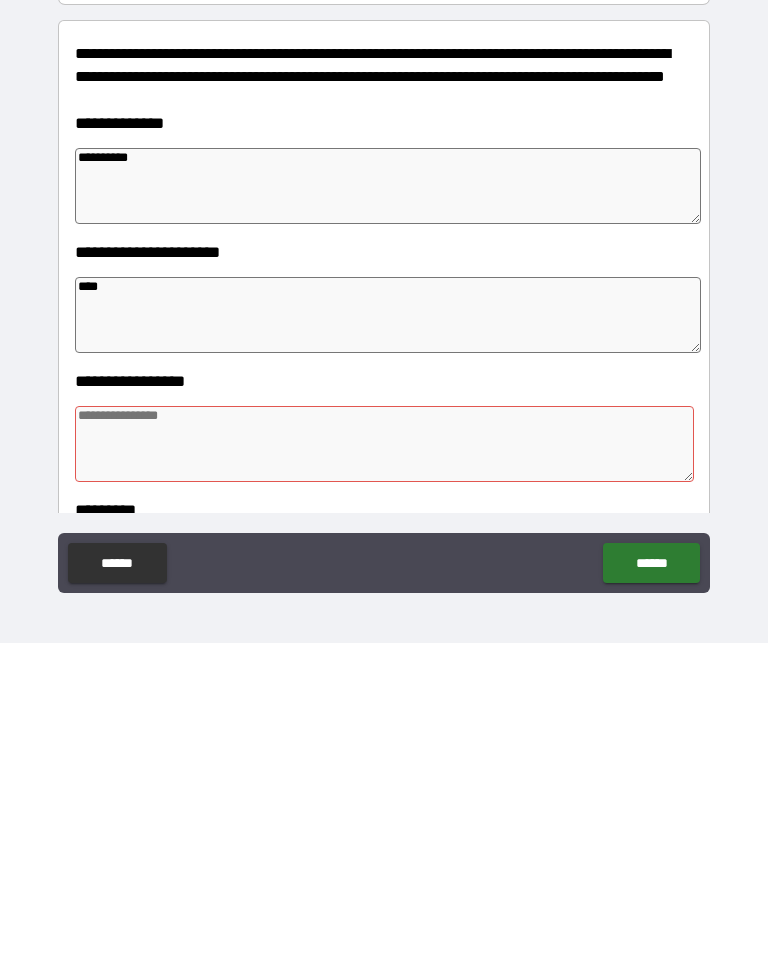 type on "*" 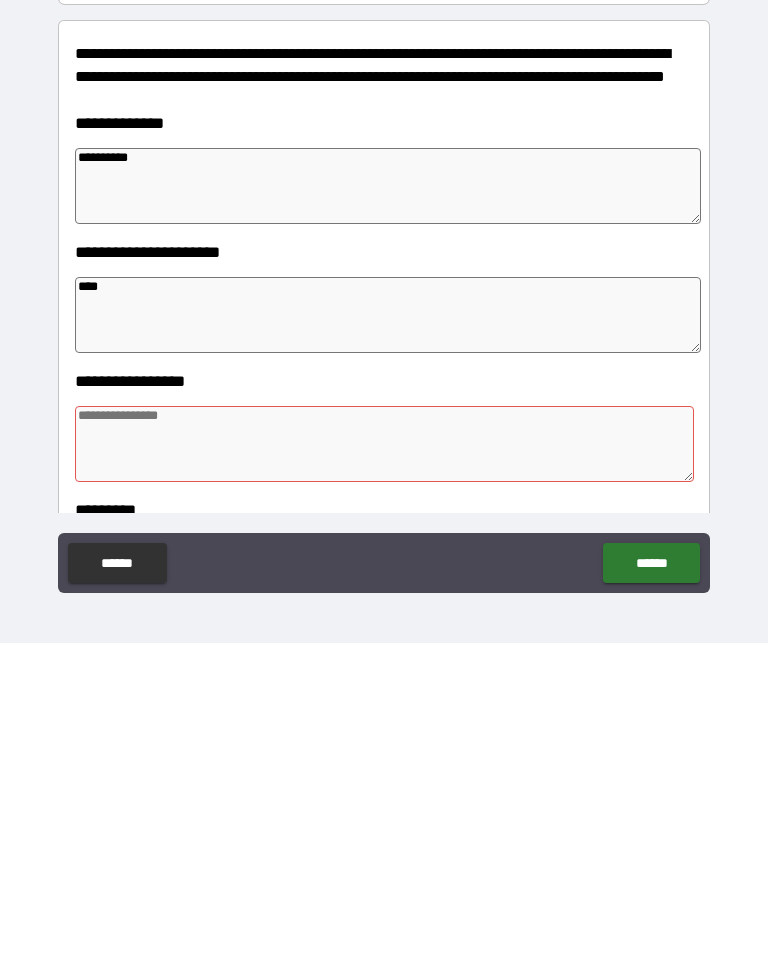 type on "*" 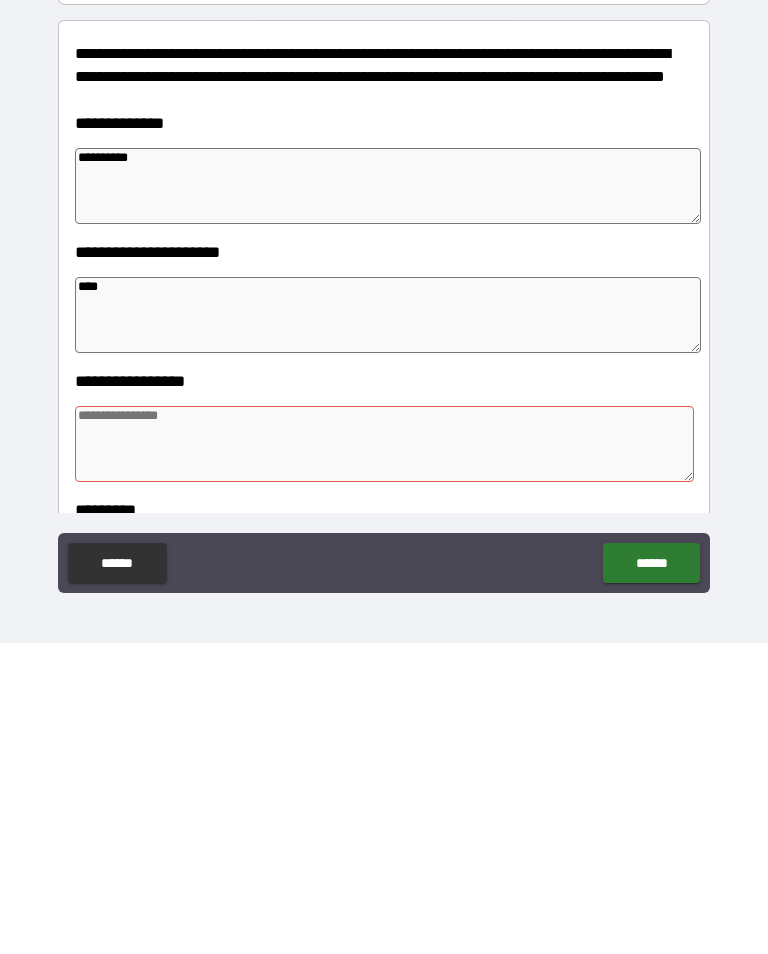 type on "*" 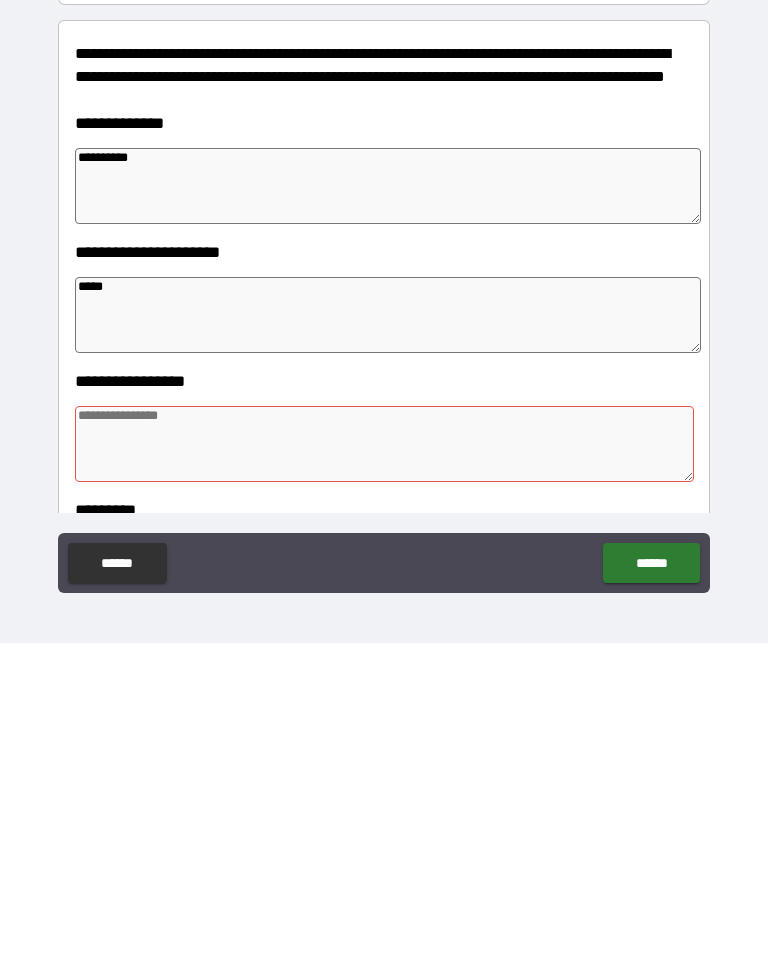 type on "*" 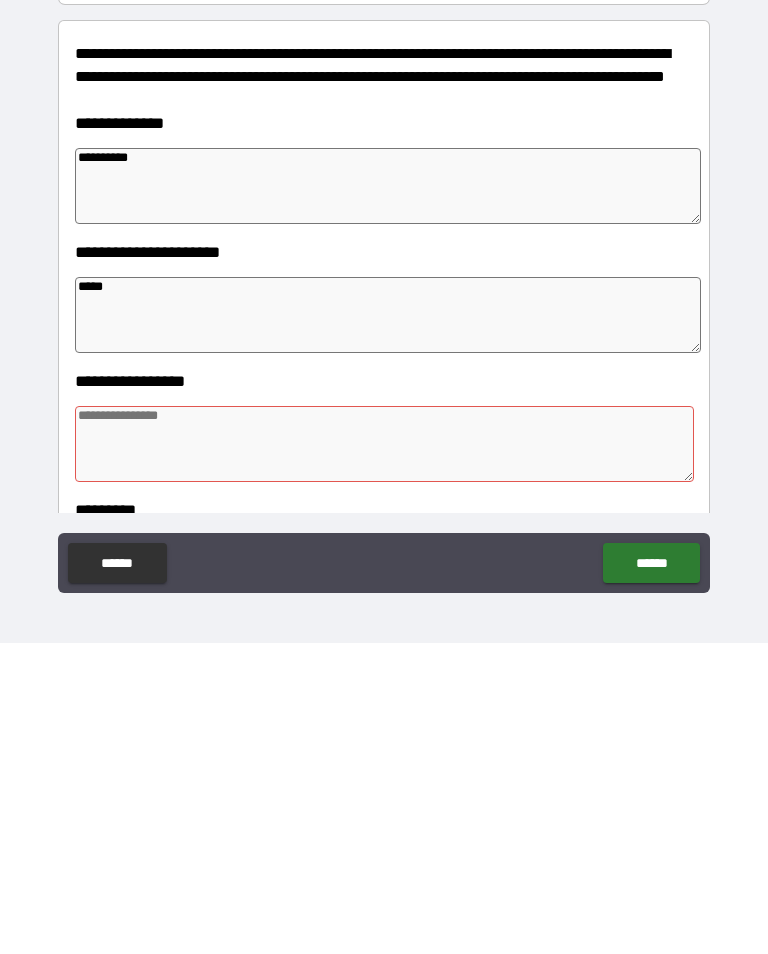 type on "******" 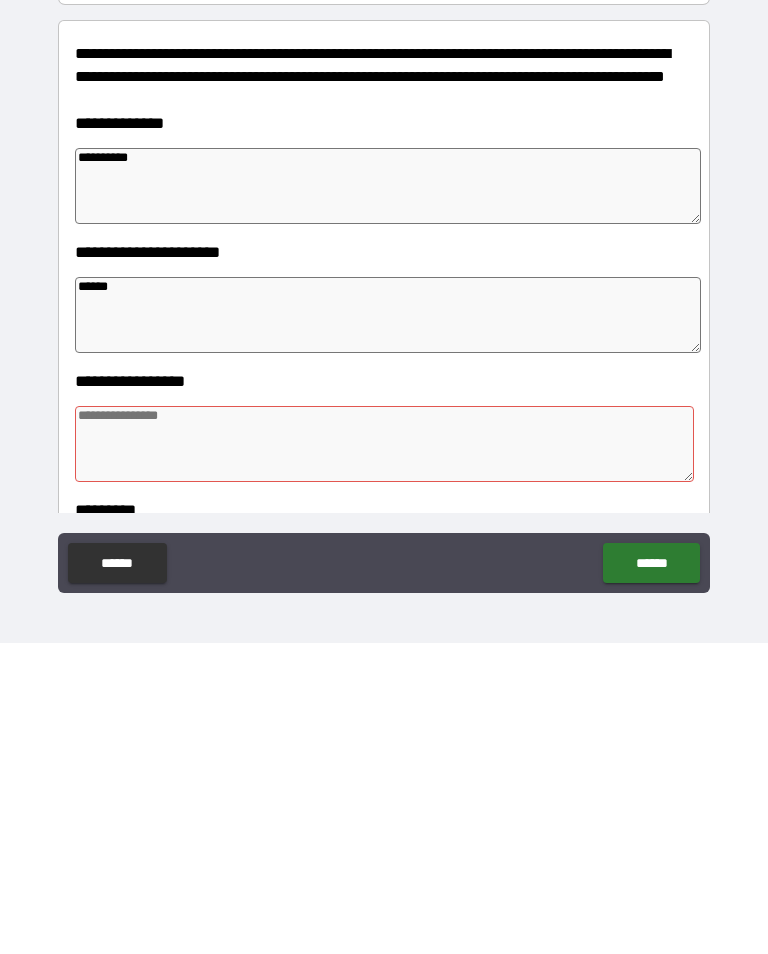 type on "*" 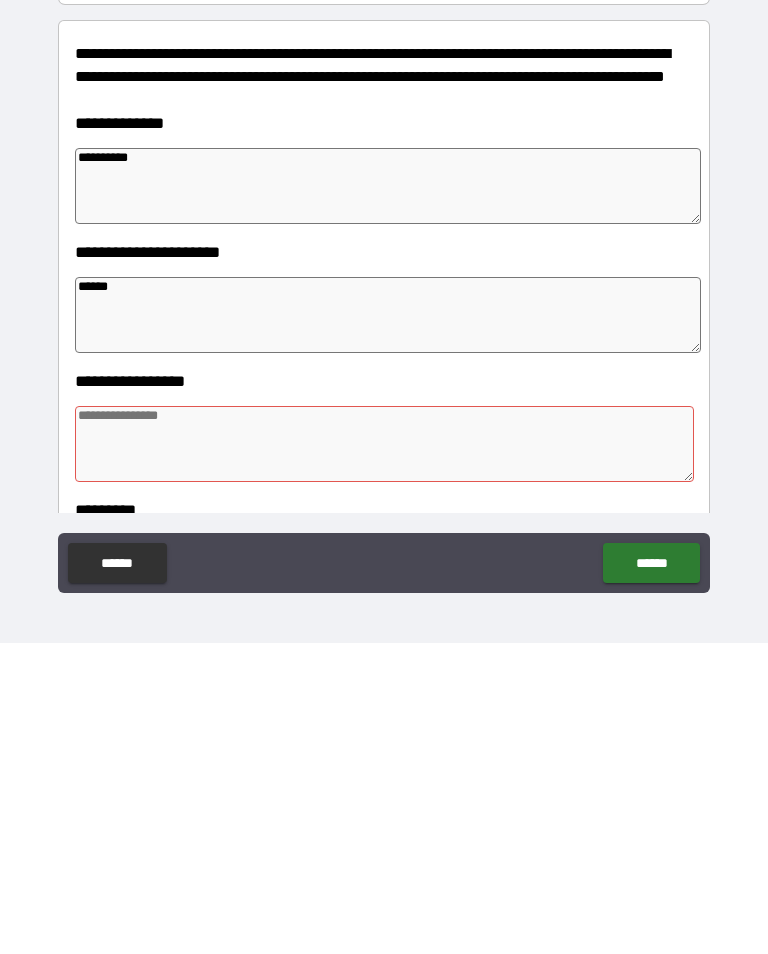 type on "*******" 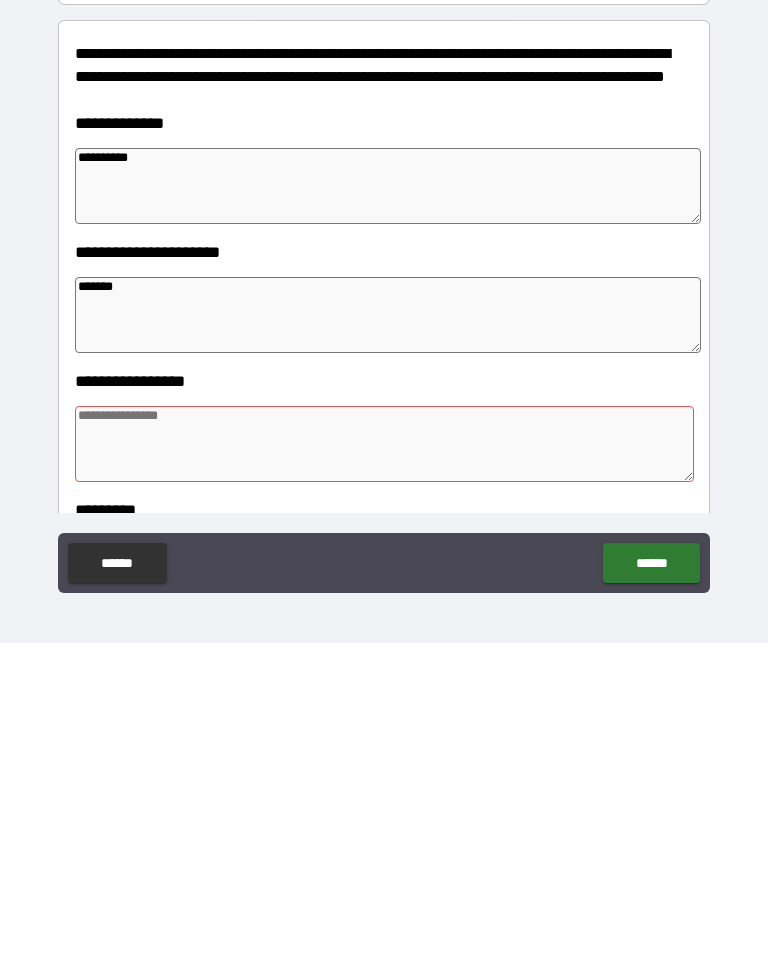 type on "*" 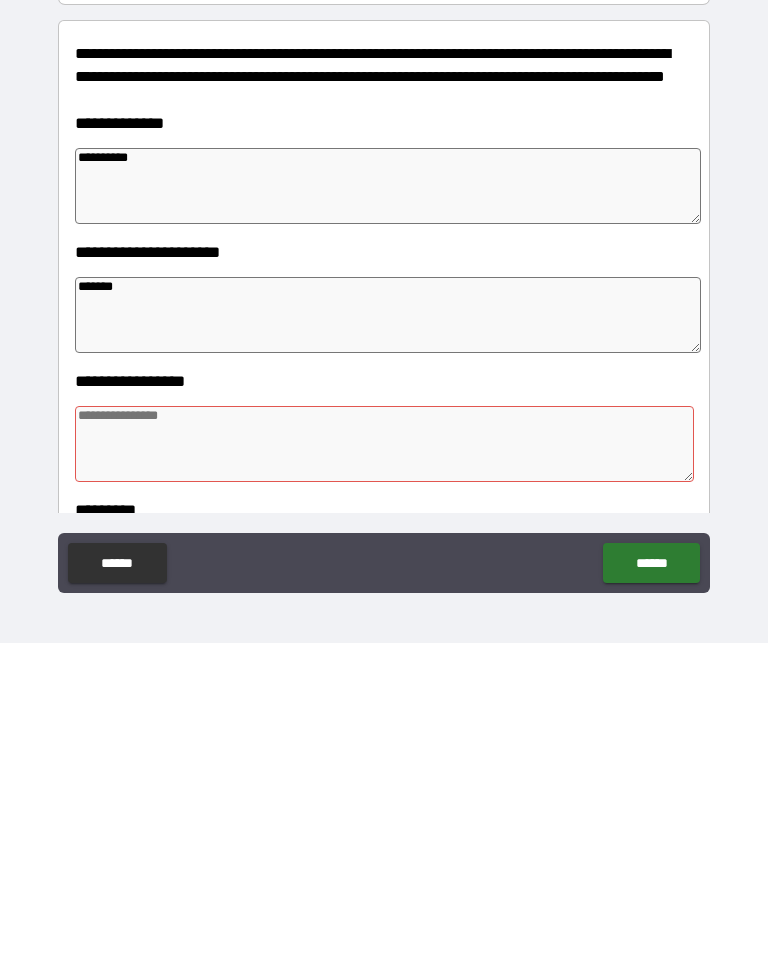type on "*" 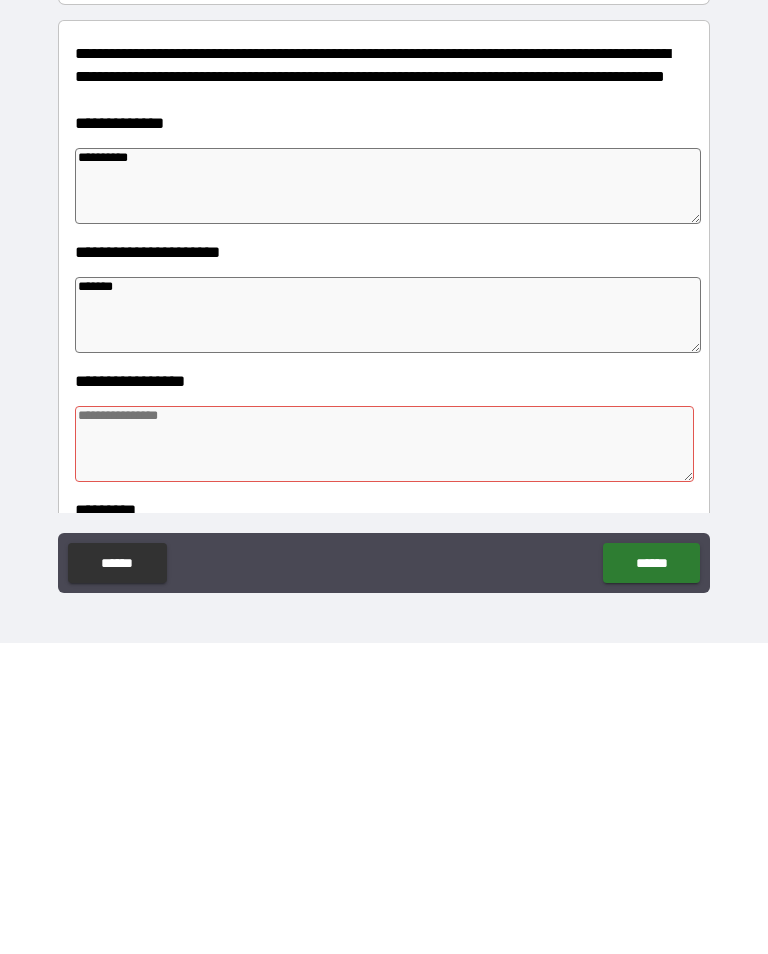 type on "*" 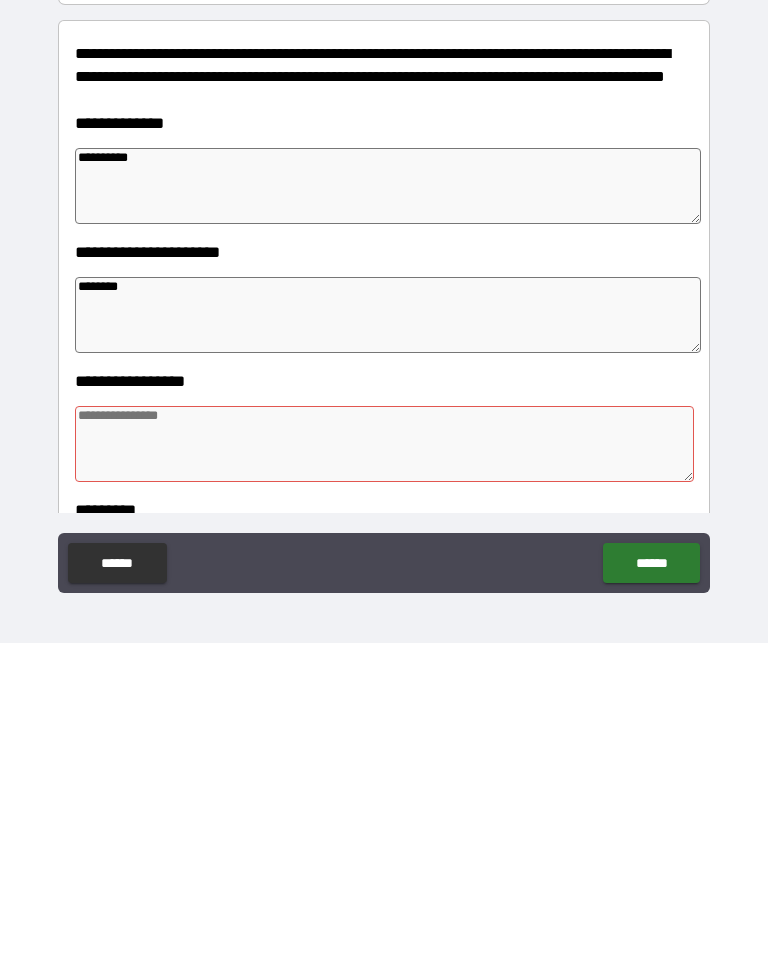 type on "*********" 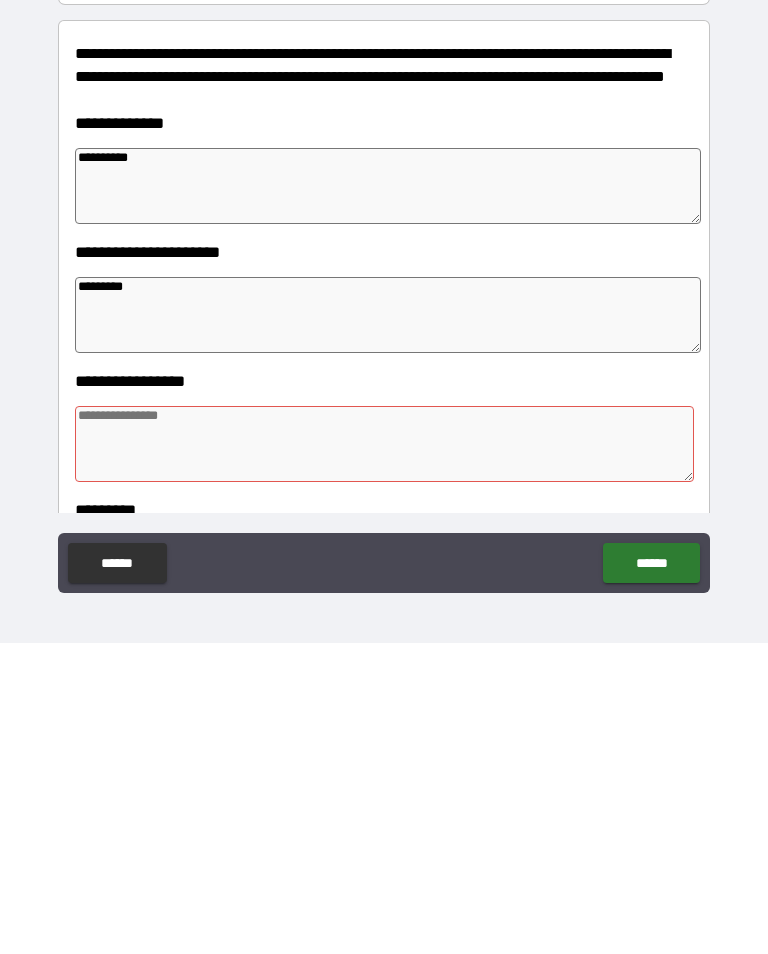 type on "*" 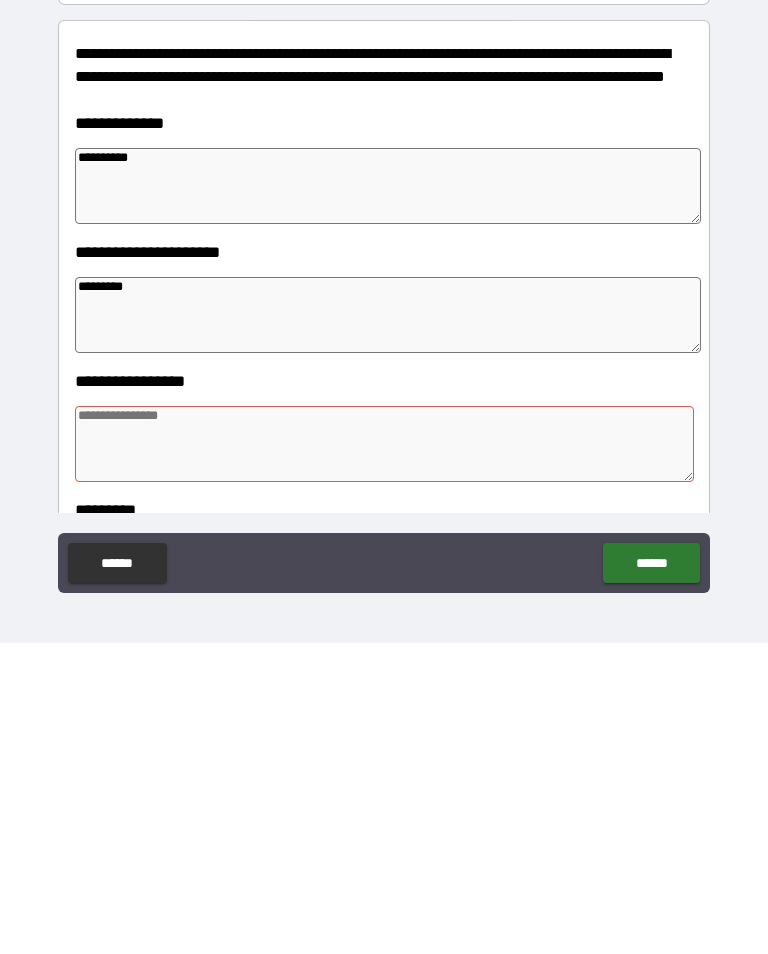 type on "*" 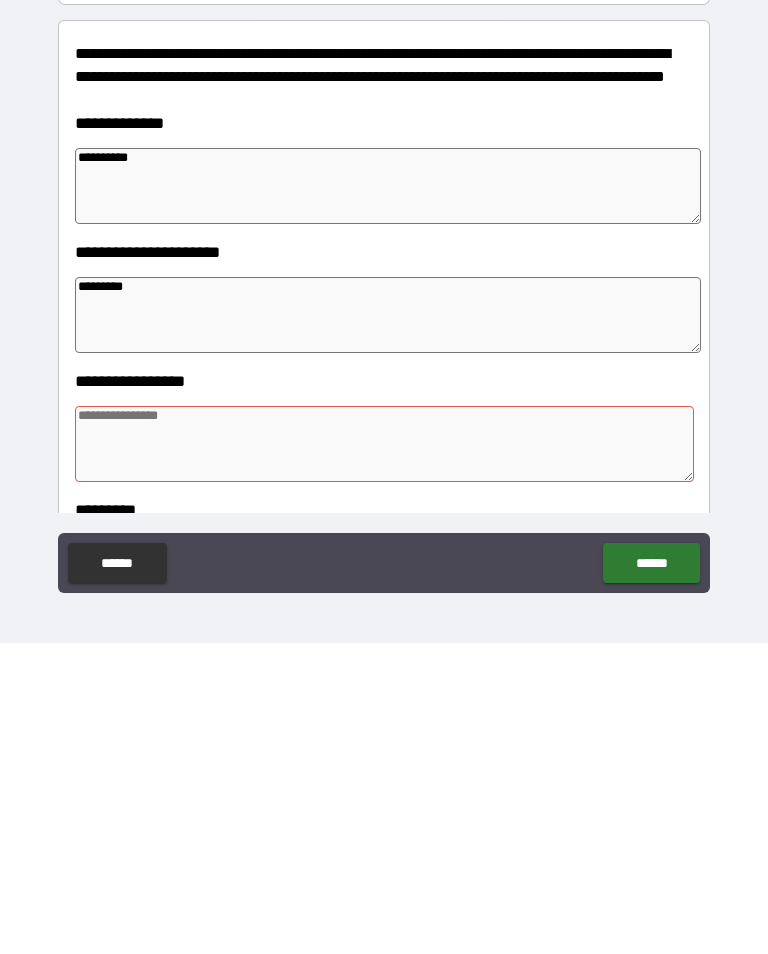 type on "*" 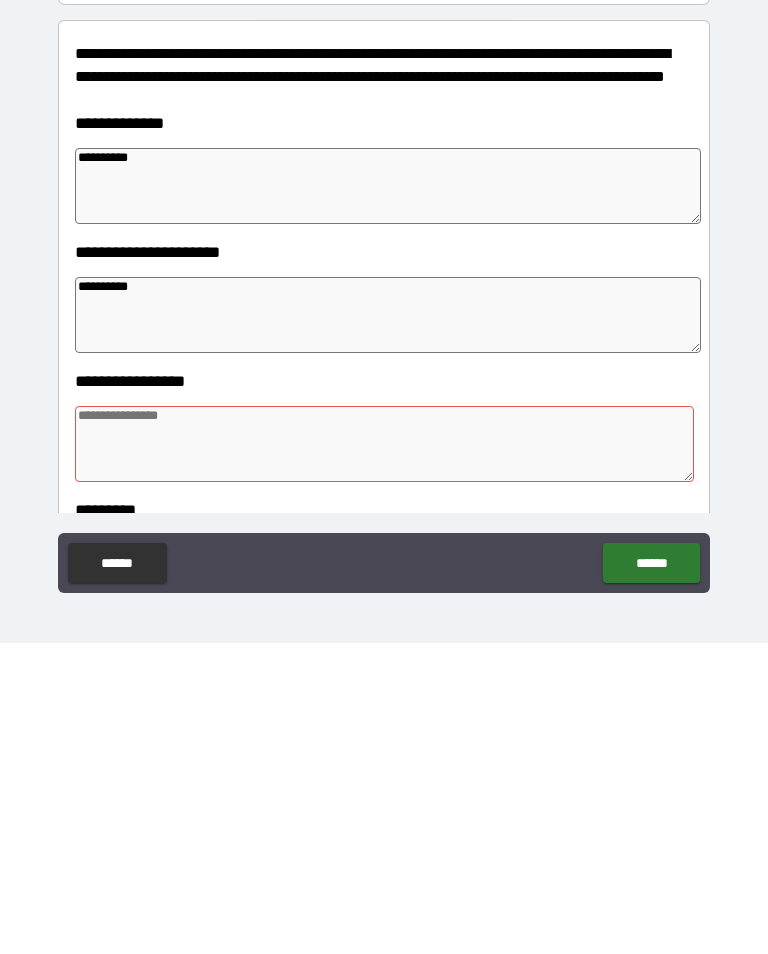 type on "*" 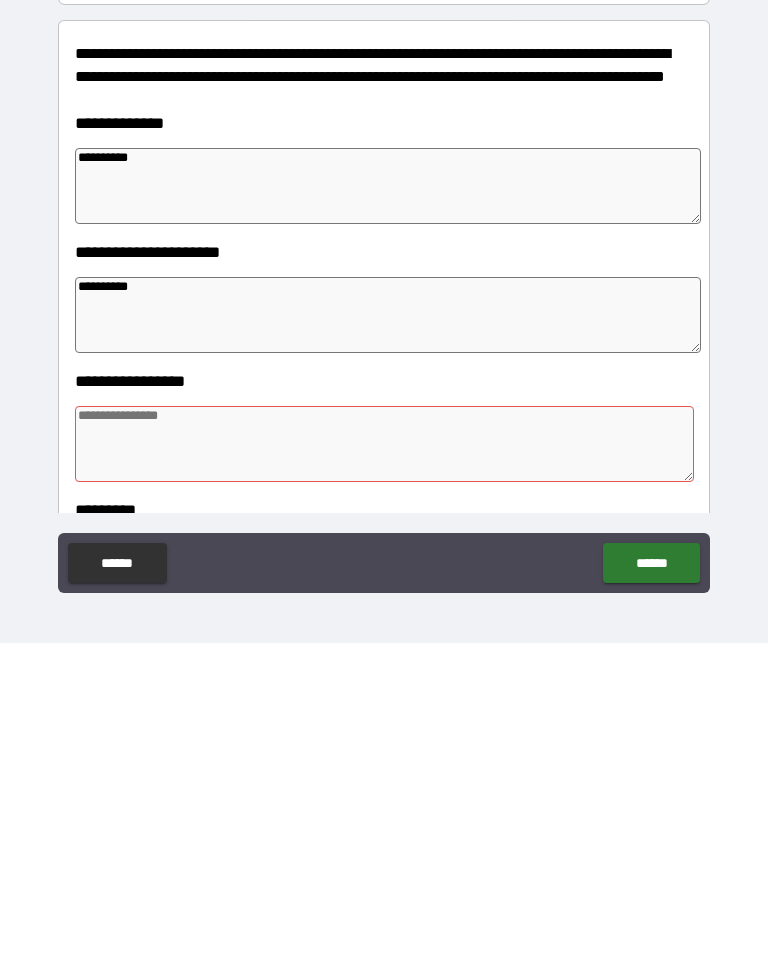 scroll, scrollTop: 31, scrollLeft: 0, axis: vertical 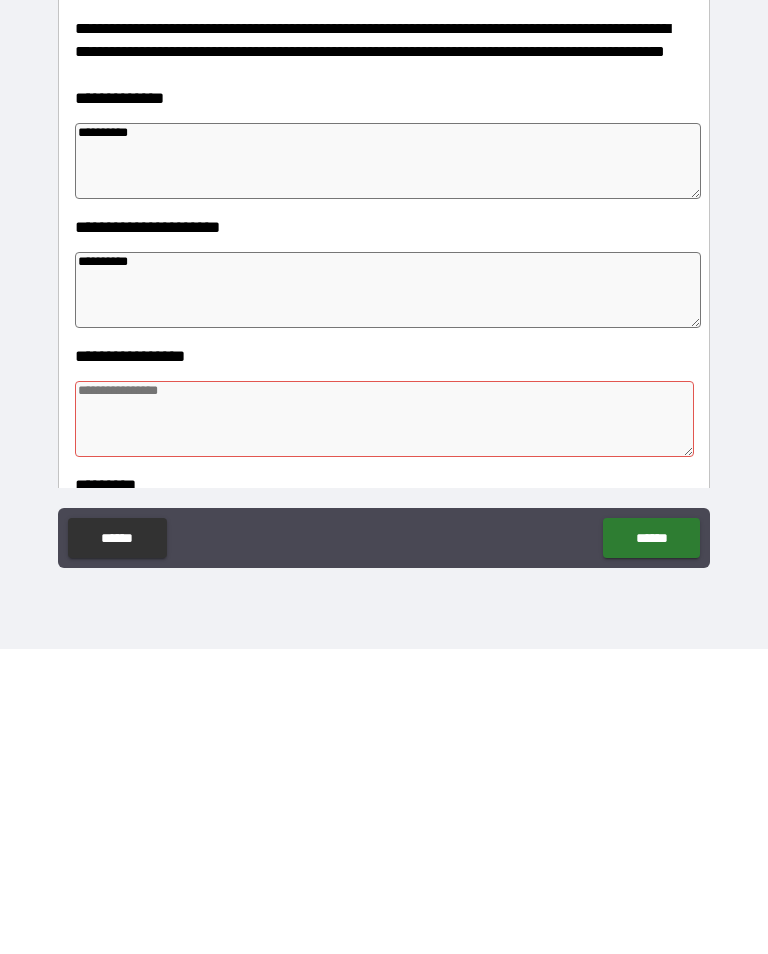 type on "*" 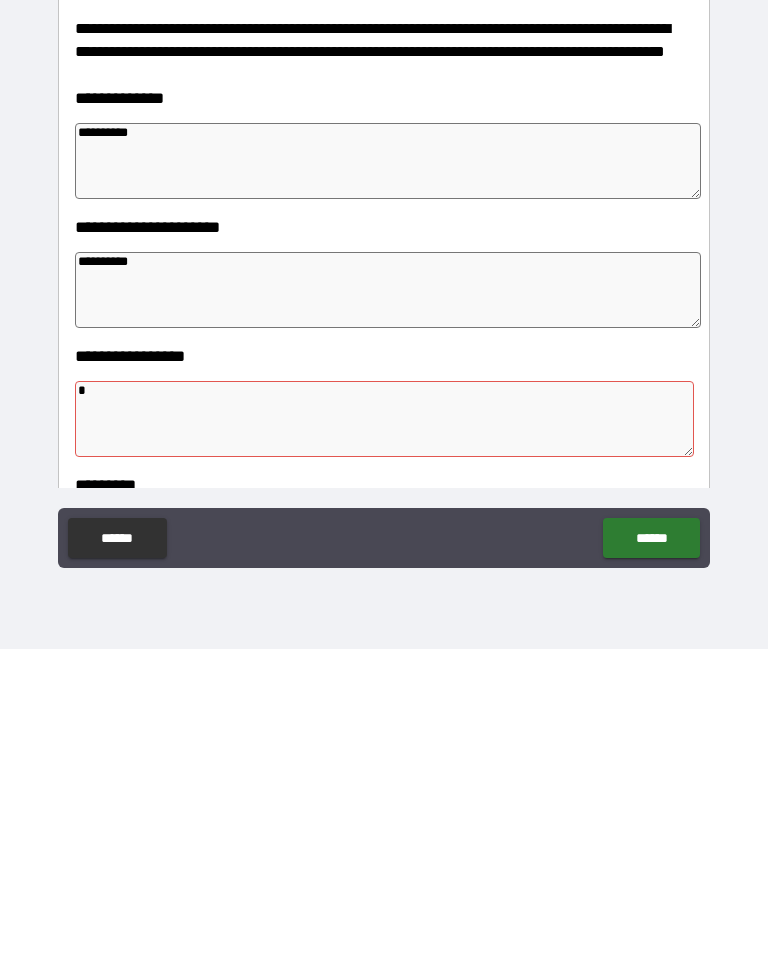 type on "*" 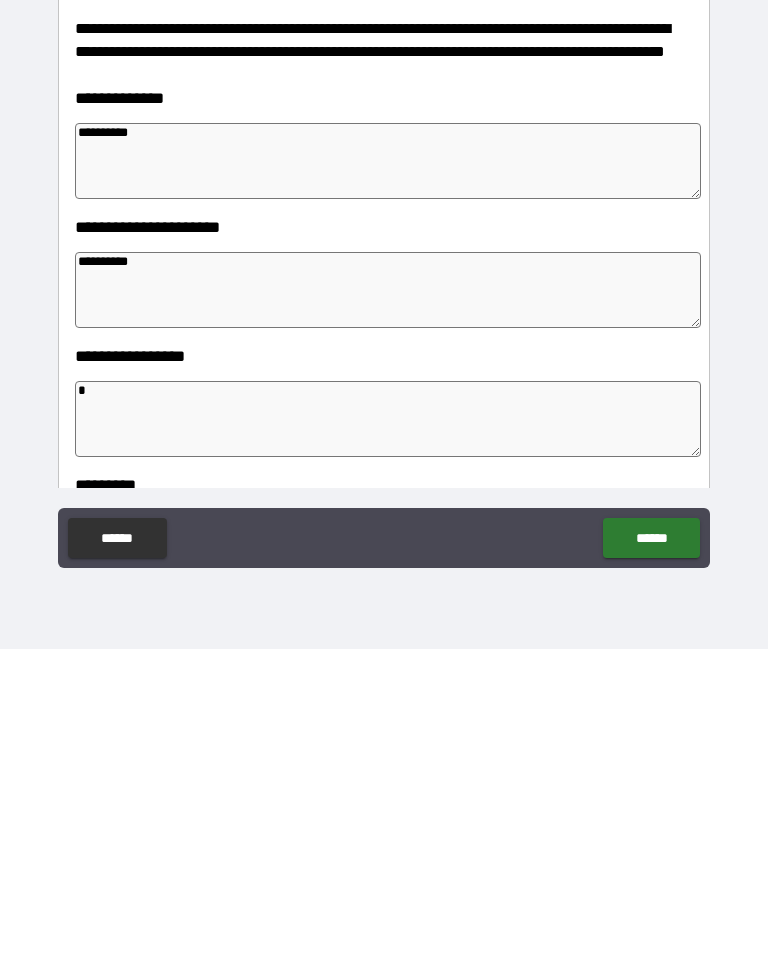 type on "*" 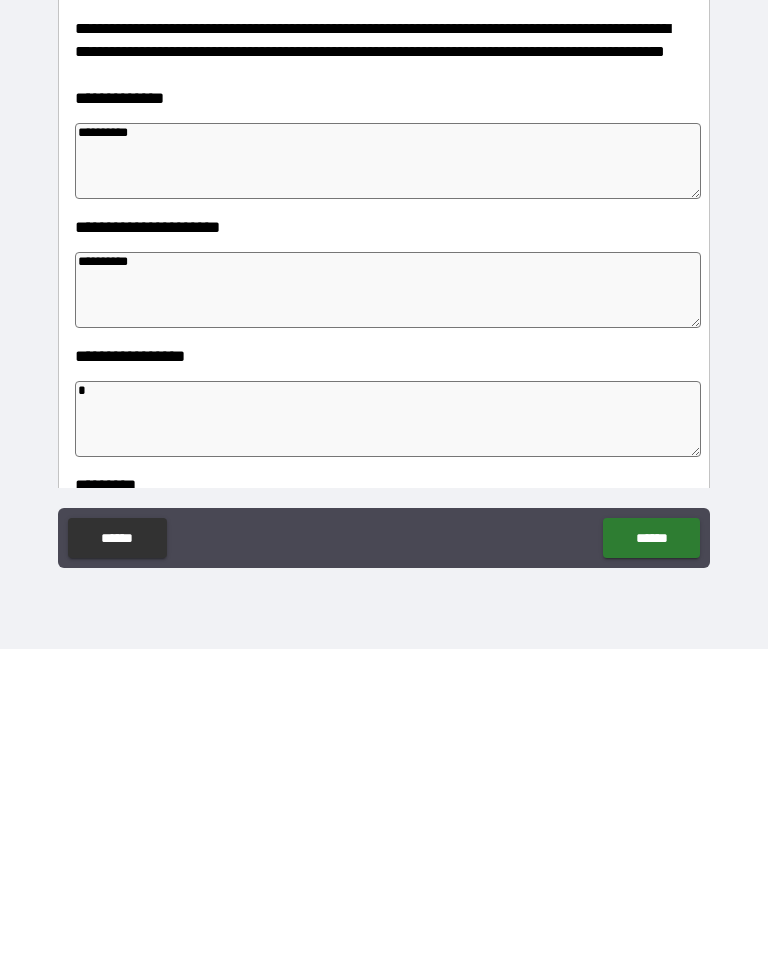 type on "*" 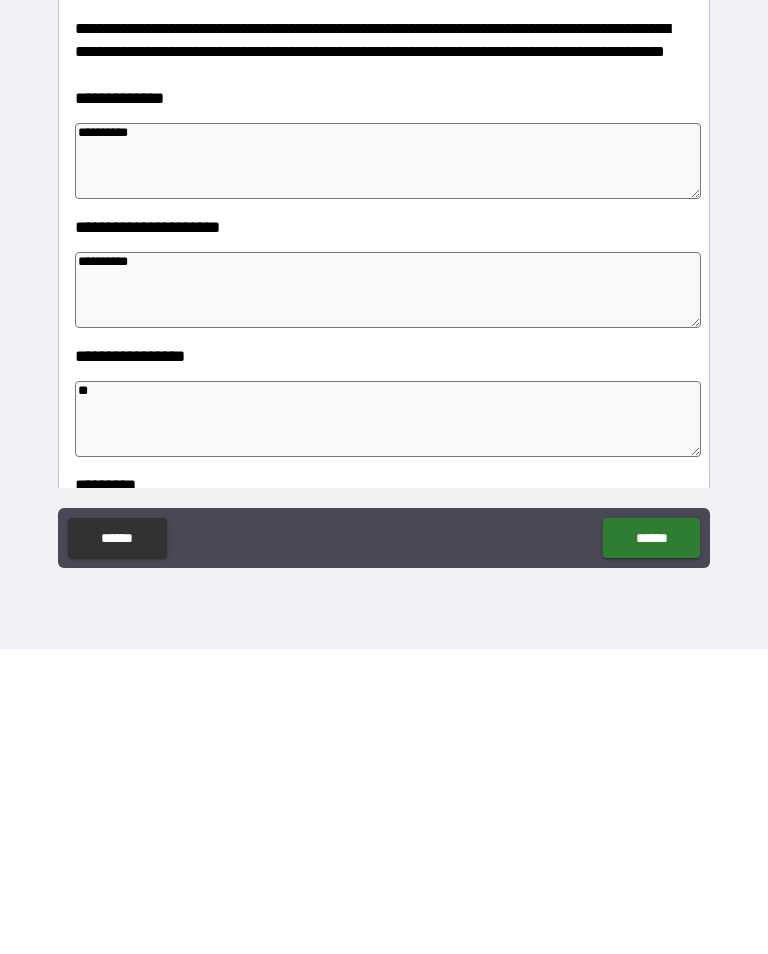 type on "*" 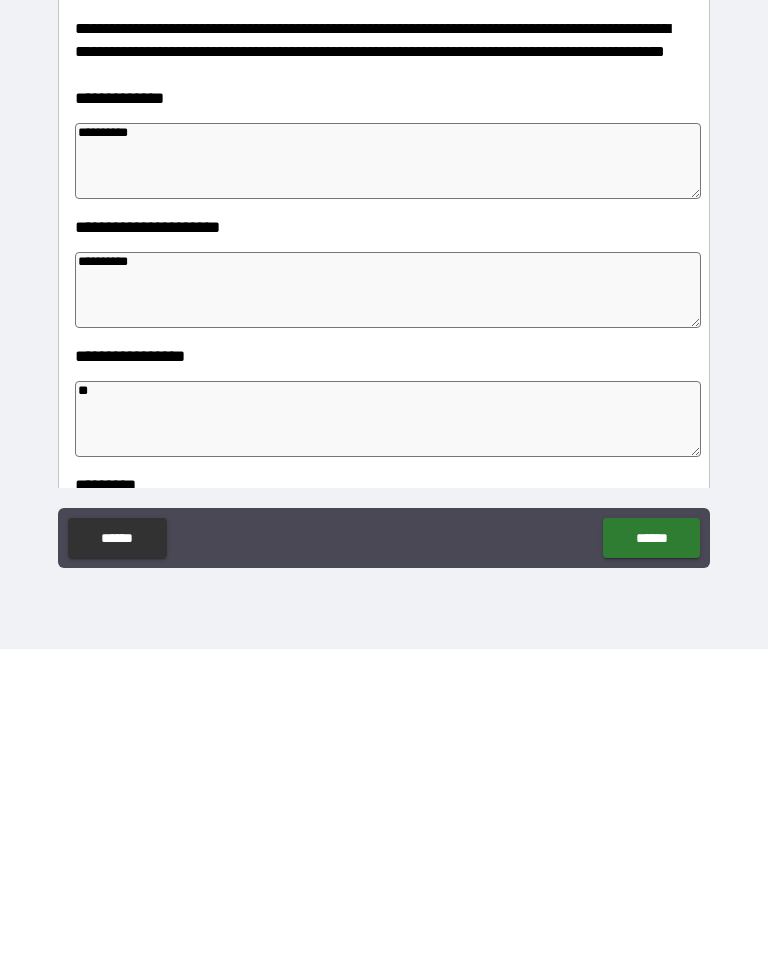 type on "*" 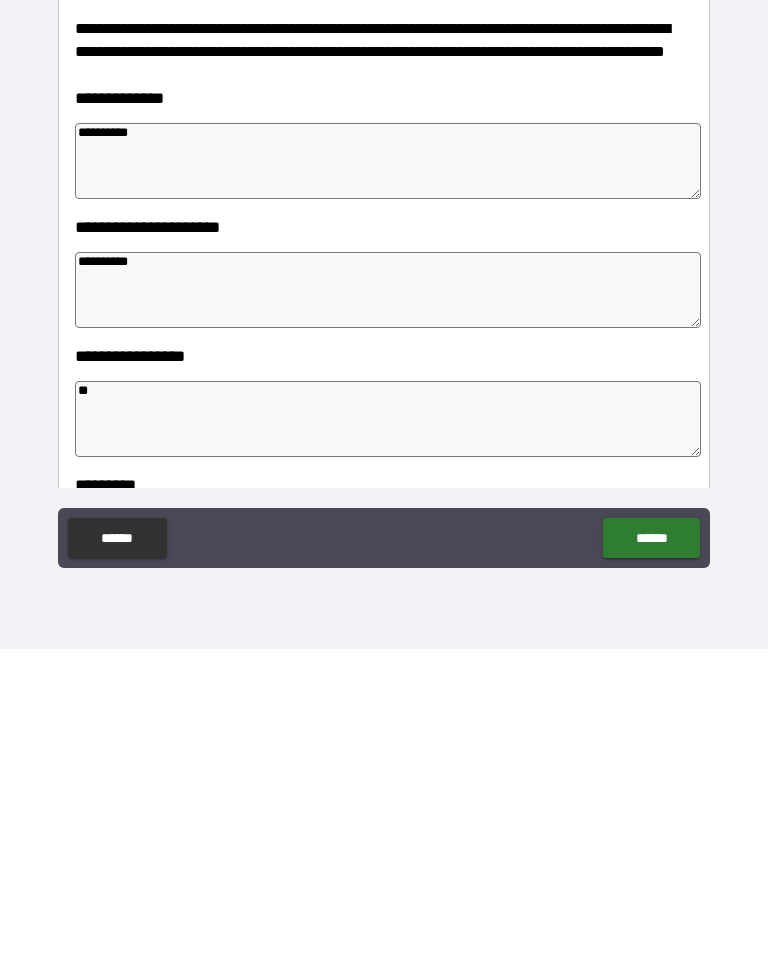 type on "*" 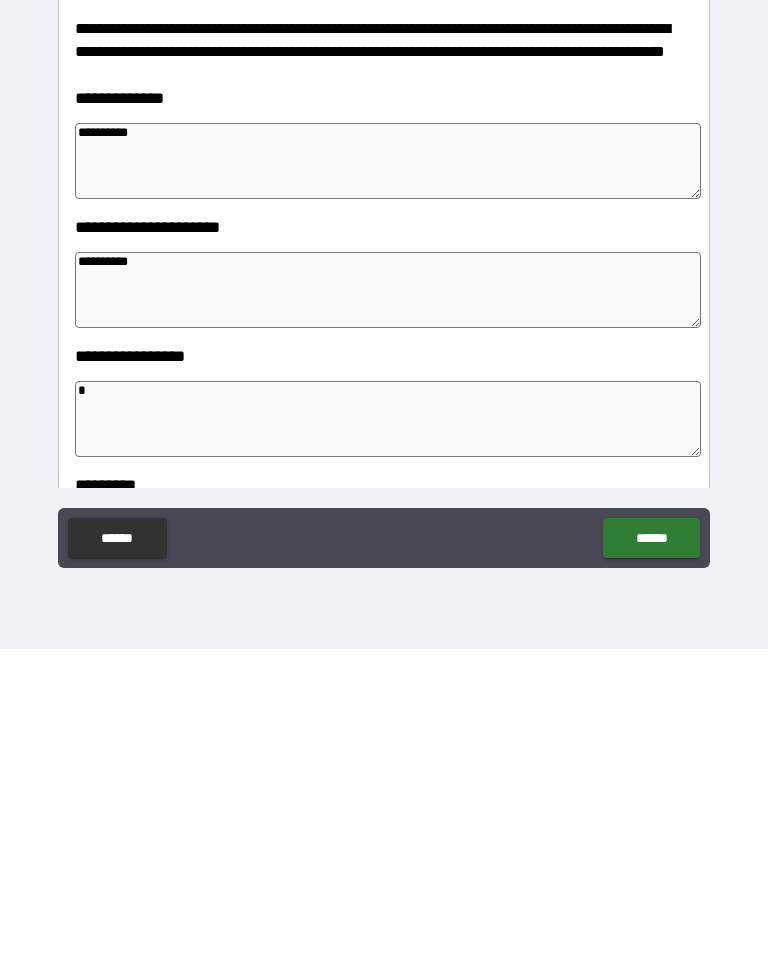 type on "*" 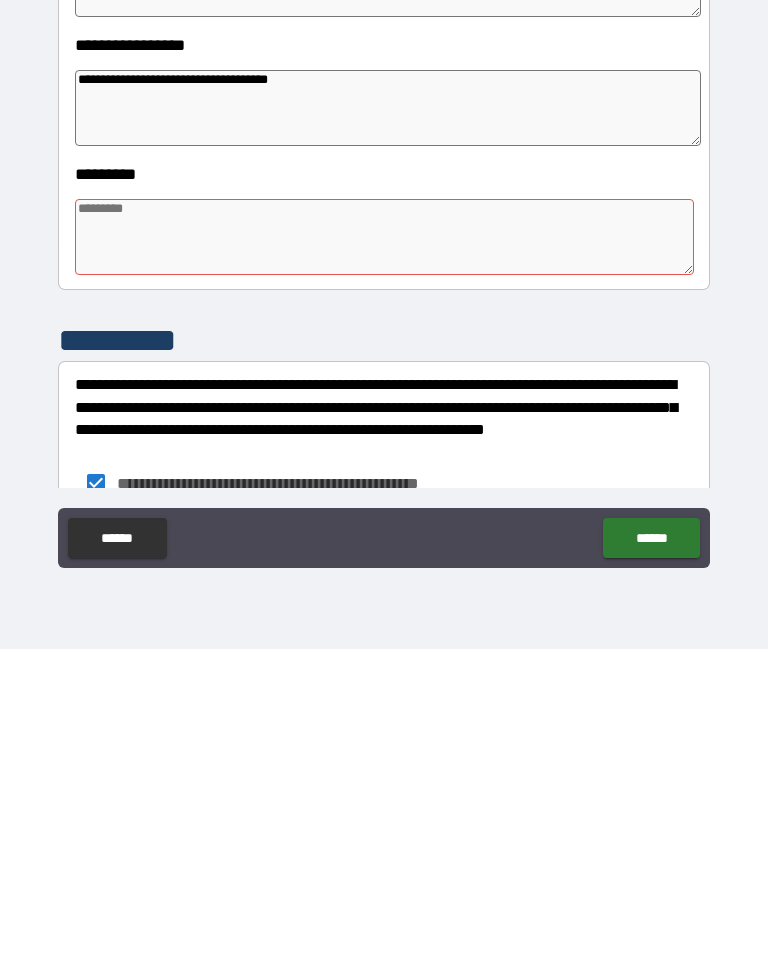 scroll, scrollTop: 345, scrollLeft: 0, axis: vertical 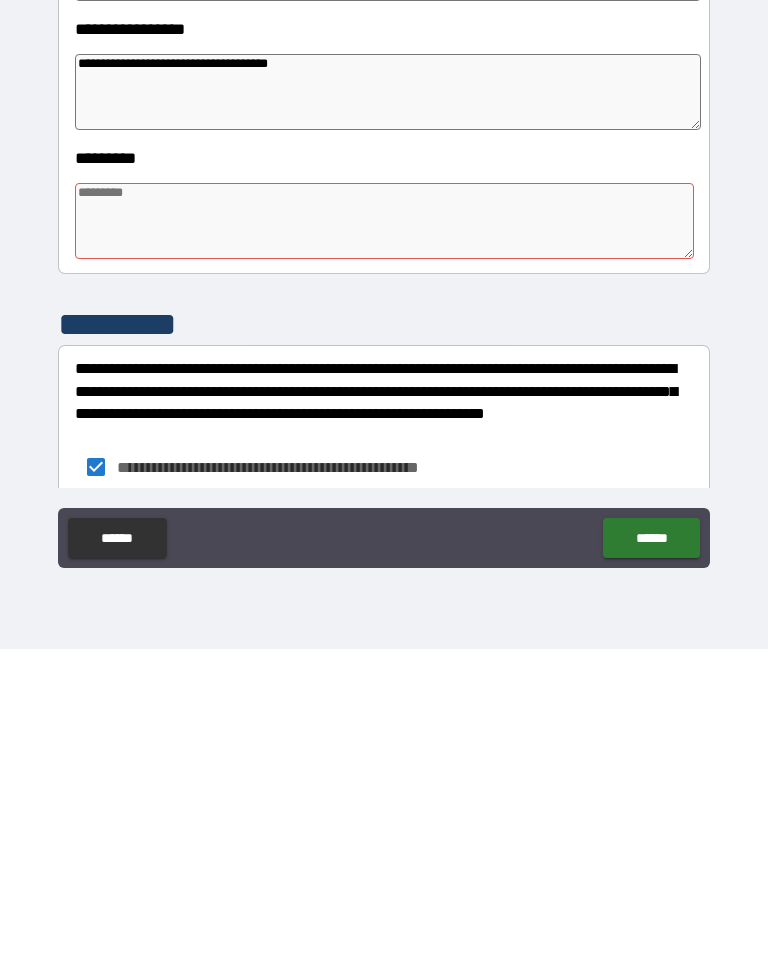 click at bounding box center (384, 526) 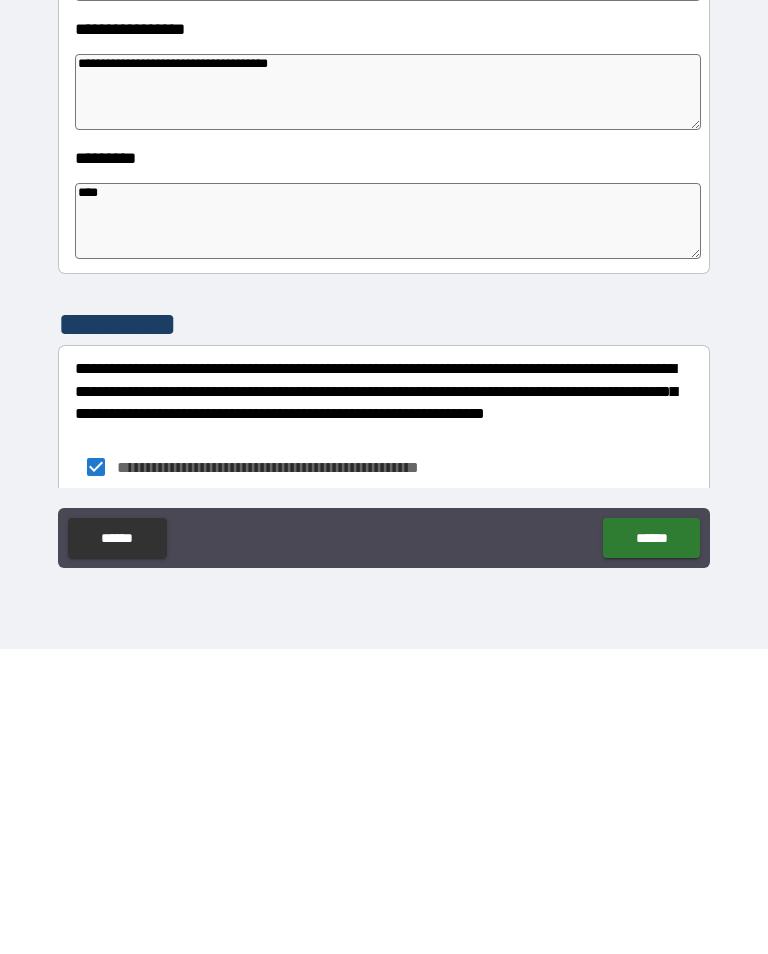 click on "******" at bounding box center [651, 843] 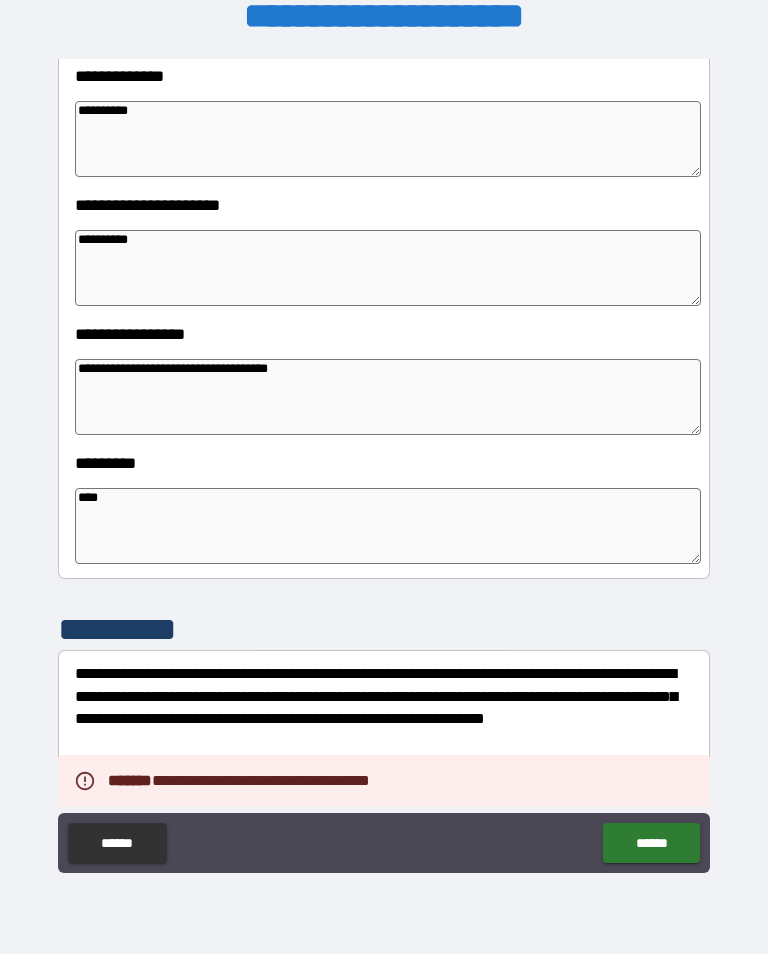 click on "******" at bounding box center (651, 843) 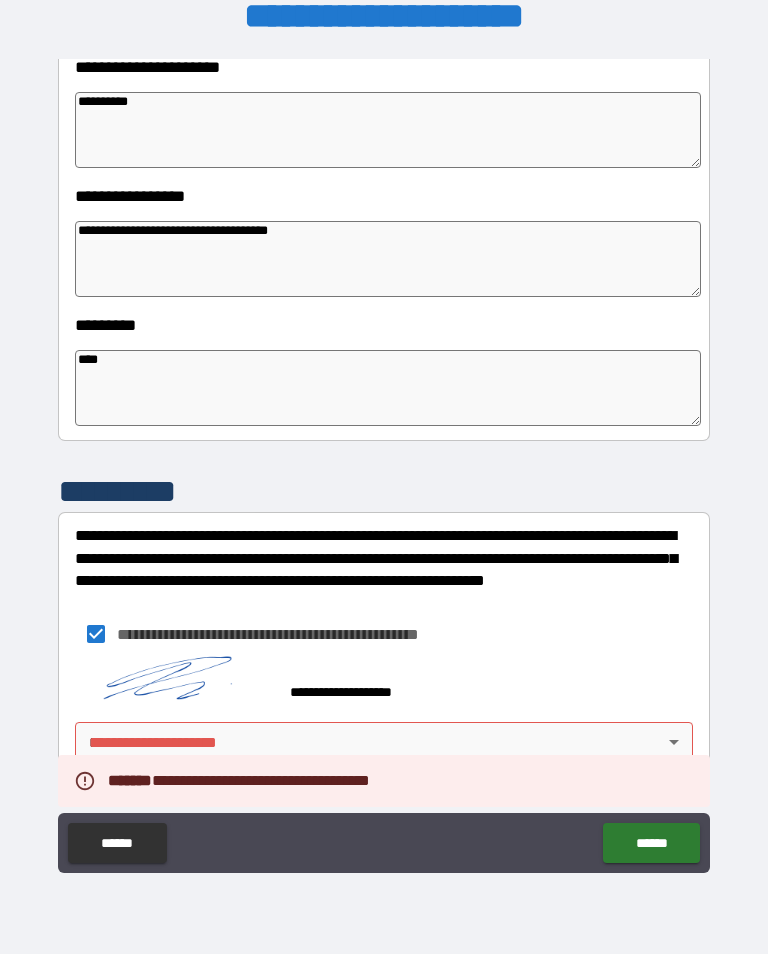 scroll, scrollTop: 483, scrollLeft: 0, axis: vertical 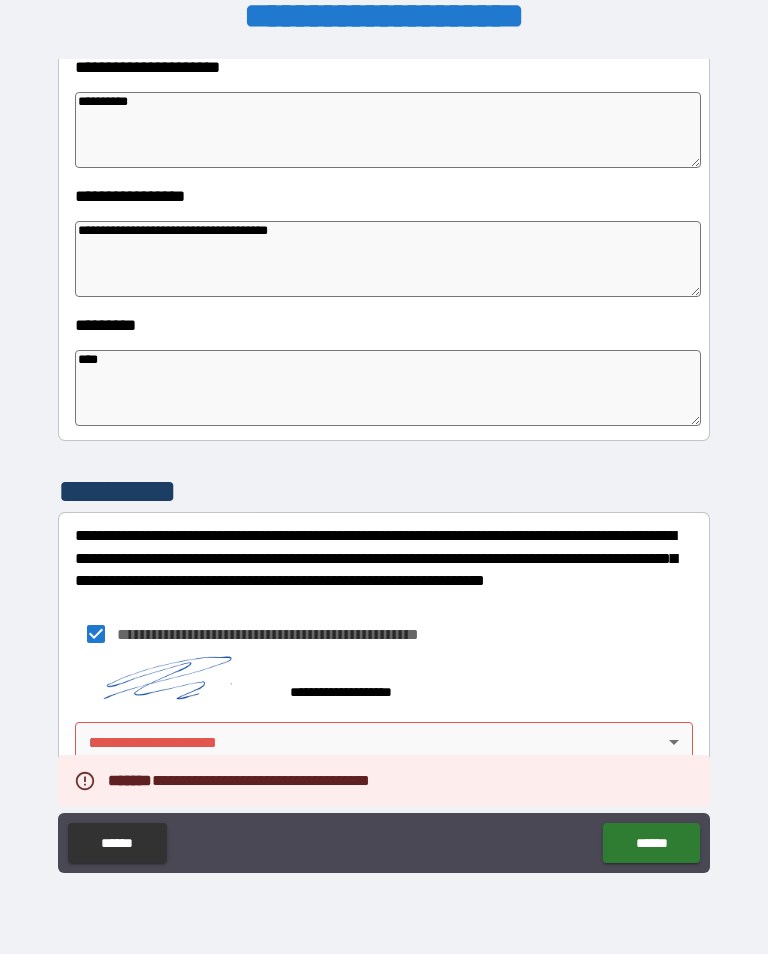 click on "[FIRST] [LAST] [STREET] [CITY], [STATE] [ZIP] [COUNTRY] [PHONE] [EMAIL] [SSN] [CREDIT_CARD] [DRIVER_LICENSE] [PASSPORT] [DOB] [AGE] [ADDRESS] [COORDINATES]" at bounding box center [384, 461] 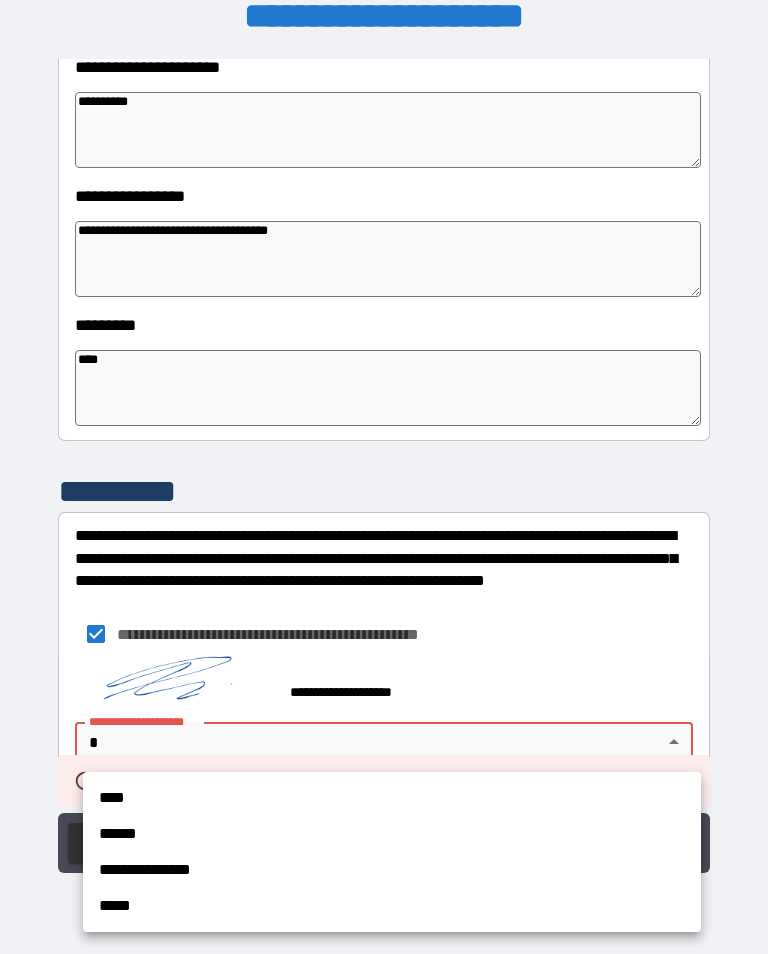 click on "**********" at bounding box center [392, 870] 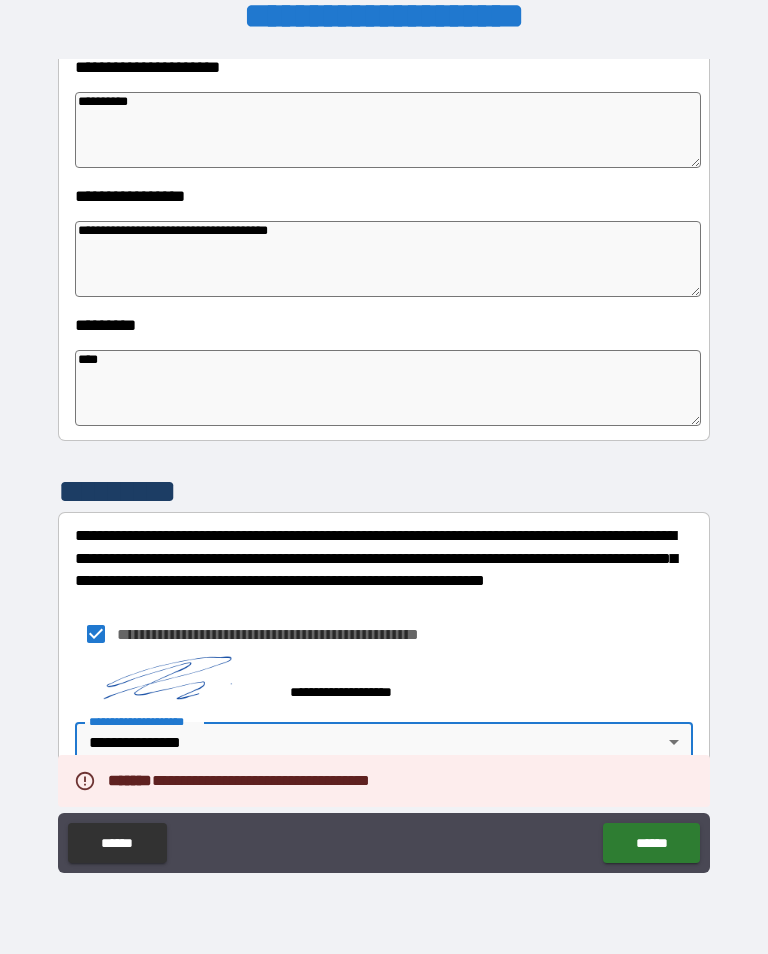 click on "******" at bounding box center [651, 843] 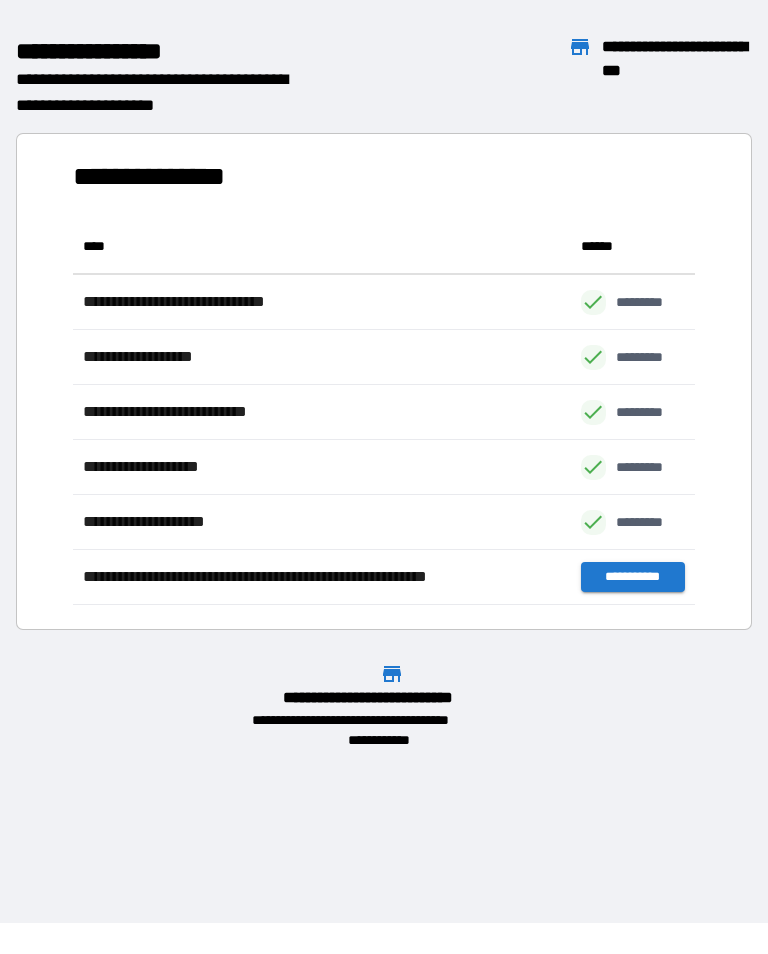 scroll, scrollTop: 1, scrollLeft: 1, axis: both 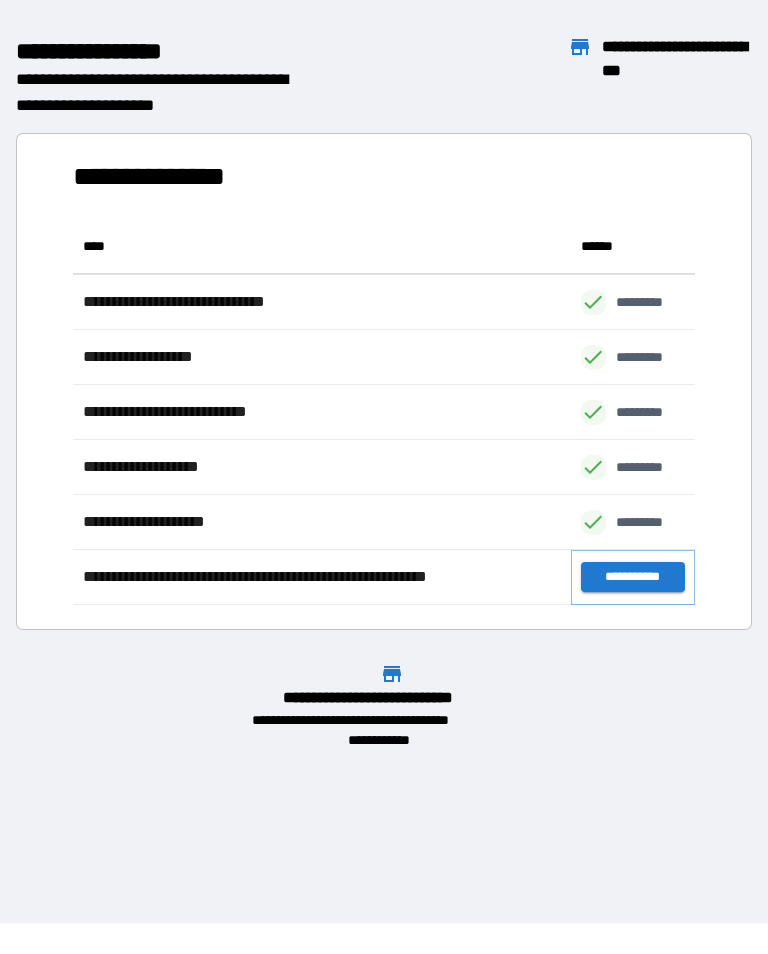 click on "**********" at bounding box center [633, 577] 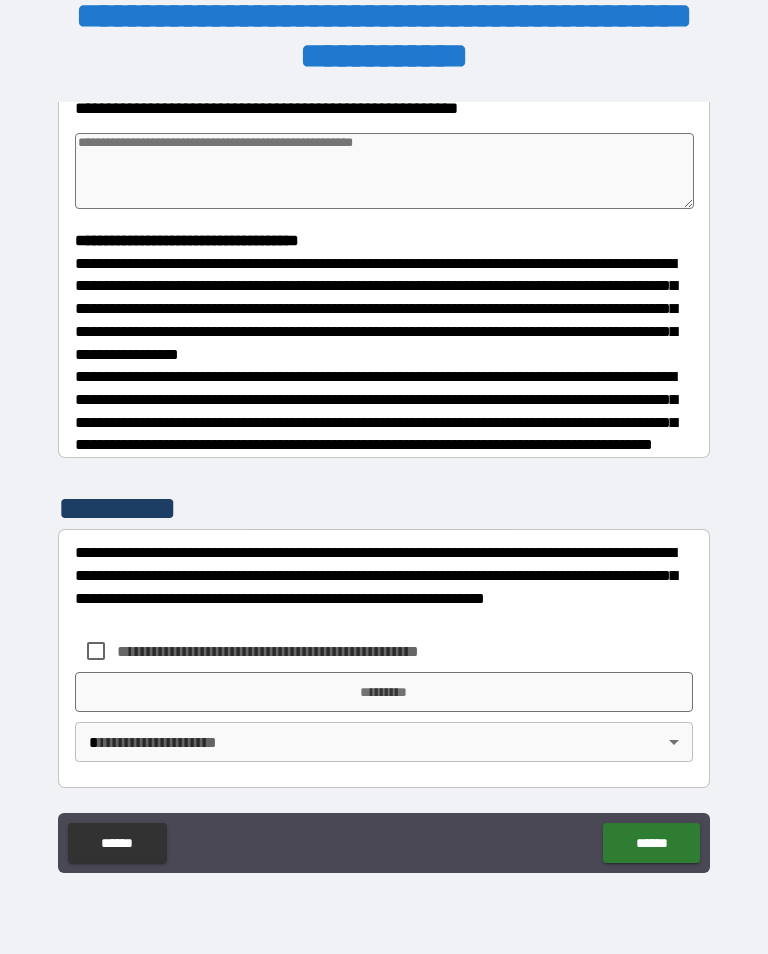 scroll, scrollTop: 465, scrollLeft: 0, axis: vertical 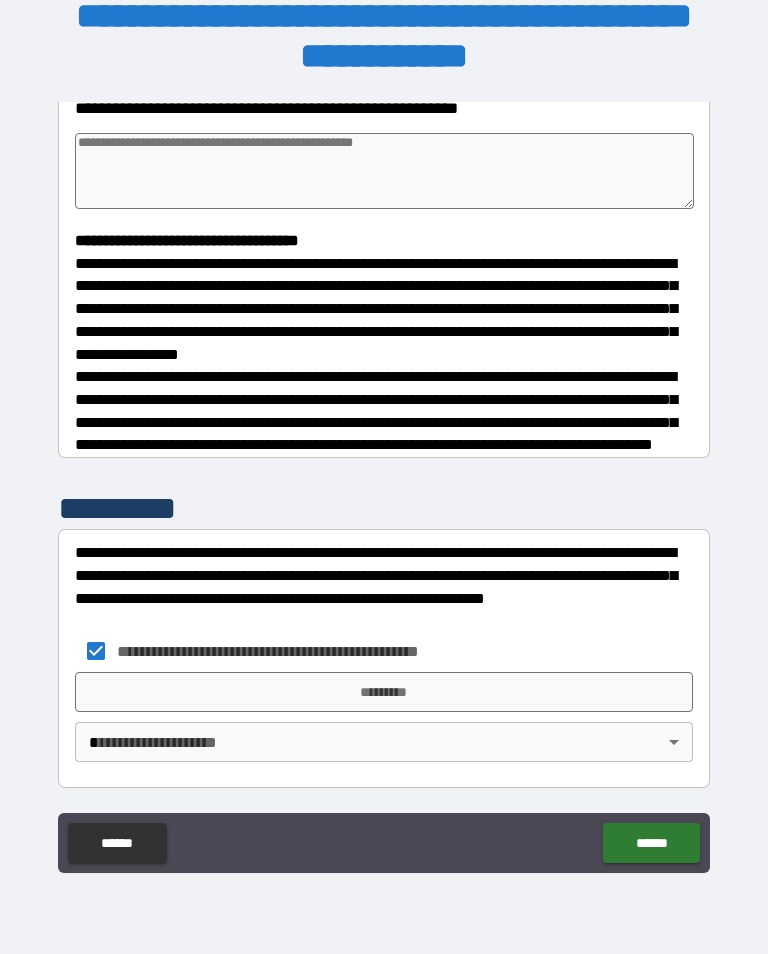 click on "[FIRST] [LAST] [STREET] [CITY], [STATE] [ZIP] [COUNTRY] [PHONE] [EMAIL] [SSN] [CREDIT_CARD] [DRIVER_LICENSE] [PASSPORT] [DOB] [AGE] [ADDRESS] [COORDINATES]" at bounding box center [384, 461] 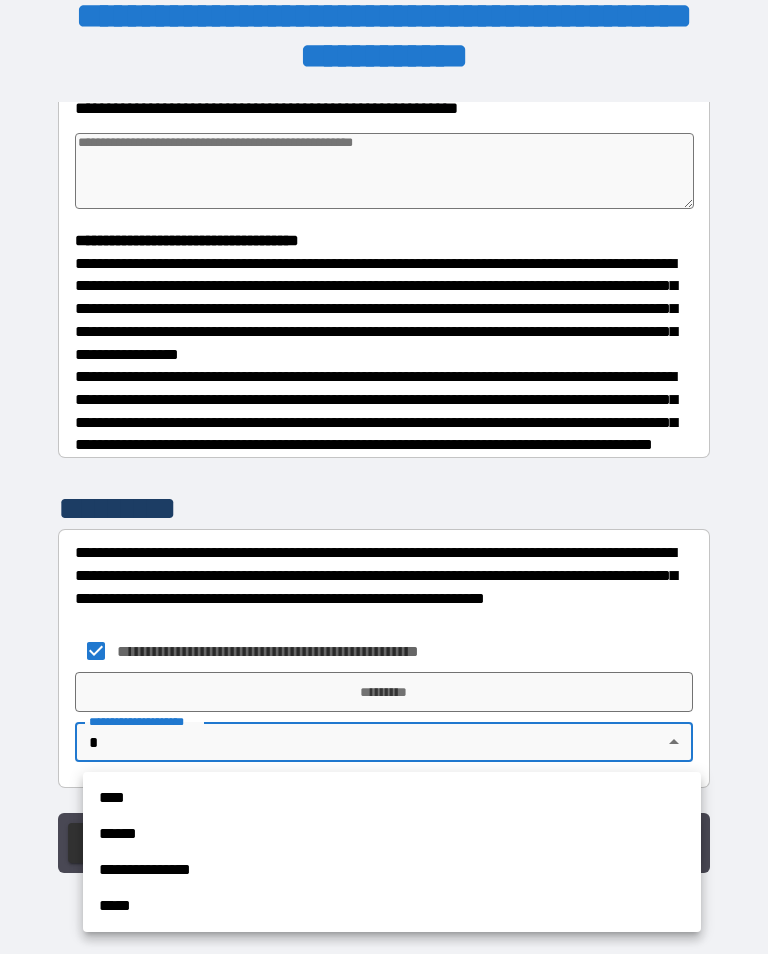click on "**********" at bounding box center [392, 870] 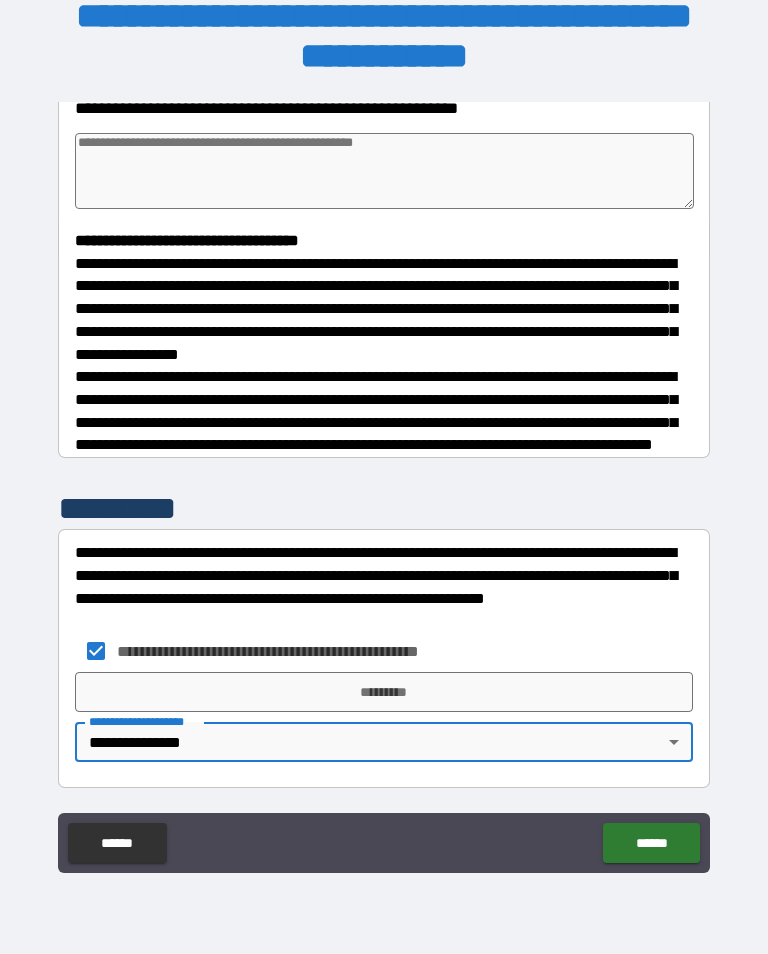 scroll, scrollTop: 468, scrollLeft: 0, axis: vertical 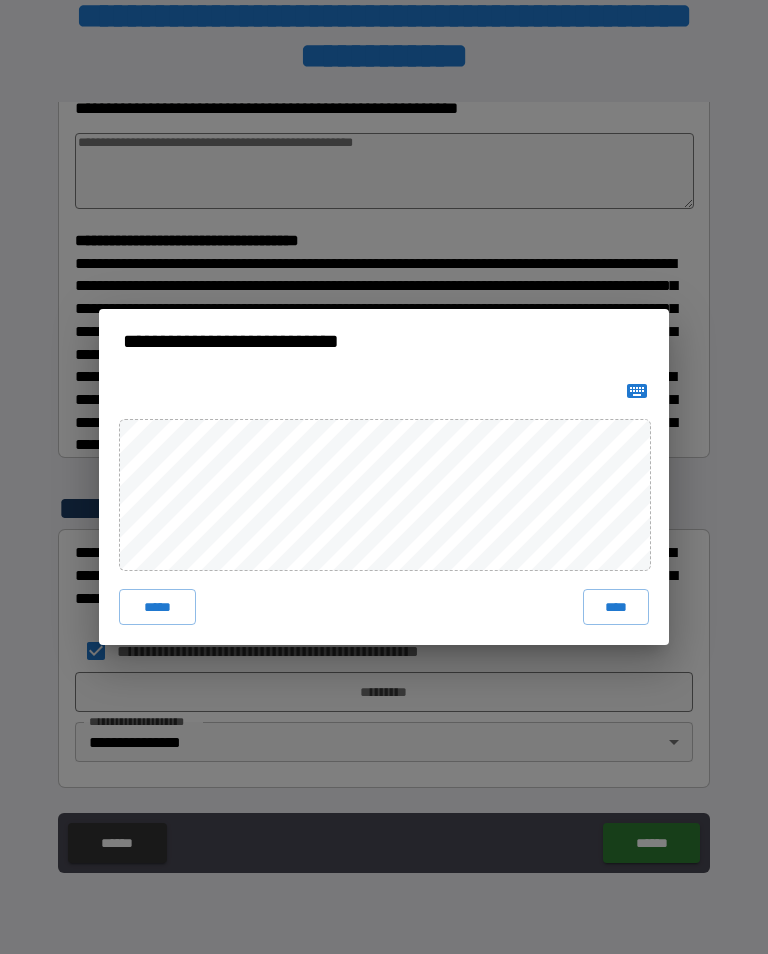 click on "****" at bounding box center (616, 607) 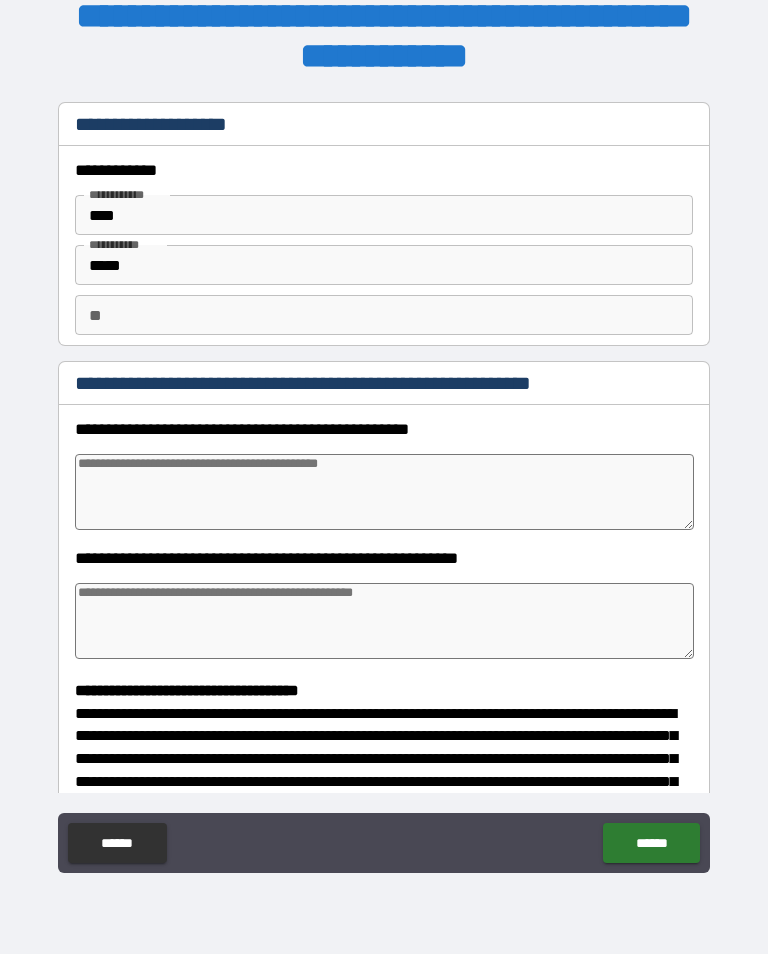 scroll, scrollTop: -3, scrollLeft: 0, axis: vertical 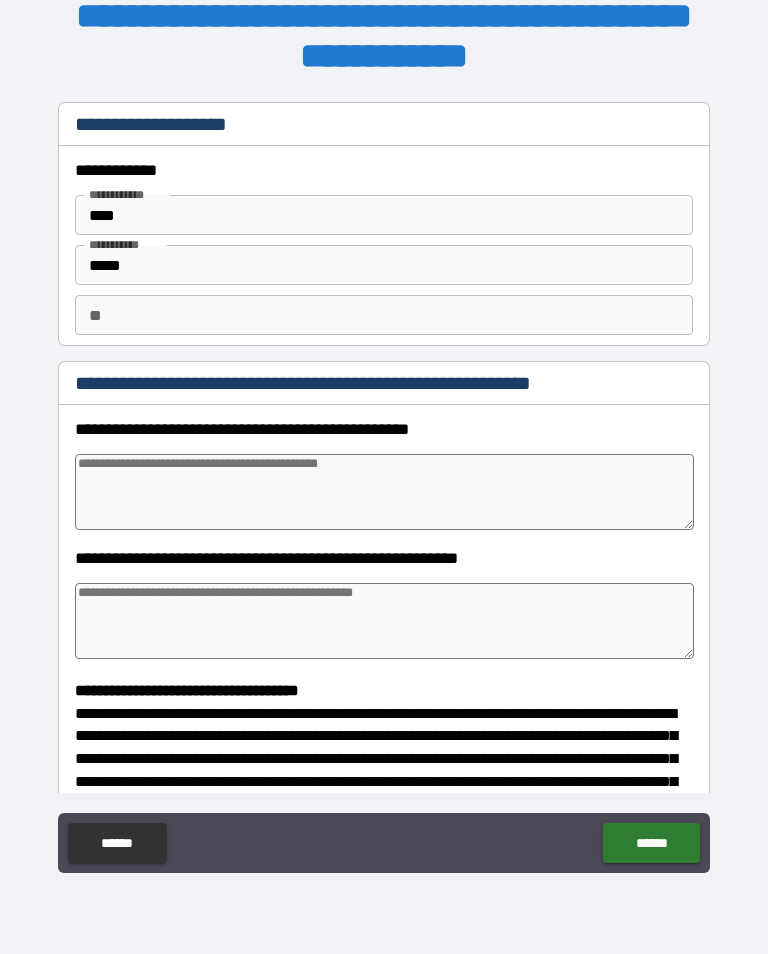 click on "******" at bounding box center [651, 843] 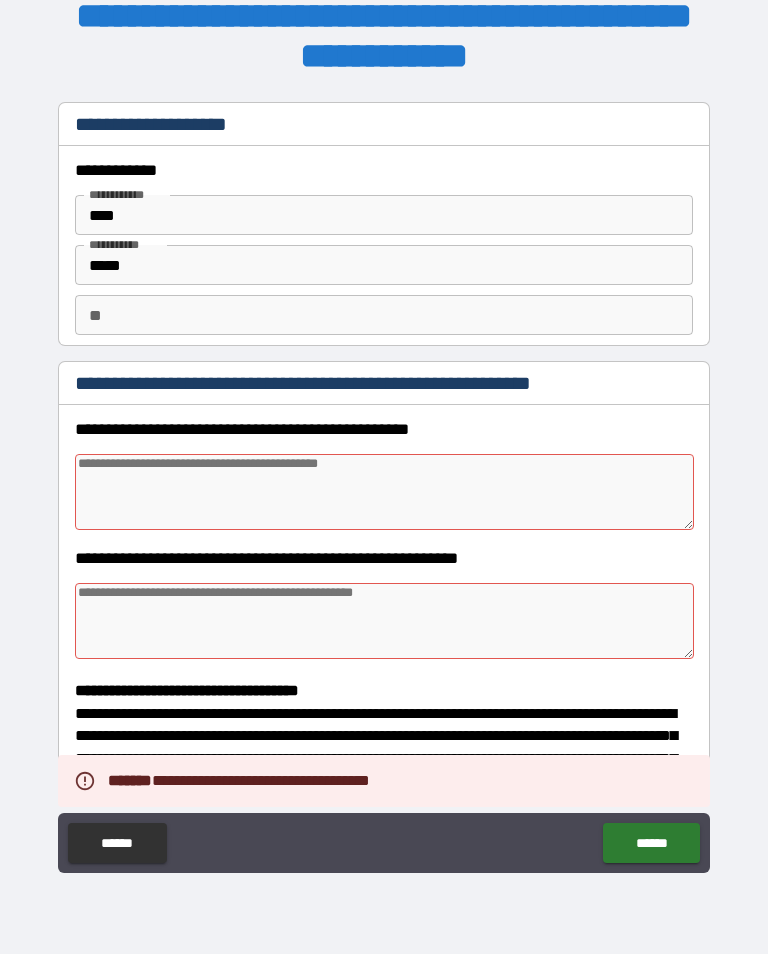 scroll, scrollTop: 0, scrollLeft: 0, axis: both 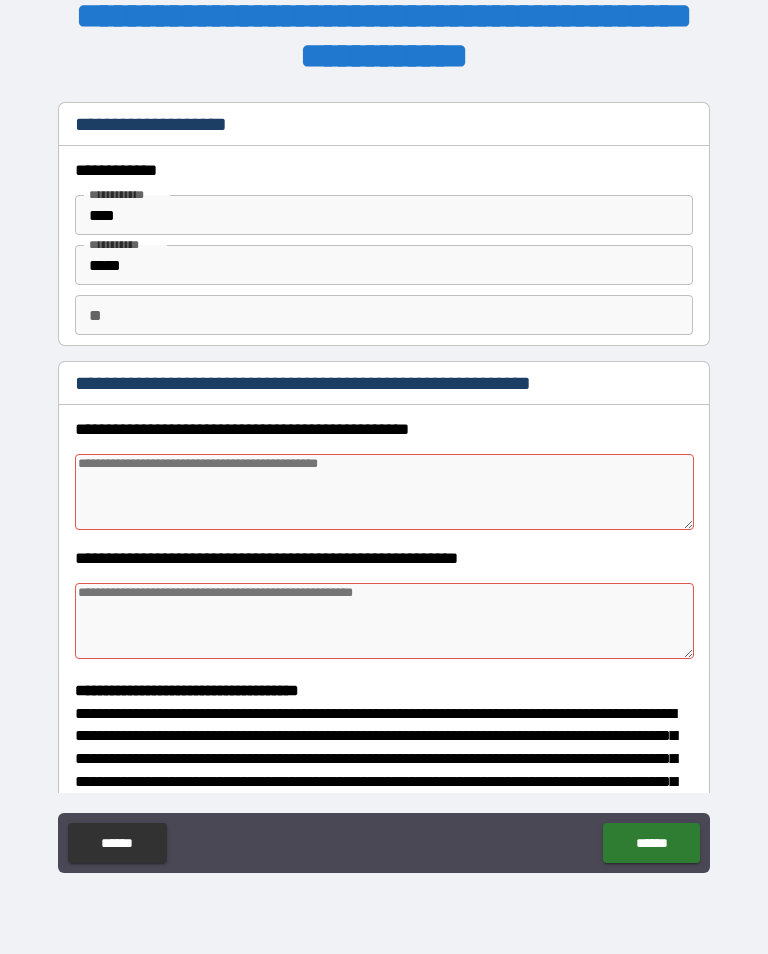 click at bounding box center [384, 492] 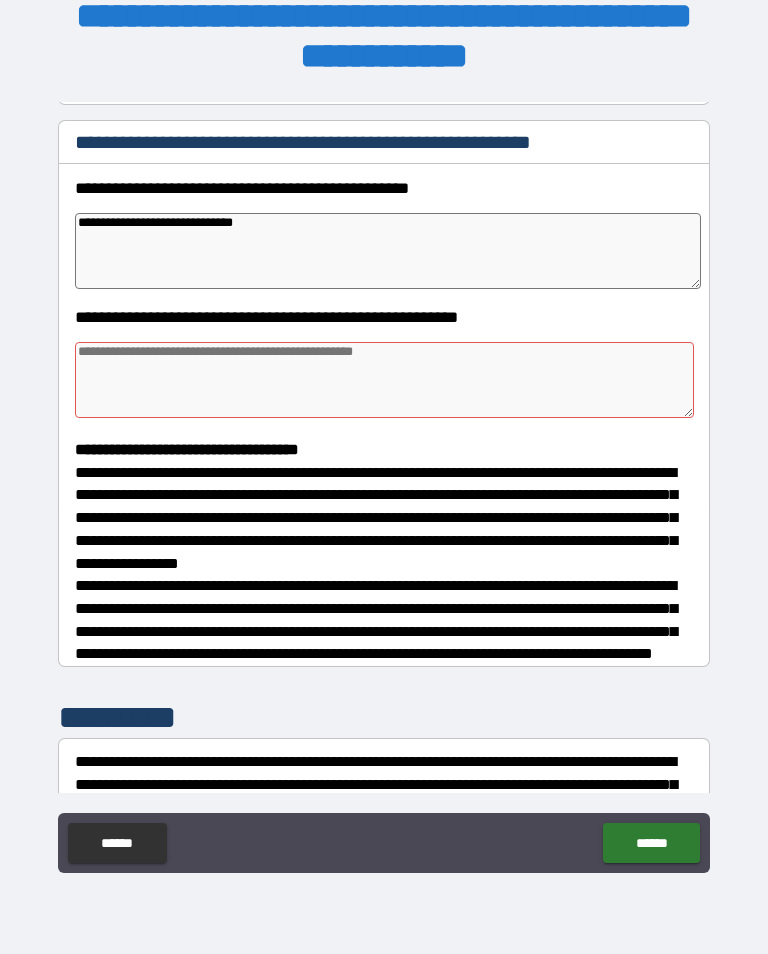 scroll, scrollTop: 224, scrollLeft: 0, axis: vertical 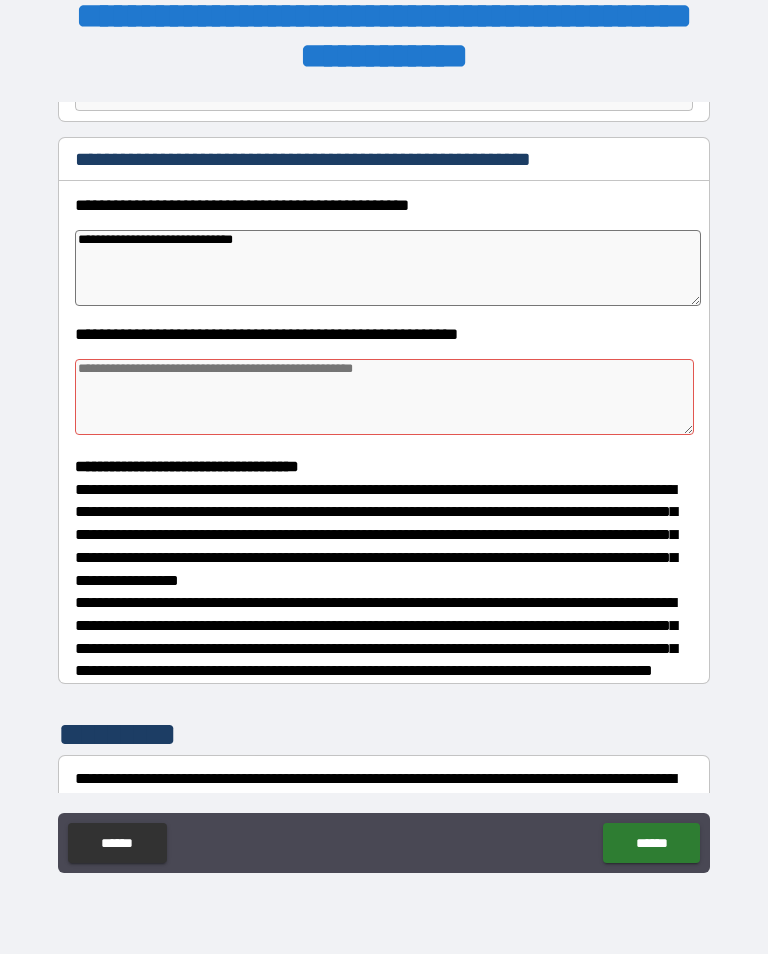 click at bounding box center [384, 397] 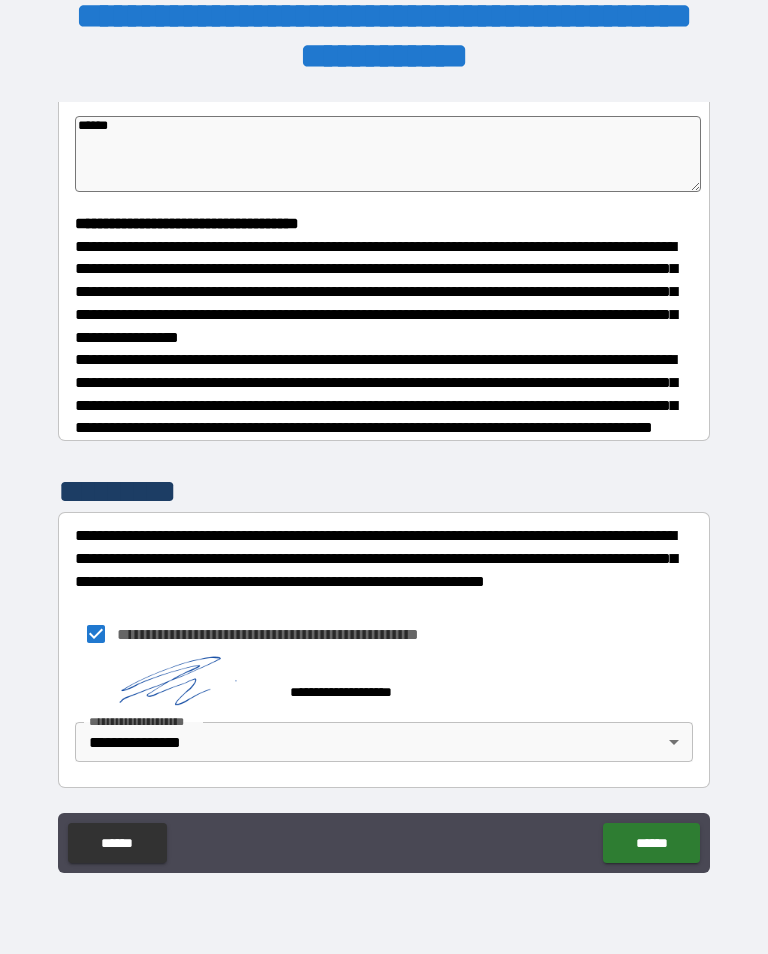 scroll, scrollTop: 482, scrollLeft: 0, axis: vertical 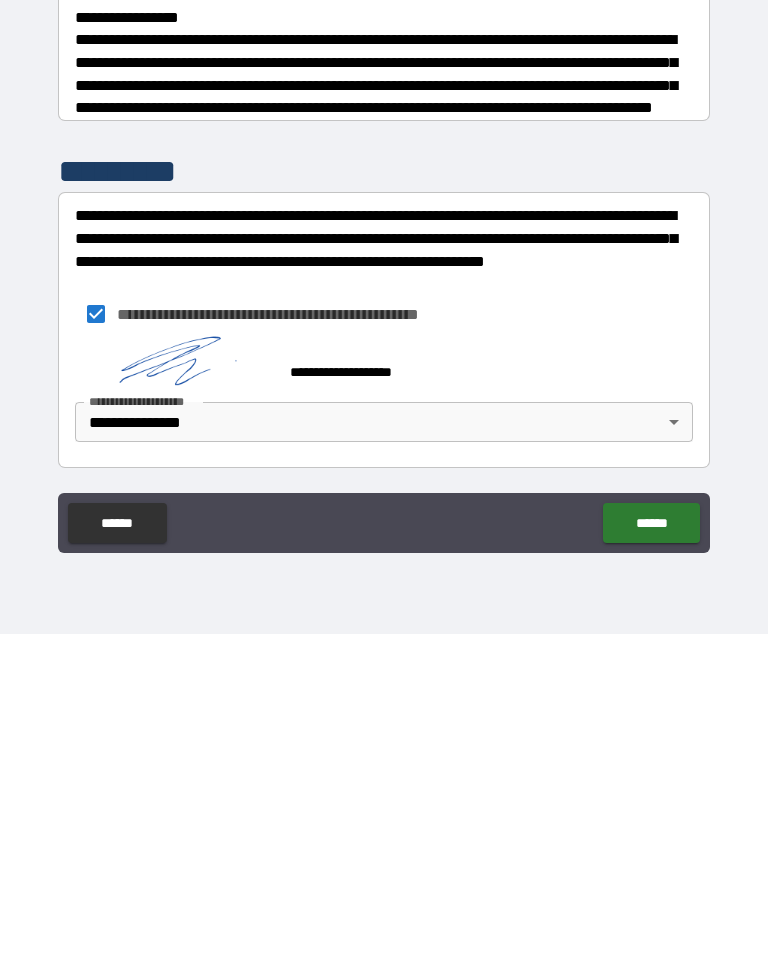 click on "******" at bounding box center [651, 843] 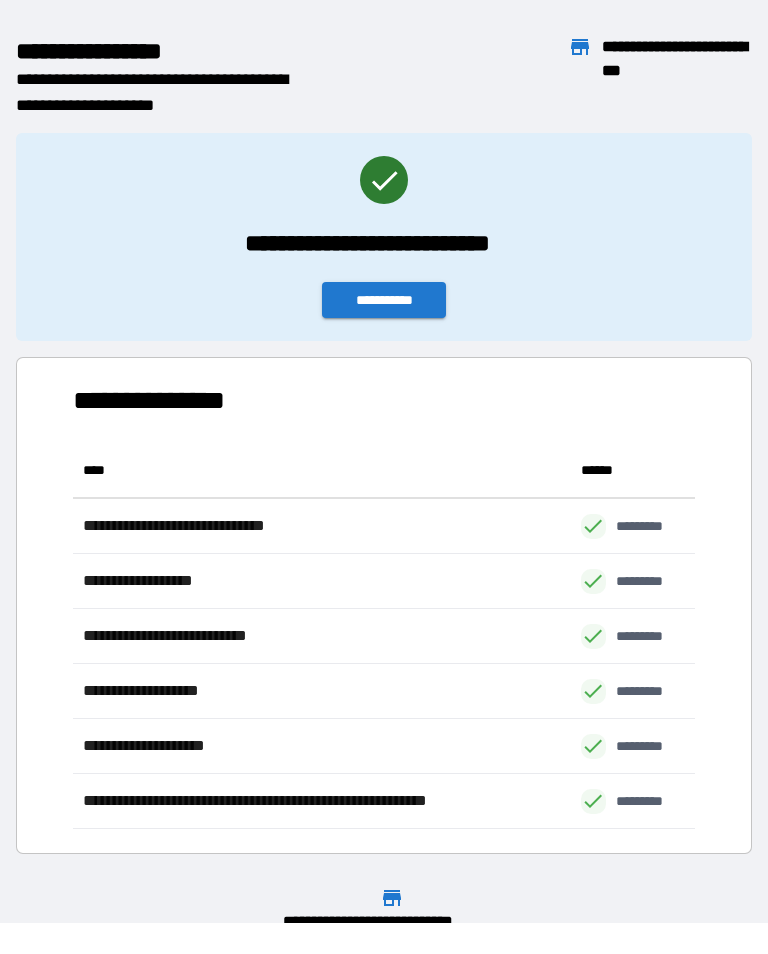 scroll, scrollTop: 1, scrollLeft: 1, axis: both 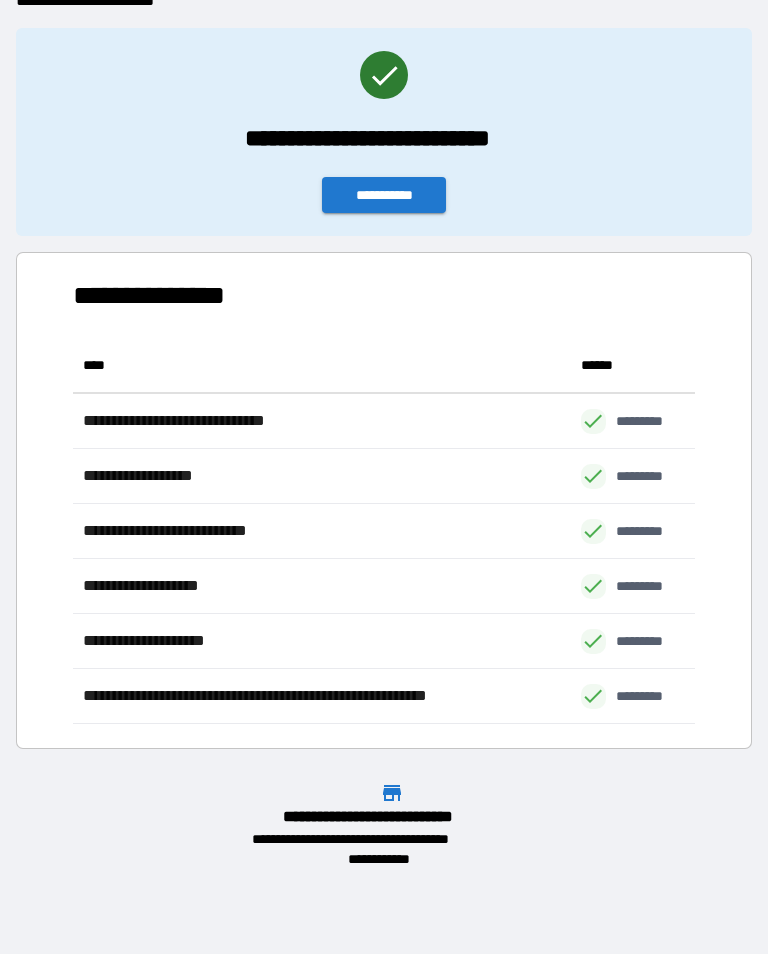 click on "**********" at bounding box center [384, 195] 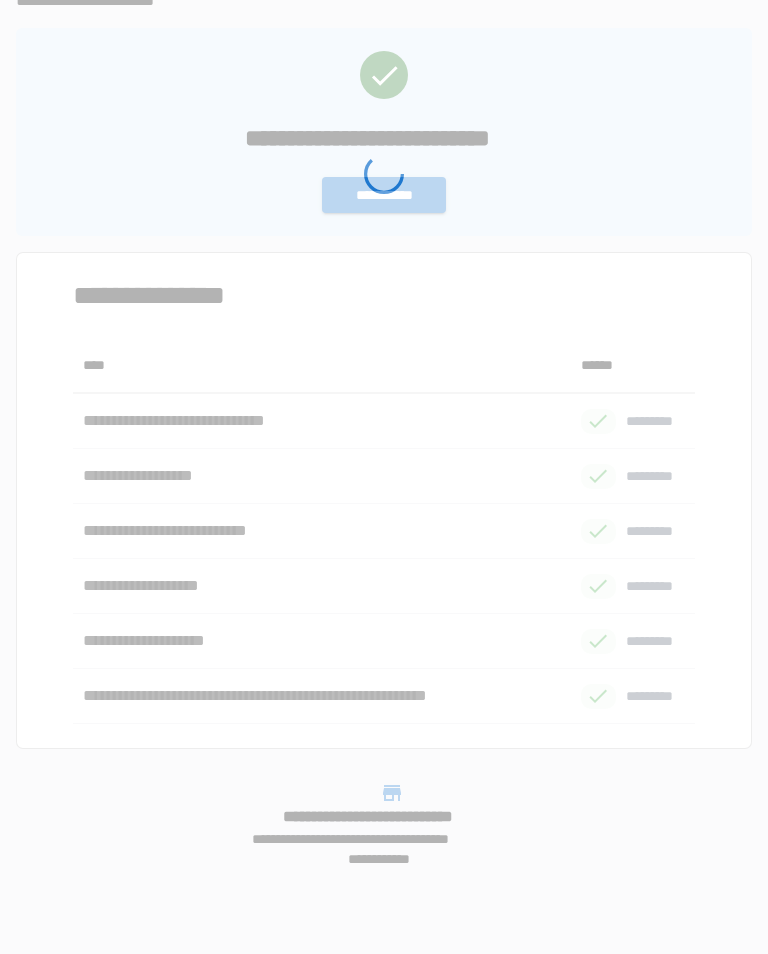 scroll, scrollTop: 0, scrollLeft: 0, axis: both 